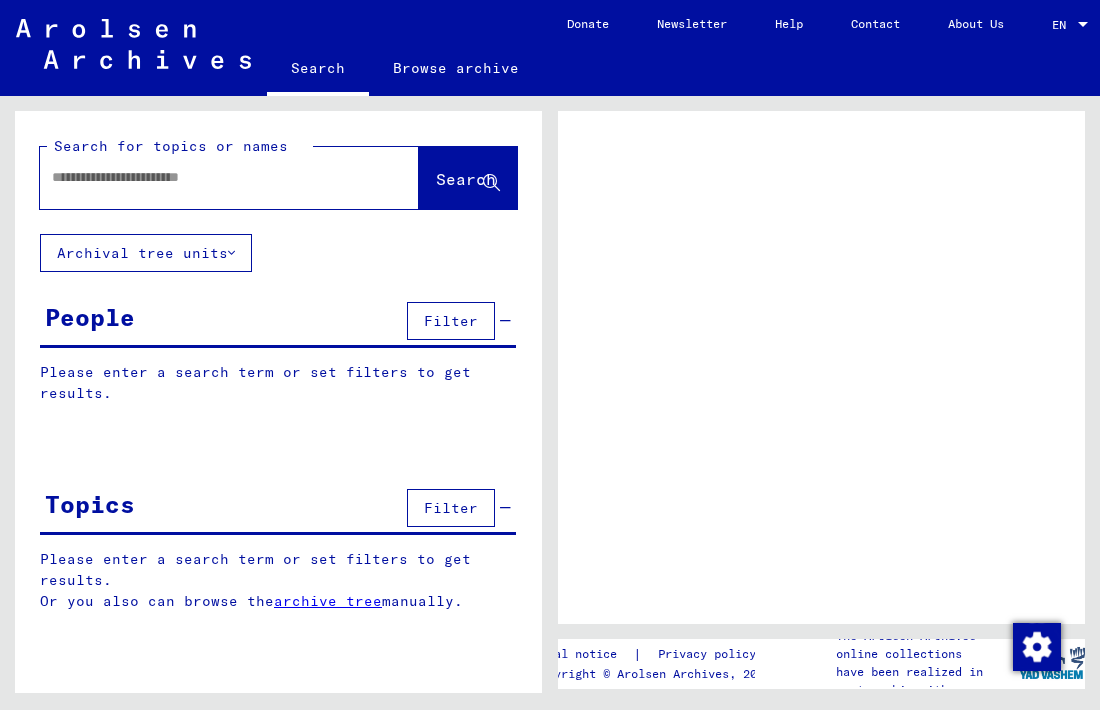 scroll, scrollTop: 0, scrollLeft: 0, axis: both 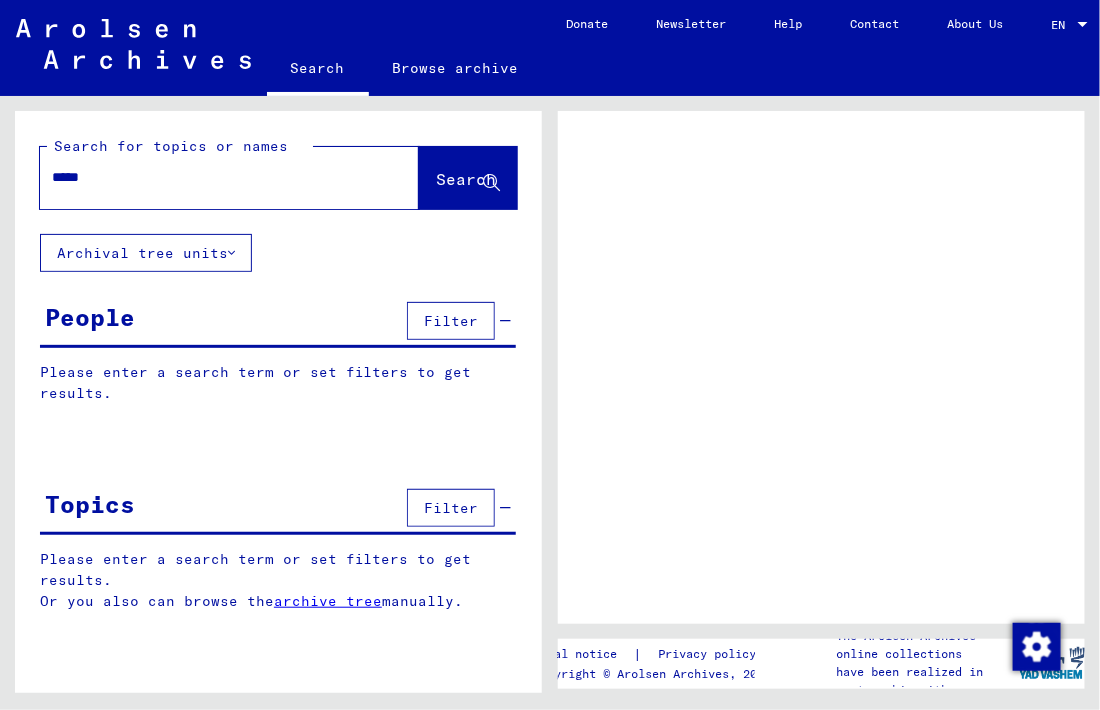 type on "******" 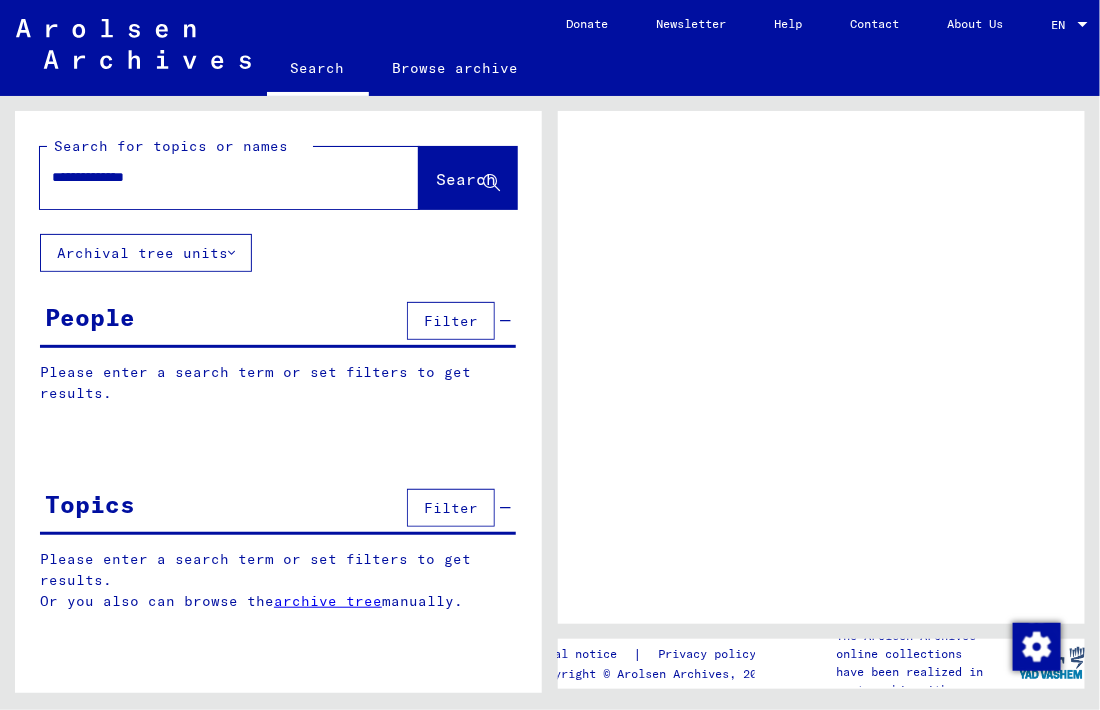 type on "**********" 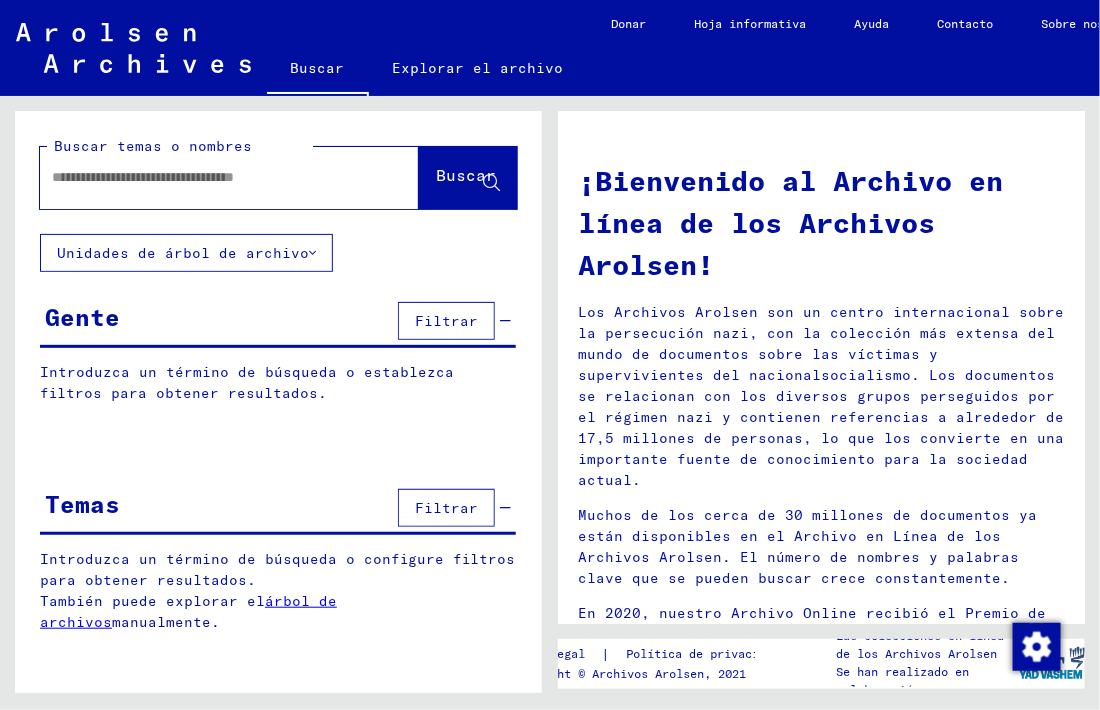 click 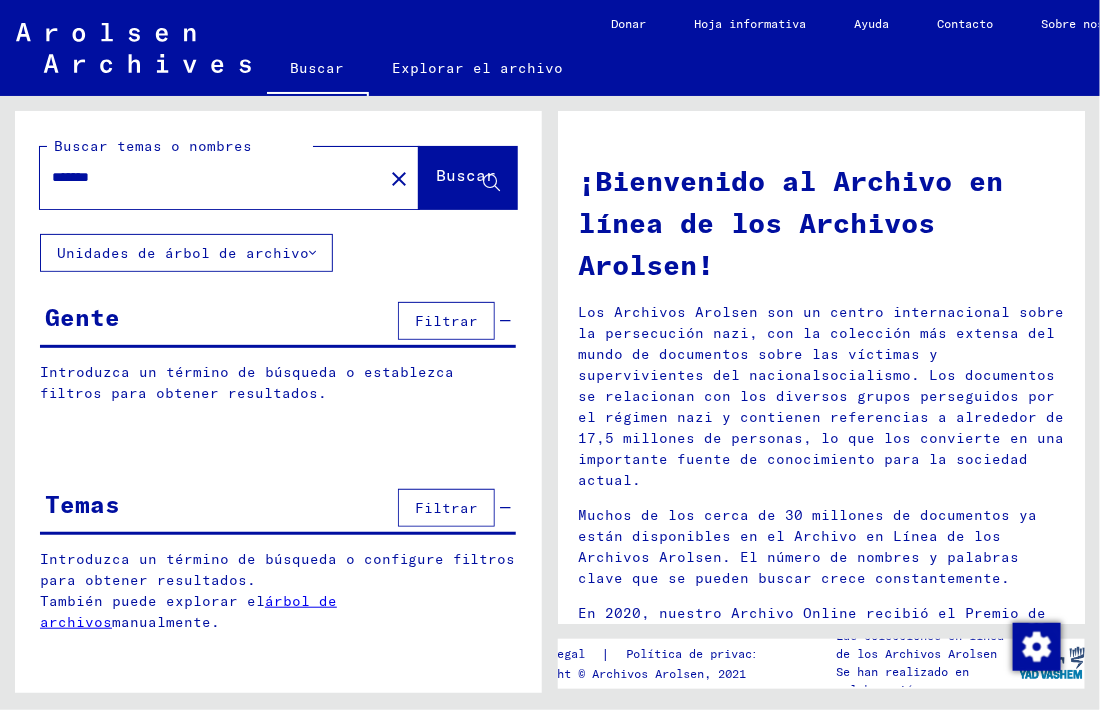 click on "Buscar" 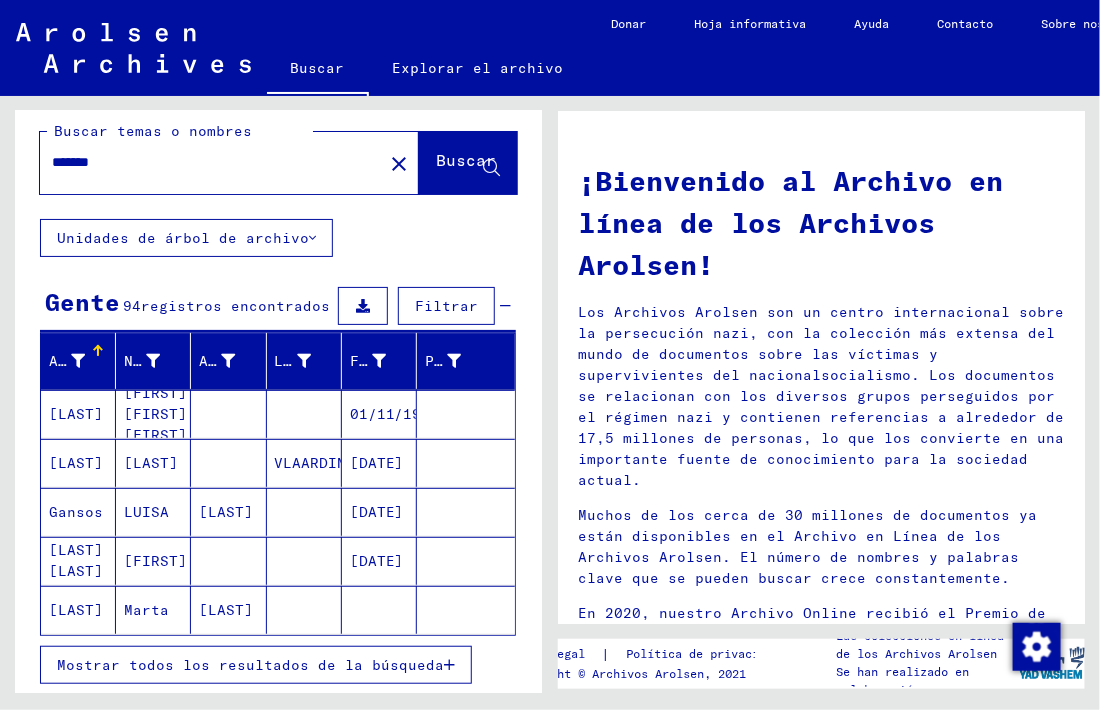 scroll, scrollTop: 14, scrollLeft: 0, axis: vertical 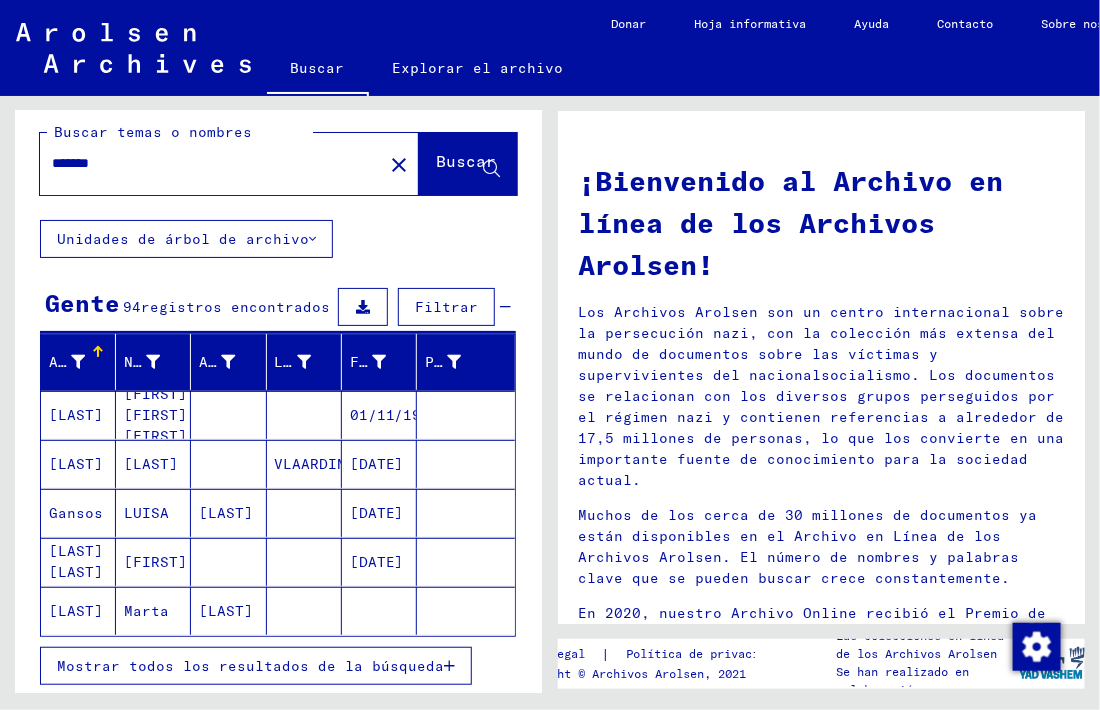 click on "[LAST]" at bounding box center [76, 464] 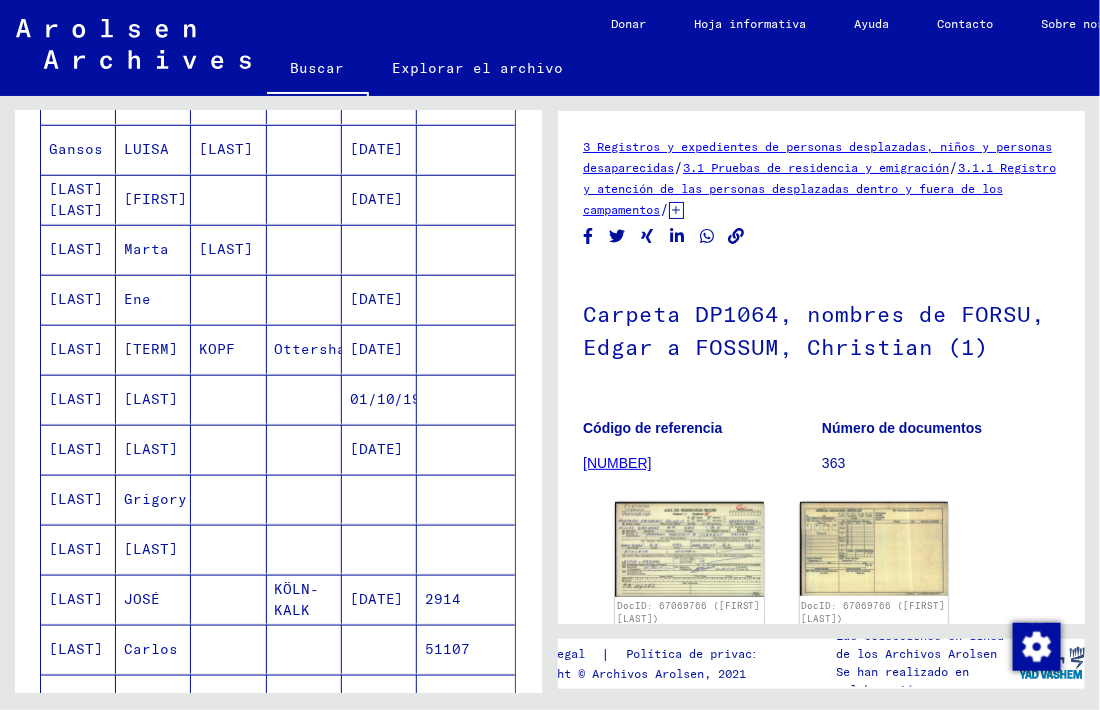 scroll, scrollTop: 483, scrollLeft: 0, axis: vertical 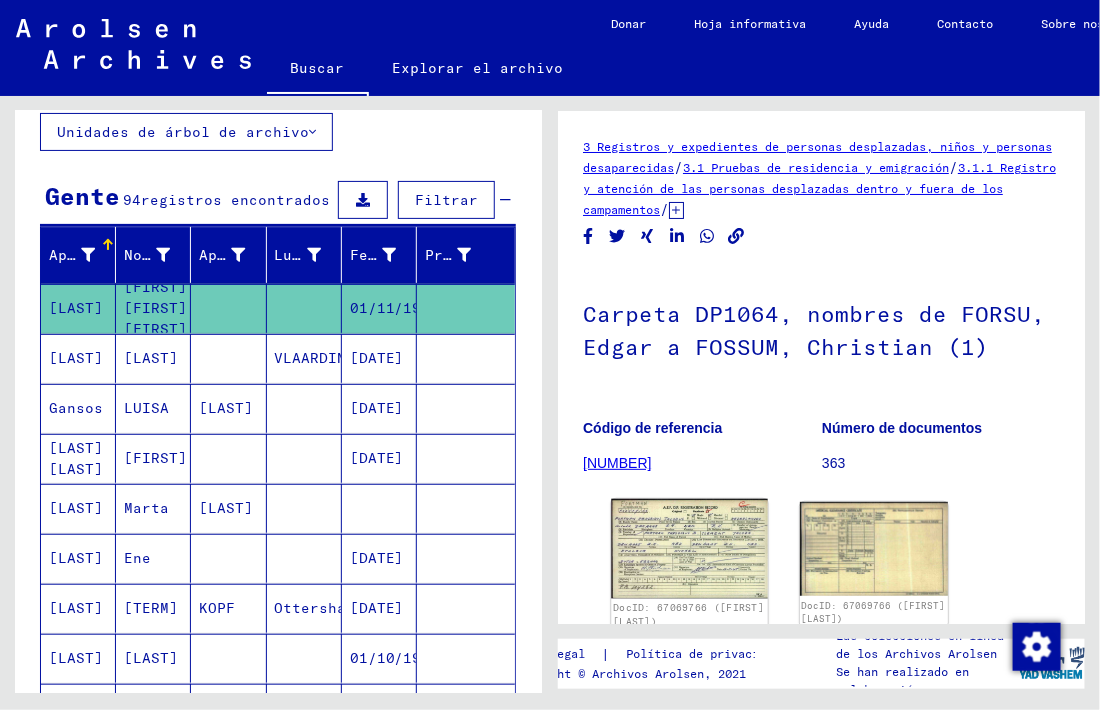 click 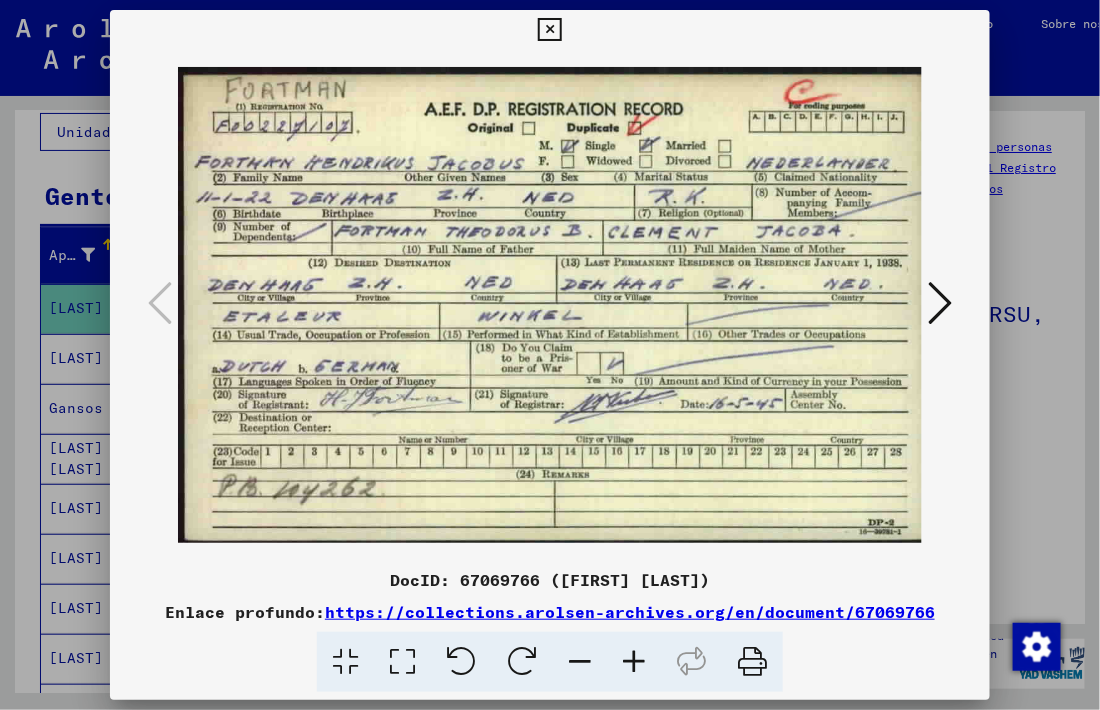 click at bounding box center [549, 30] 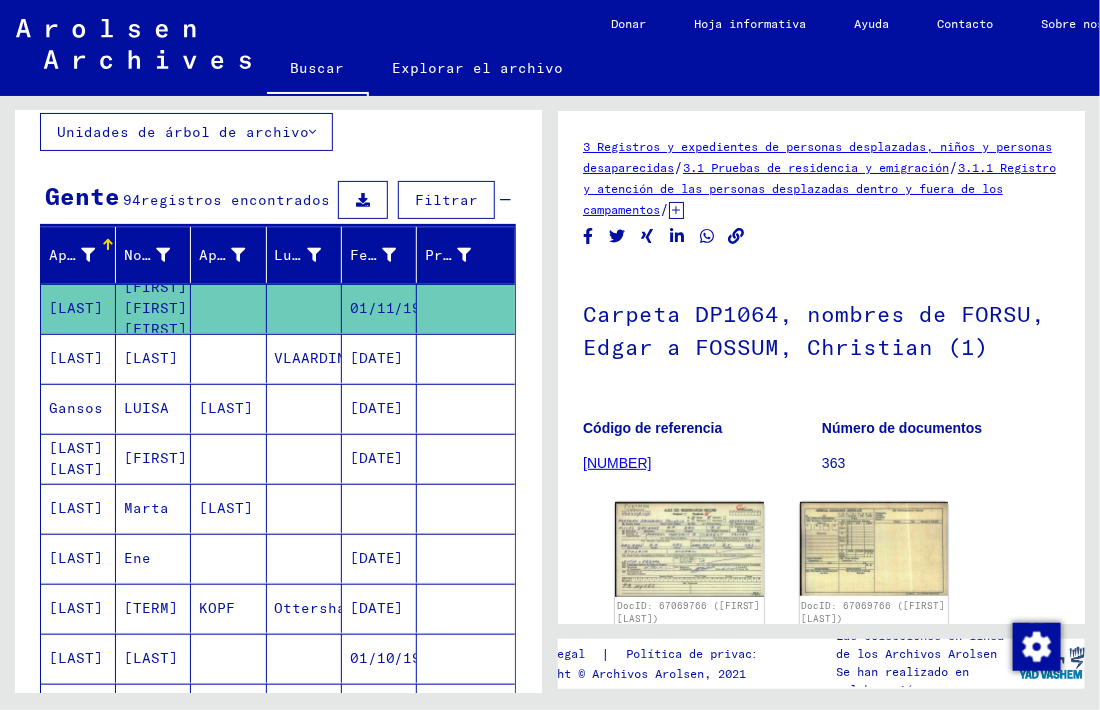 click on "[LAST]" at bounding box center (76, 408) 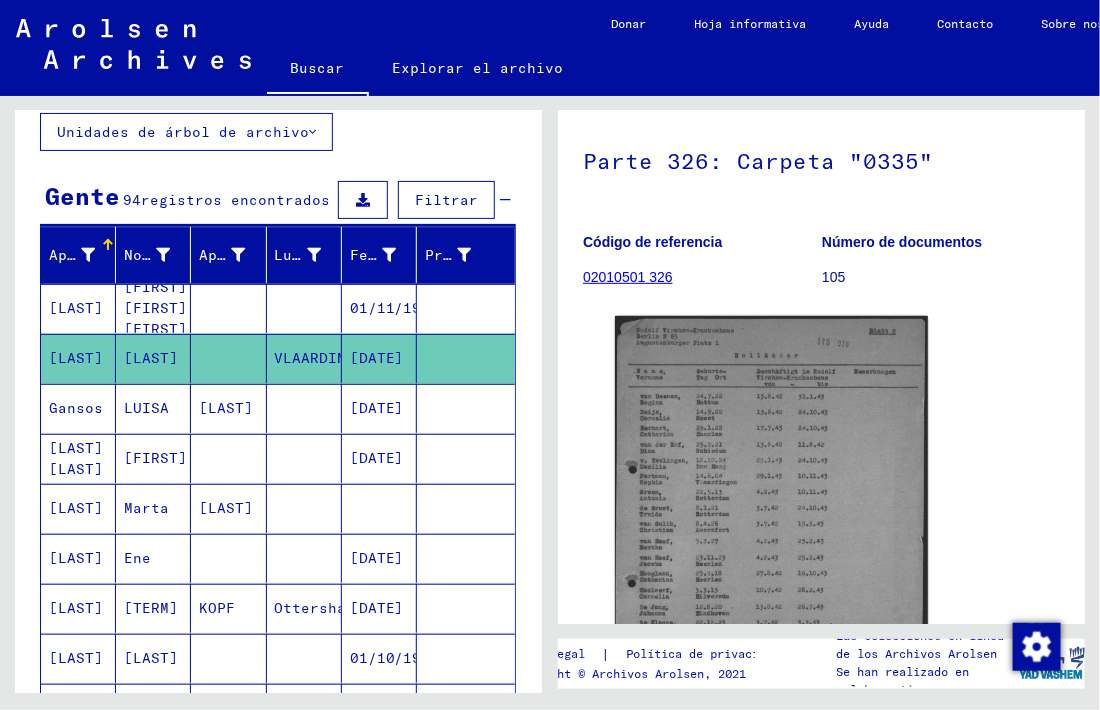 scroll, scrollTop: 270, scrollLeft: 0, axis: vertical 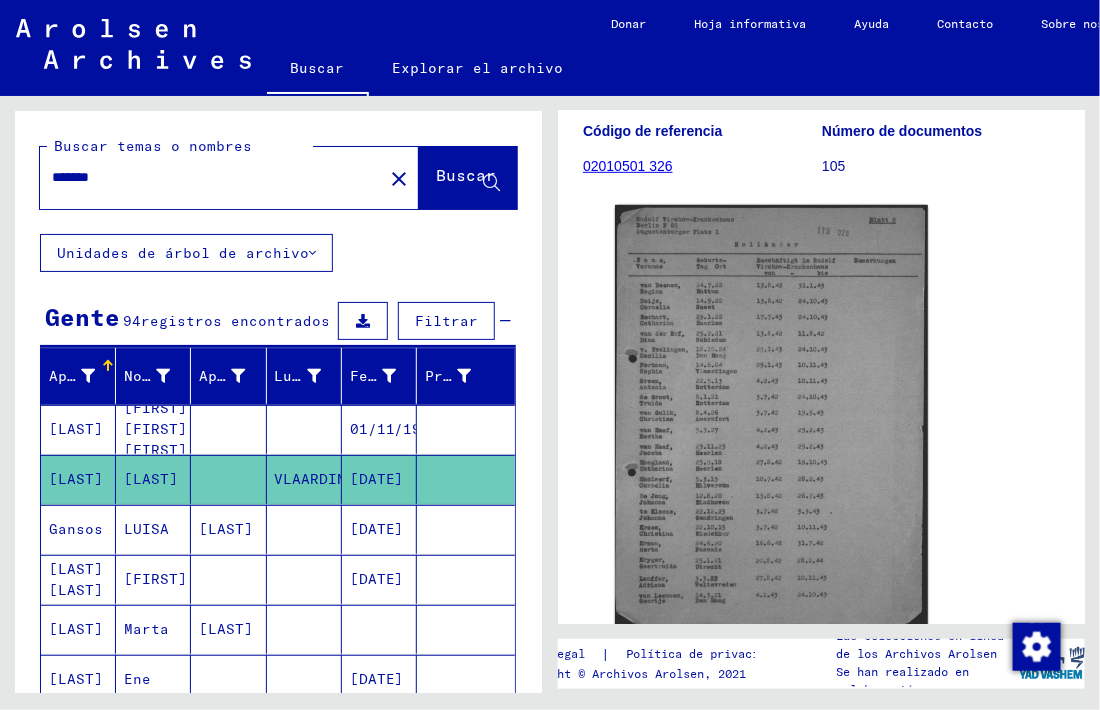 click on "*******" at bounding box center [211, 177] 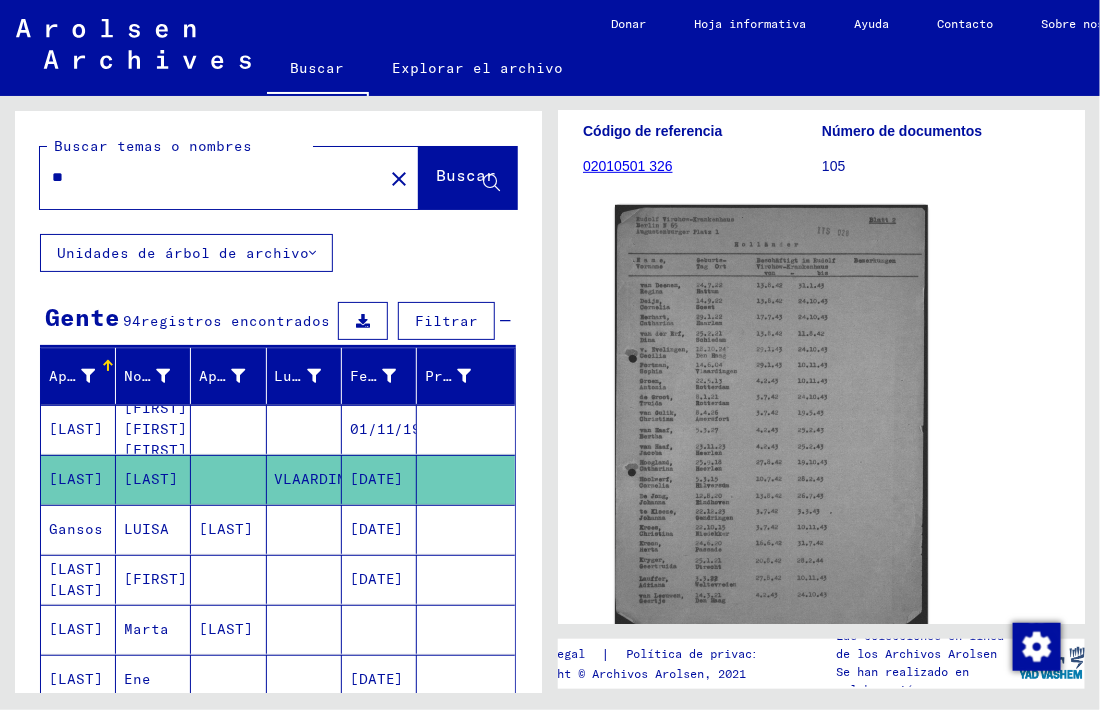 type on "*" 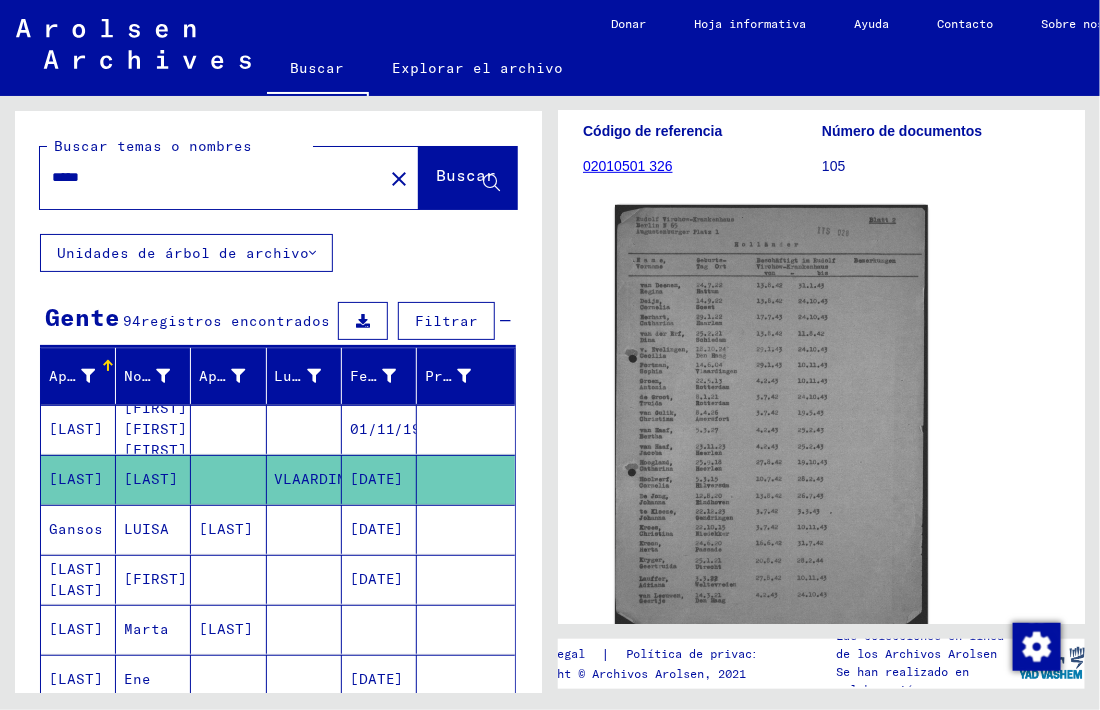 type on "******" 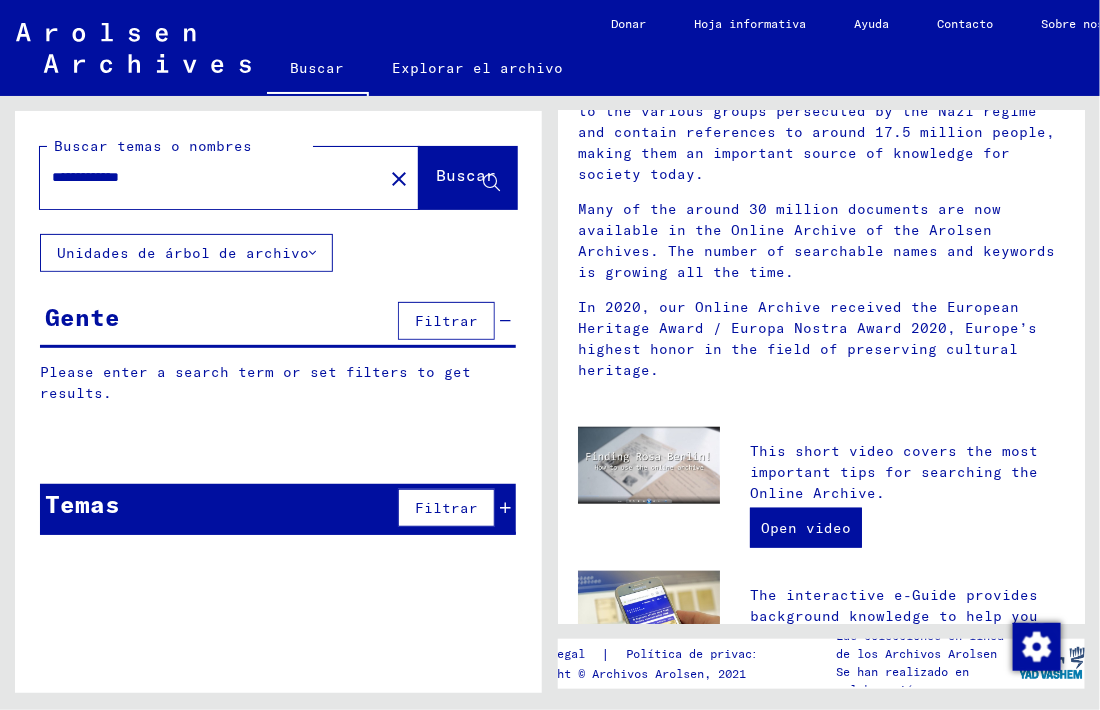 scroll, scrollTop: 0, scrollLeft: 0, axis: both 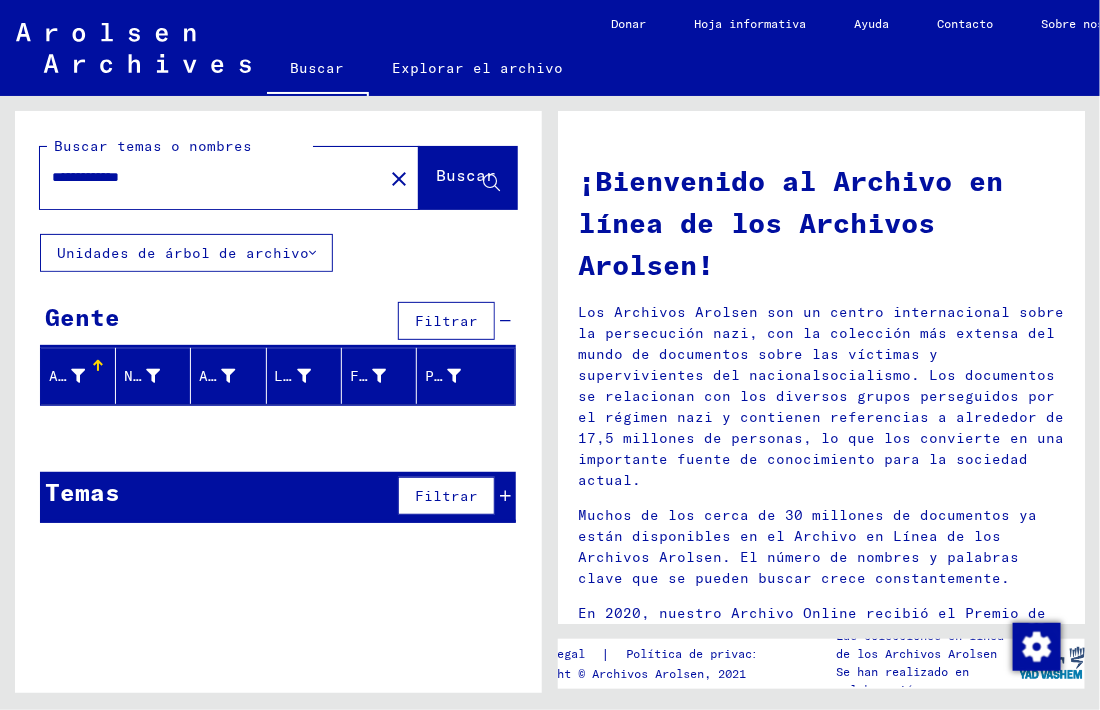 click on "**********" at bounding box center (205, 177) 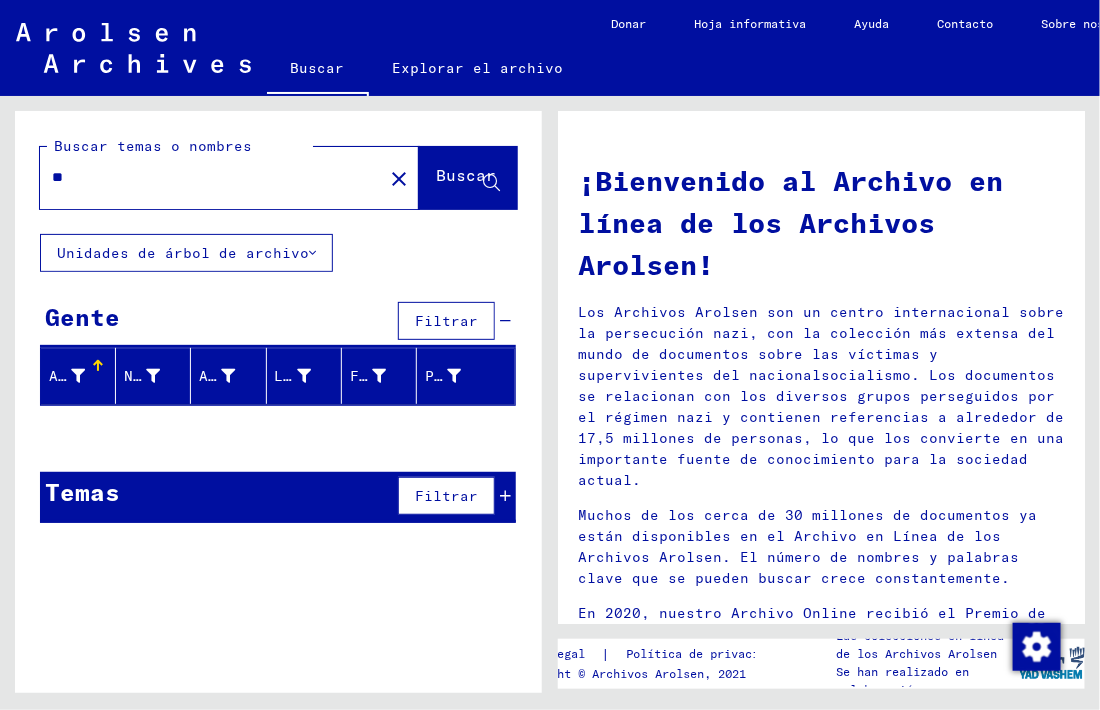 type on "*" 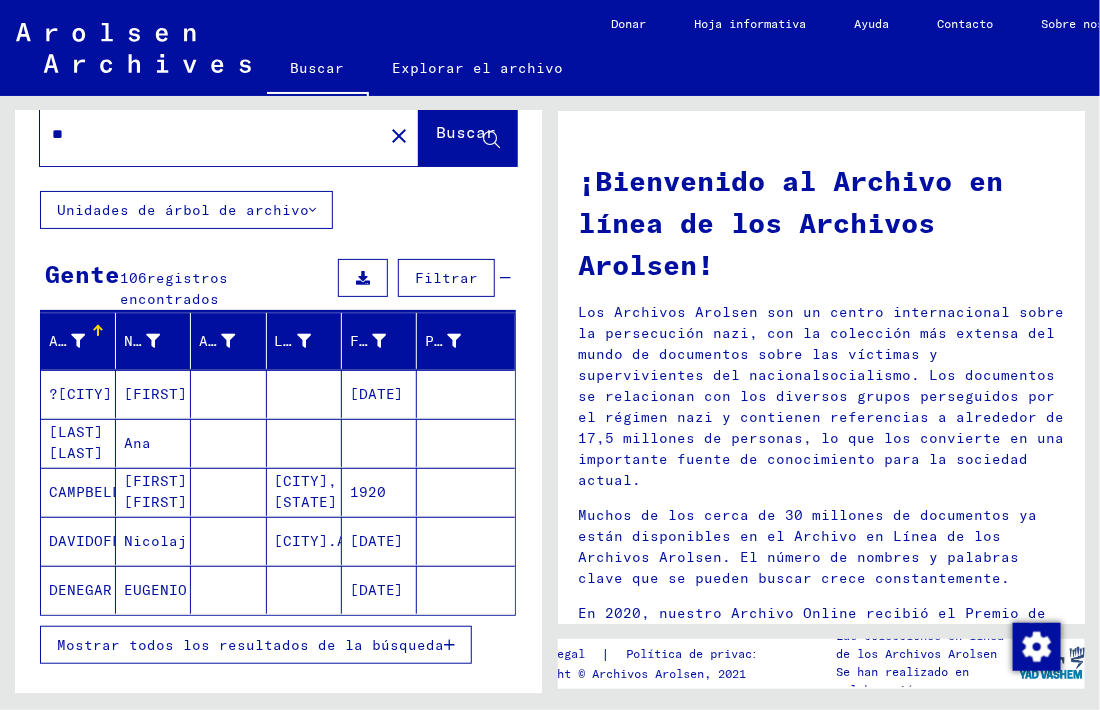 scroll, scrollTop: 42, scrollLeft: 0, axis: vertical 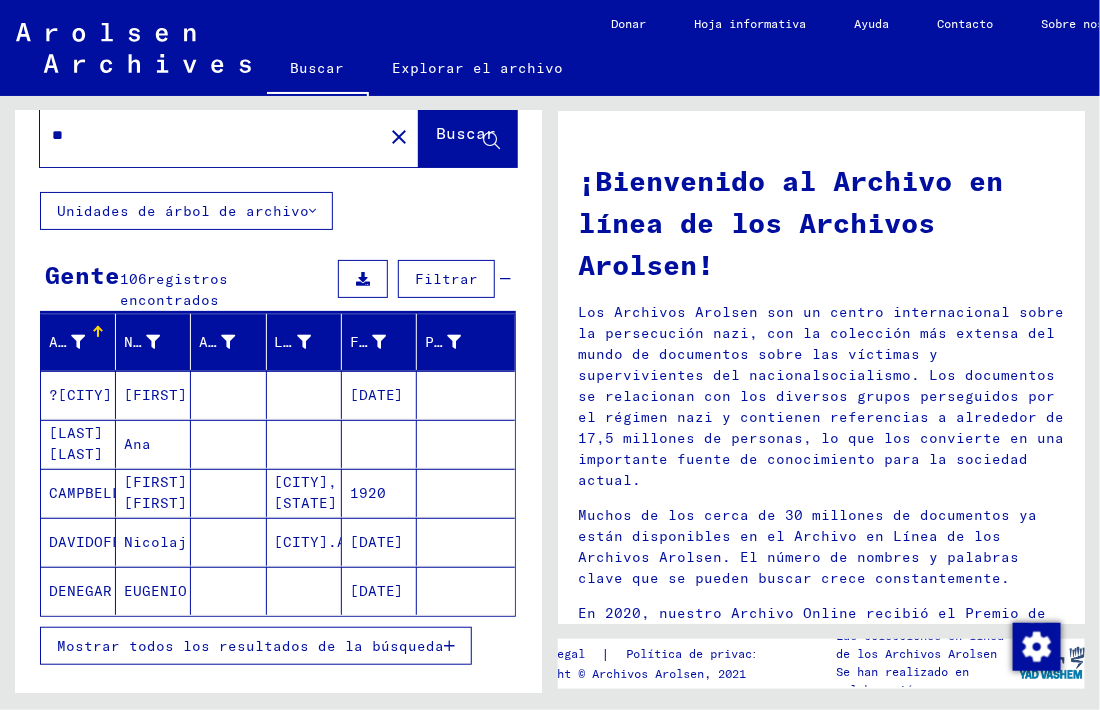 click on "**" at bounding box center [205, 135] 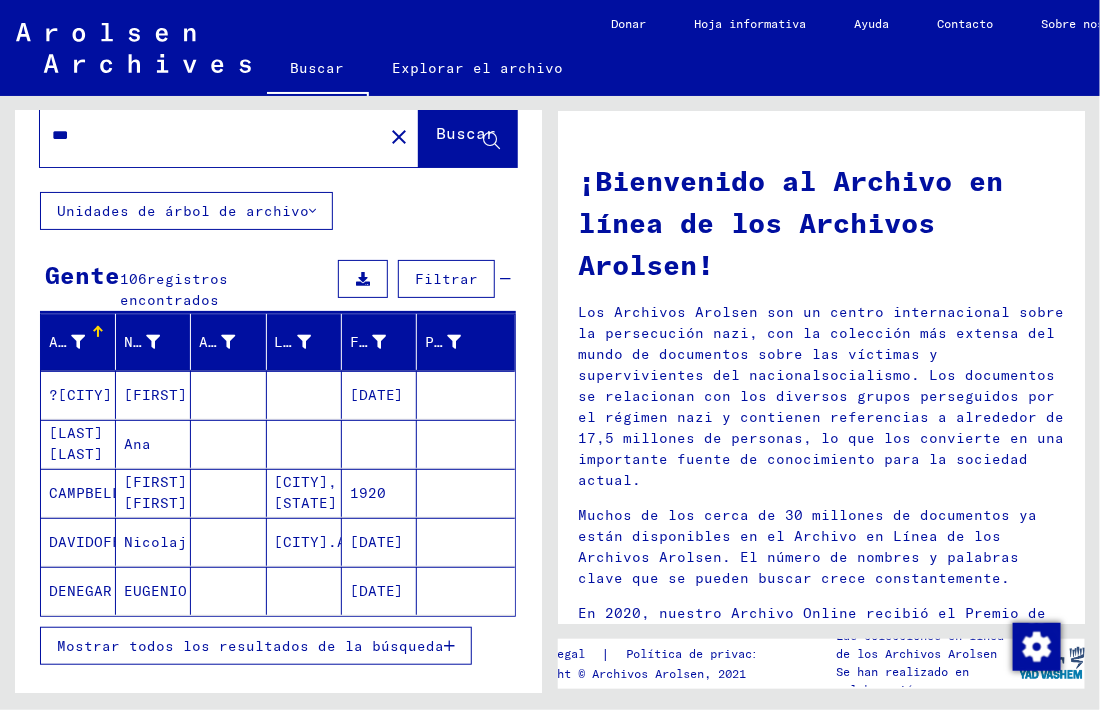 click on "Buscar" 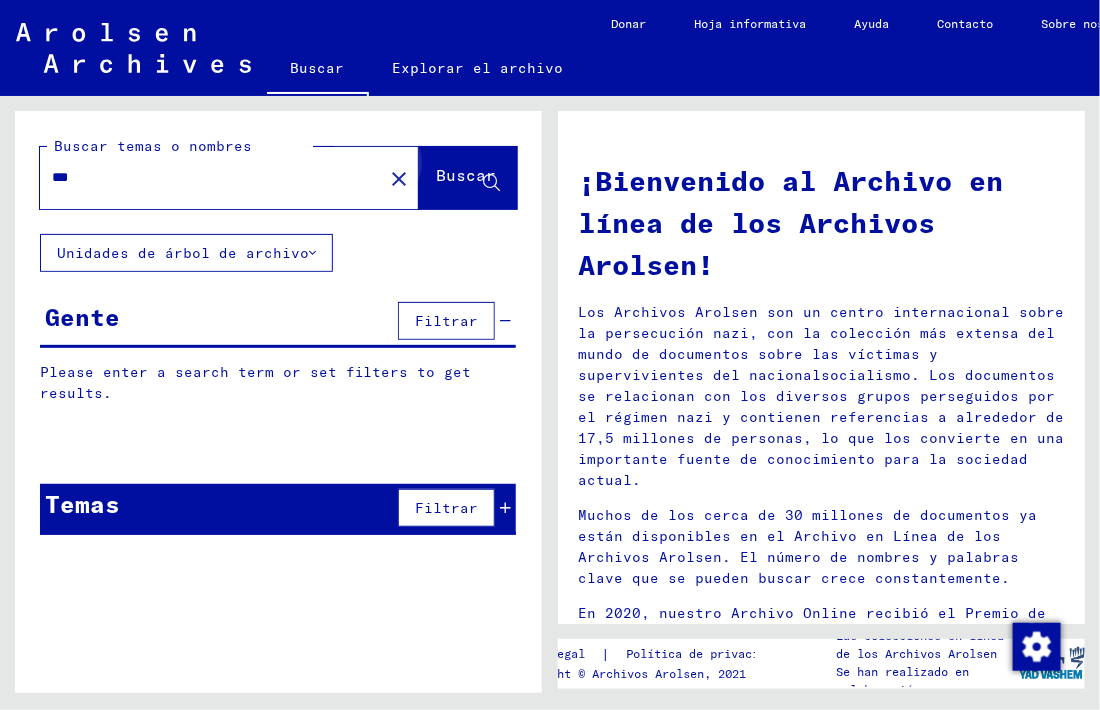 scroll, scrollTop: 0, scrollLeft: 0, axis: both 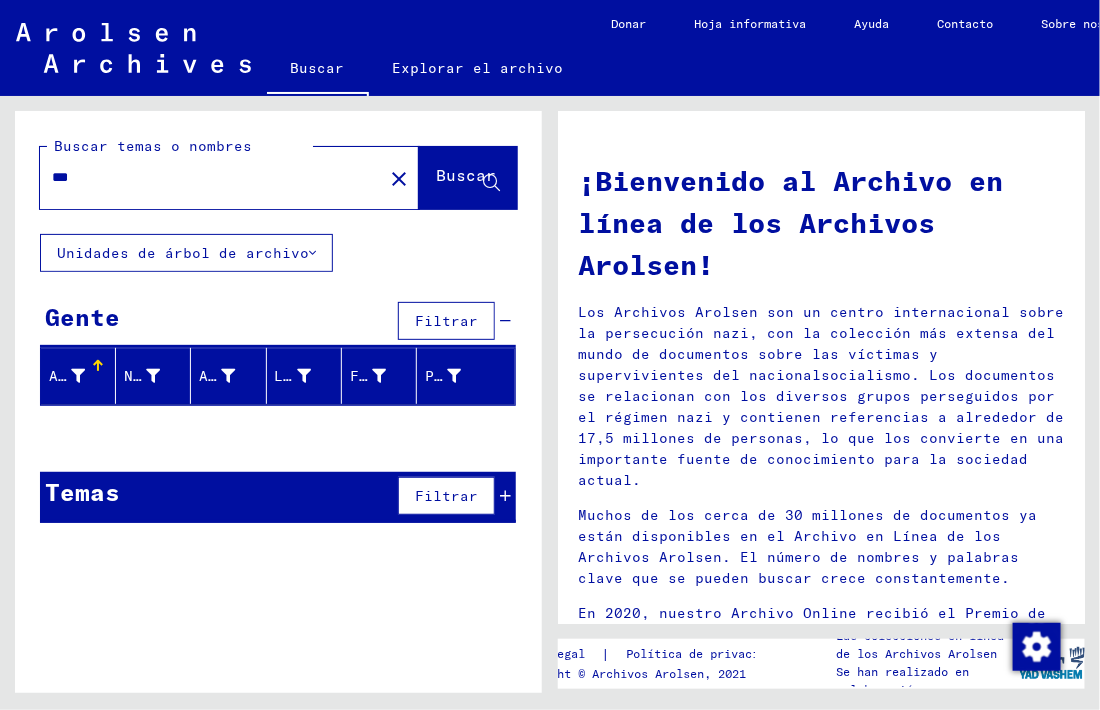 click on "***" at bounding box center (205, 177) 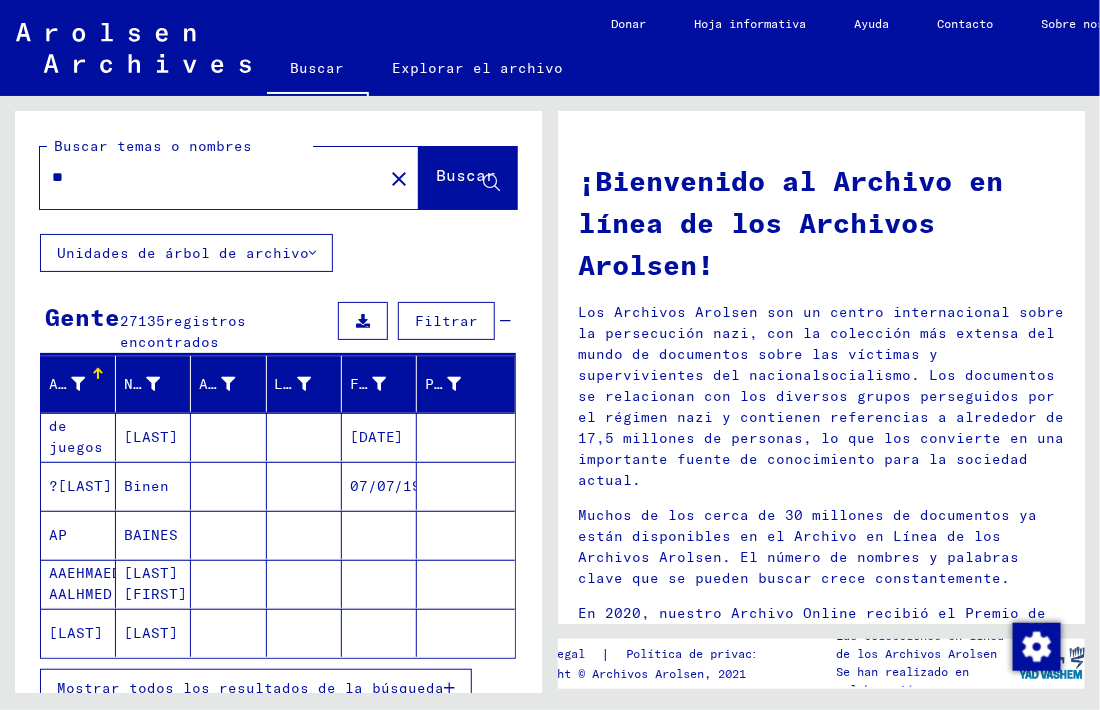 type on "*" 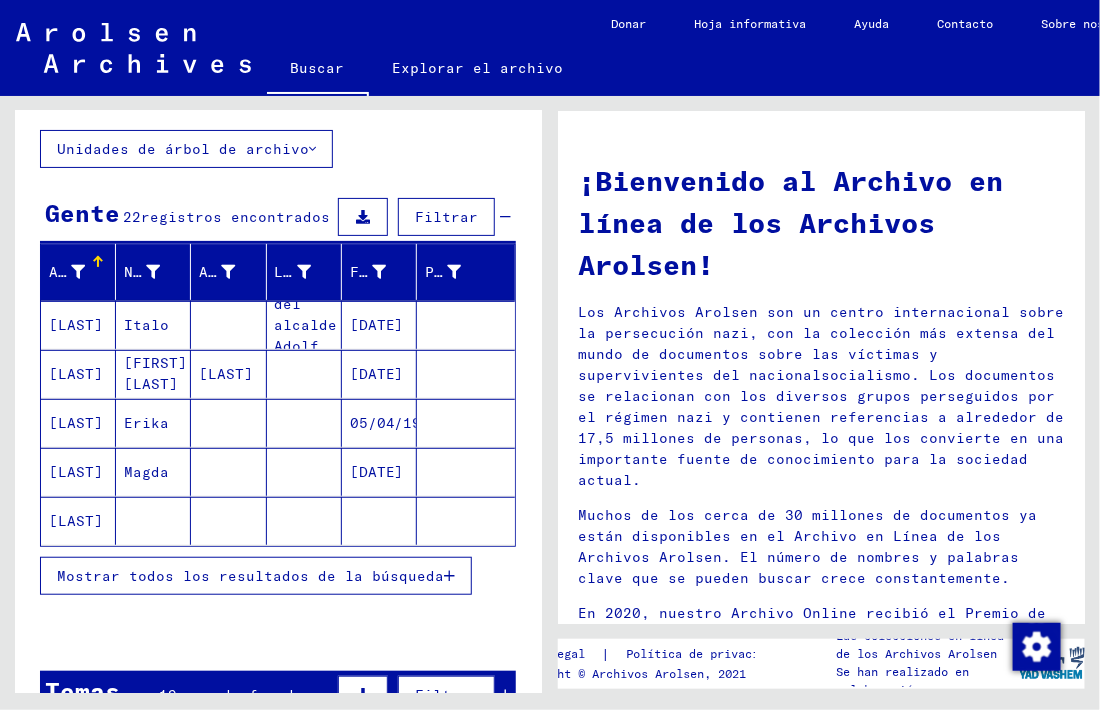 scroll, scrollTop: 109, scrollLeft: 0, axis: vertical 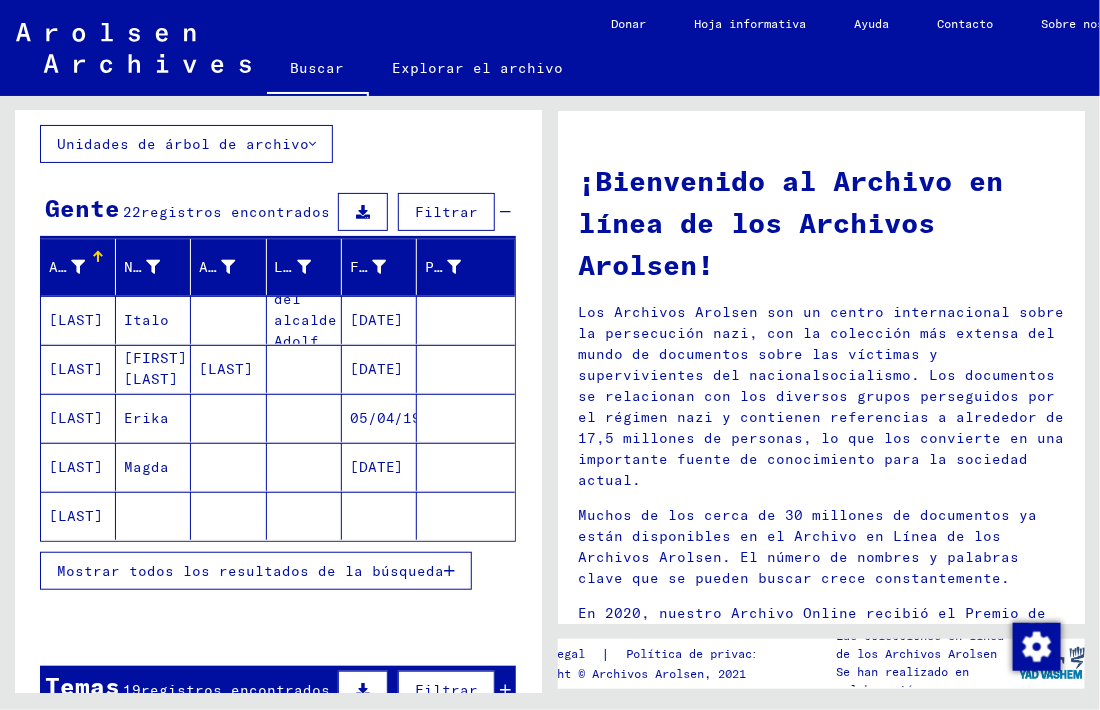 click on "[LAST]" at bounding box center (76, 516) 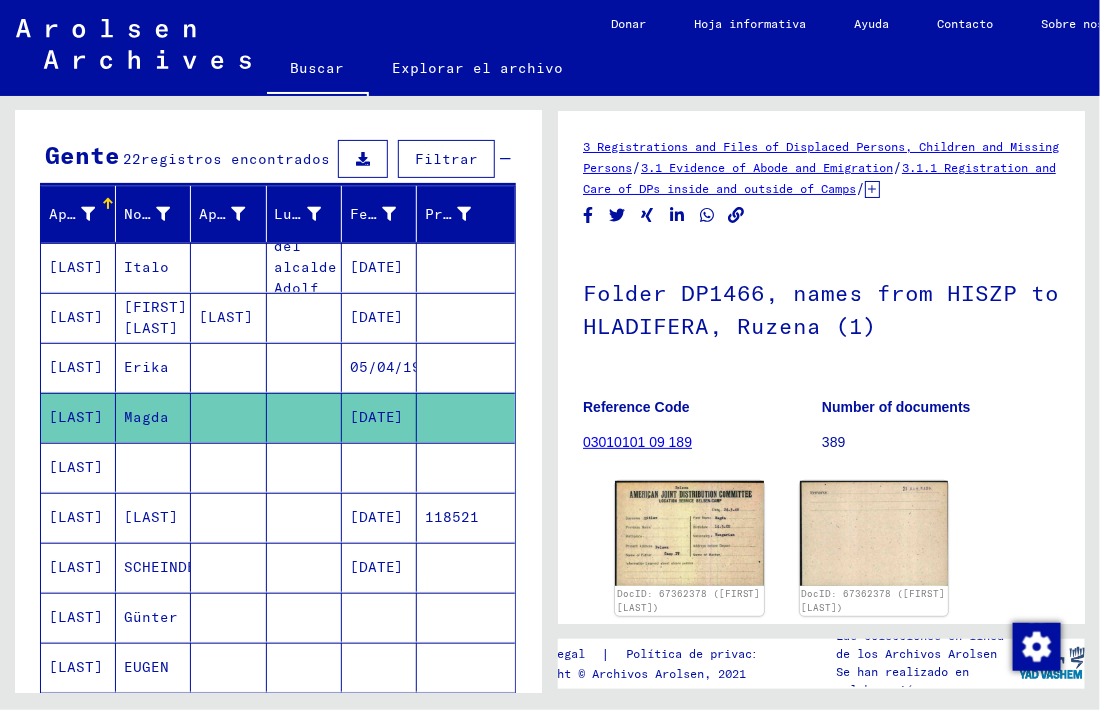 scroll, scrollTop: 181, scrollLeft: 0, axis: vertical 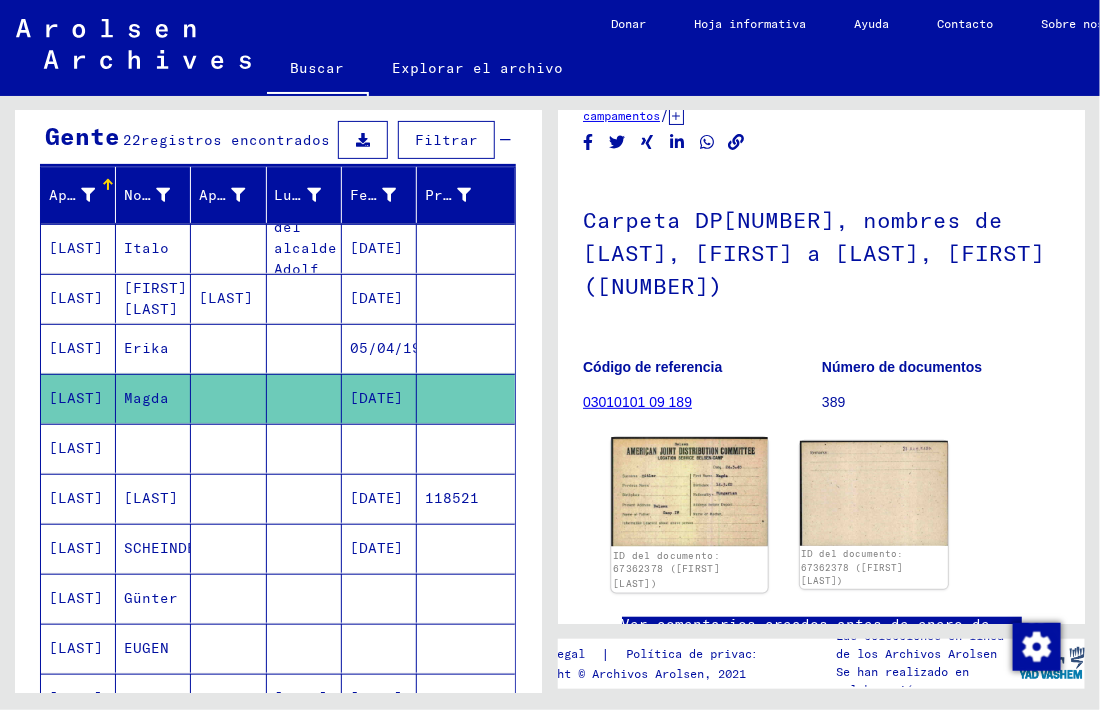 click 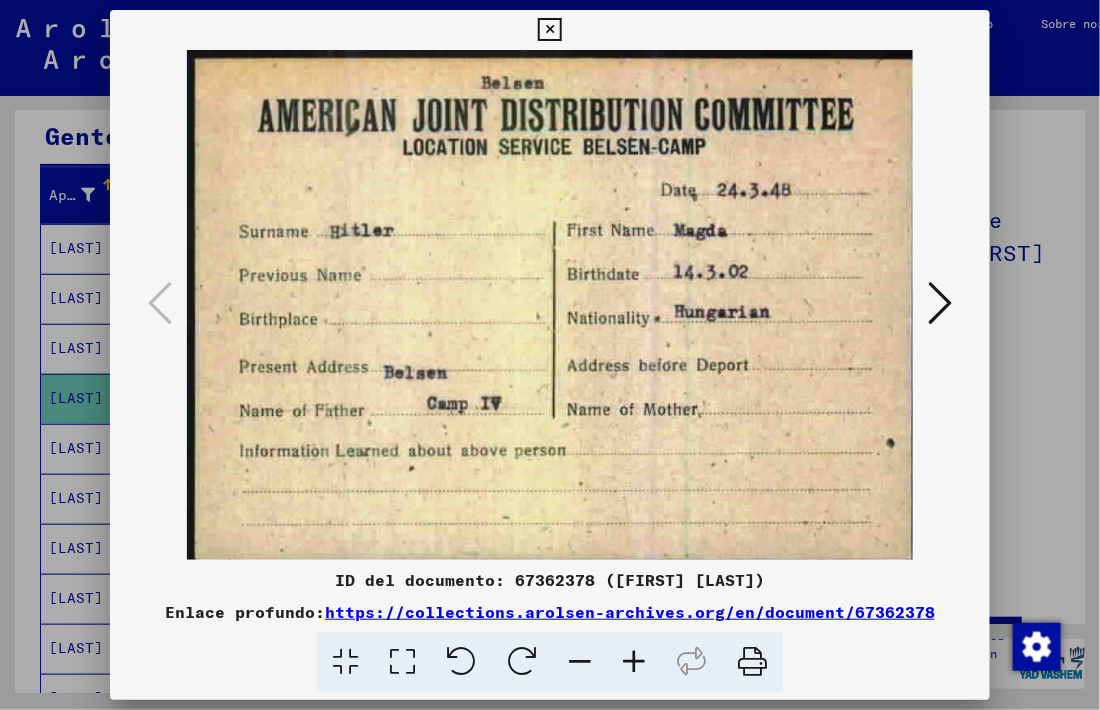 click at bounding box center (549, 30) 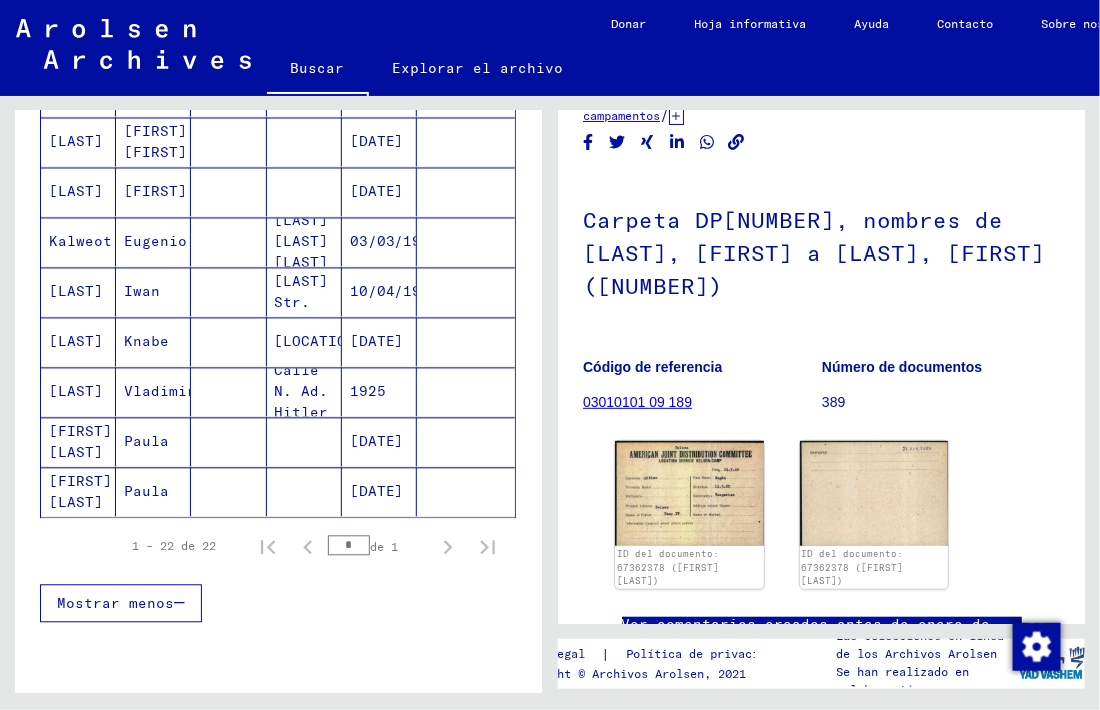 scroll, scrollTop: 988, scrollLeft: 0, axis: vertical 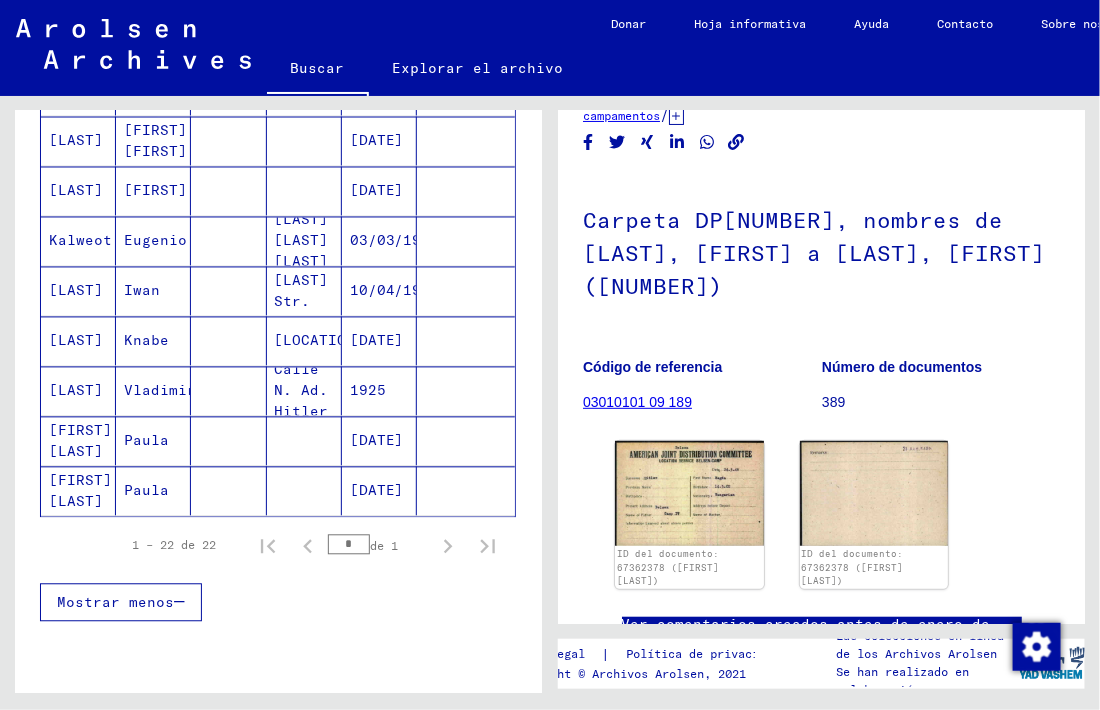 click on "[FIRST] [LAST]" at bounding box center [80, 491] 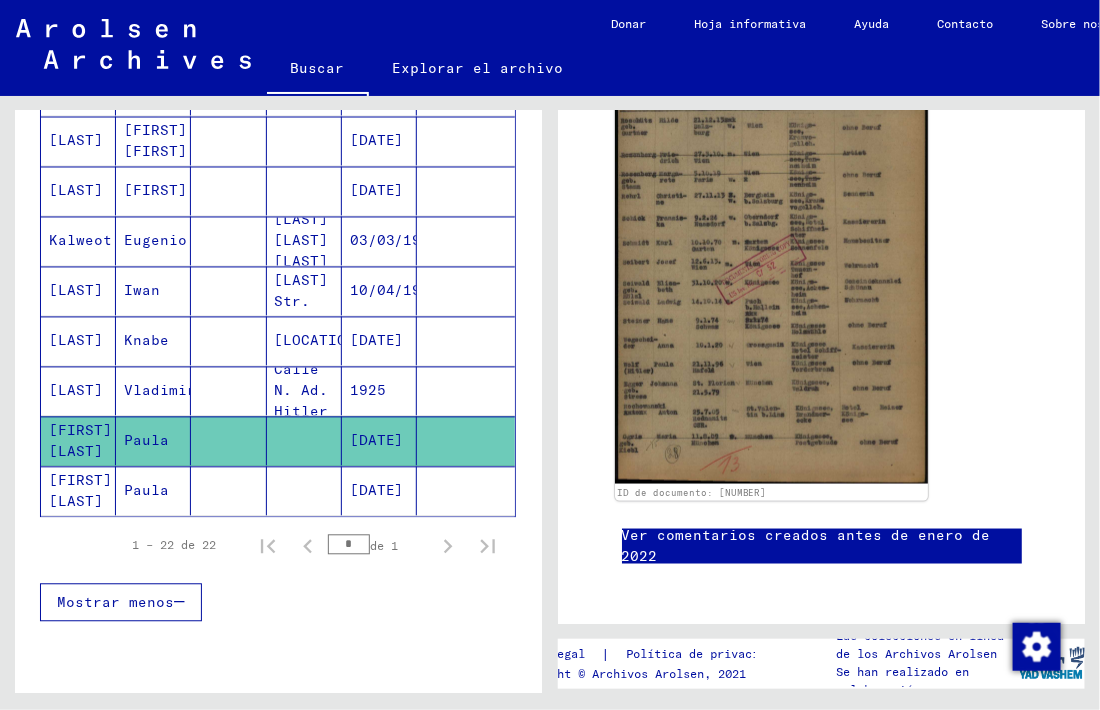 scroll, scrollTop: 540, scrollLeft: 0, axis: vertical 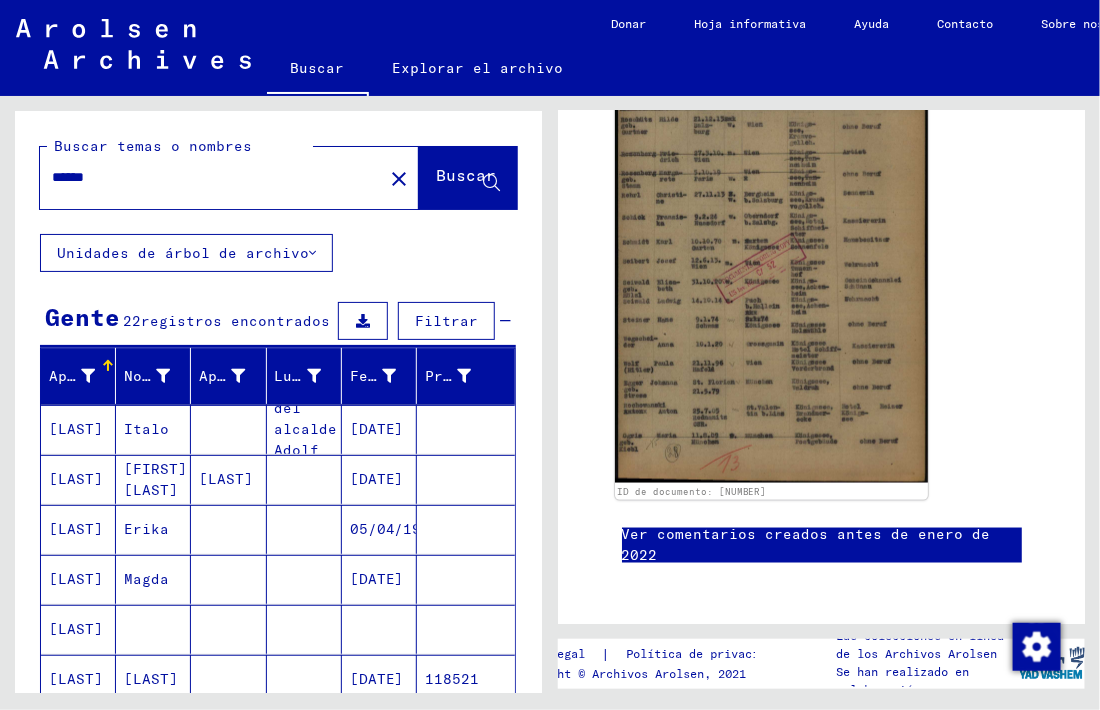 click on "******" at bounding box center [211, 177] 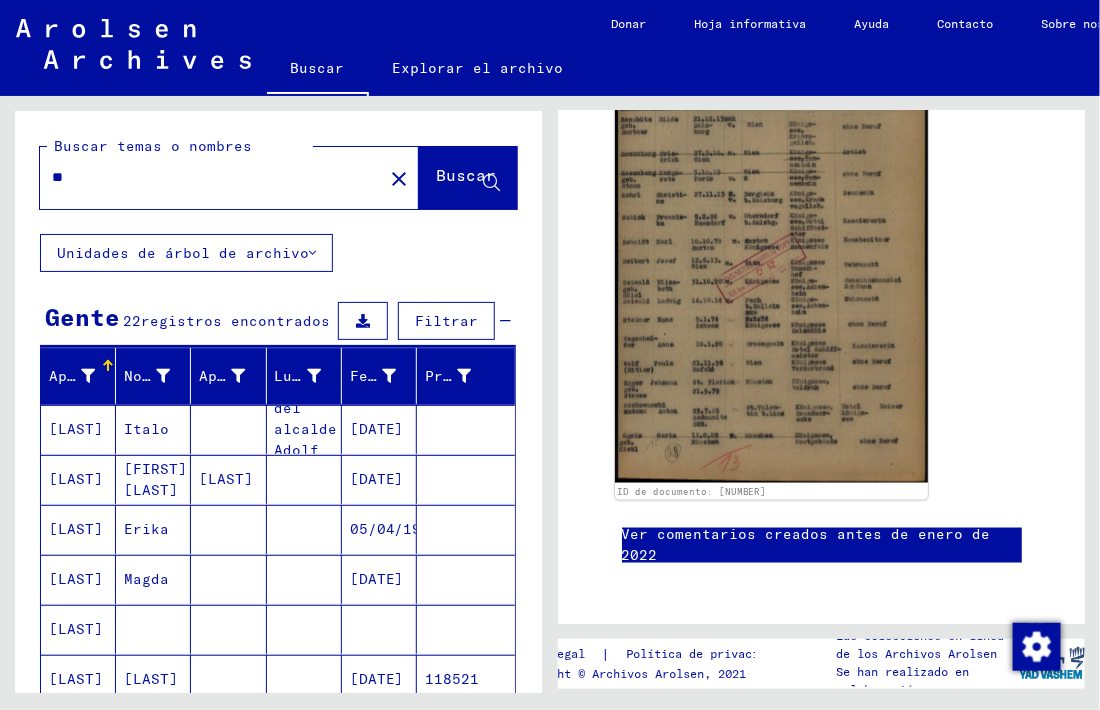 type on "*" 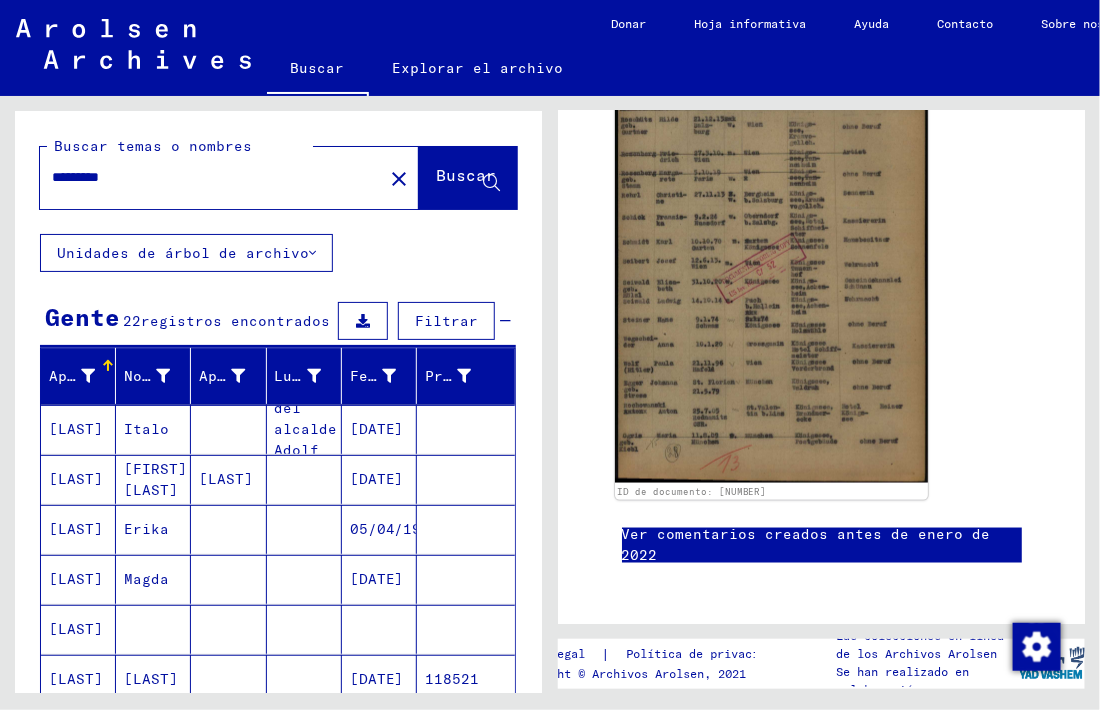 click on "Buscar" 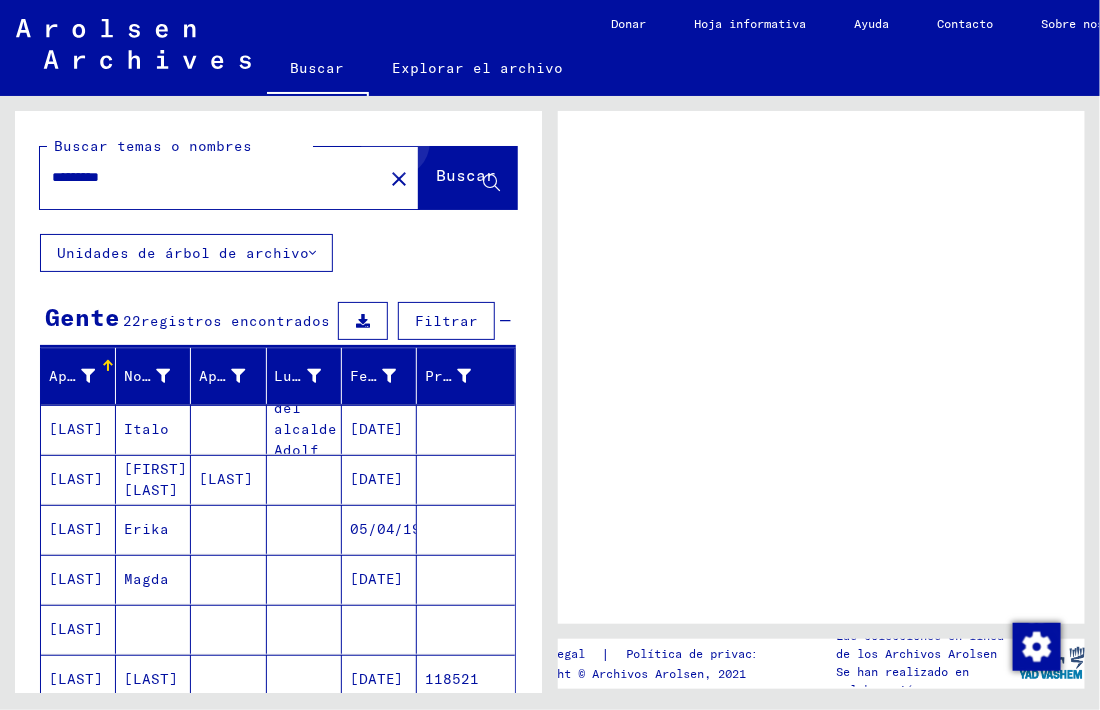 scroll, scrollTop: 0, scrollLeft: 0, axis: both 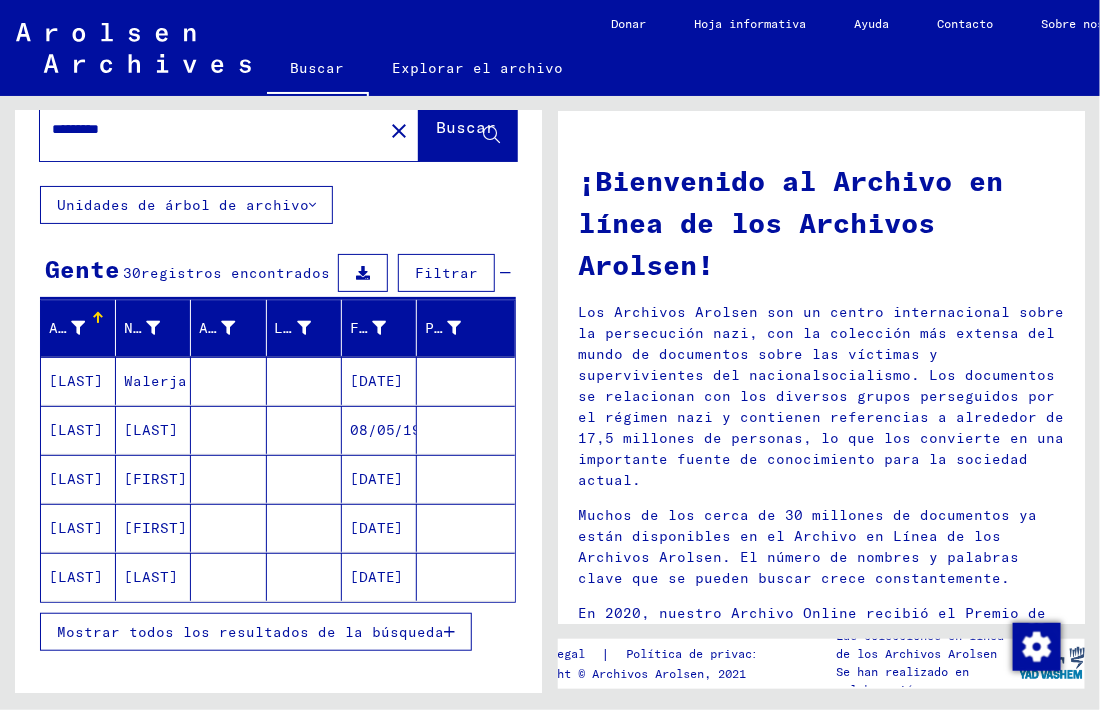 click on "[LAST]" at bounding box center (76, 430) 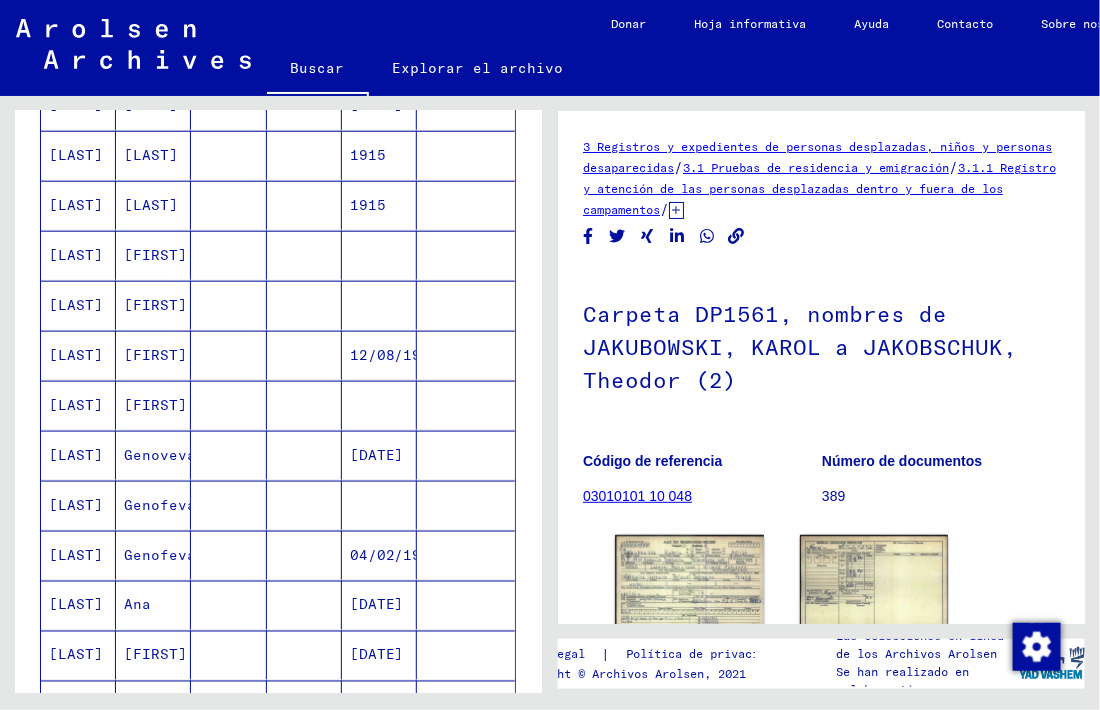 scroll, scrollTop: 527, scrollLeft: 0, axis: vertical 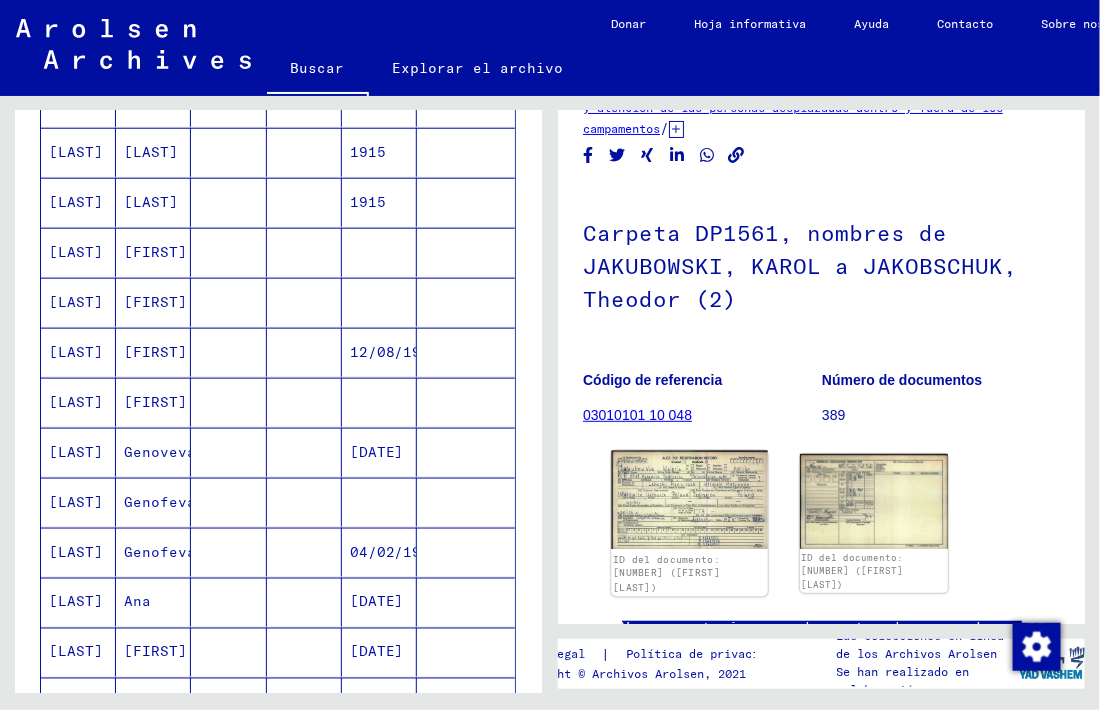 click 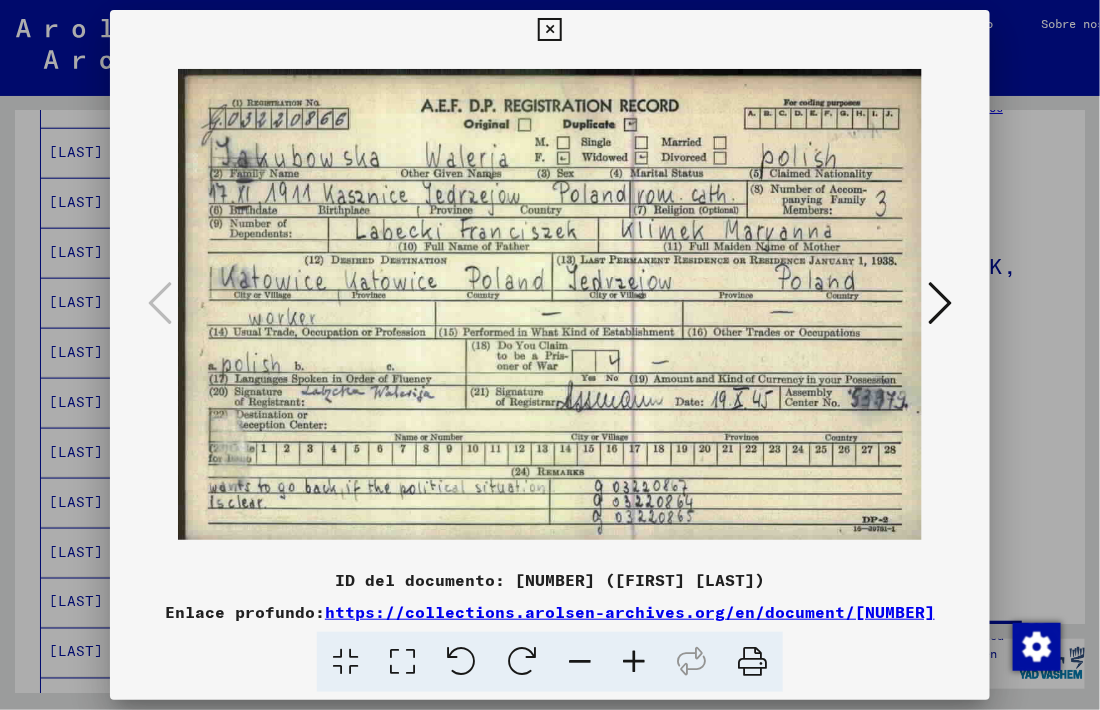 click at bounding box center [549, 30] 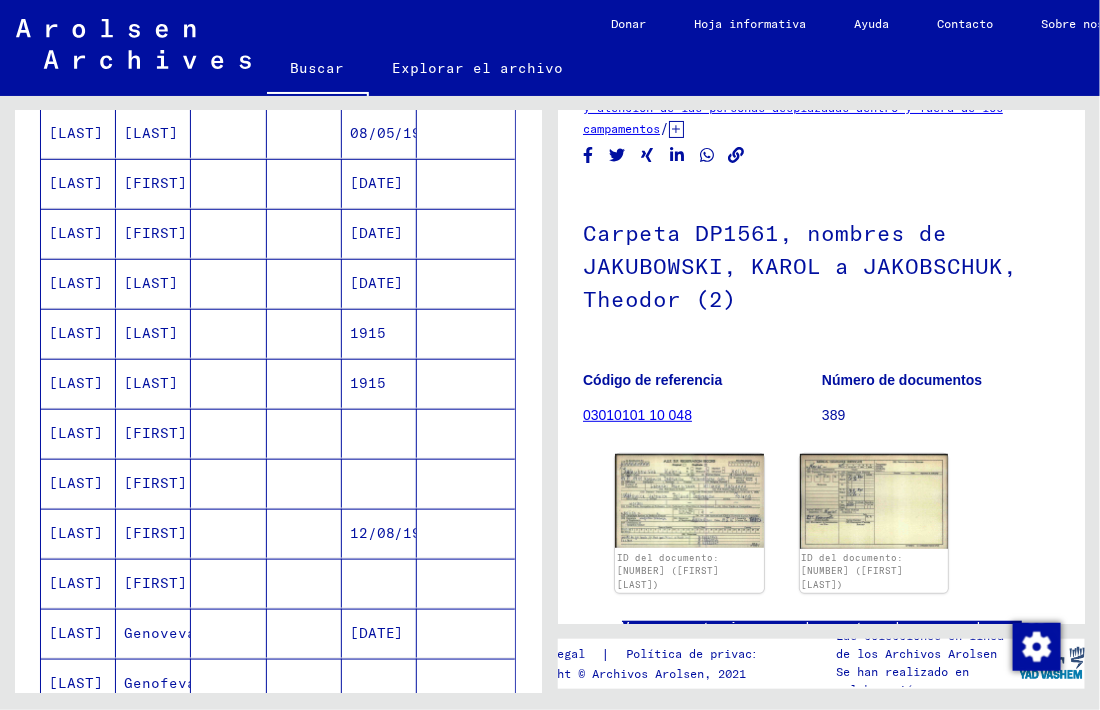 scroll, scrollTop: 0, scrollLeft: 0, axis: both 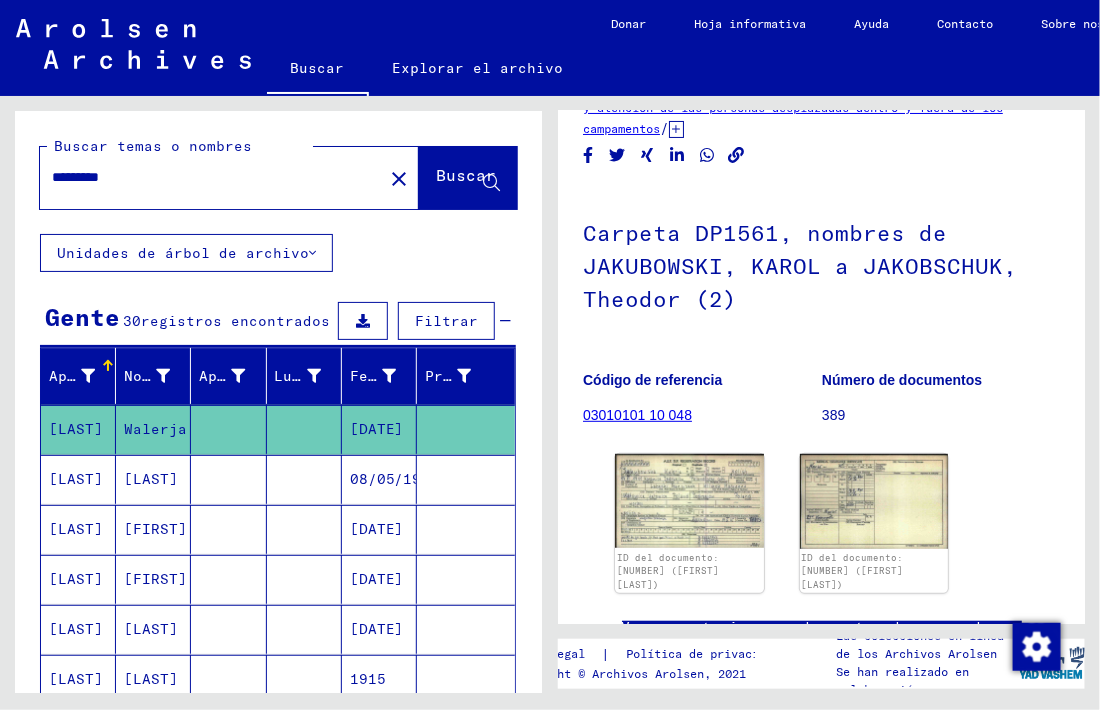 click on "*********" at bounding box center [211, 177] 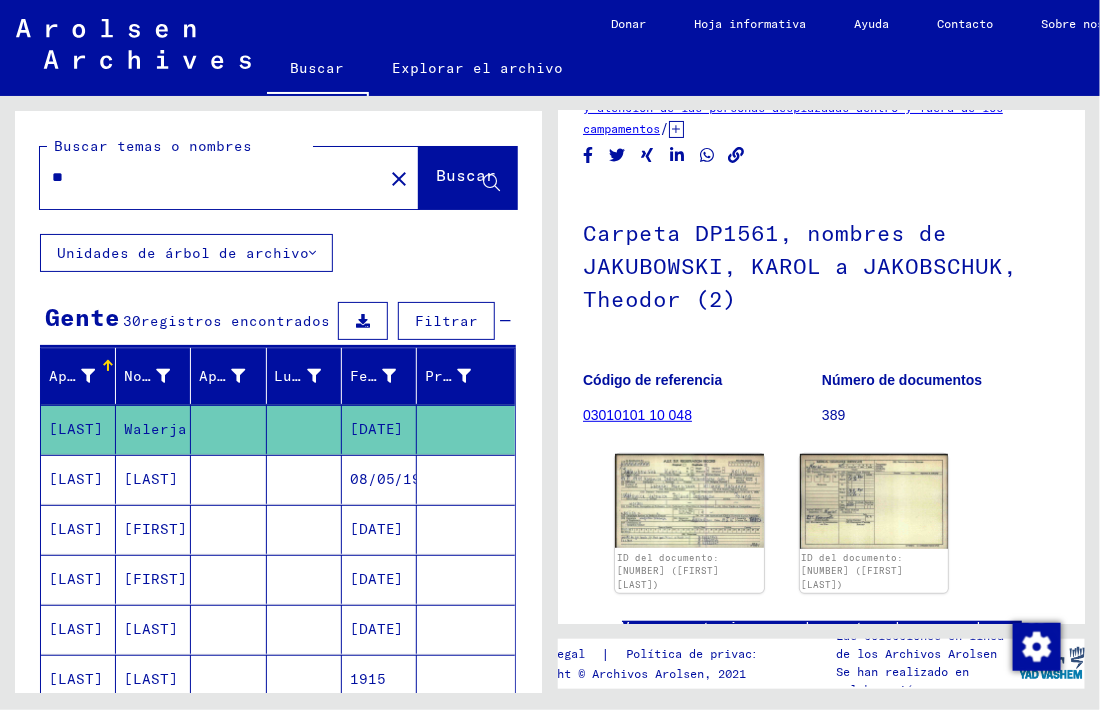 type on "*" 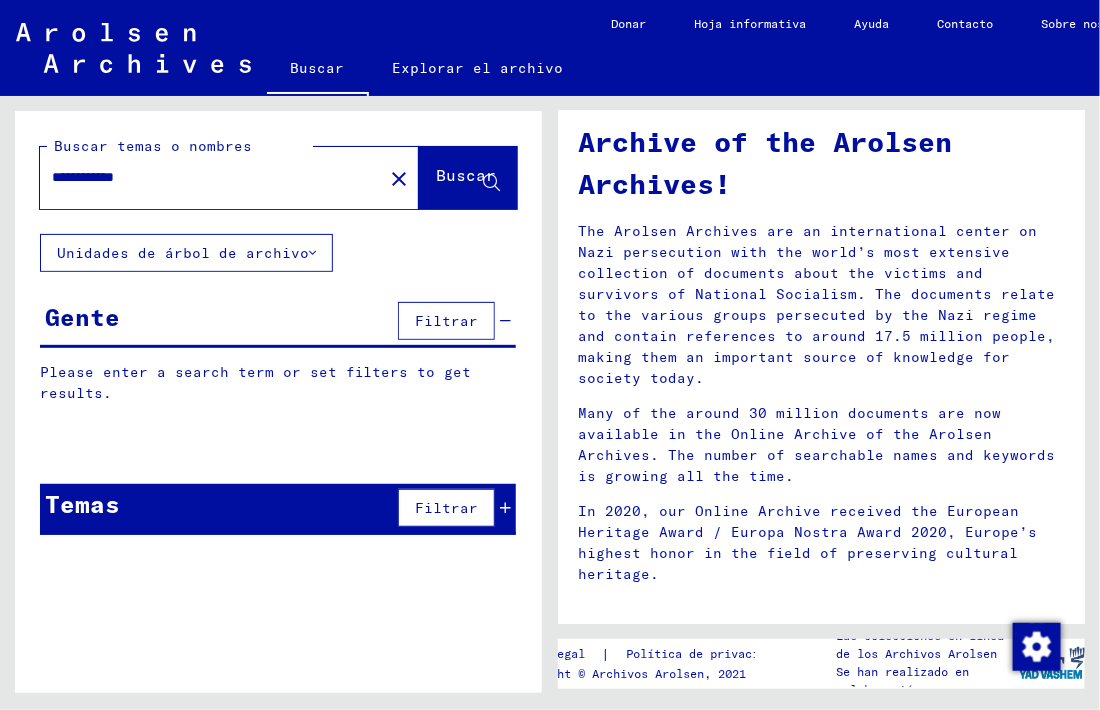 scroll, scrollTop: 0, scrollLeft: 0, axis: both 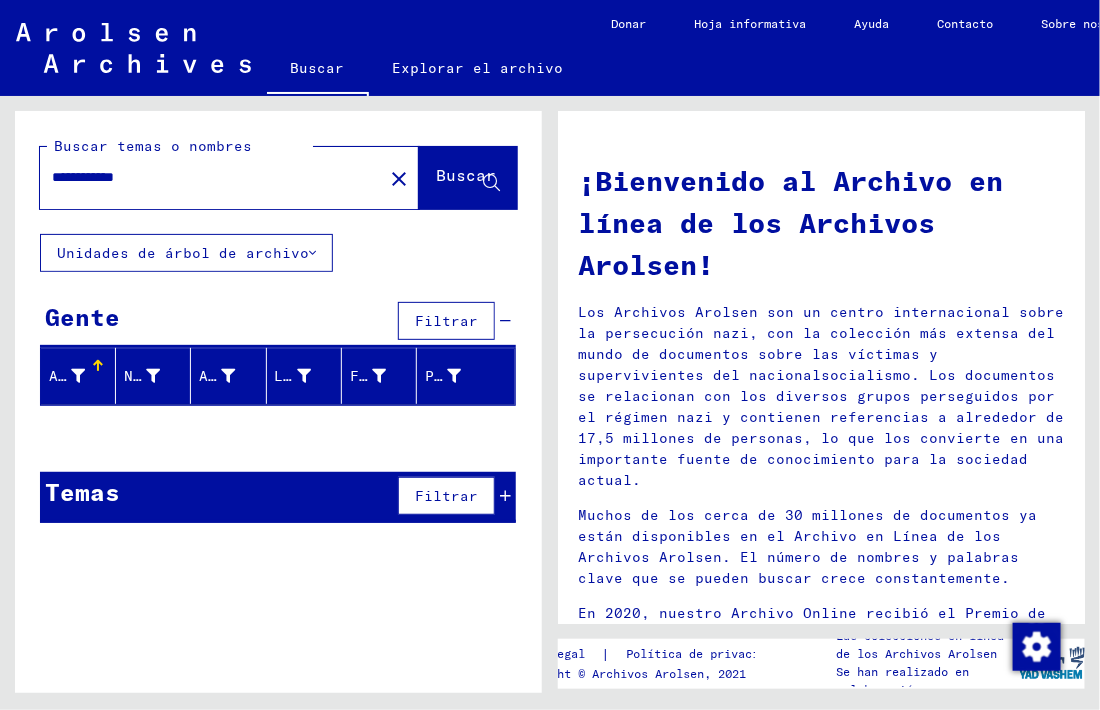 click on "**********" at bounding box center [205, 177] 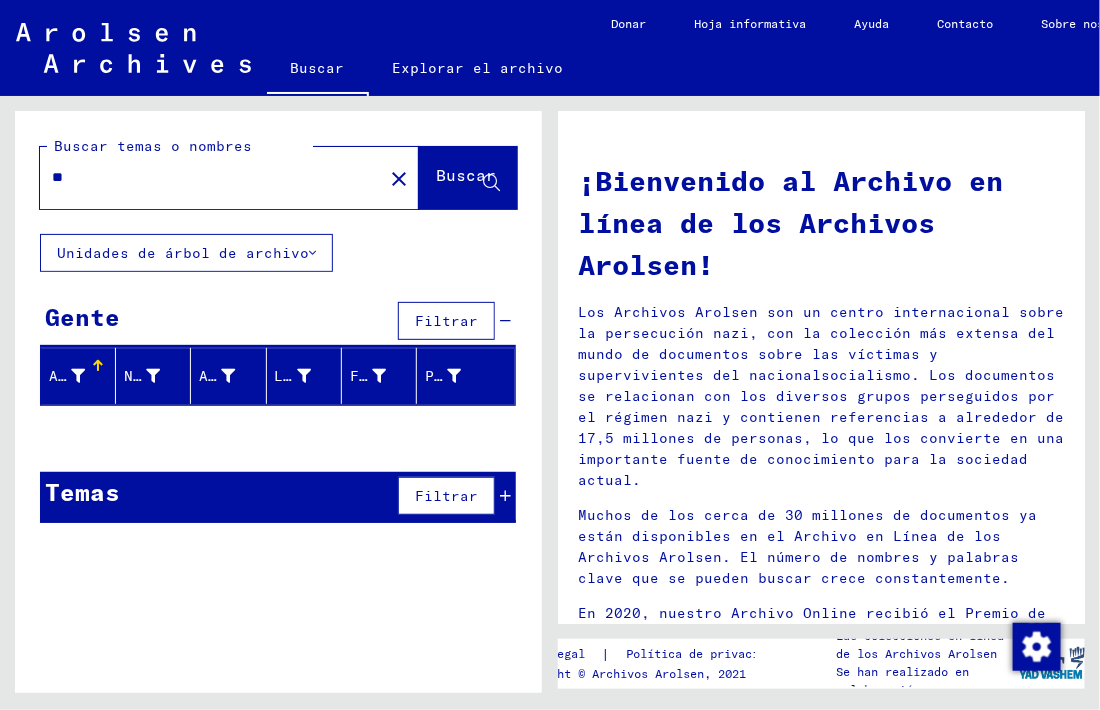 type on "*" 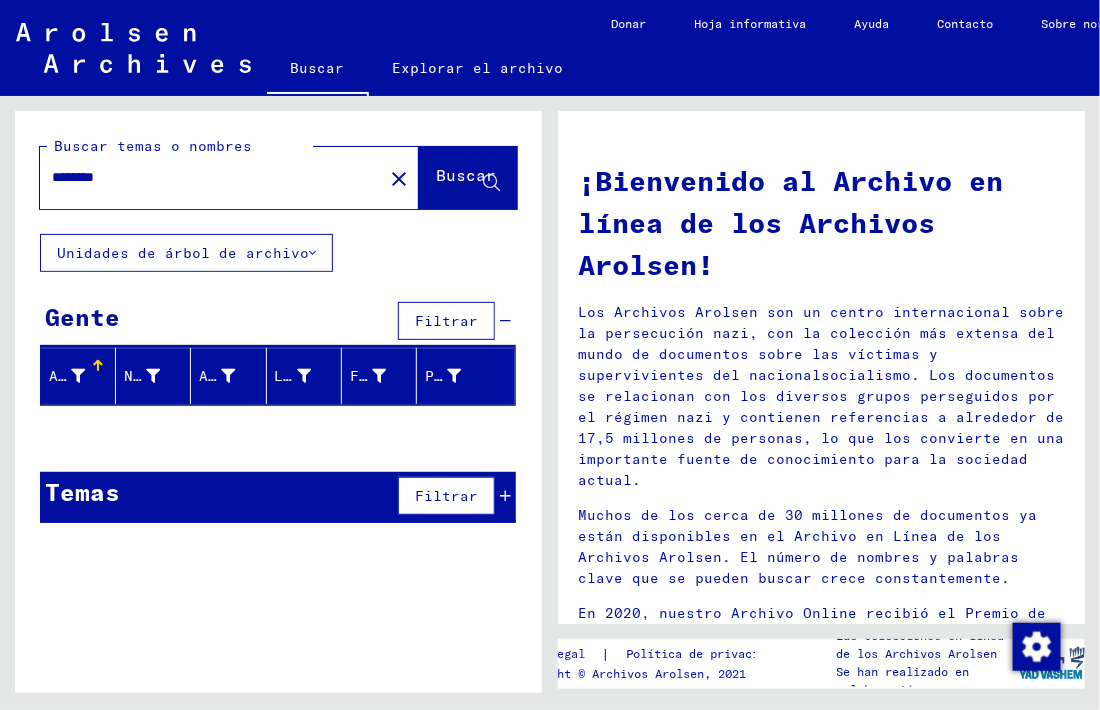 click on "Buscar" 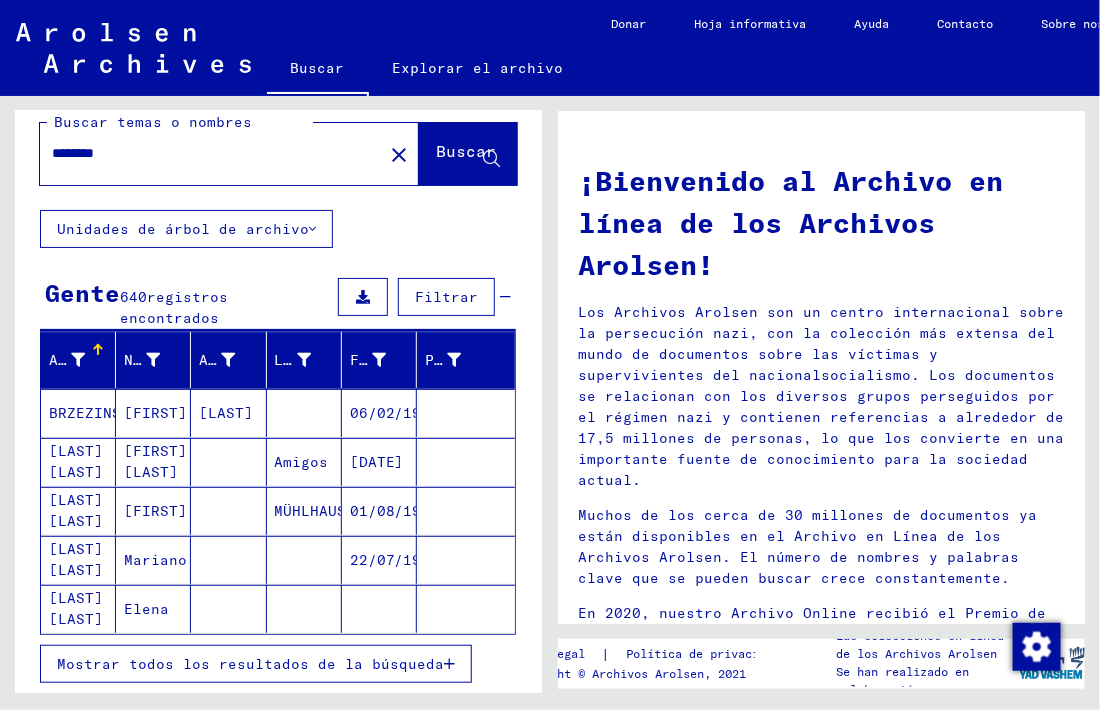 scroll, scrollTop: 23, scrollLeft: 0, axis: vertical 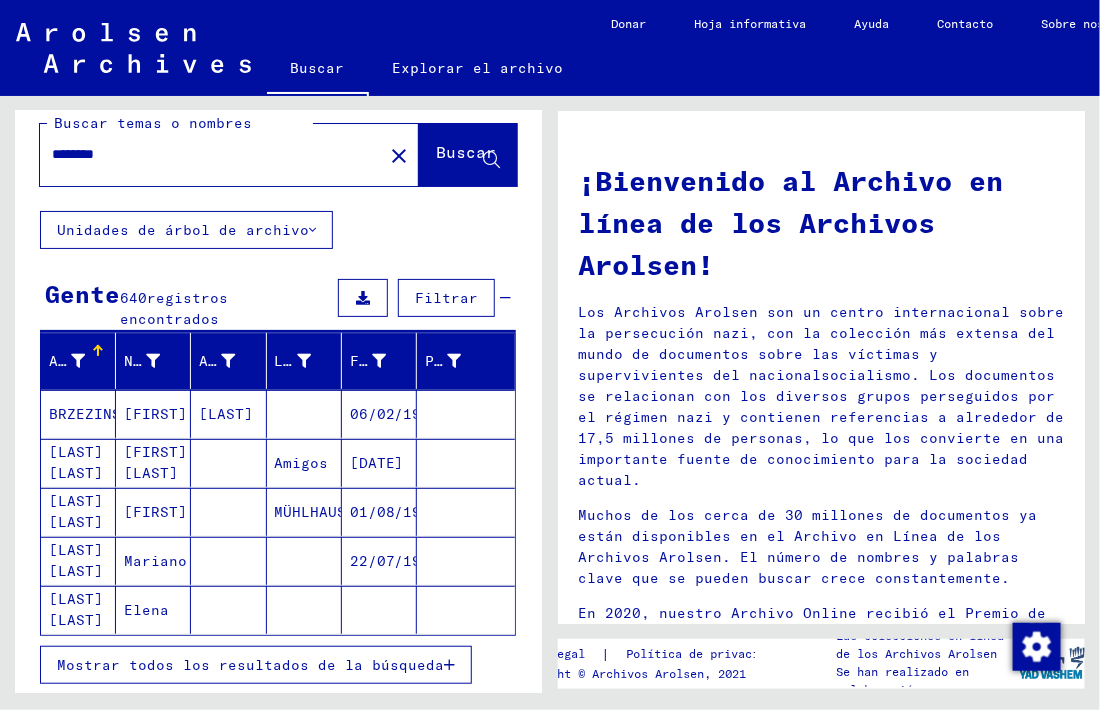 click on "********" at bounding box center (205, 154) 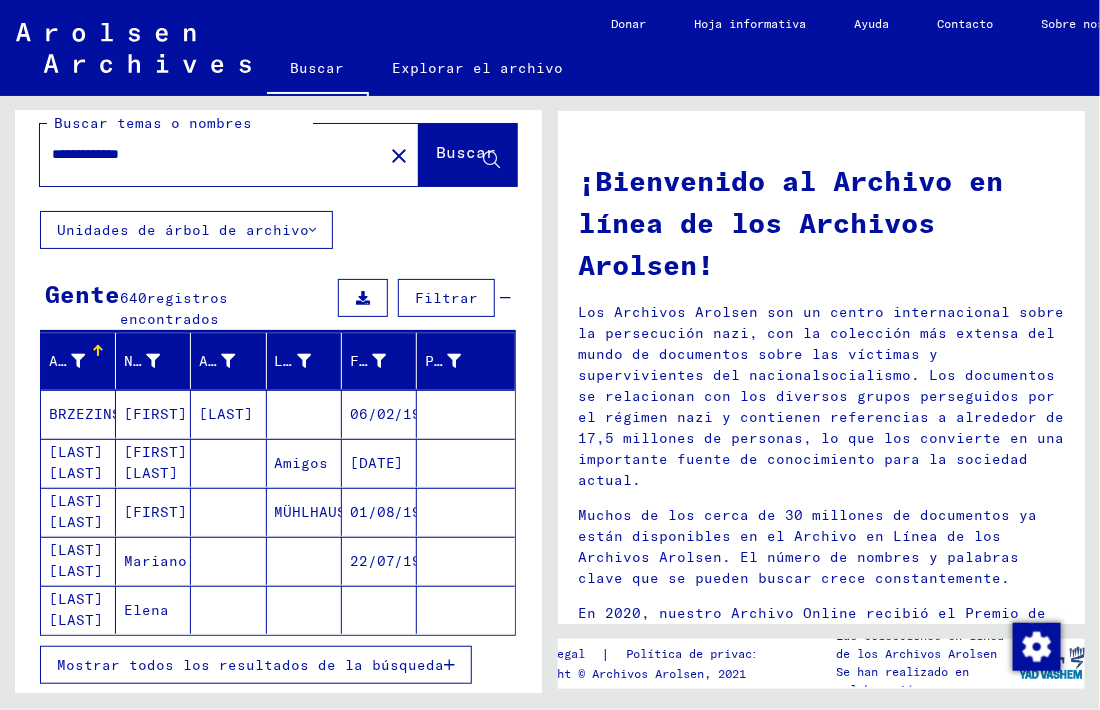 type on "**********" 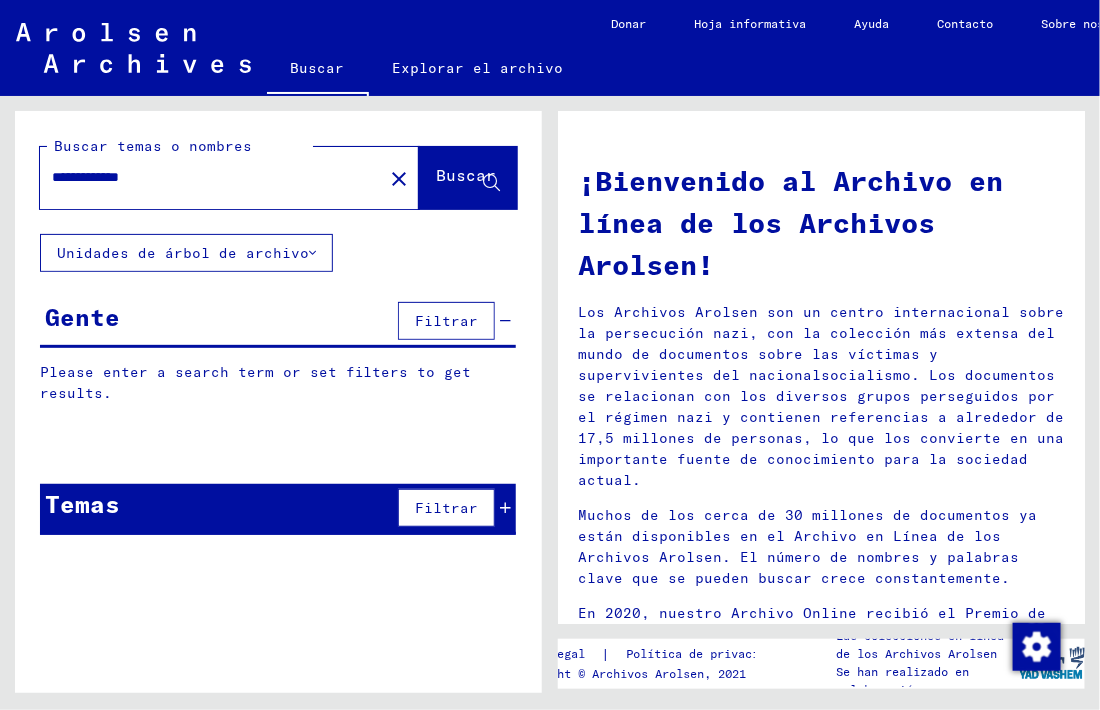 scroll, scrollTop: 0, scrollLeft: 0, axis: both 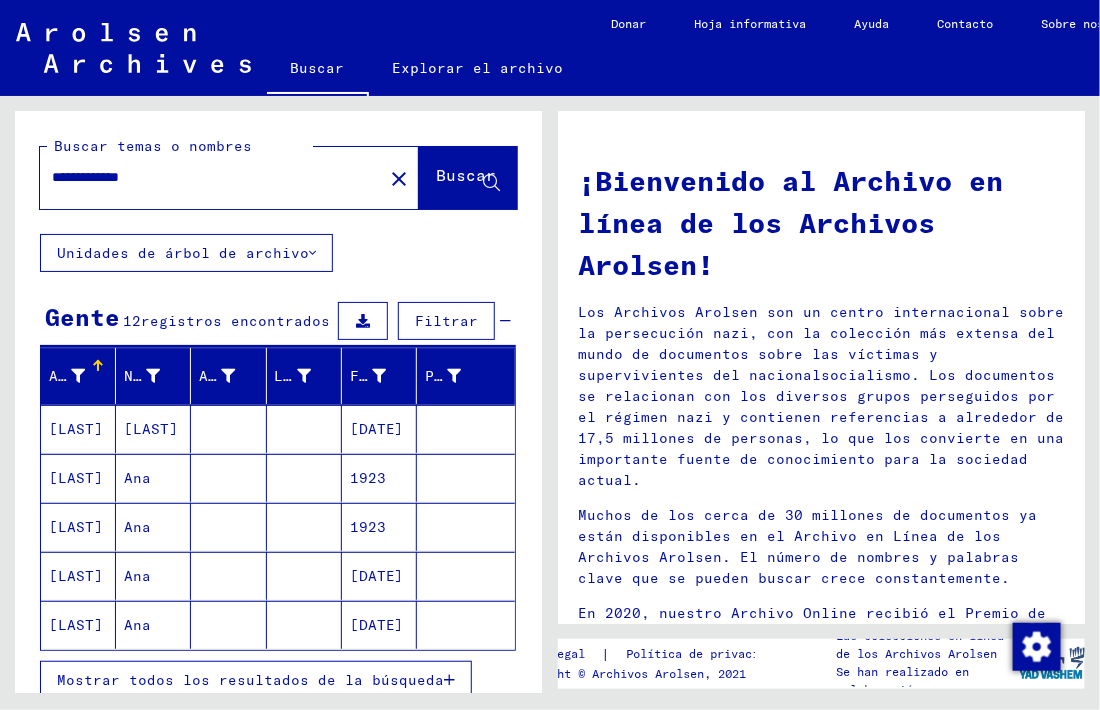 click on "[LAST]" at bounding box center (76, 576) 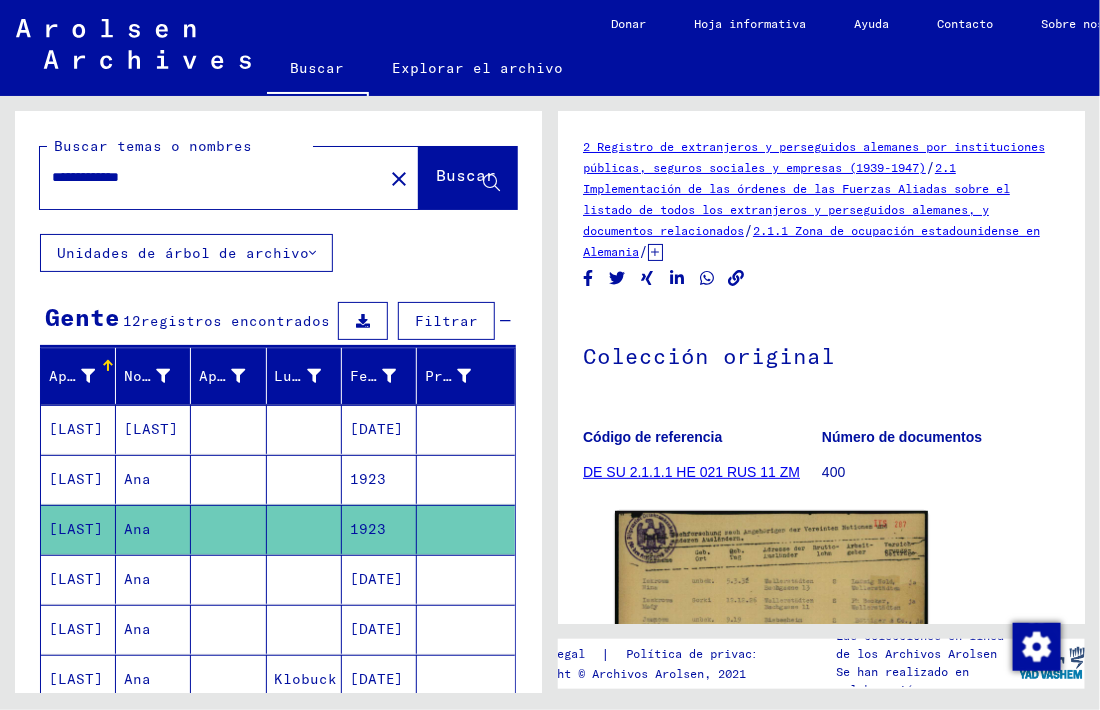 scroll, scrollTop: 0, scrollLeft: 0, axis: both 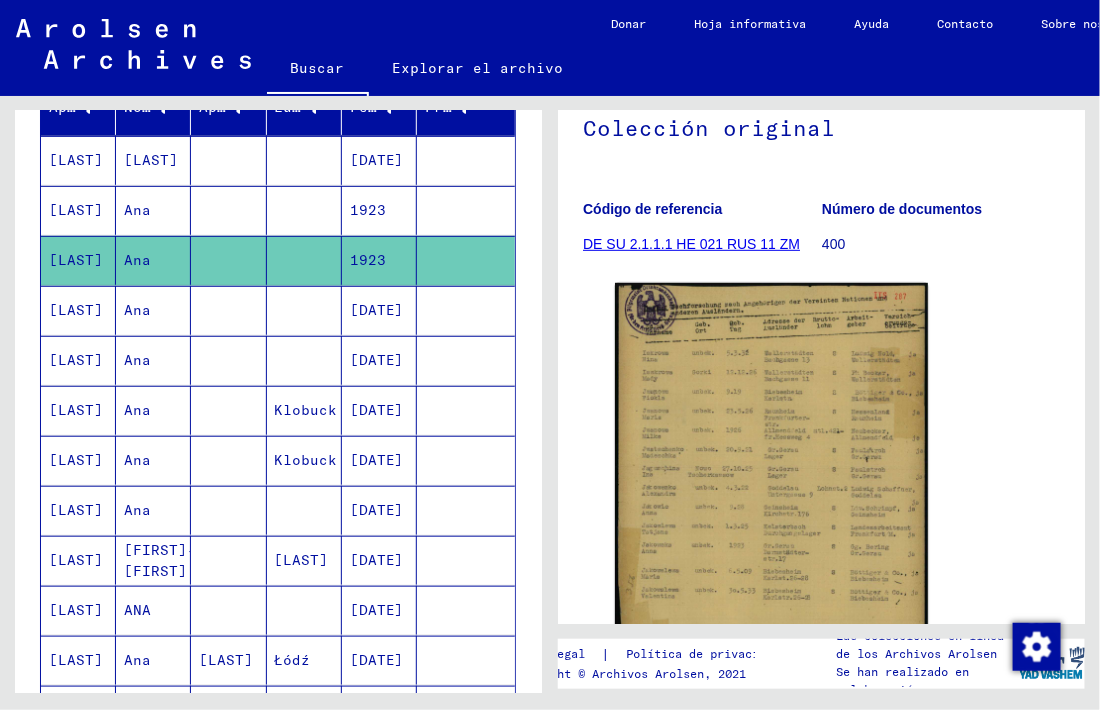 click on "[LAST]" at bounding box center [76, 360] 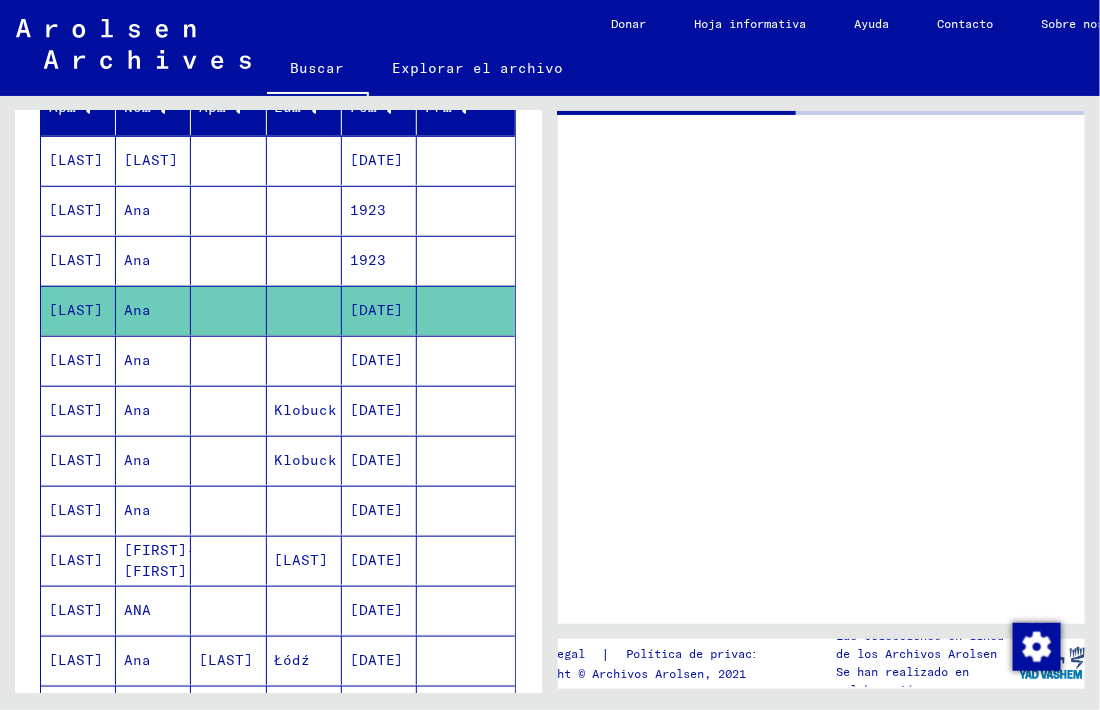 scroll, scrollTop: 0, scrollLeft: 0, axis: both 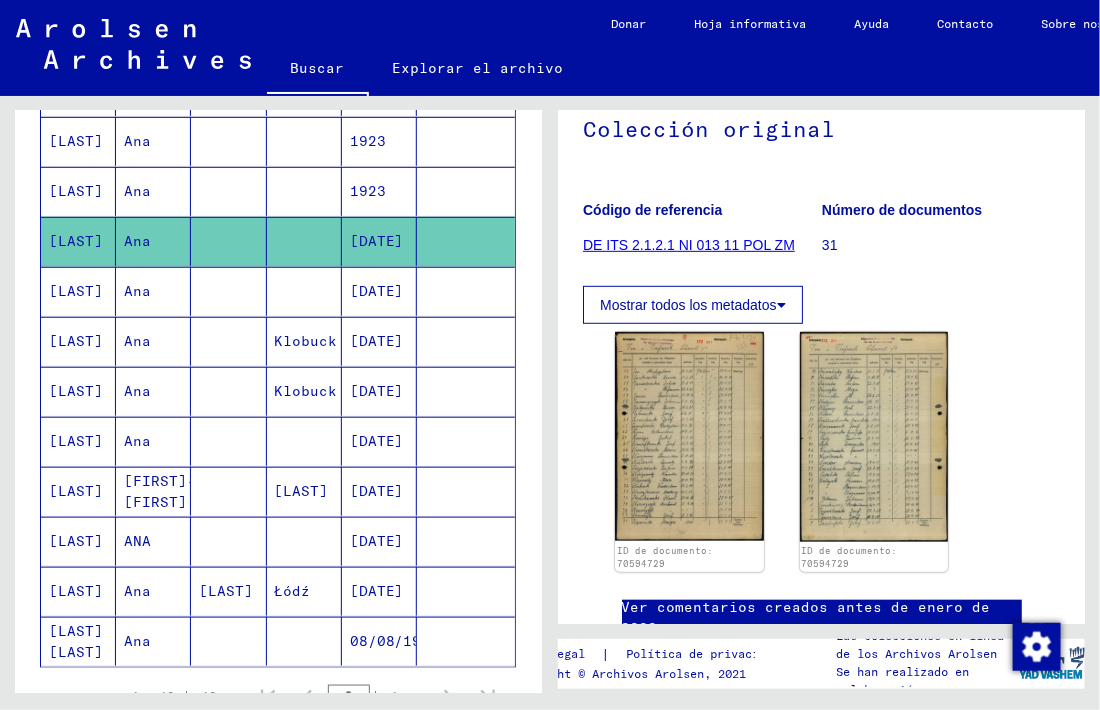 click on "[LAST]" at bounding box center (78, 341) 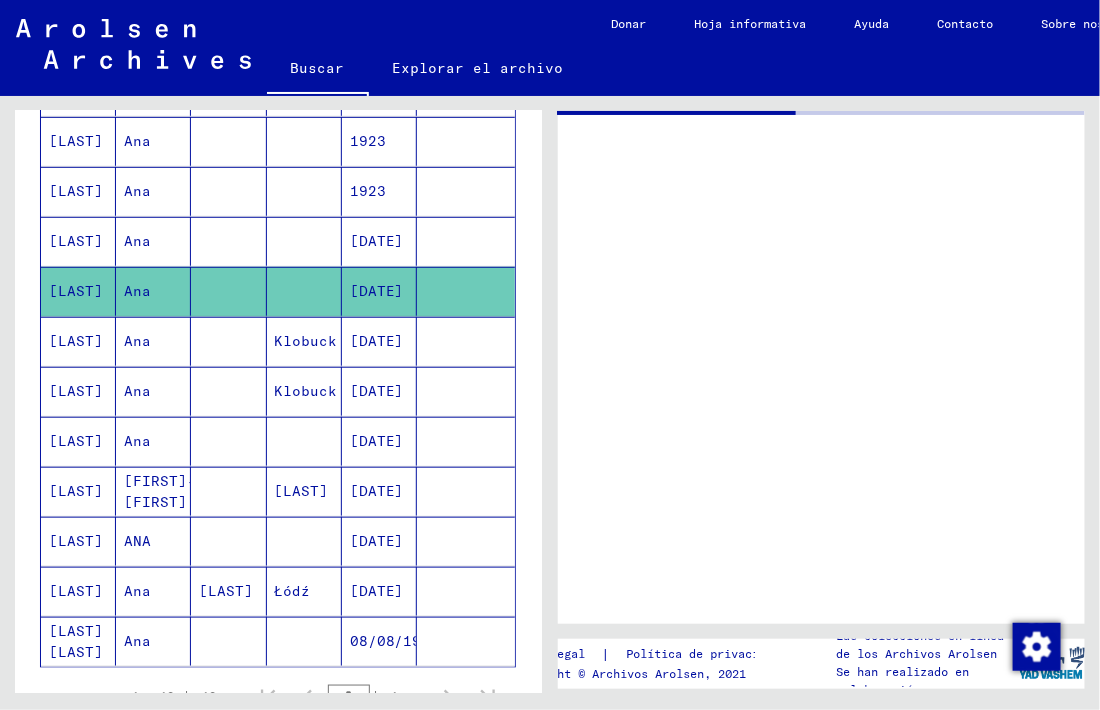 scroll, scrollTop: 0, scrollLeft: 0, axis: both 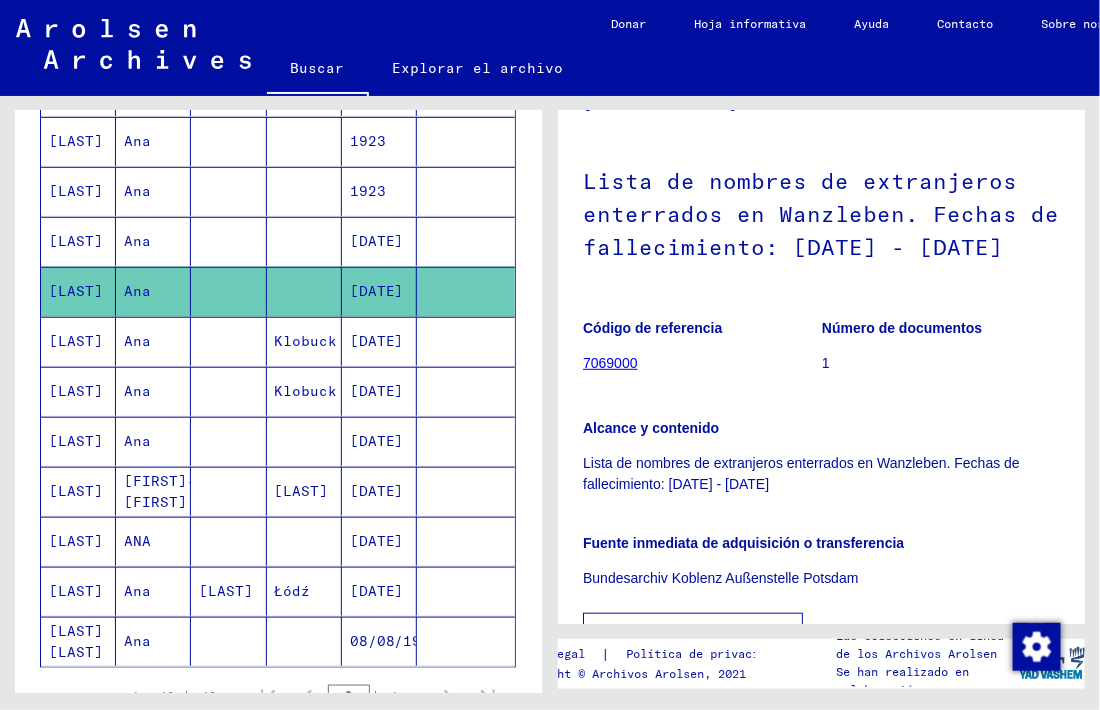 click on "[LAST]" at bounding box center (76, 291) 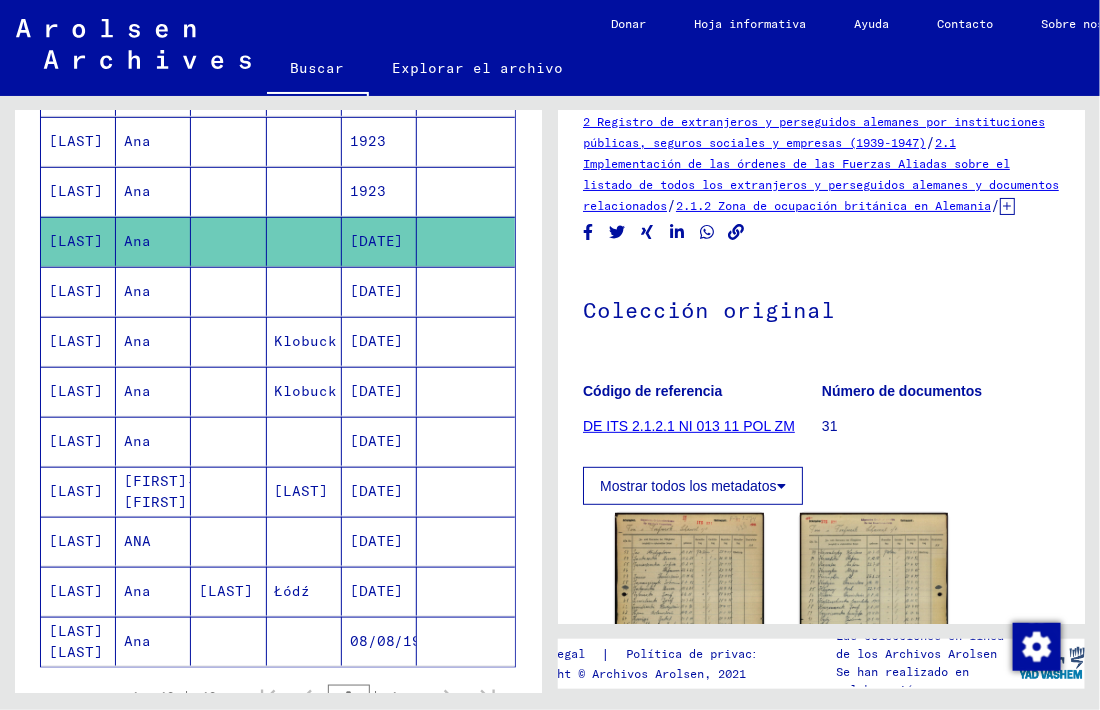 scroll, scrollTop: 12, scrollLeft: 0, axis: vertical 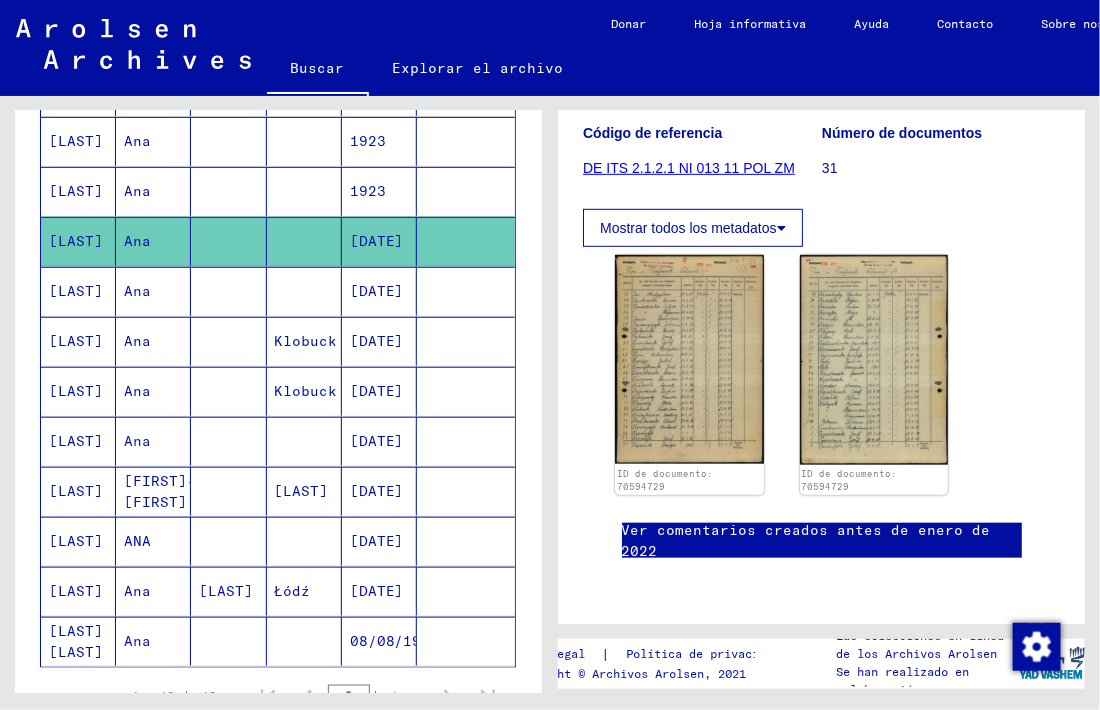 click on "Ana" at bounding box center (153, 241) 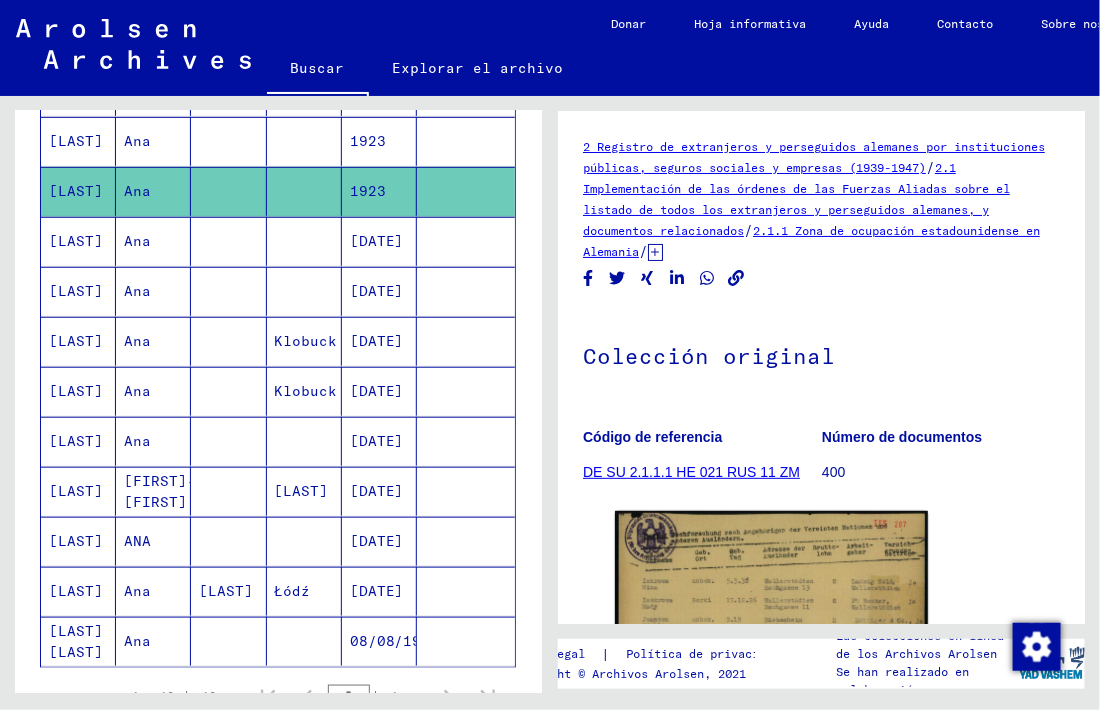 scroll, scrollTop: 0, scrollLeft: 0, axis: both 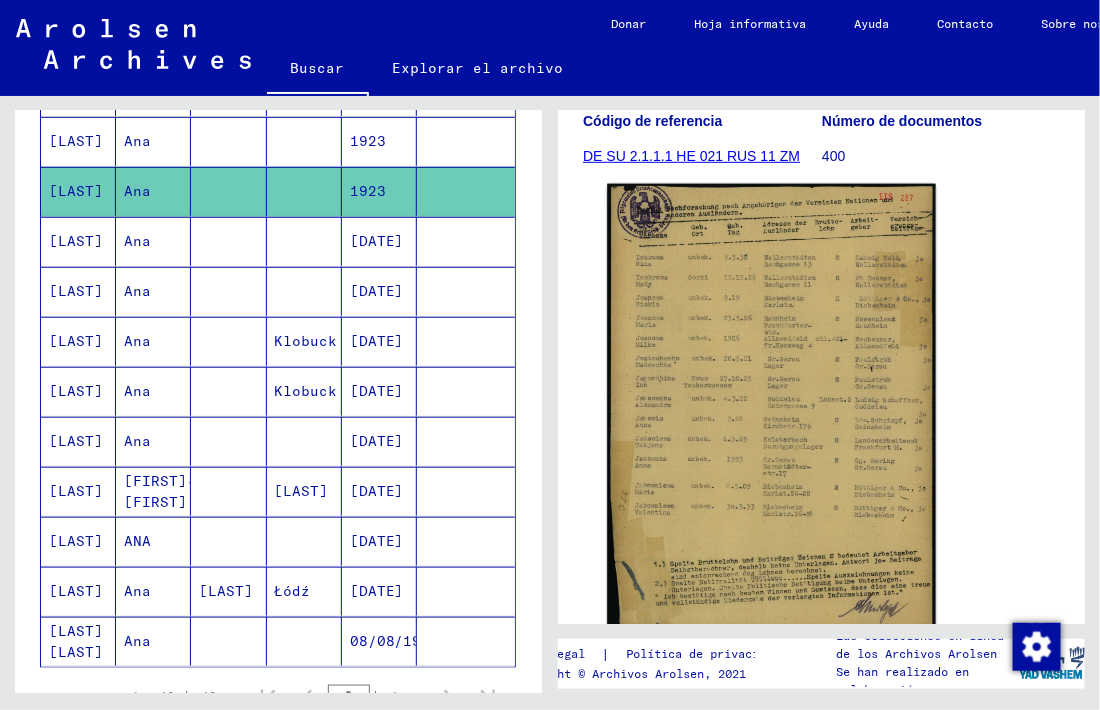click 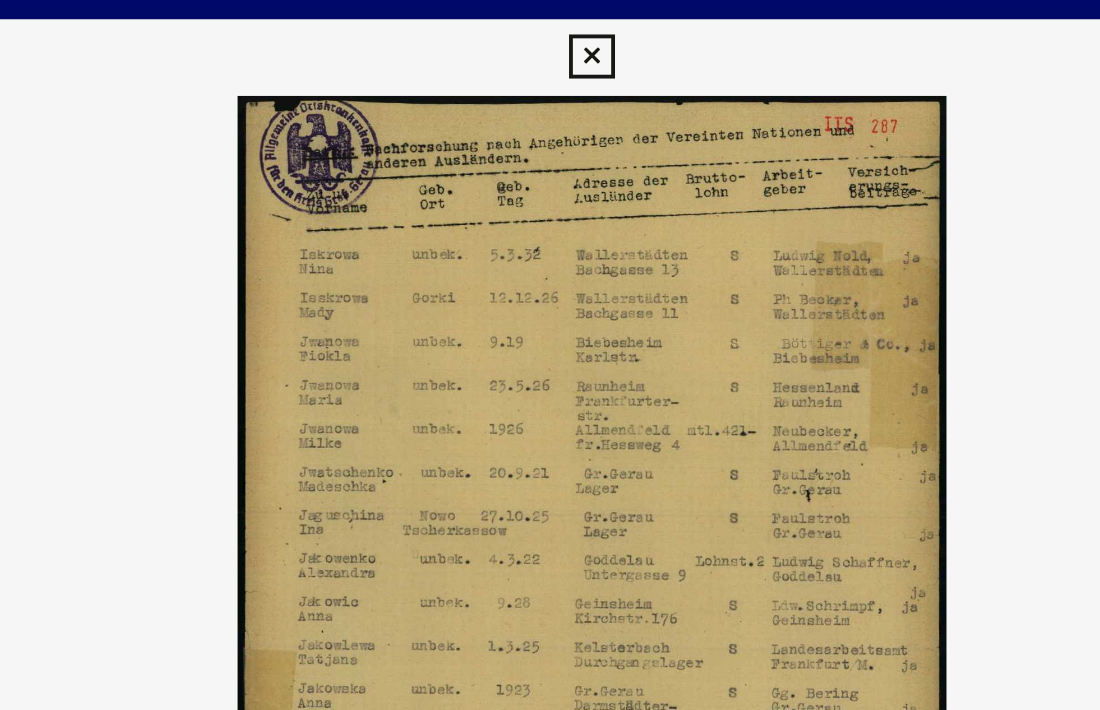 click at bounding box center (549, 30) 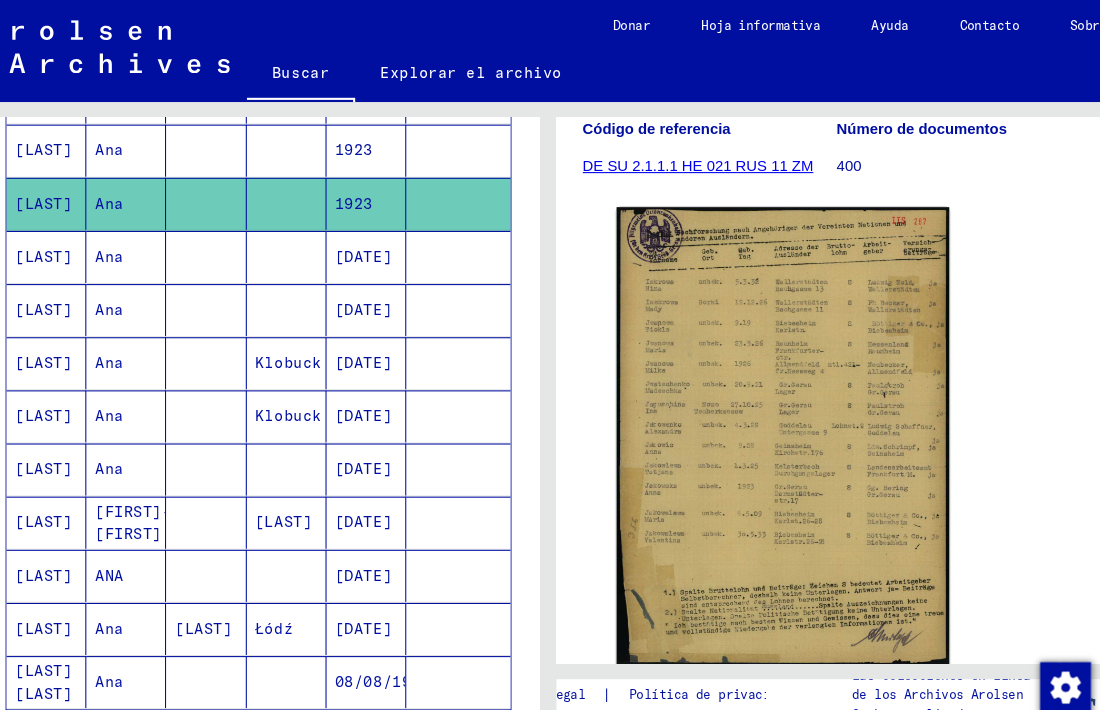 click on "[DATE]" at bounding box center (379, 391) 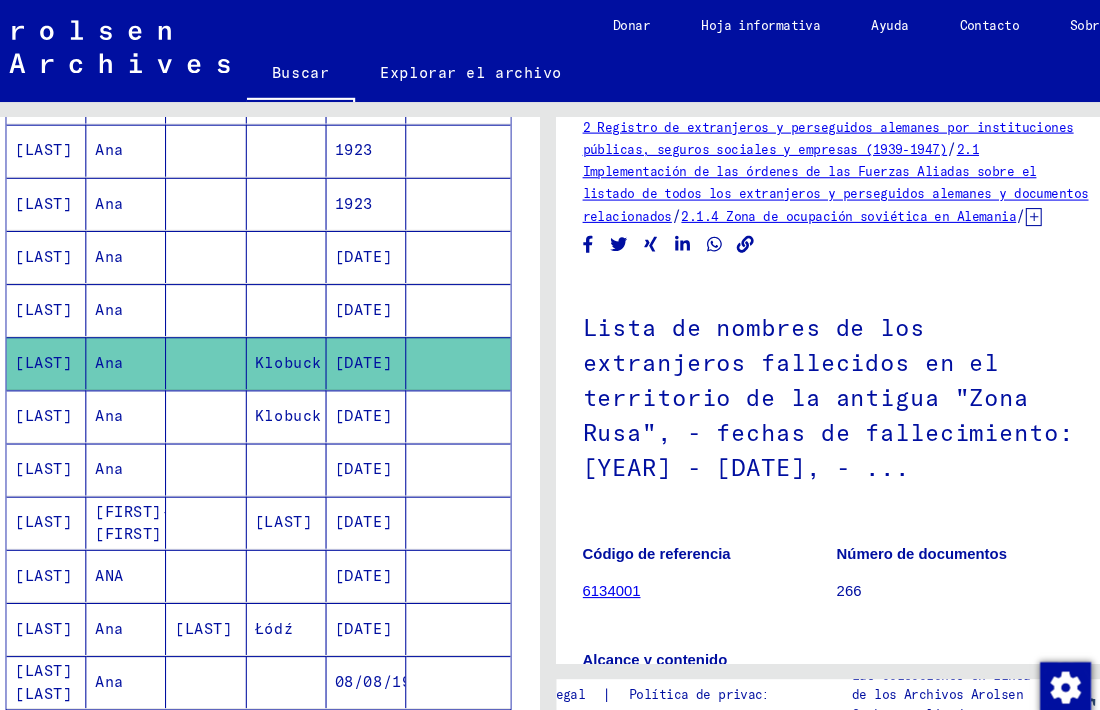 scroll, scrollTop: 89, scrollLeft: 0, axis: vertical 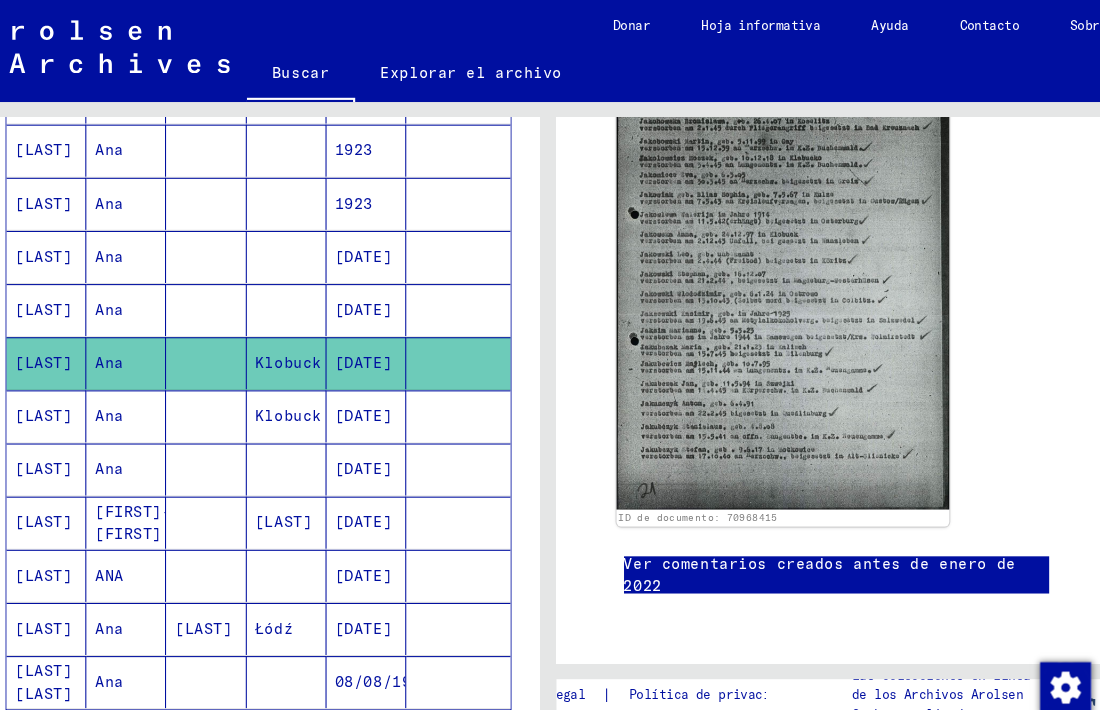 click on "[LAST]" at bounding box center (78, 441) 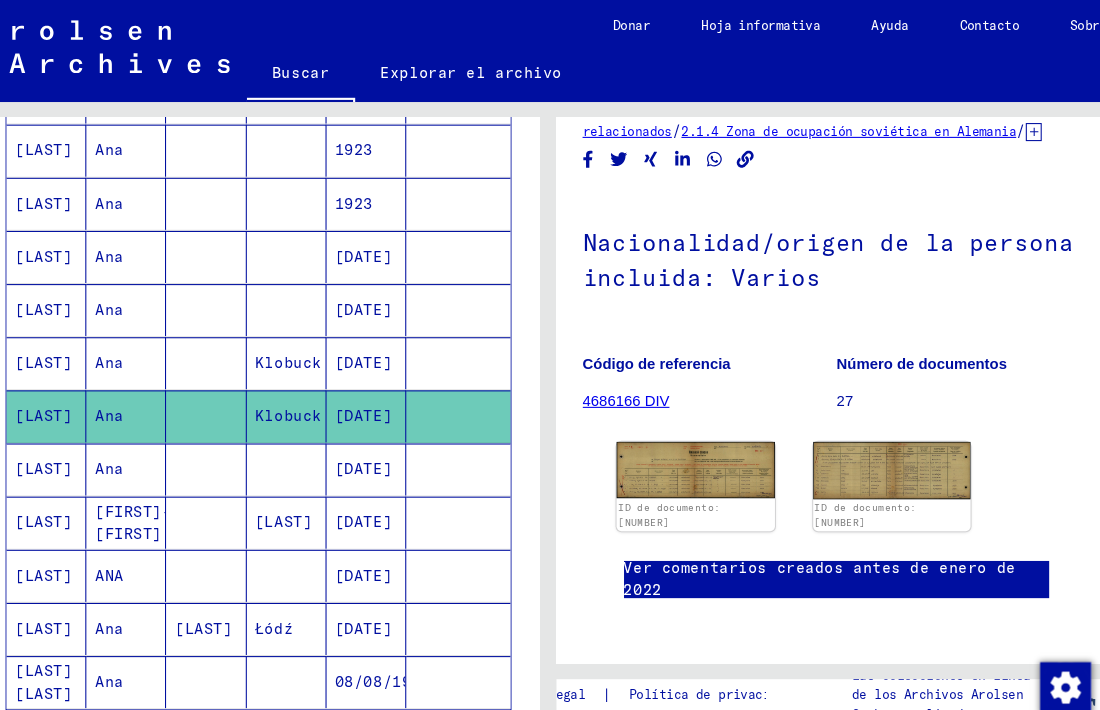 scroll, scrollTop: 220, scrollLeft: 0, axis: vertical 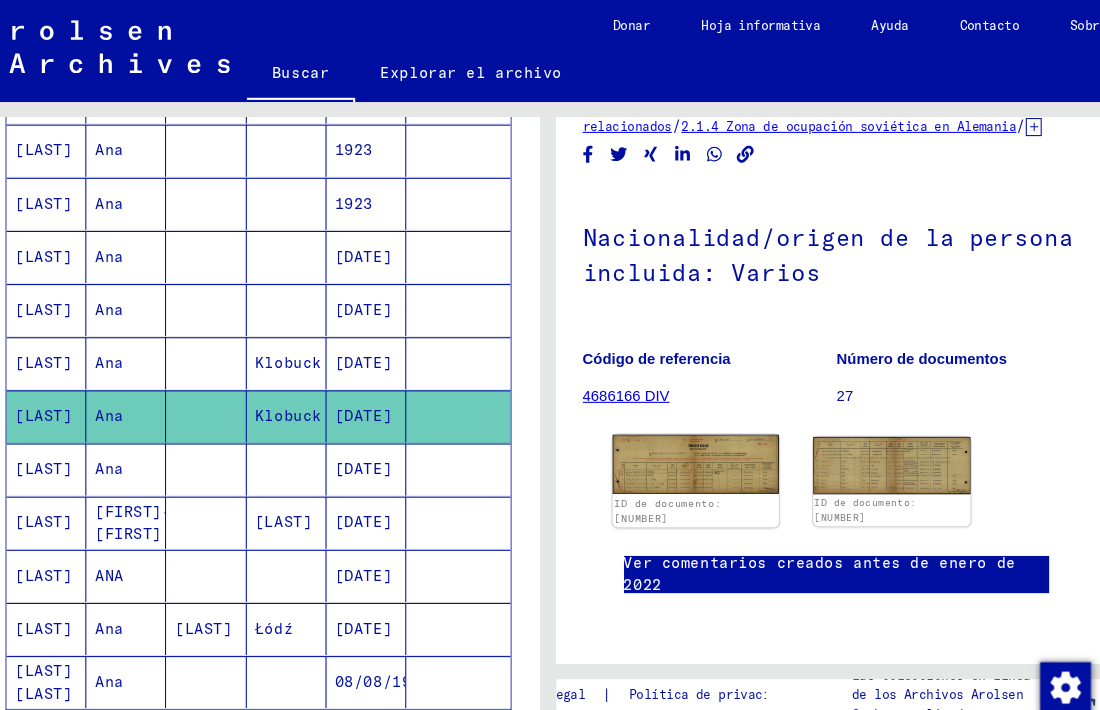 click 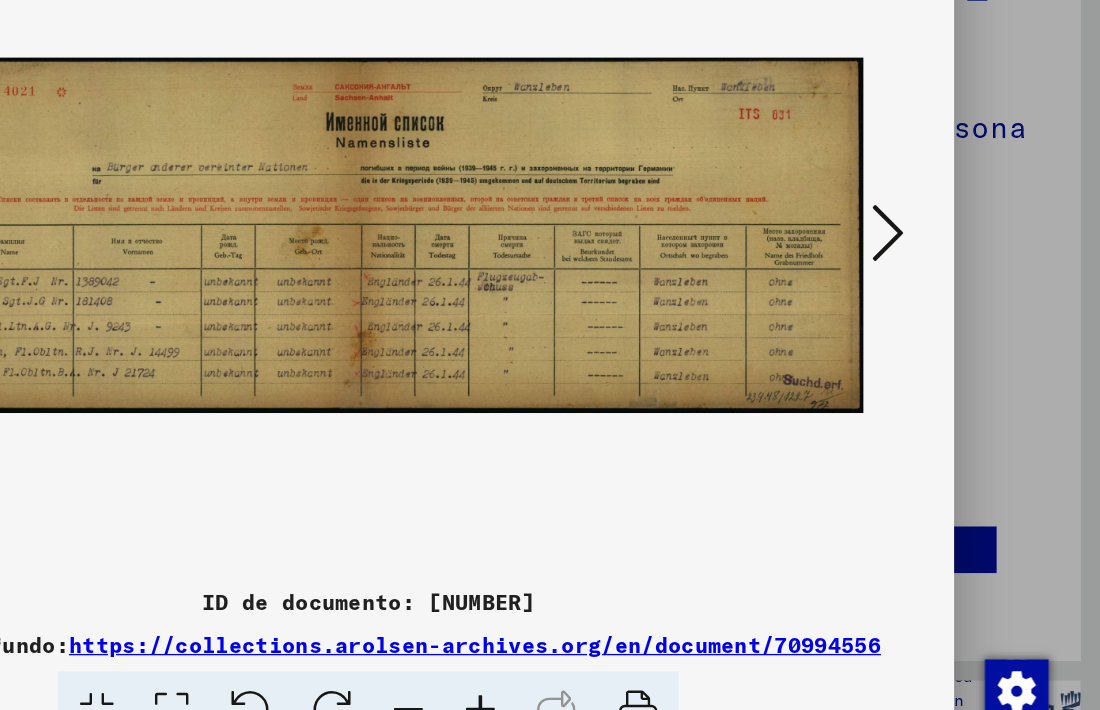 click at bounding box center (940, 303) 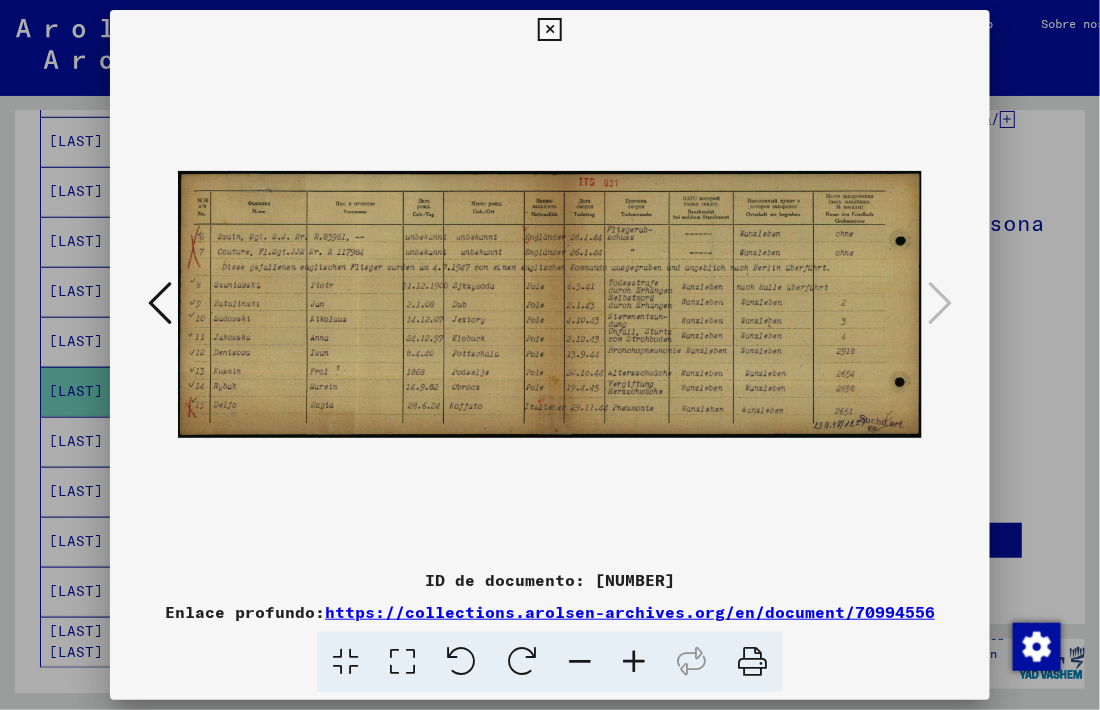 click at bounding box center (549, 30) 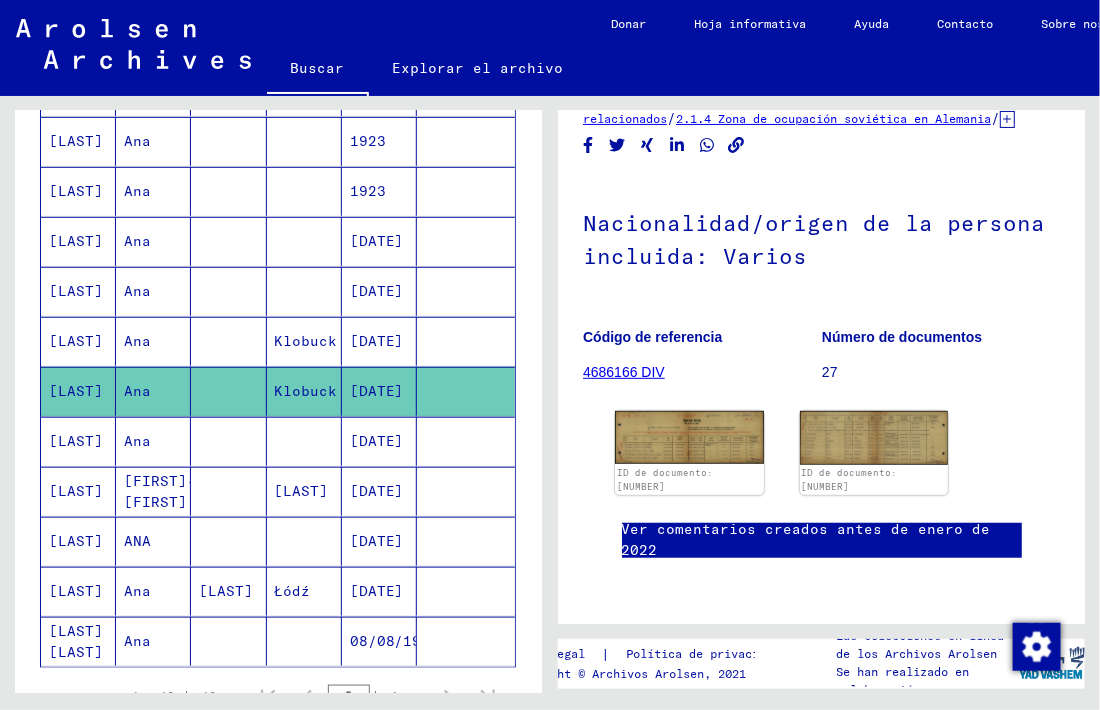 click at bounding box center (304, 491) 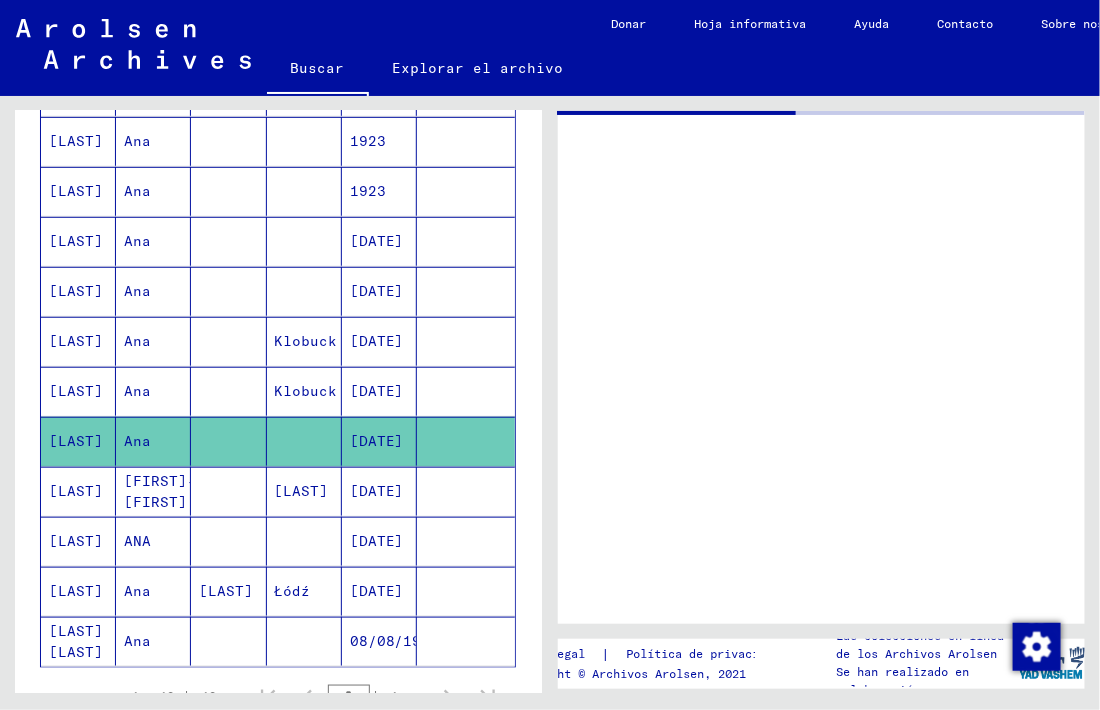 scroll, scrollTop: 0, scrollLeft: 0, axis: both 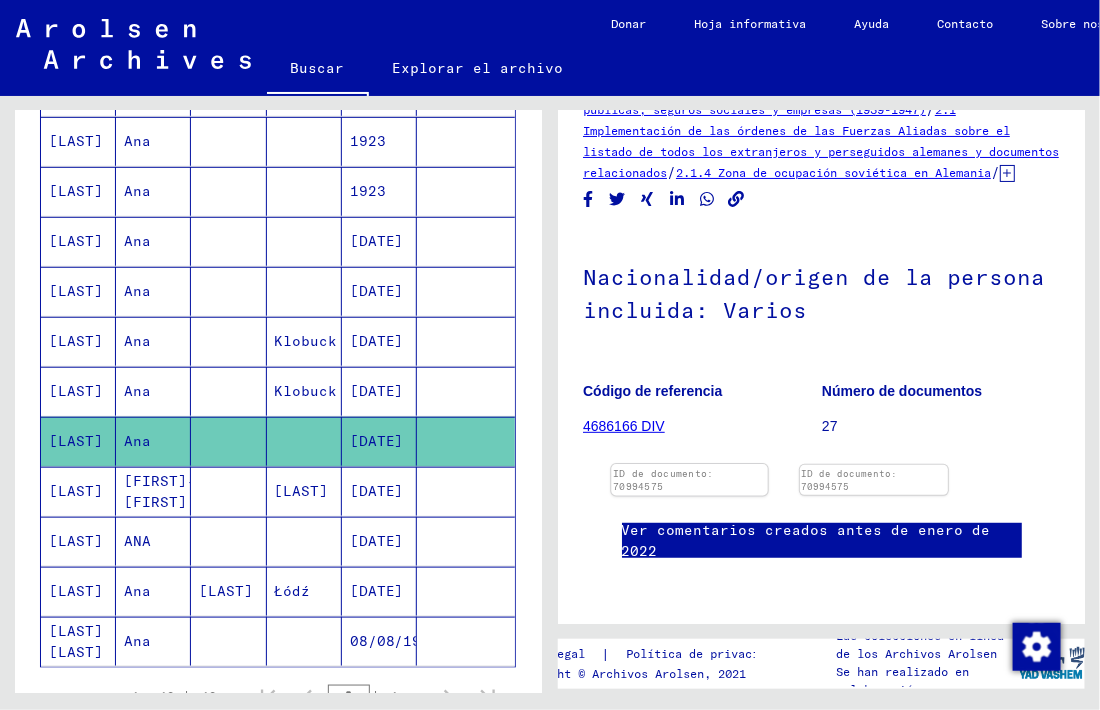 click 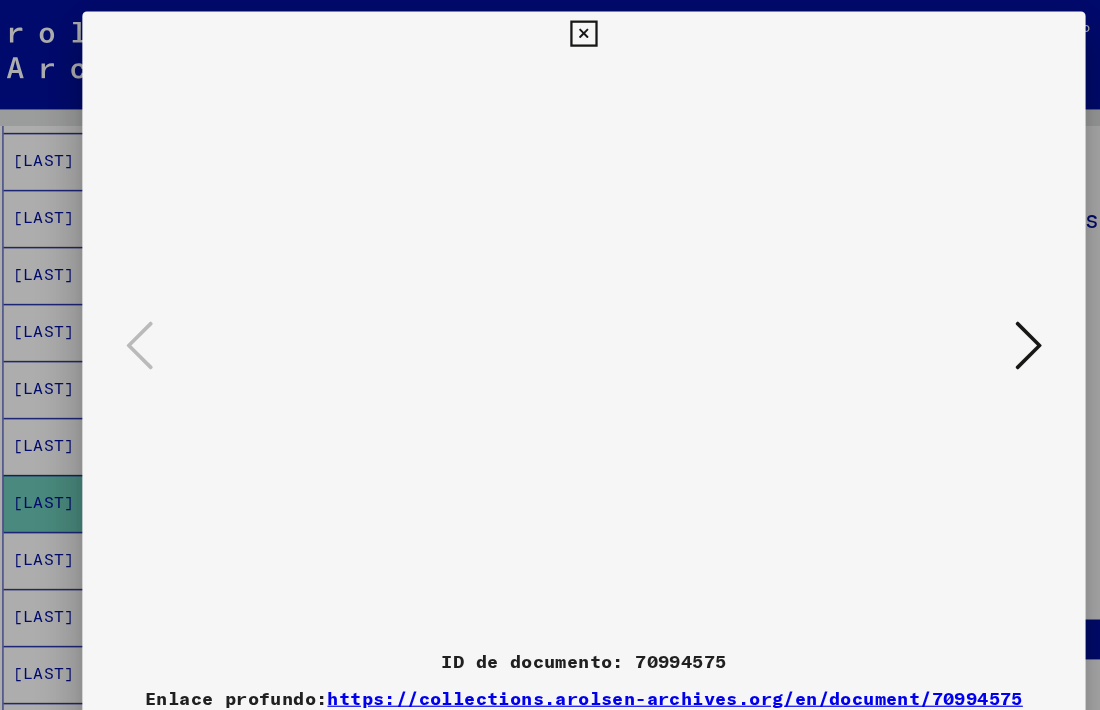 type 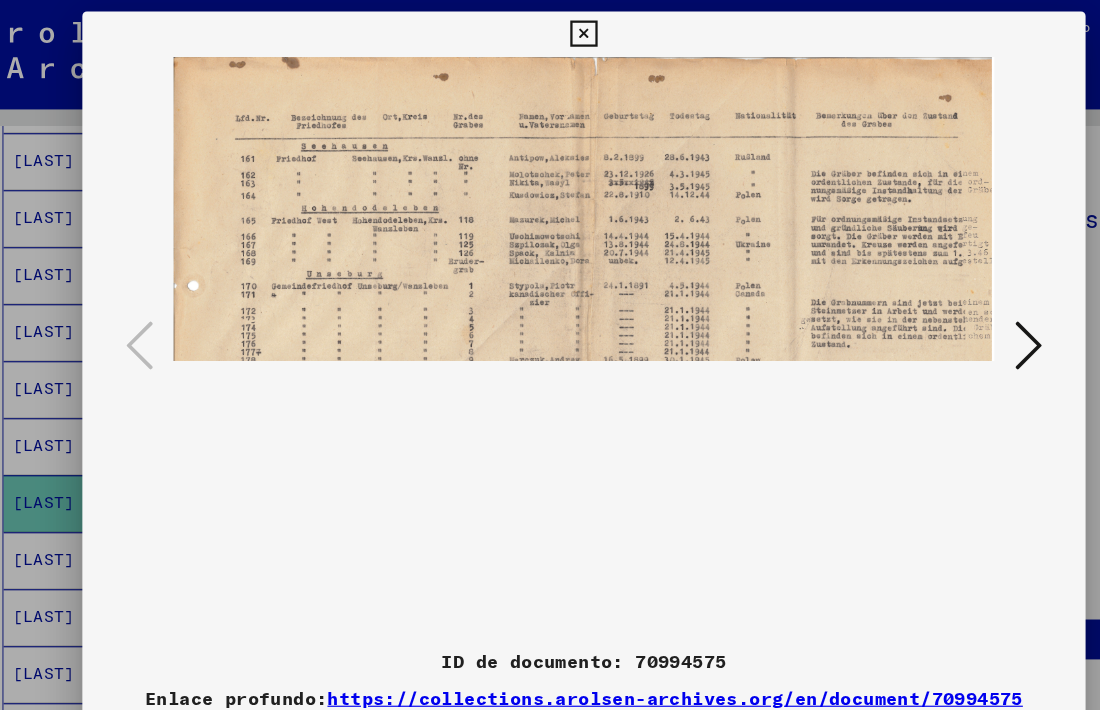 click at bounding box center (549, 30) 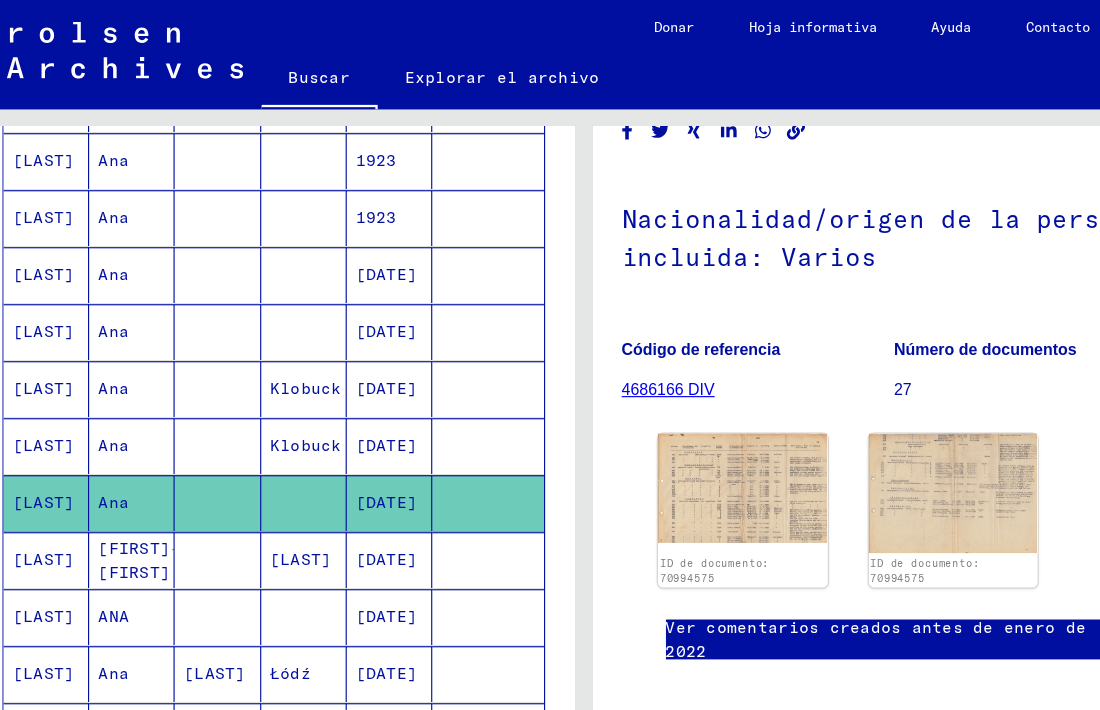 click at bounding box center (228, 541) 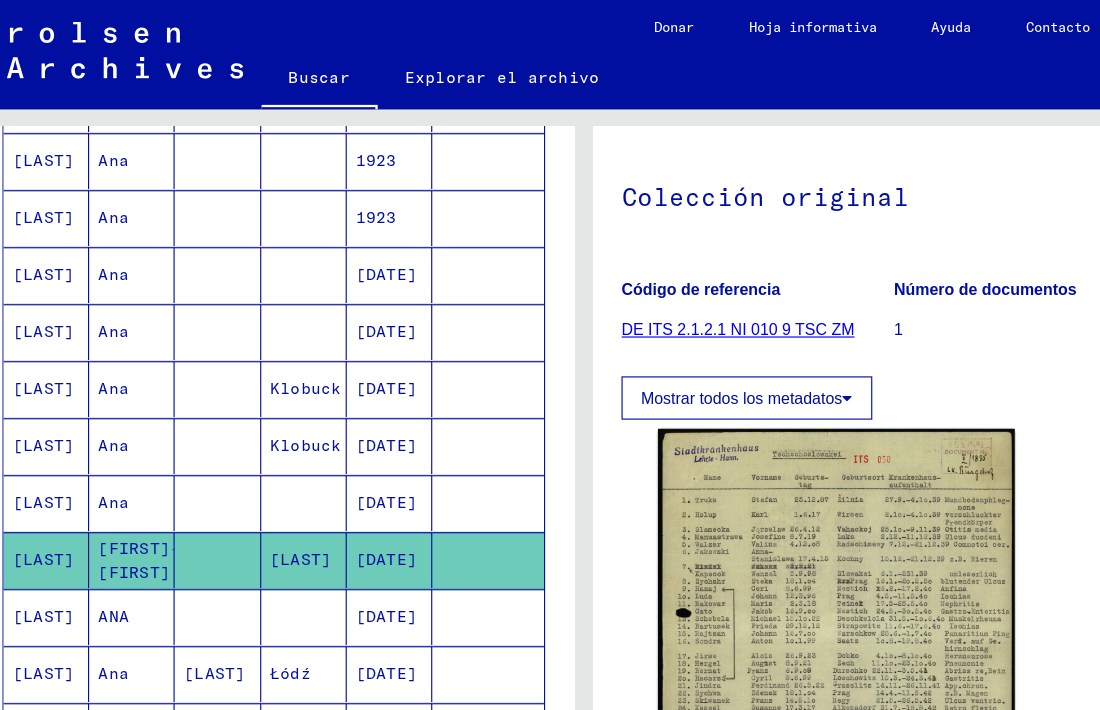 scroll, scrollTop: 165, scrollLeft: 0, axis: vertical 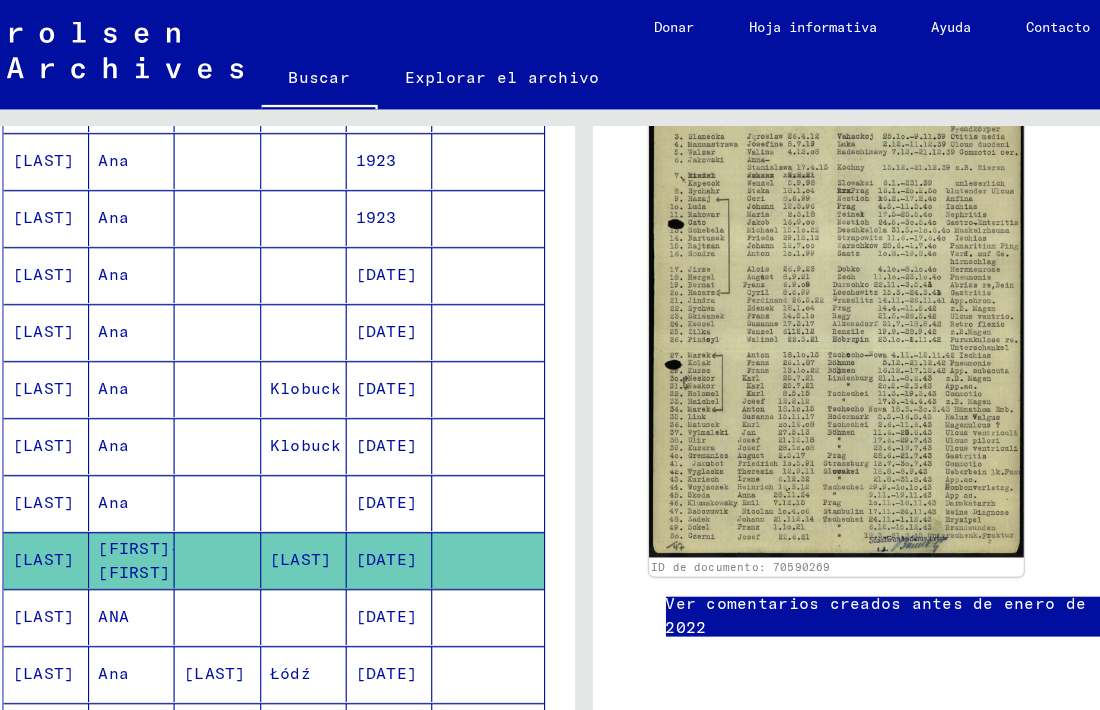 click 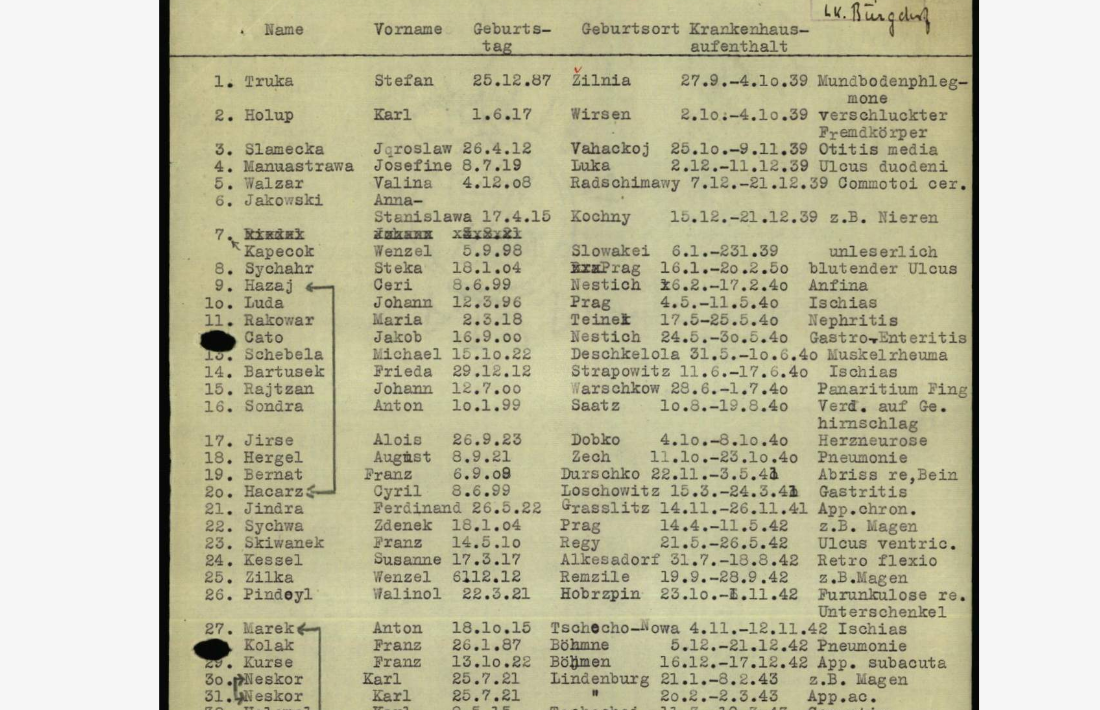 type 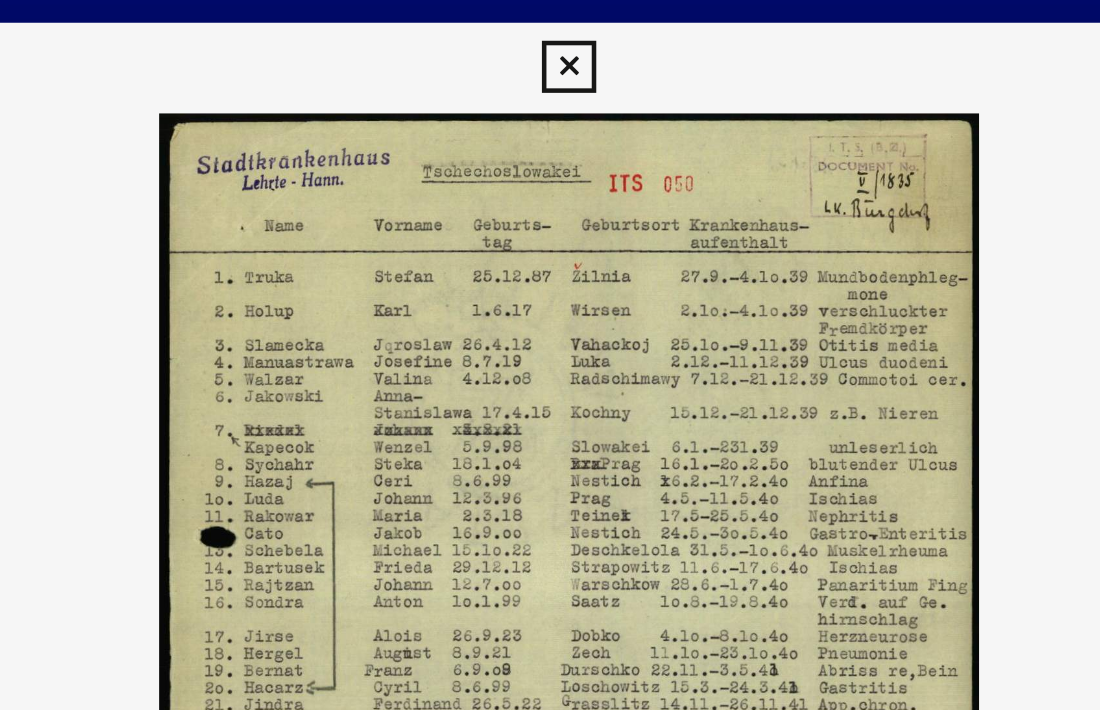 click at bounding box center [549, 30] 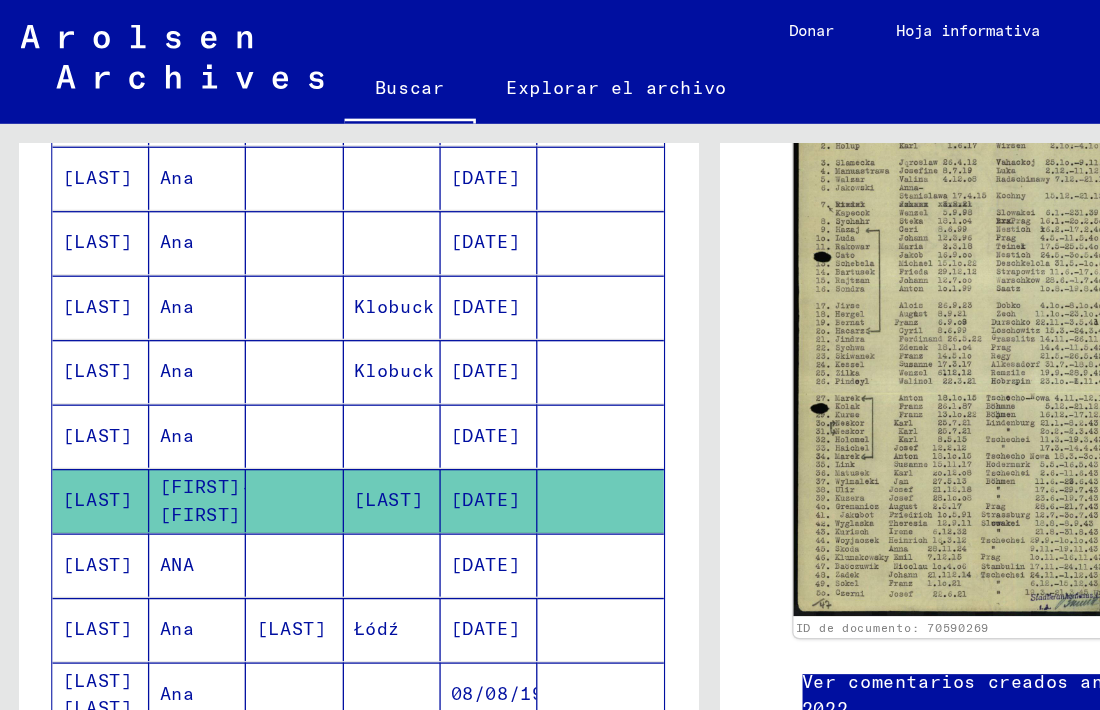 scroll, scrollTop: 438, scrollLeft: 0, axis: vertical 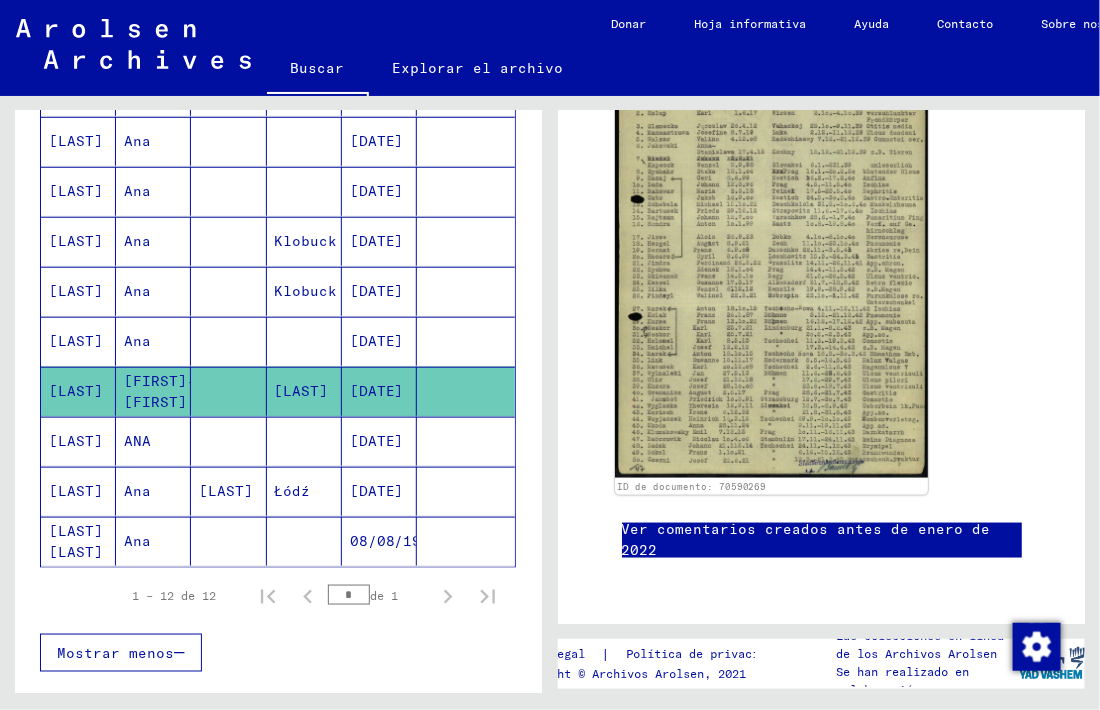click at bounding box center [228, 491] 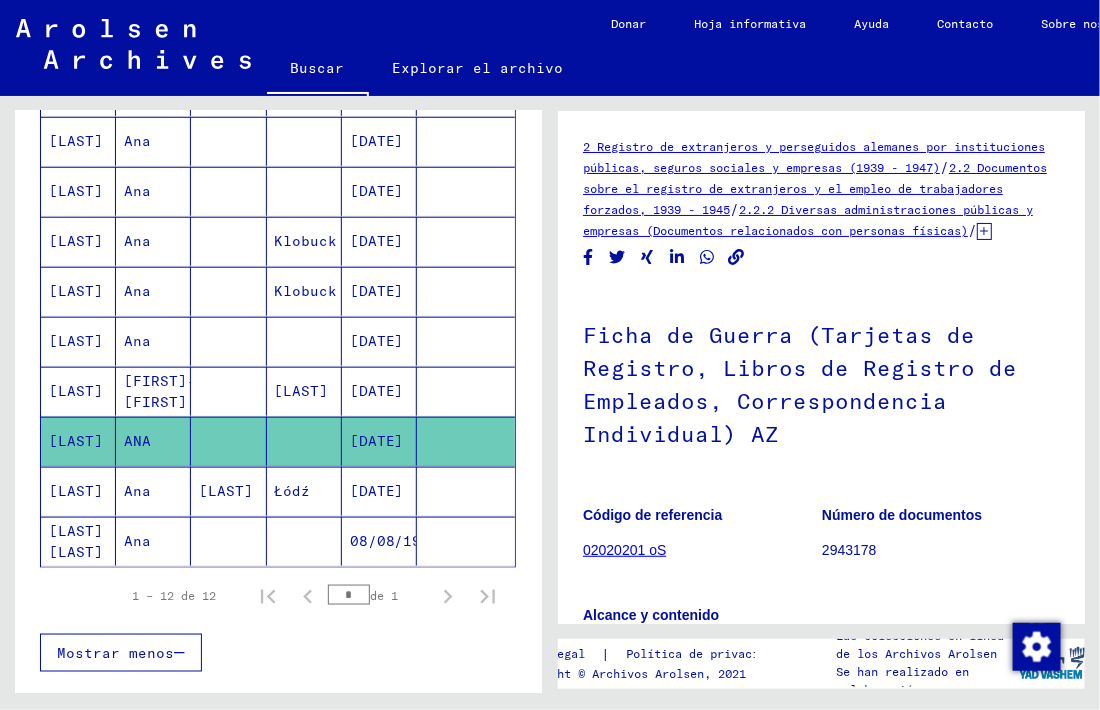scroll, scrollTop: 0, scrollLeft: 0, axis: both 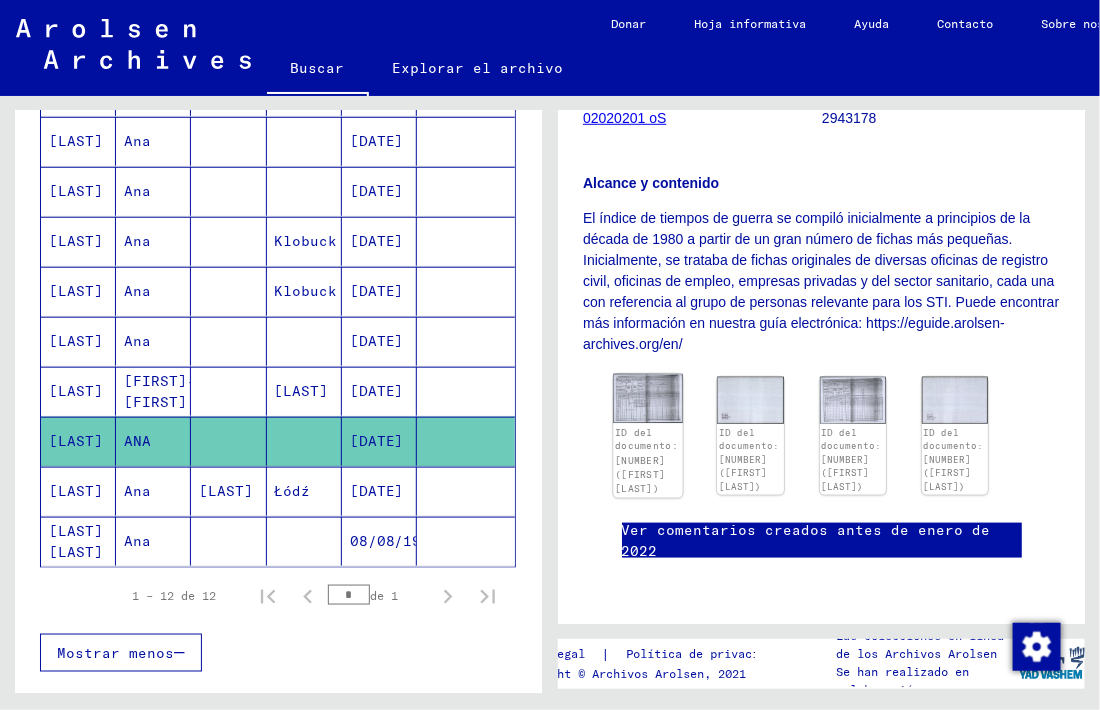 click 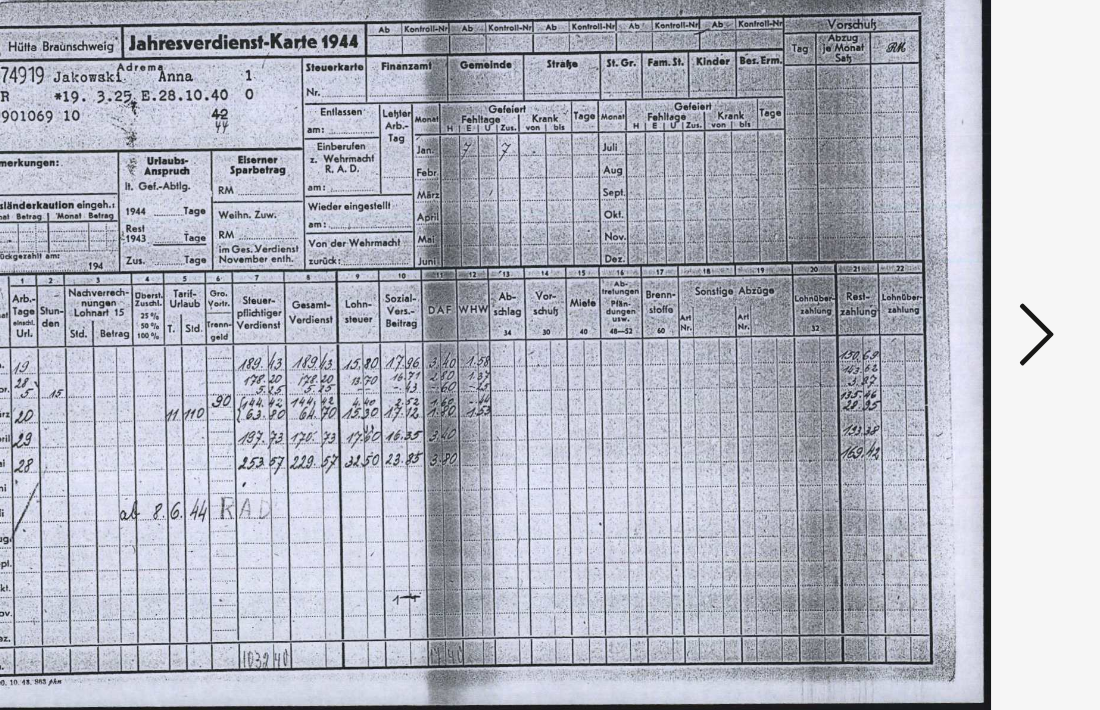 click at bounding box center (940, 303) 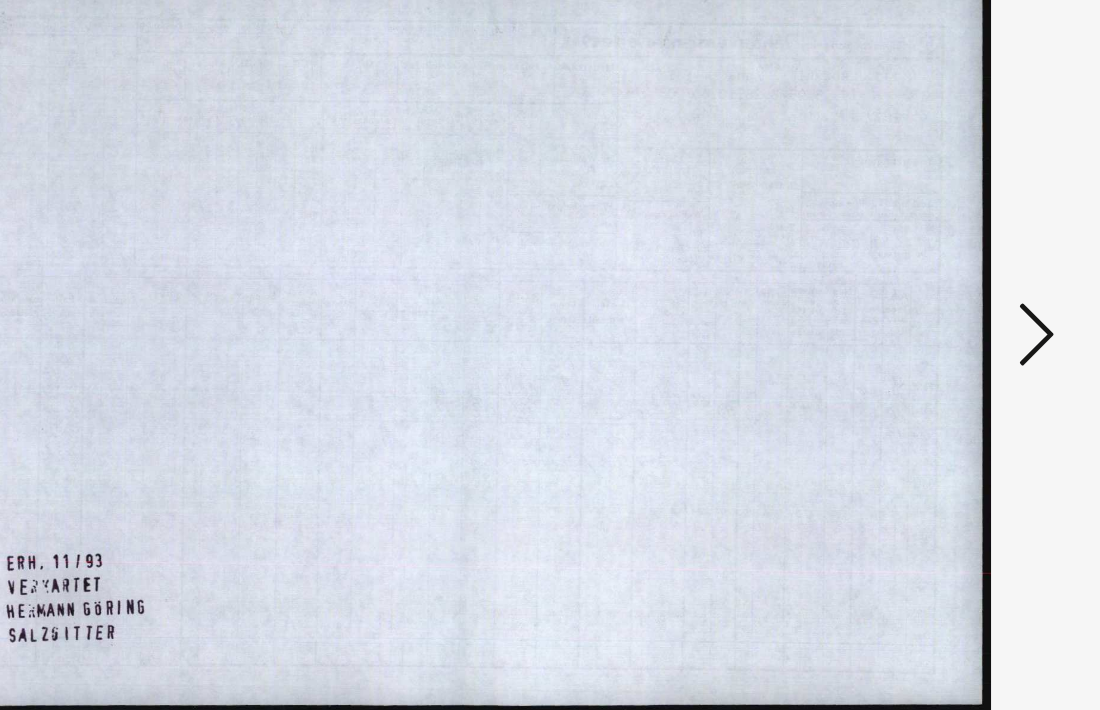 click at bounding box center (940, 303) 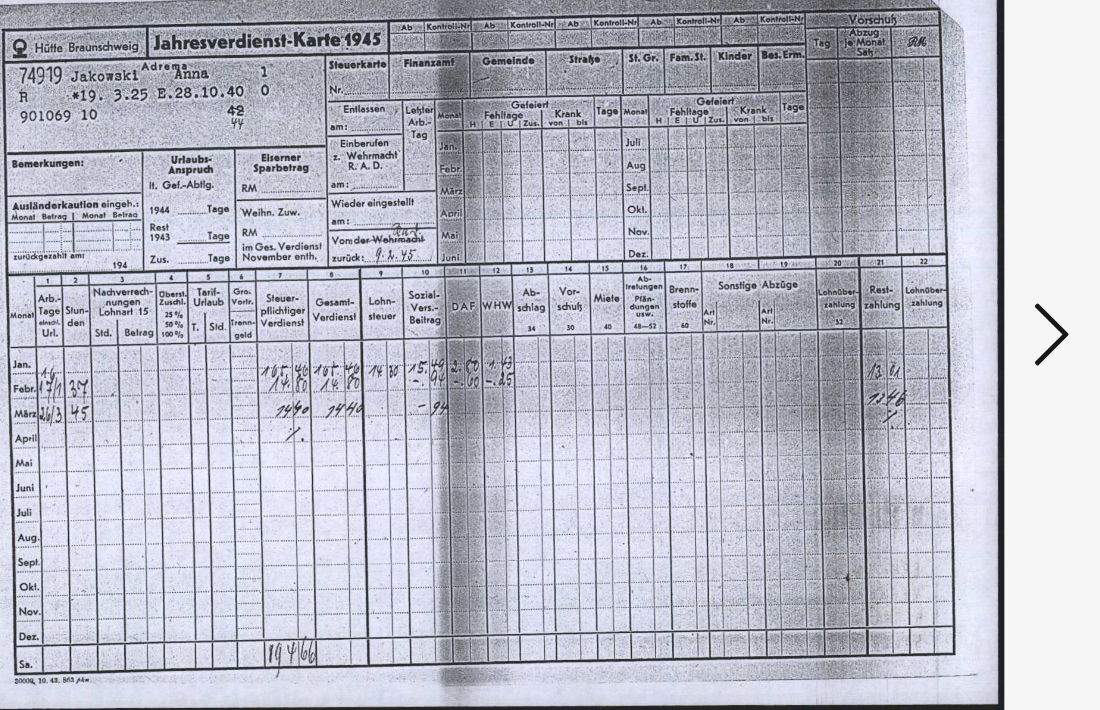 click at bounding box center (940, 303) 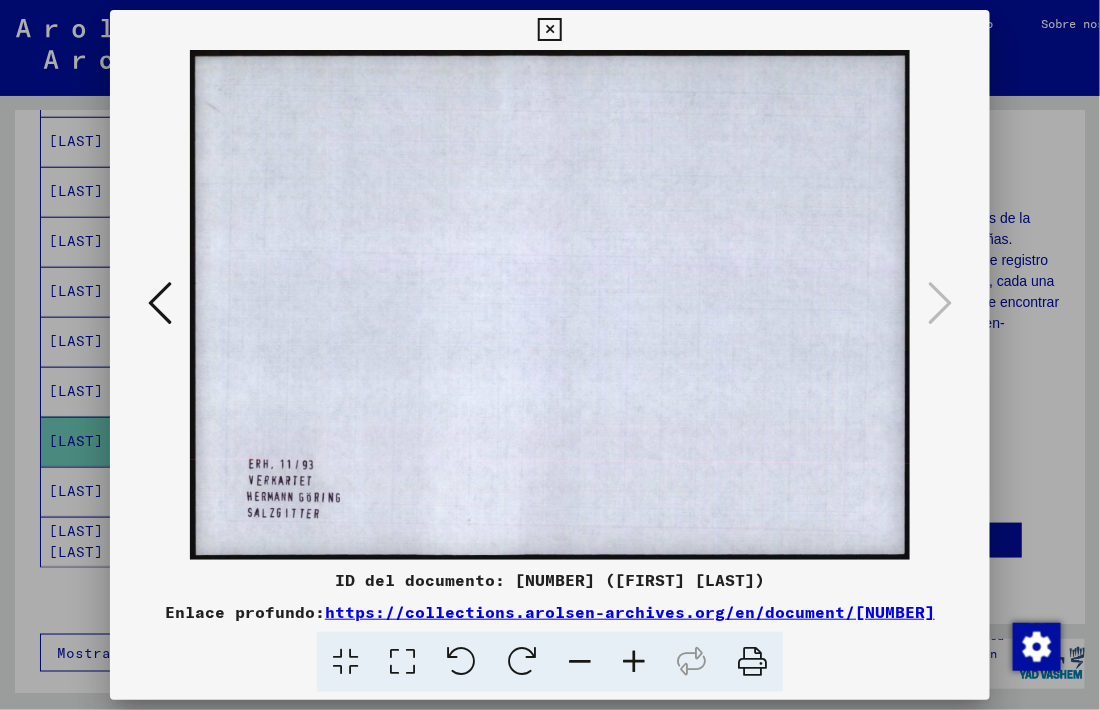 click at bounding box center (549, 30) 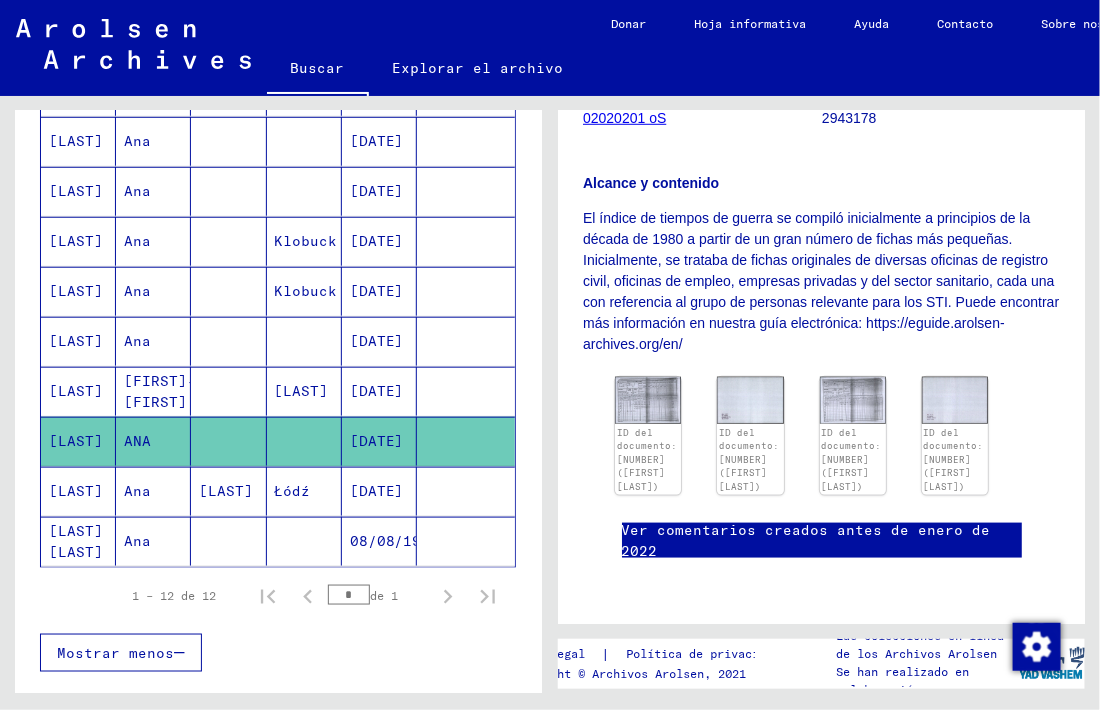click on "[DATE]" at bounding box center (395, 541) 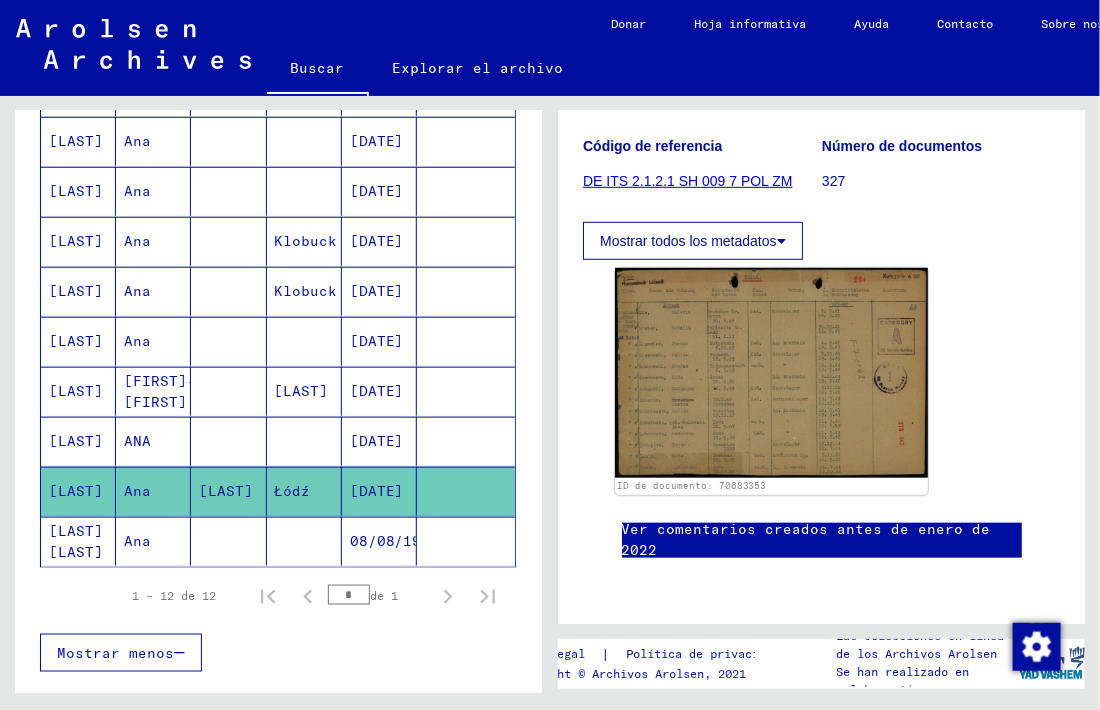 scroll, scrollTop: 316, scrollLeft: 0, axis: vertical 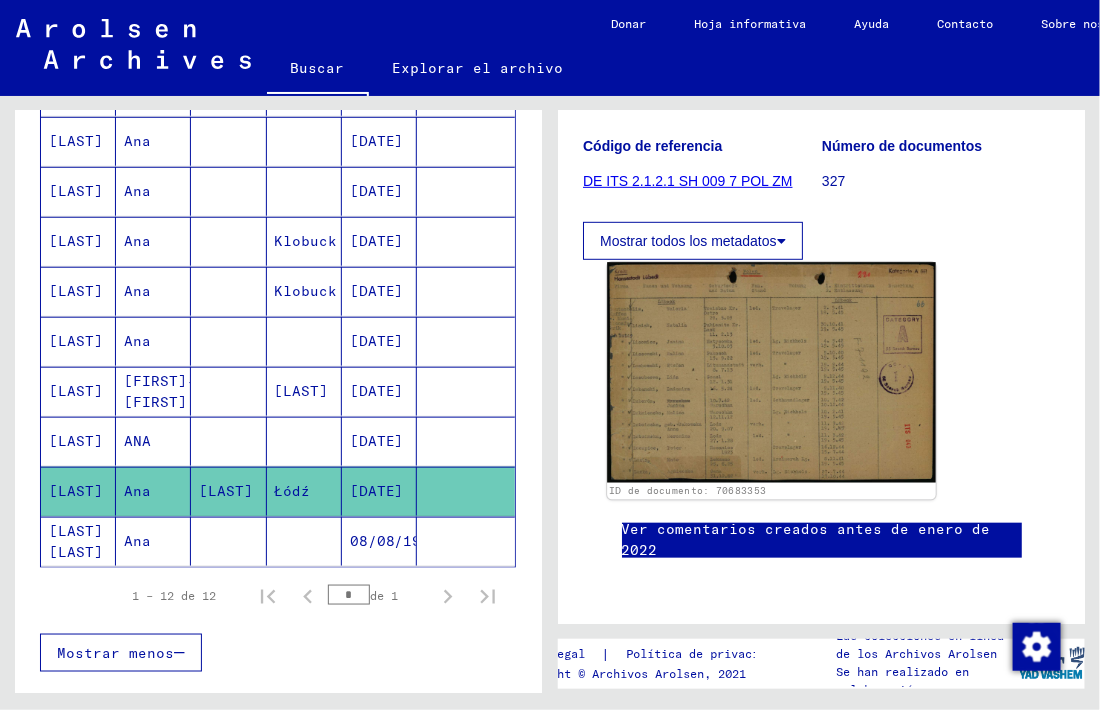 click 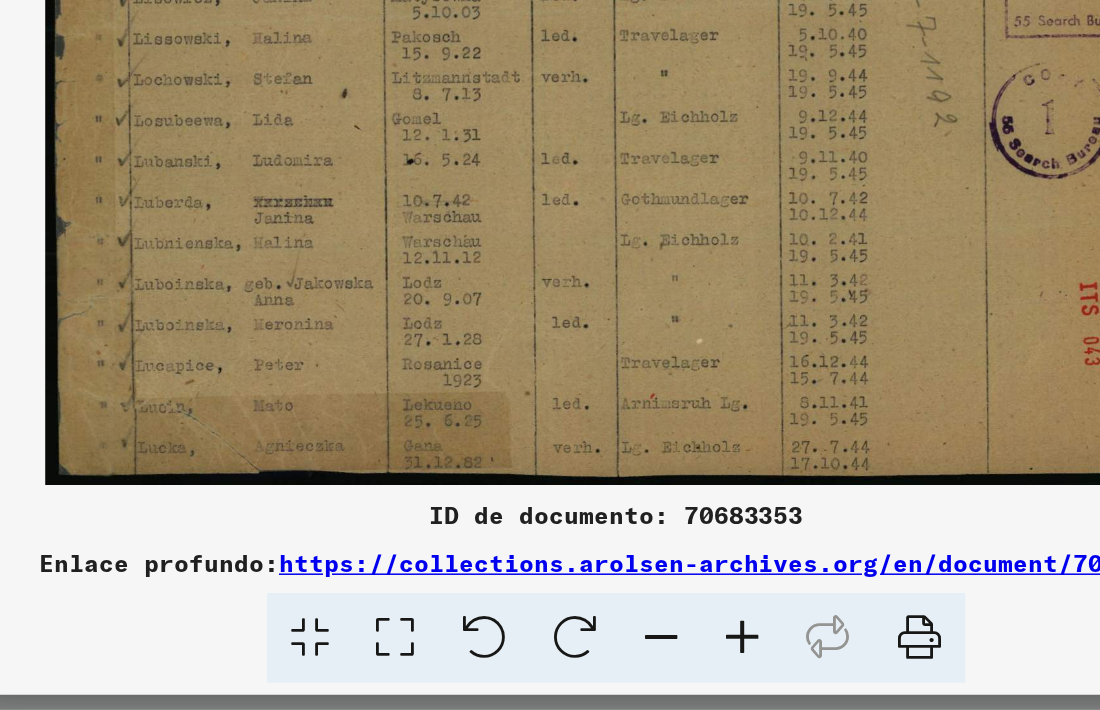 scroll, scrollTop: 0, scrollLeft: 0, axis: both 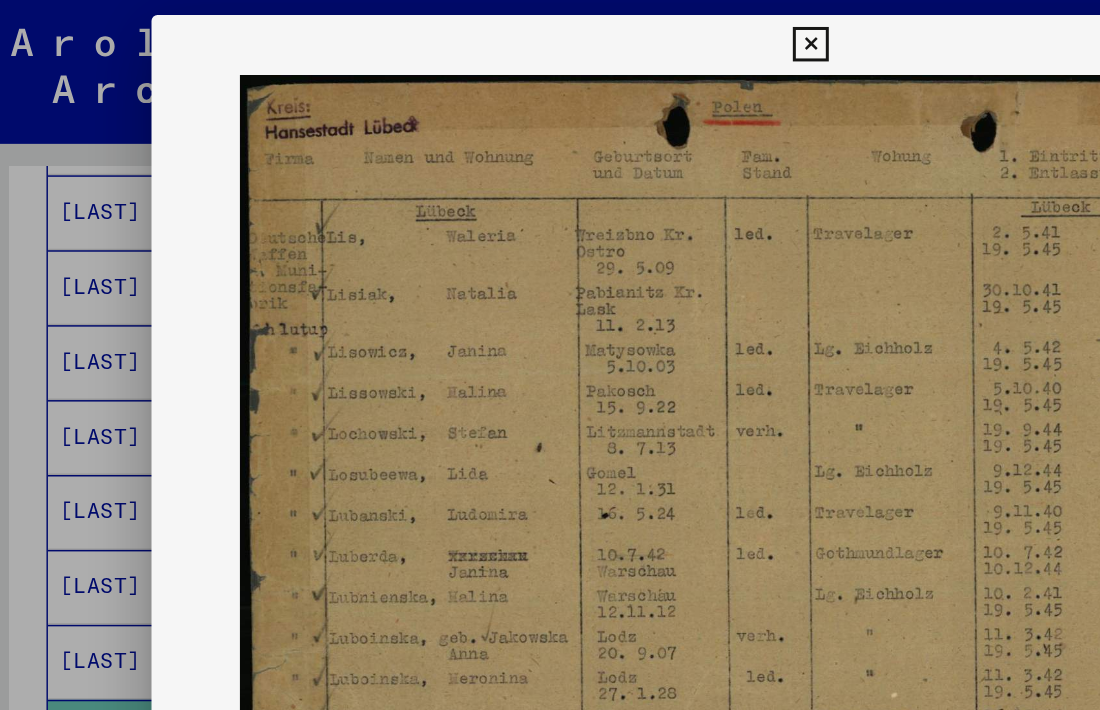 click at bounding box center [549, 30] 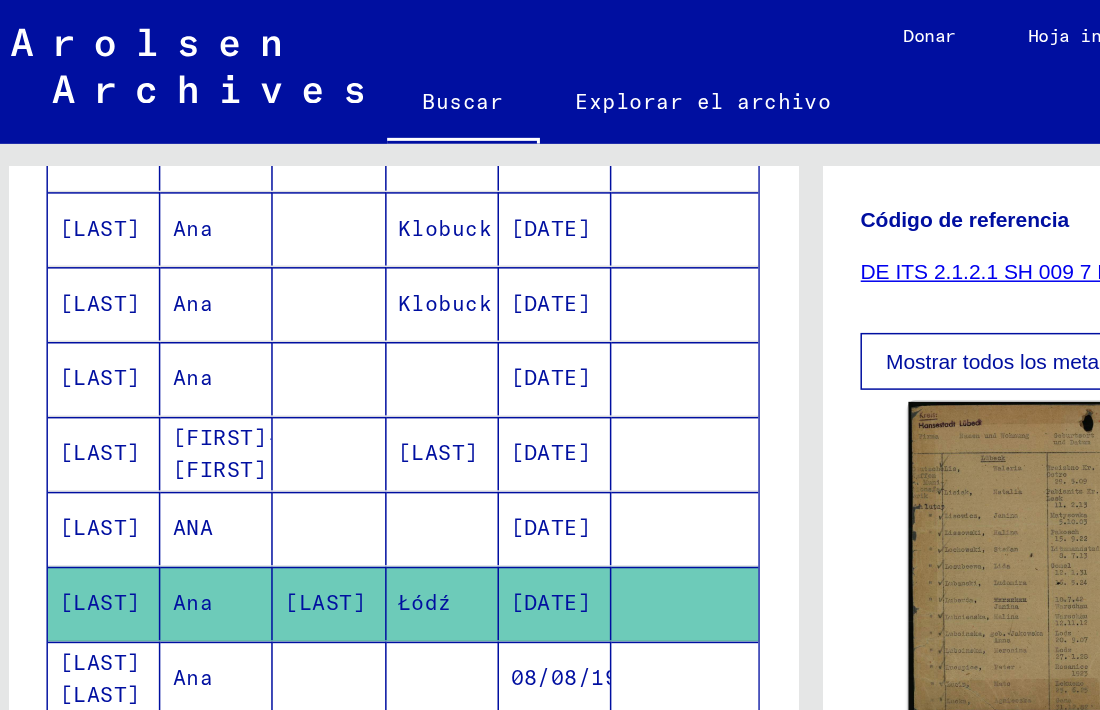 scroll, scrollTop: 567, scrollLeft: 0, axis: vertical 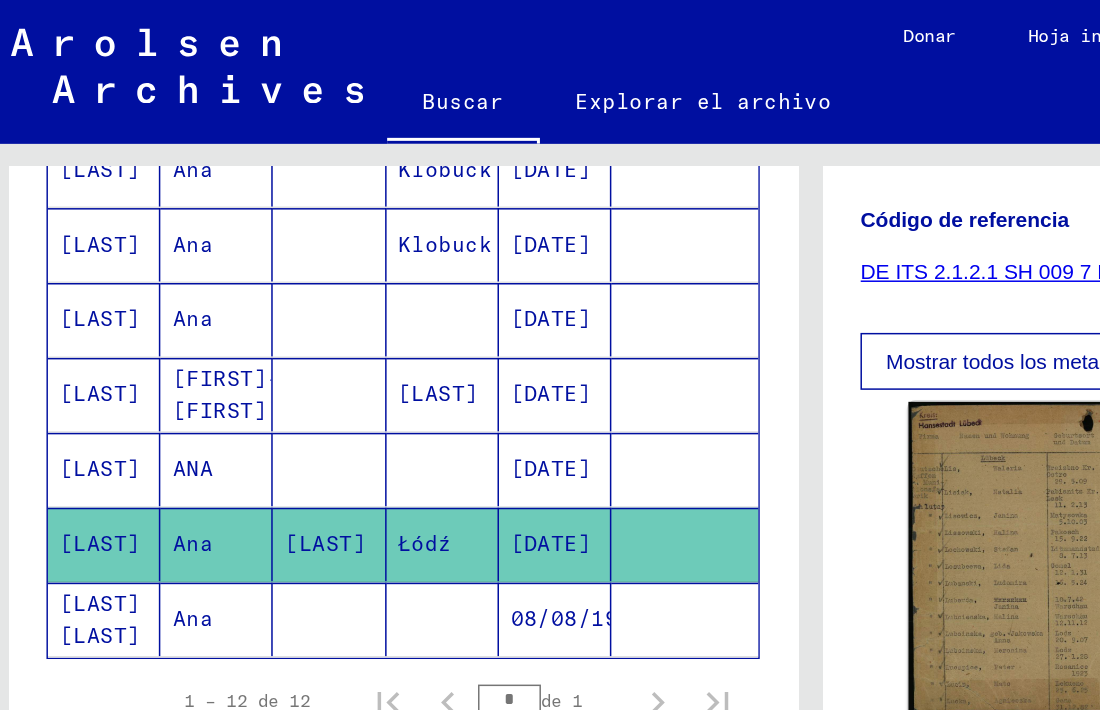 click on "08/08/1924" 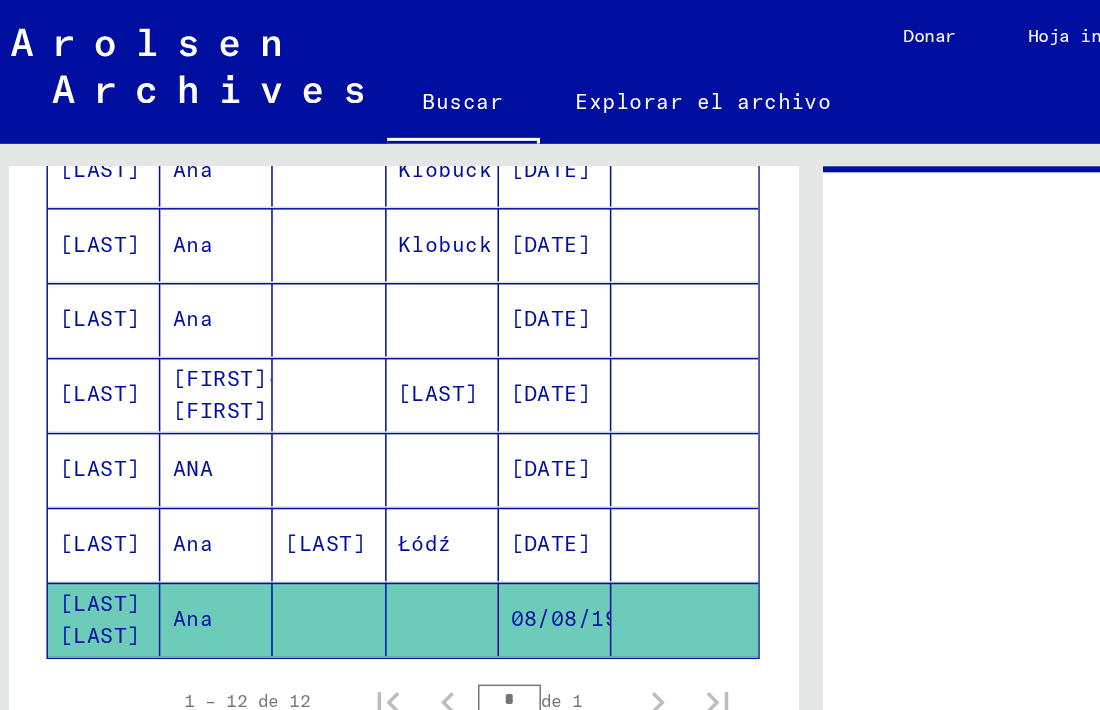 scroll, scrollTop: 0, scrollLeft: 0, axis: both 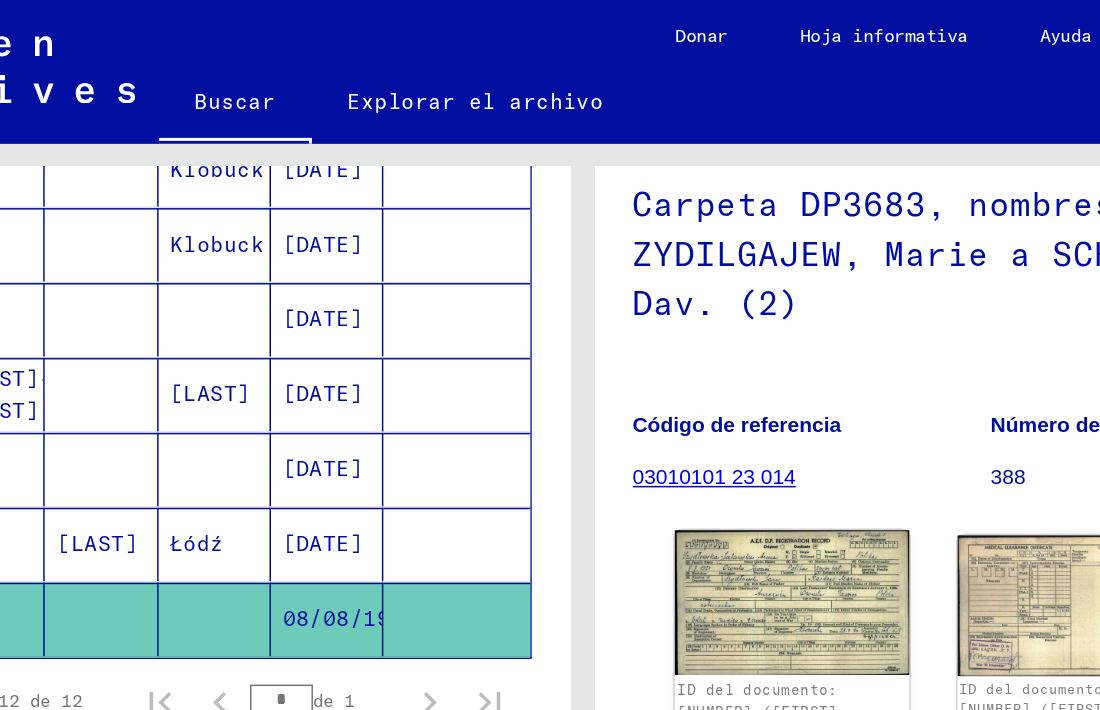 click 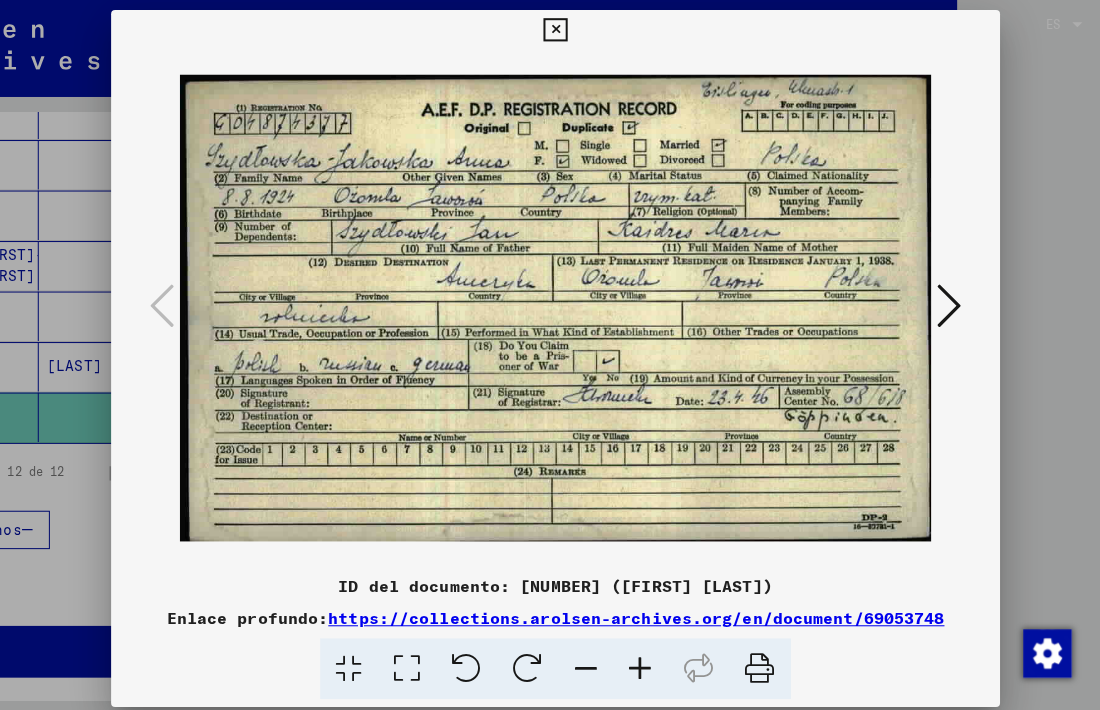 click at bounding box center [549, 30] 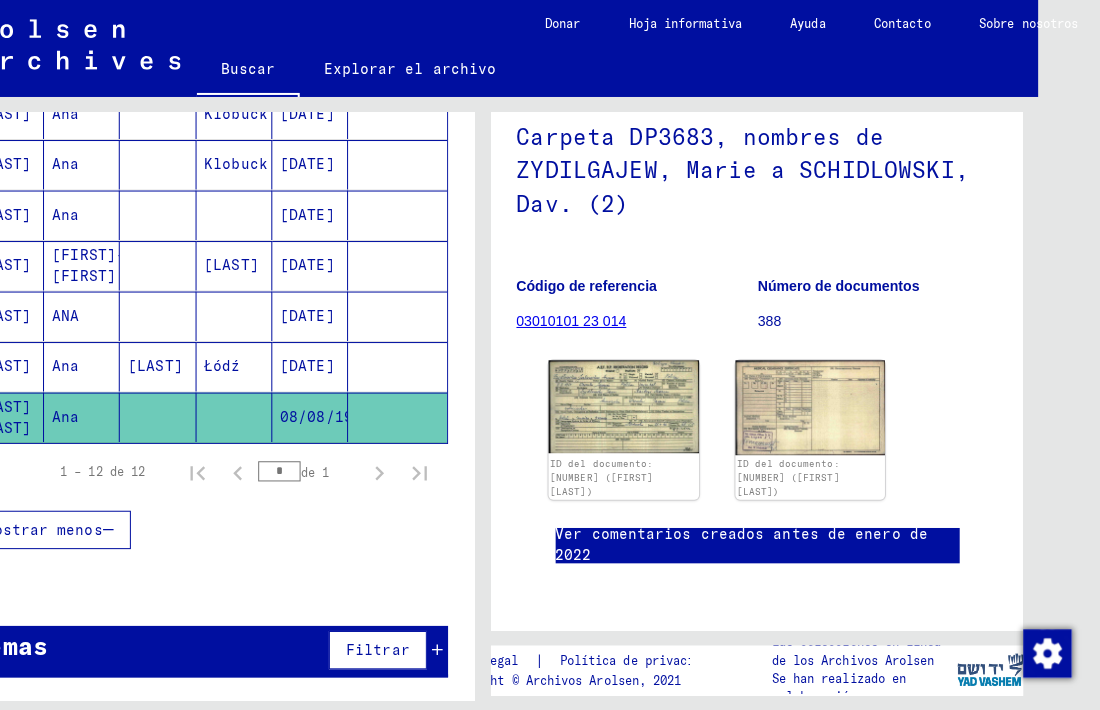 scroll, scrollTop: 0, scrollLeft: 0, axis: both 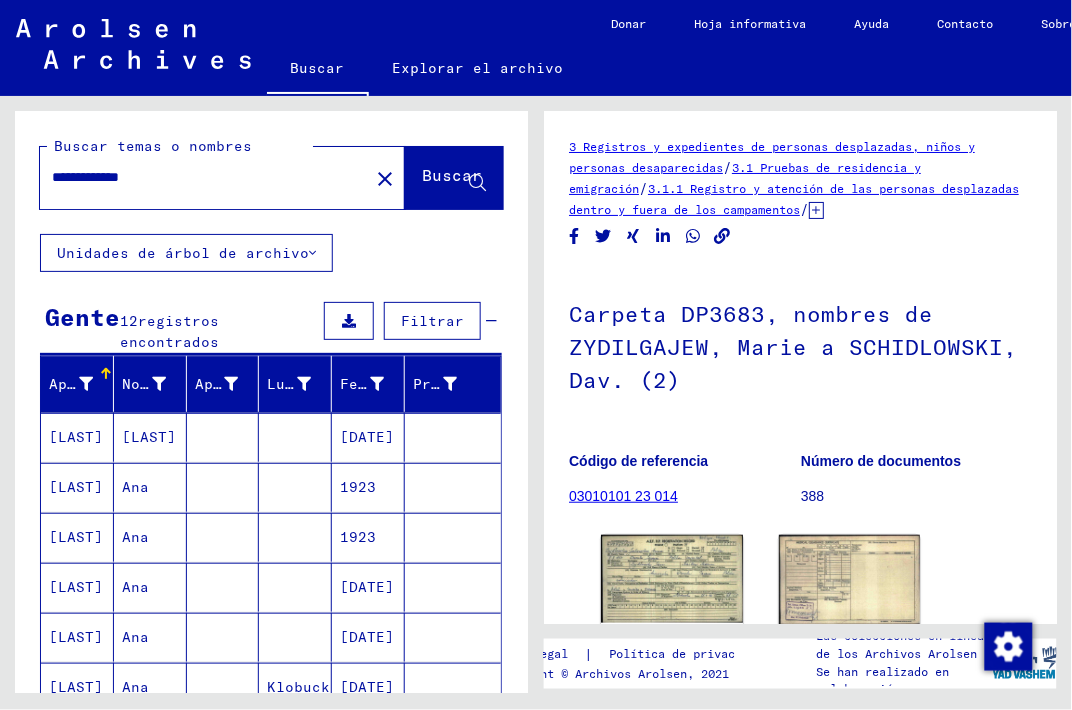 click on "**********" at bounding box center (204, 177) 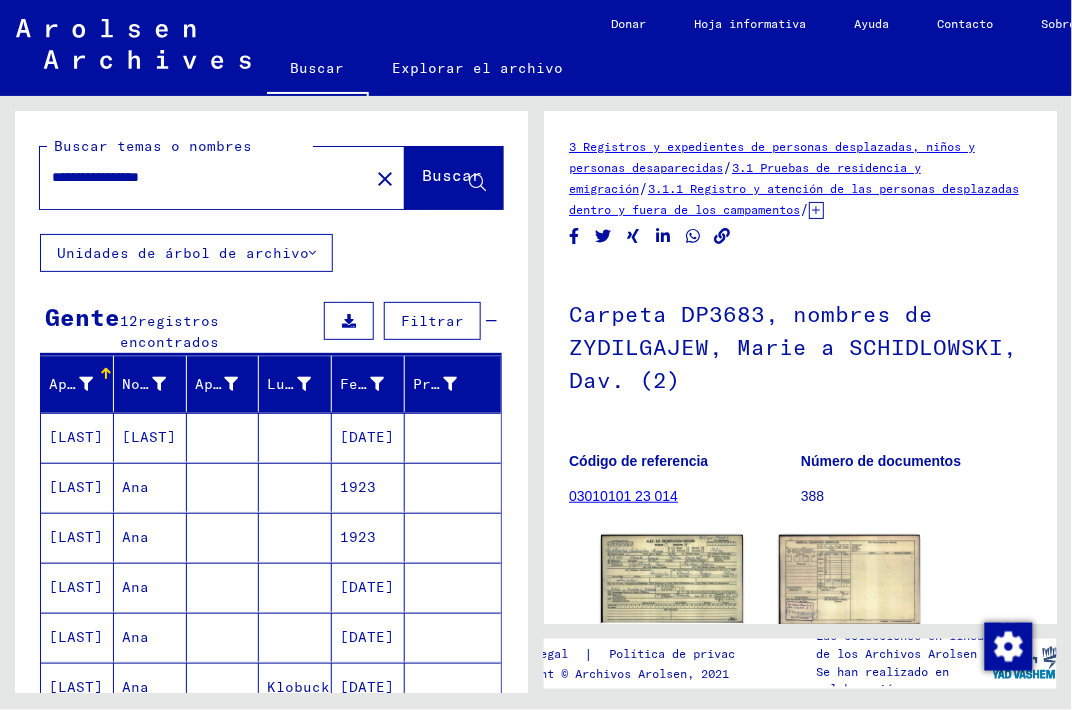 click on "Buscar" 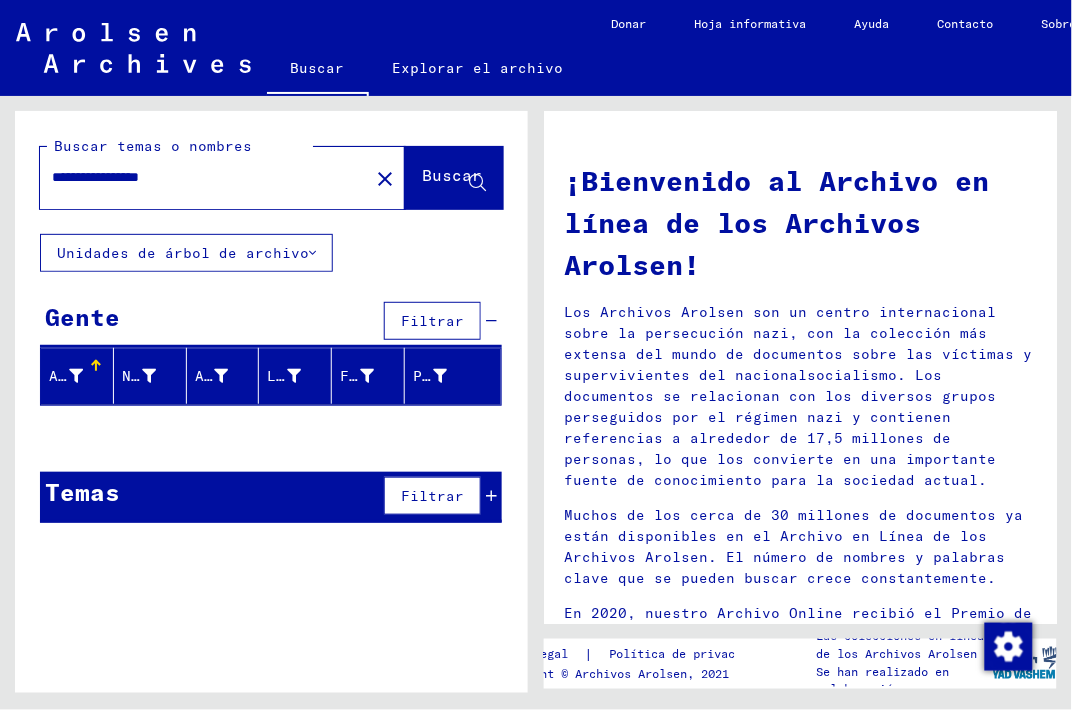 click on "**********" at bounding box center (198, 177) 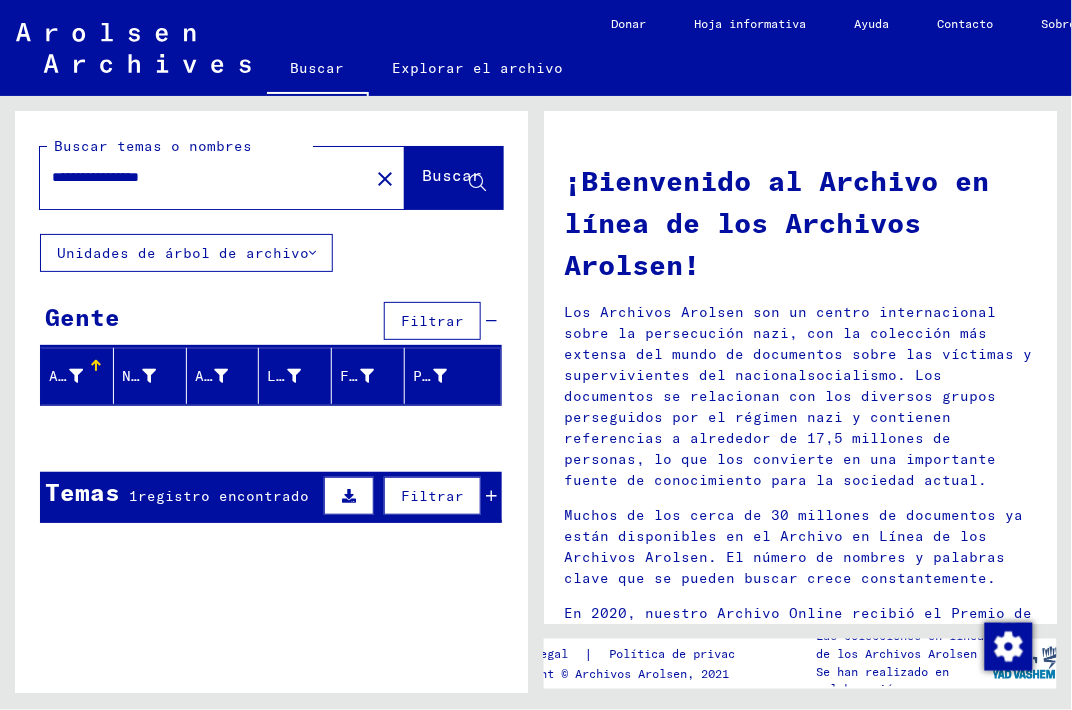 click on "**********" at bounding box center [198, 177] 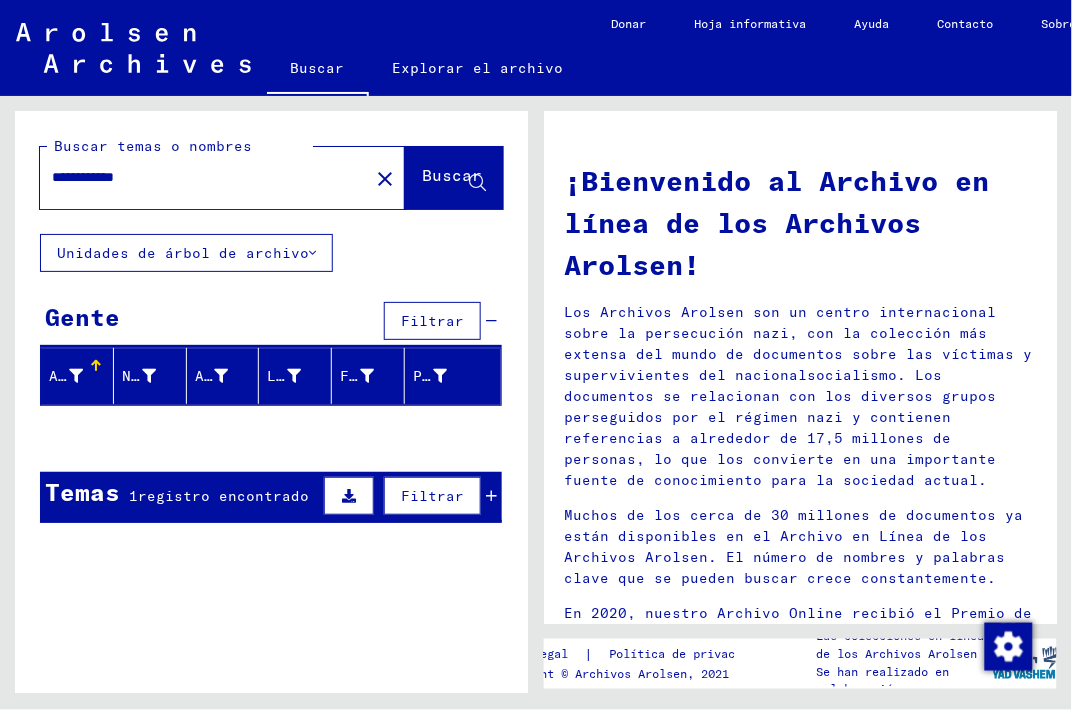 click on "Buscar" 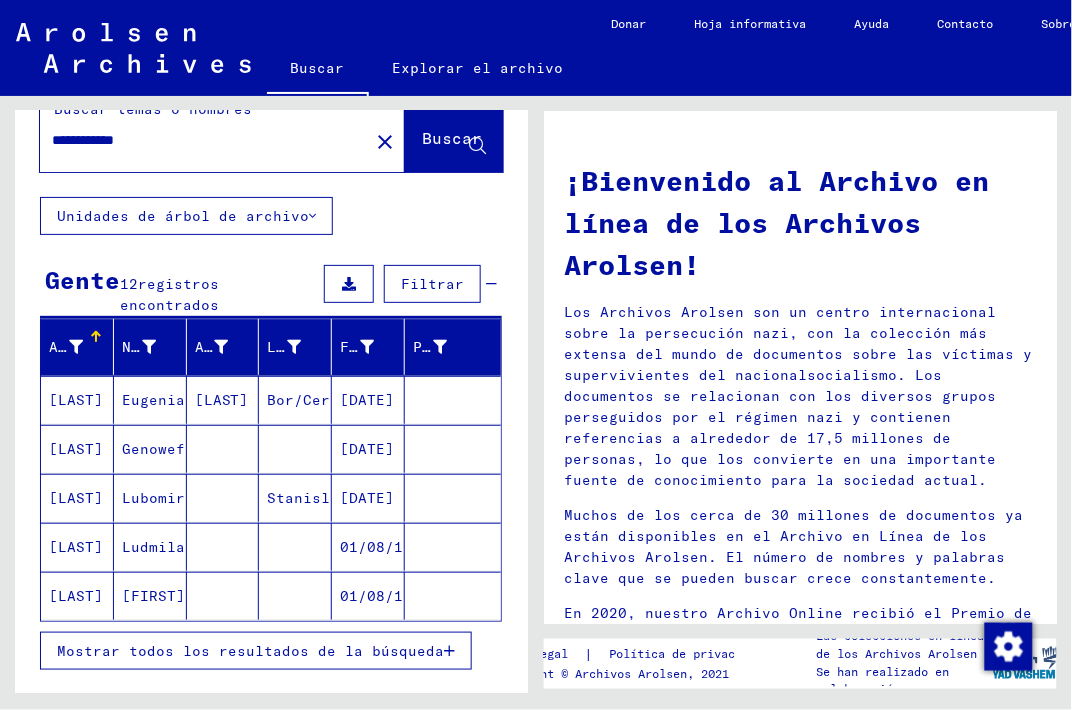scroll, scrollTop: 41, scrollLeft: 0, axis: vertical 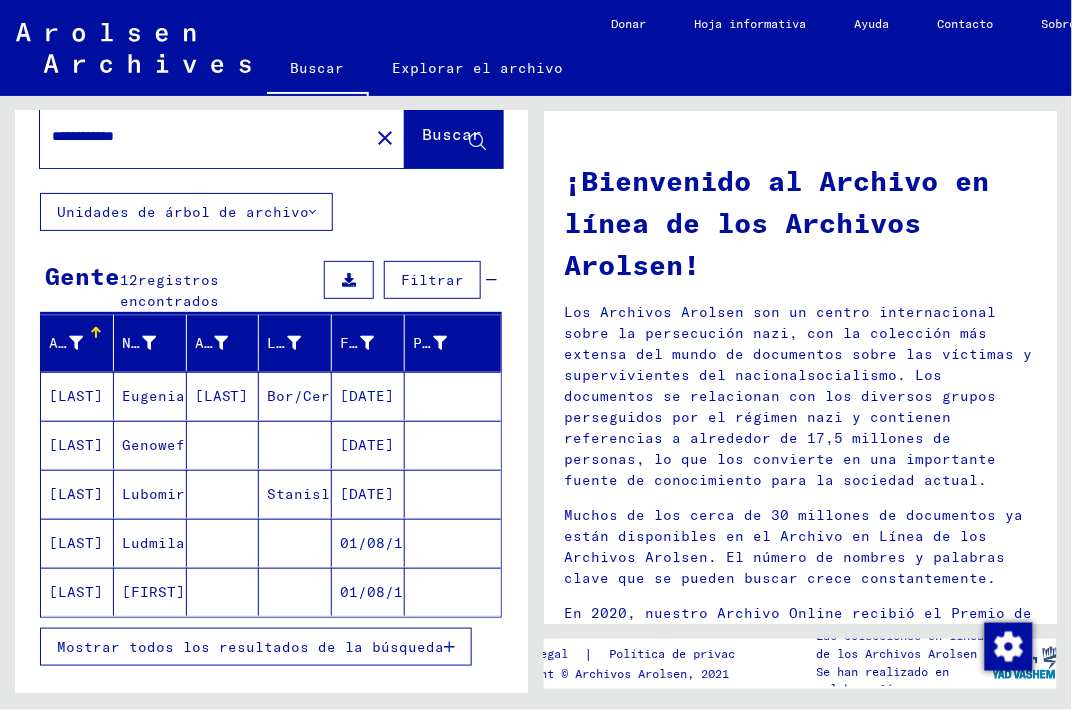 click on "Genowefa" at bounding box center [158, 494] 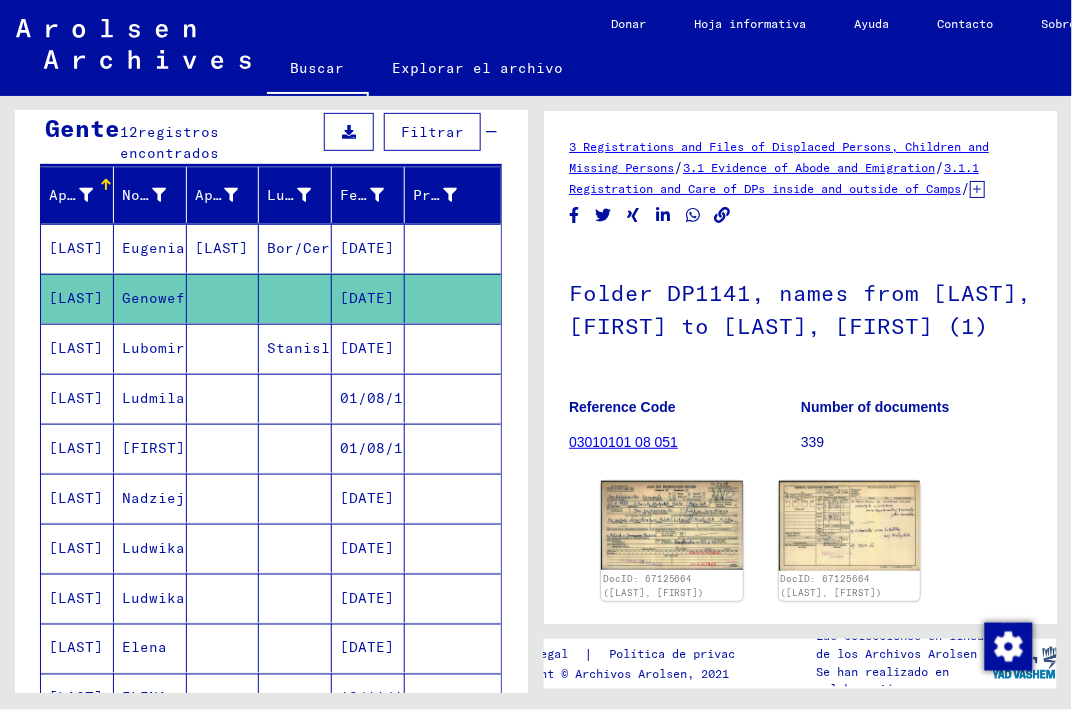 scroll, scrollTop: 192, scrollLeft: 0, axis: vertical 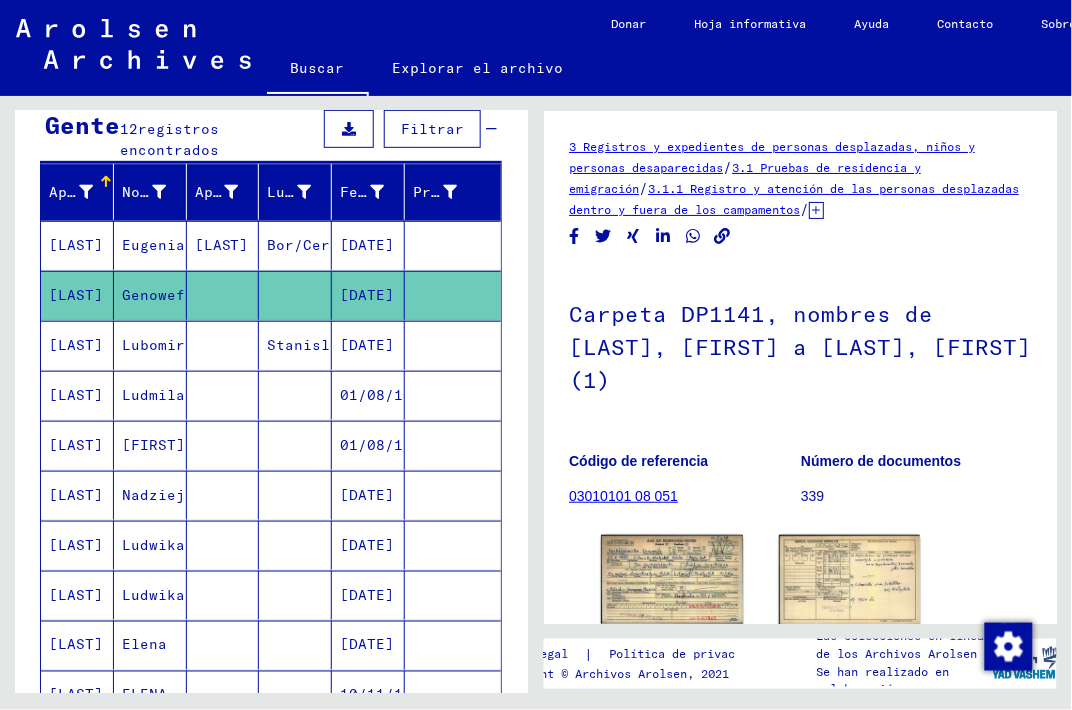 click on "Nadzieje" at bounding box center [153, 545] 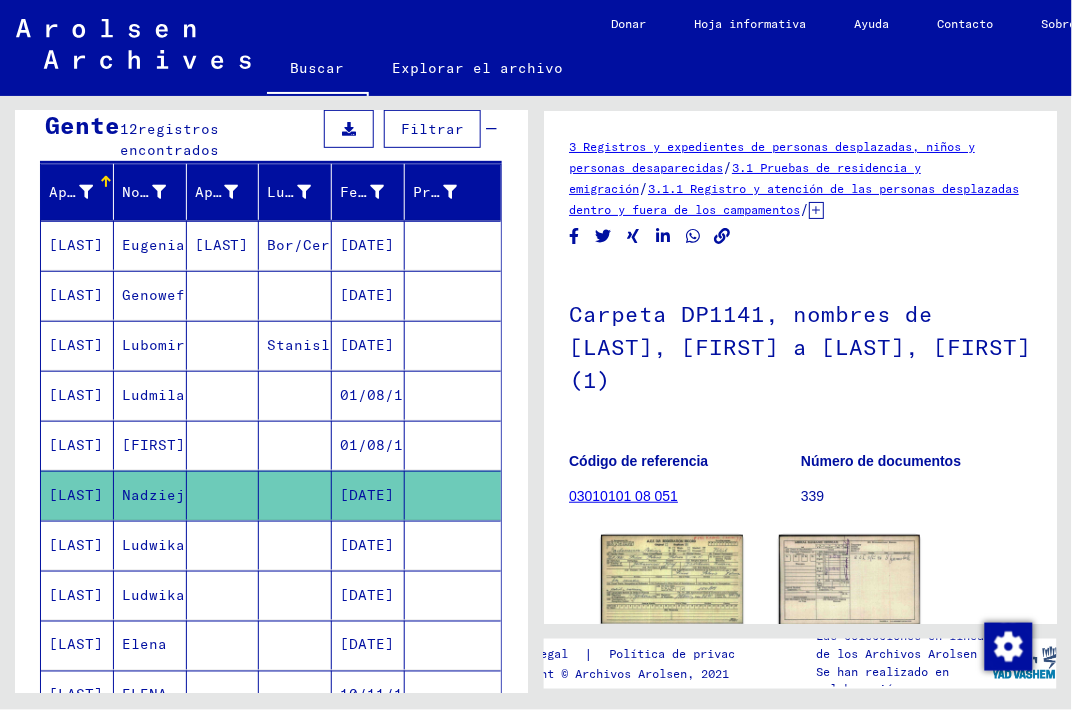 scroll, scrollTop: 0, scrollLeft: 0, axis: both 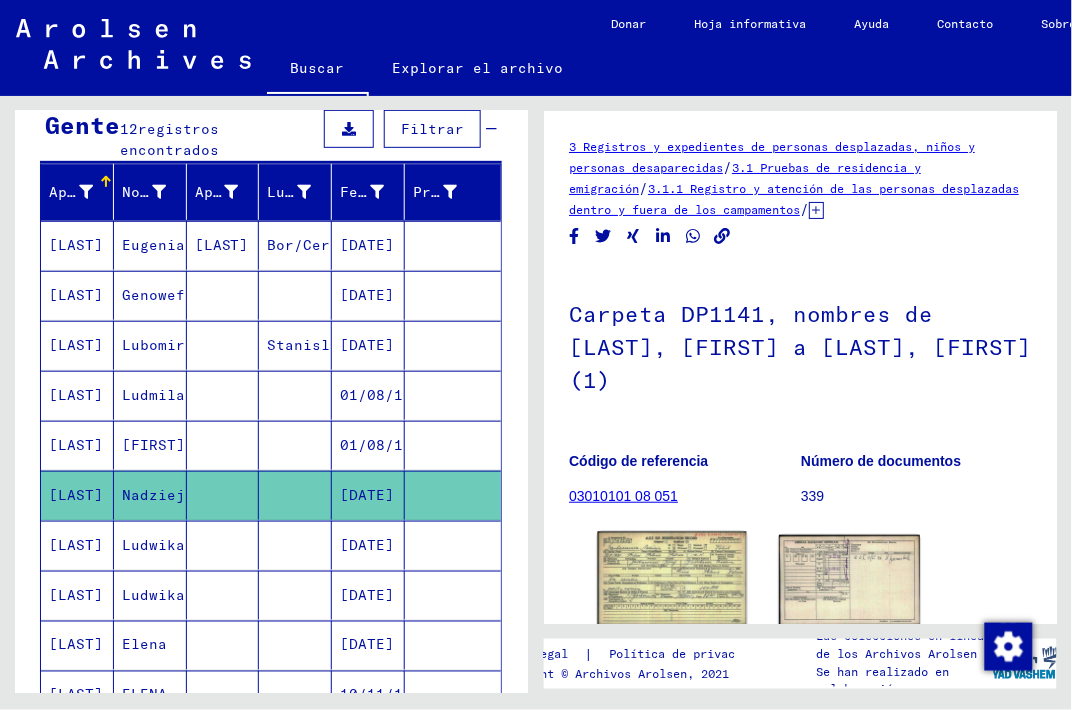 click 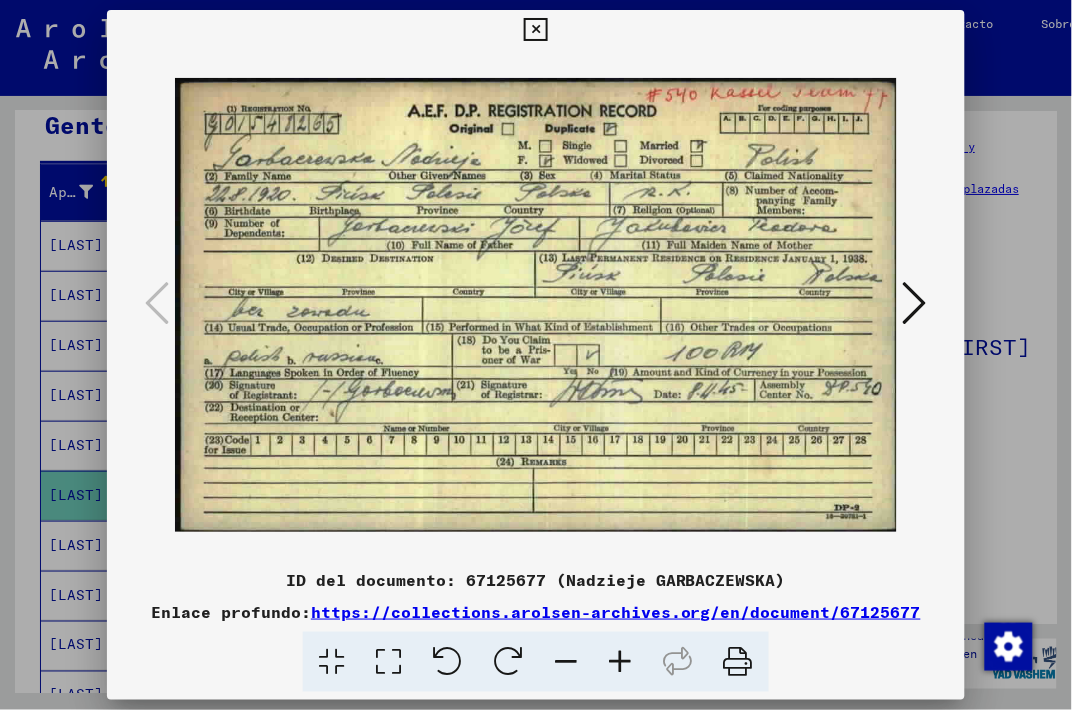 click at bounding box center [915, 303] 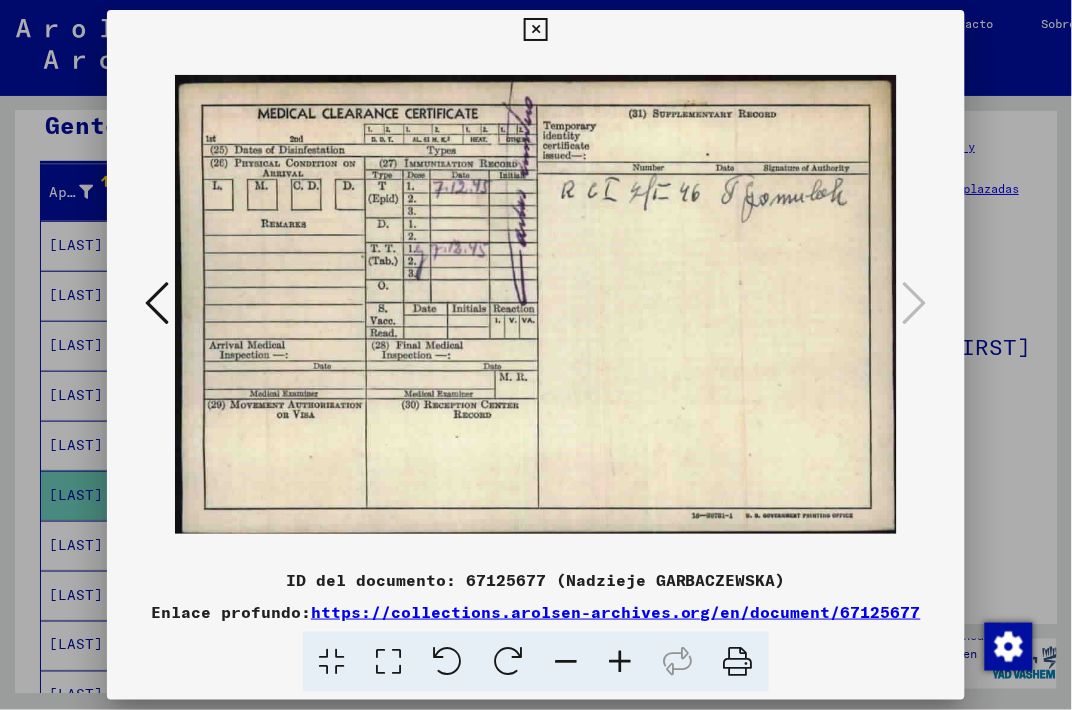 click at bounding box center (157, 303) 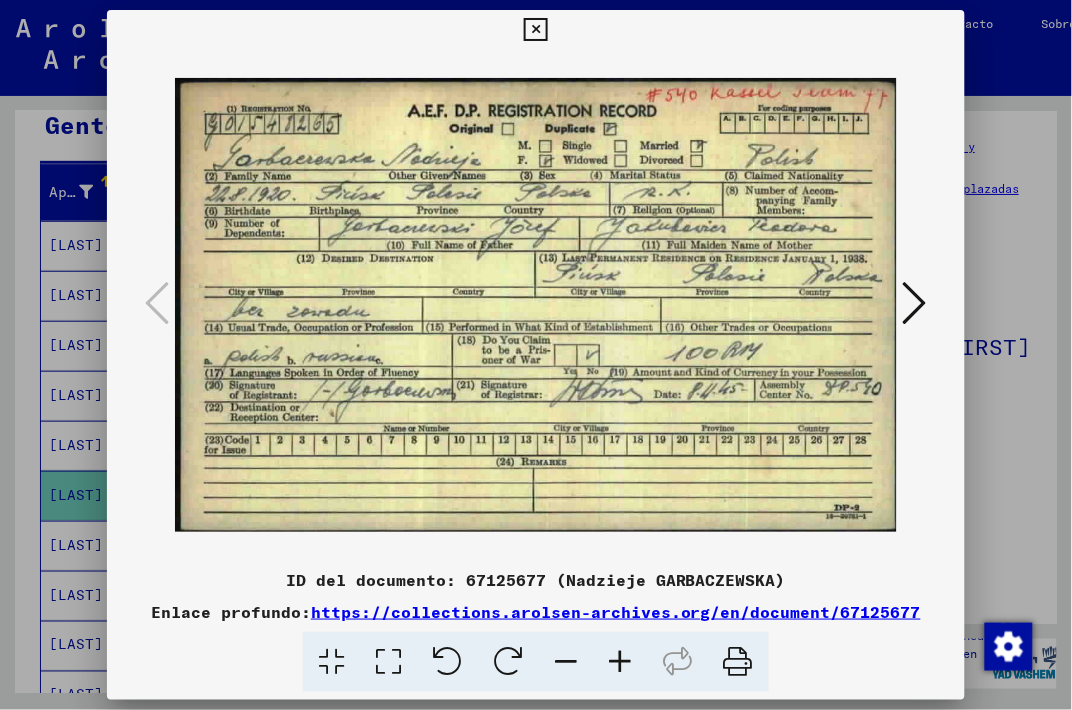click at bounding box center [535, 30] 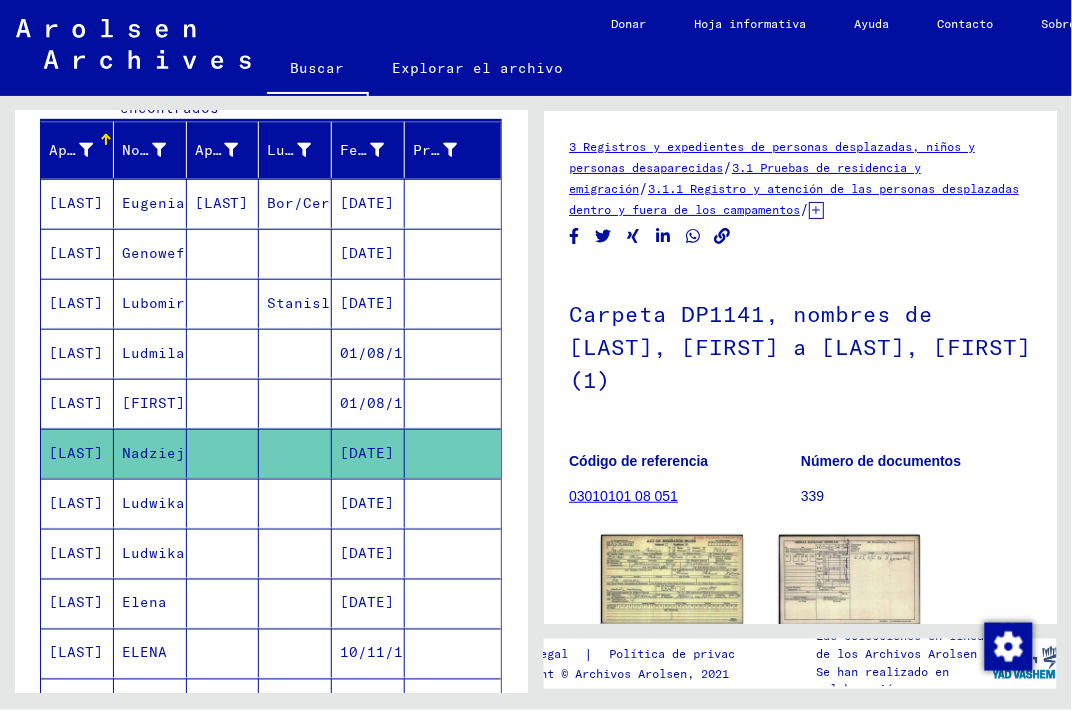 scroll, scrollTop: 226, scrollLeft: 0, axis: vertical 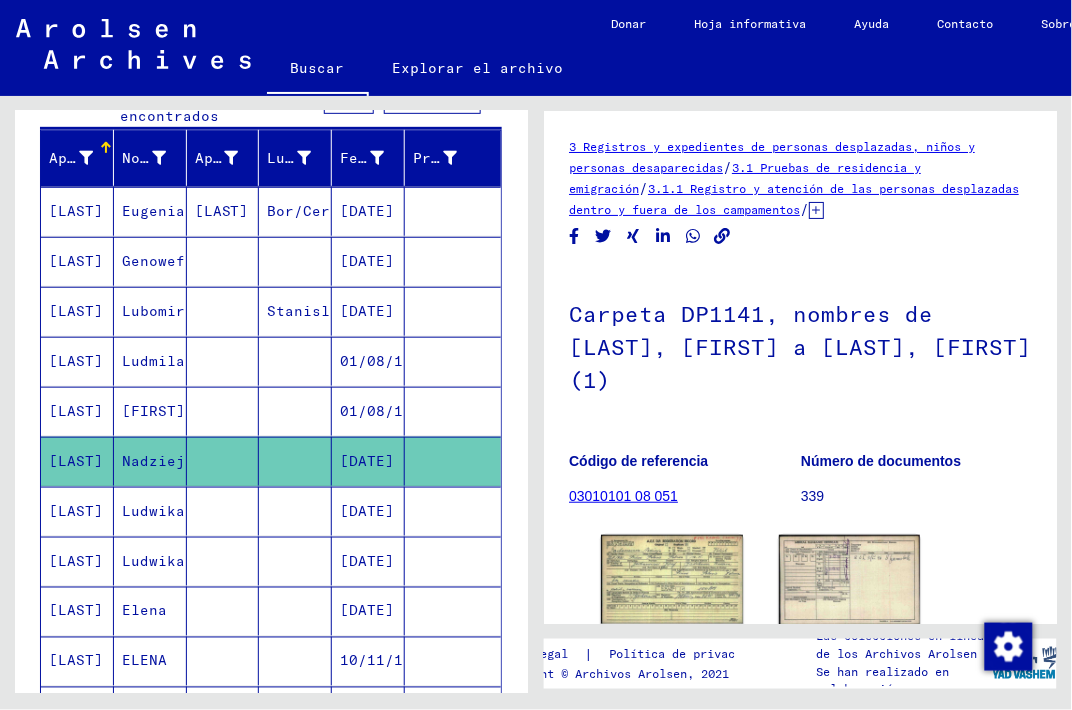 click on "Ludwika" at bounding box center (153, 561) 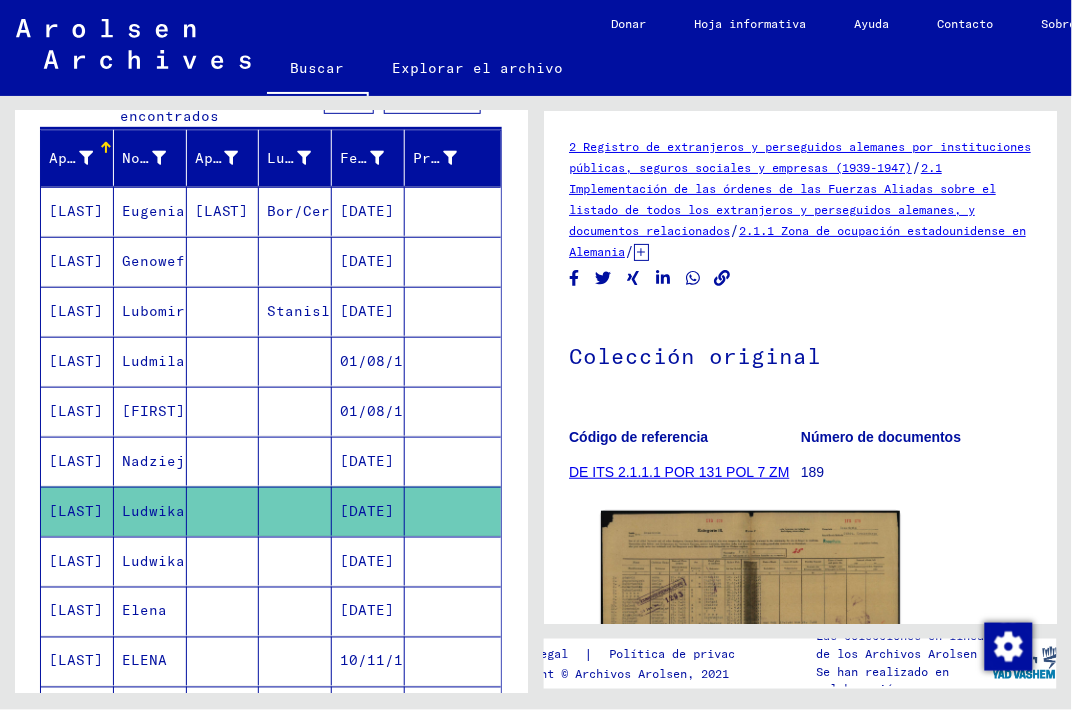scroll, scrollTop: 0, scrollLeft: 0, axis: both 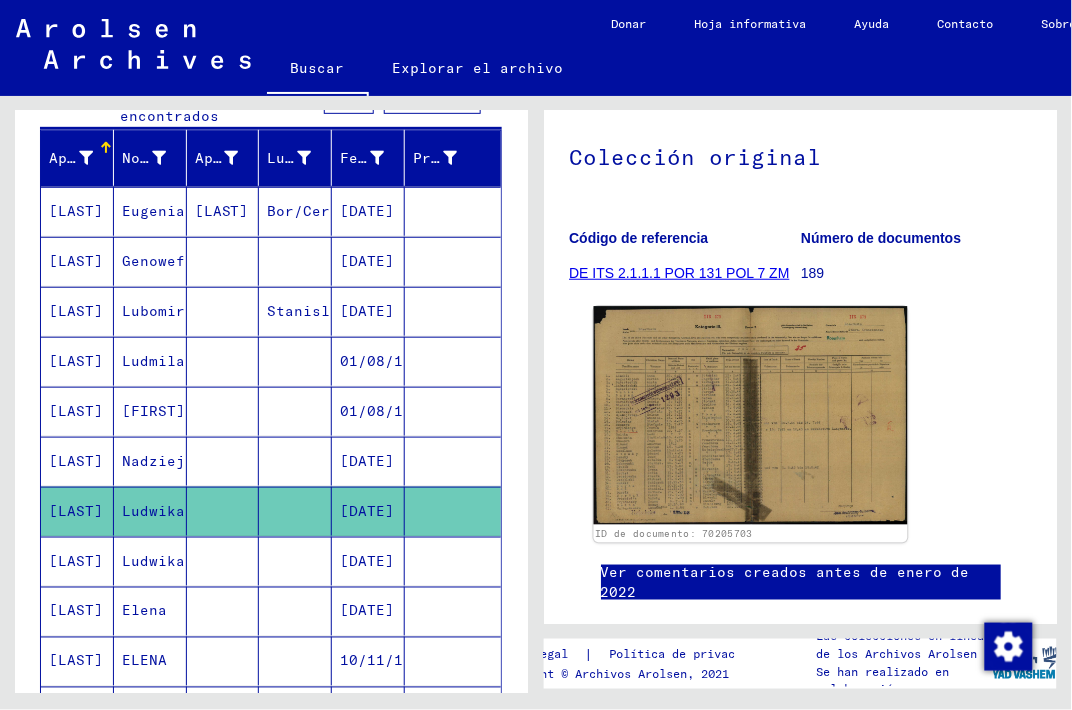 click 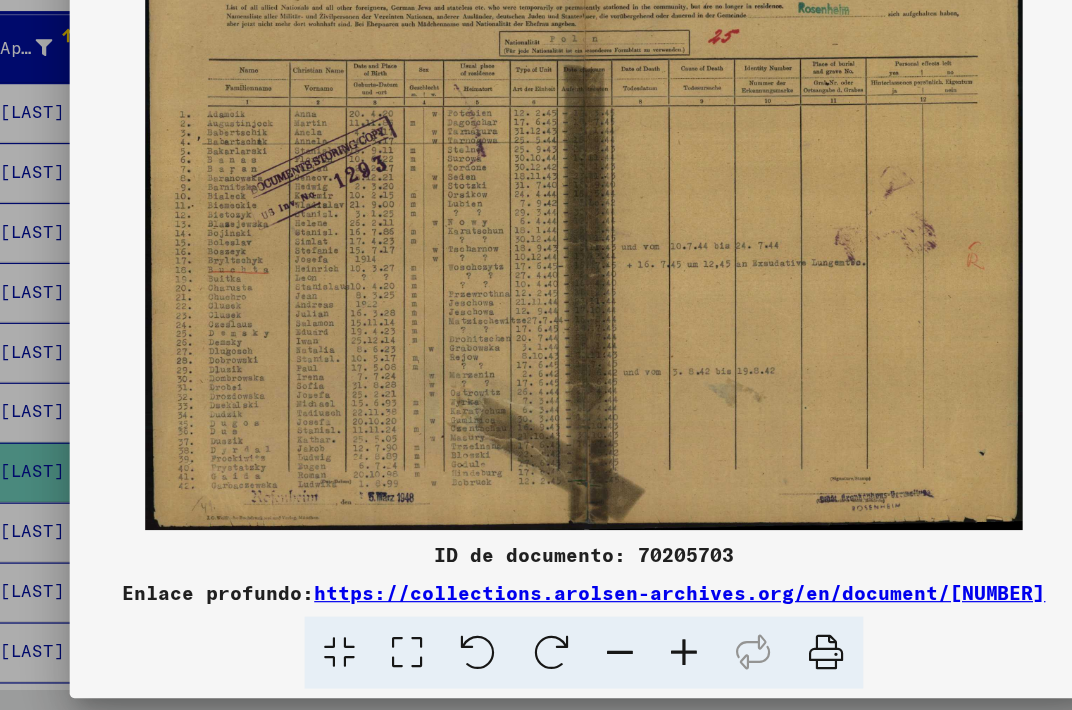 scroll, scrollTop: 0, scrollLeft: 0, axis: both 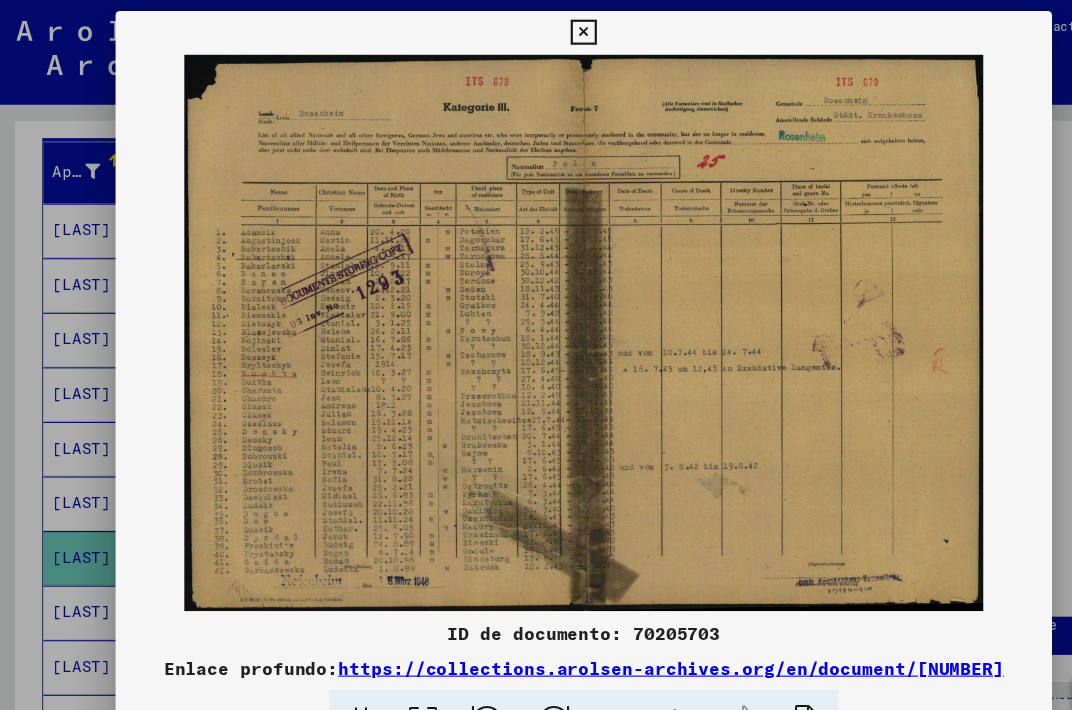 click at bounding box center (535, 30) 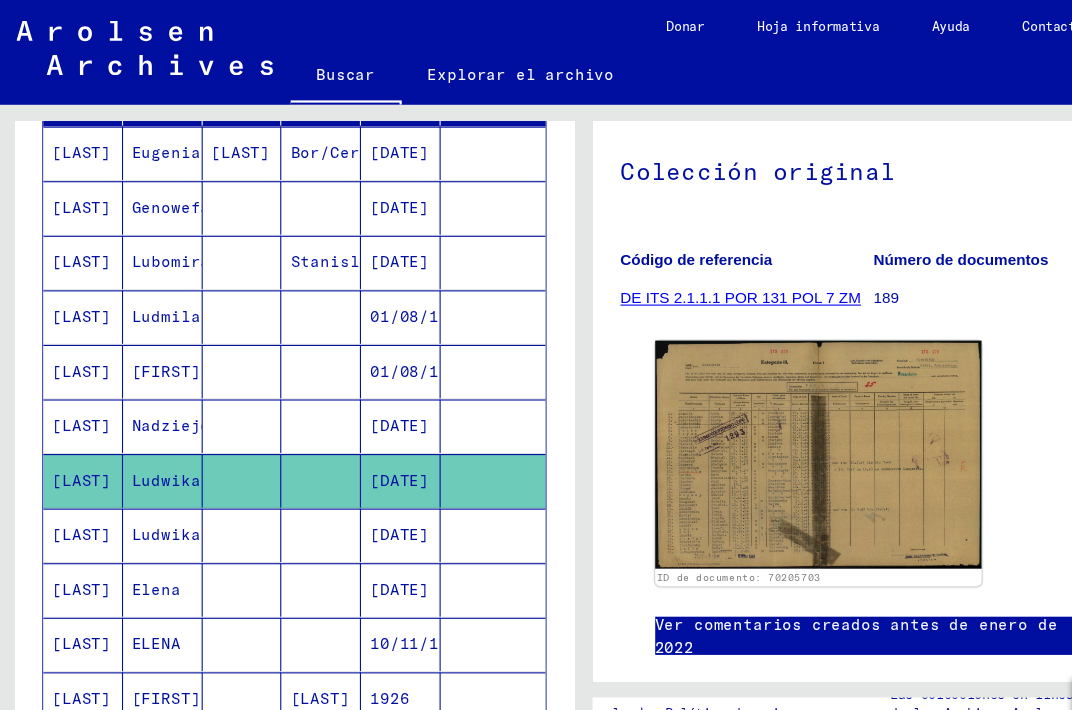 scroll, scrollTop: 298, scrollLeft: 0, axis: vertical 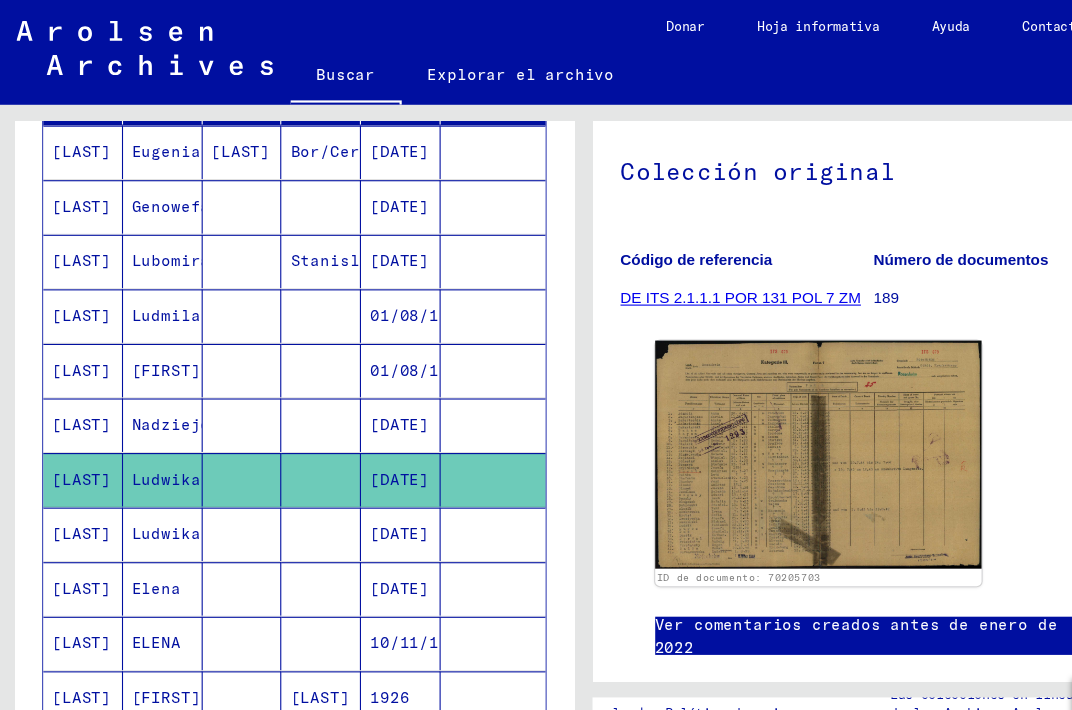 click on "[DATE]" at bounding box center [368, 539] 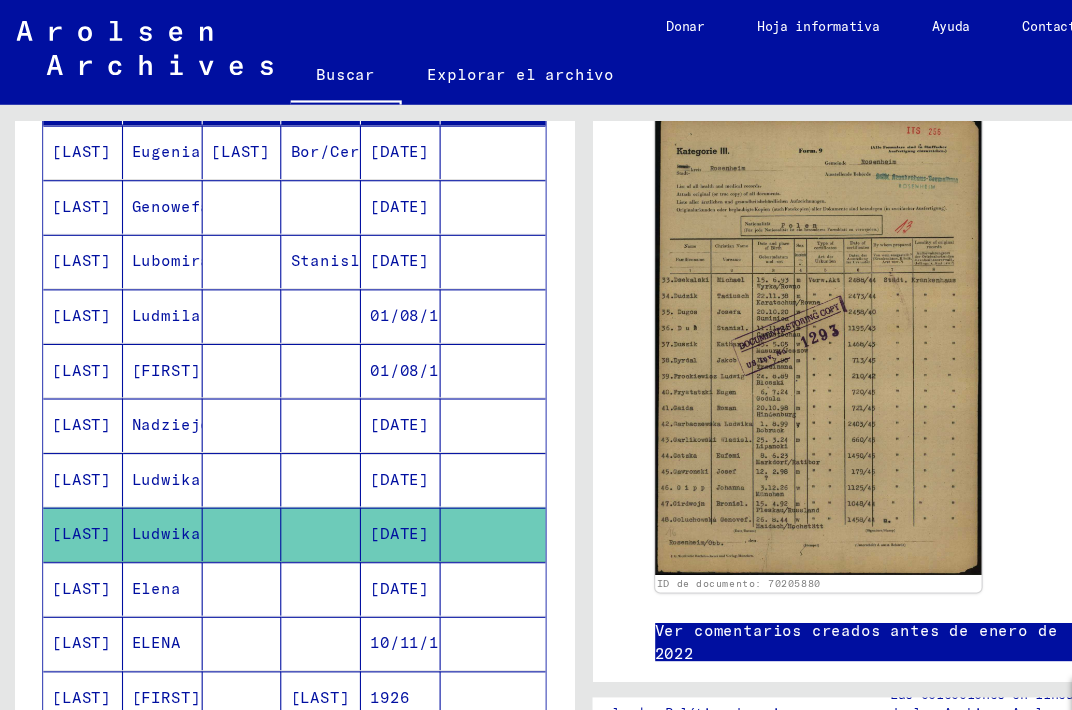 scroll, scrollTop: 419, scrollLeft: 0, axis: vertical 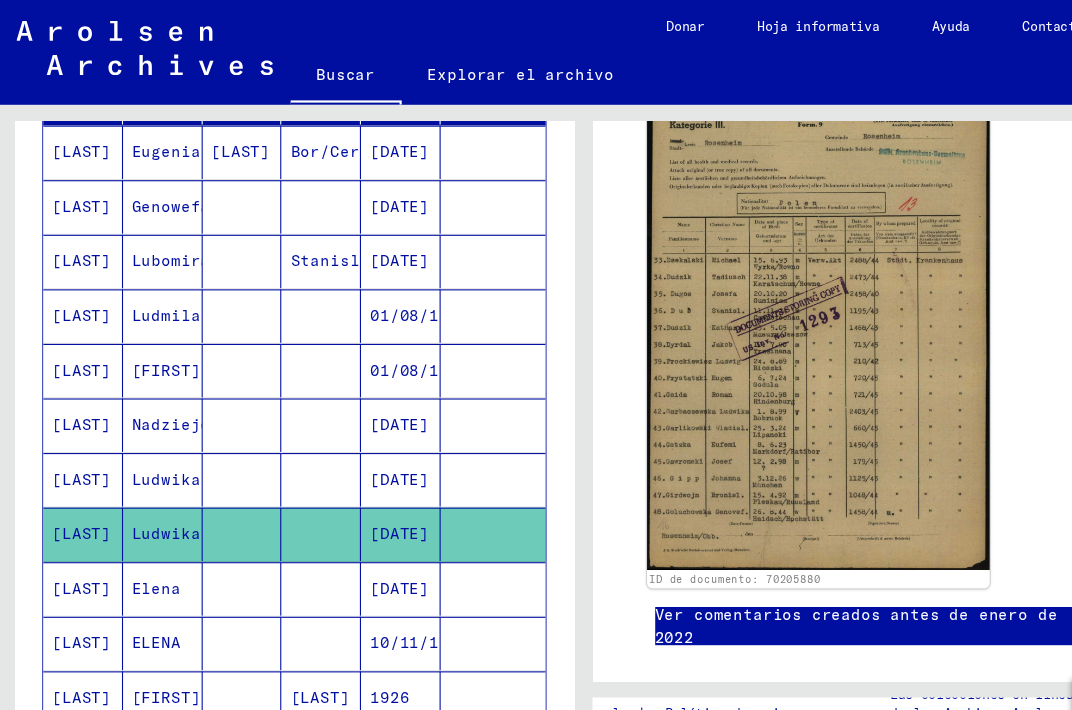 click 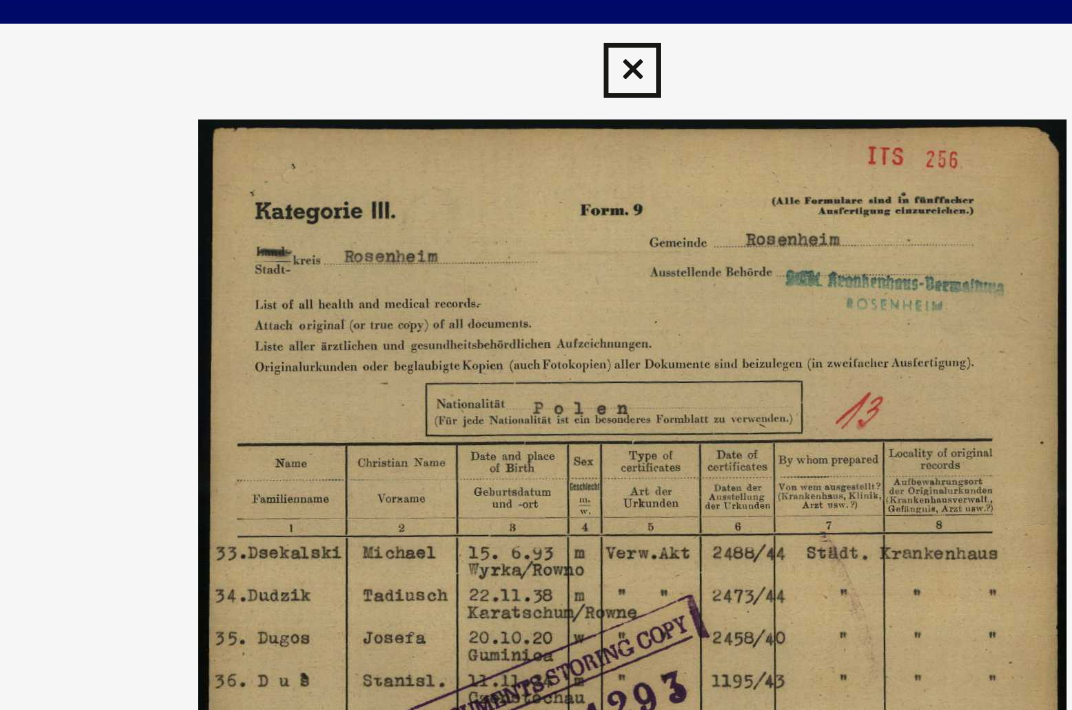 click at bounding box center [535, 30] 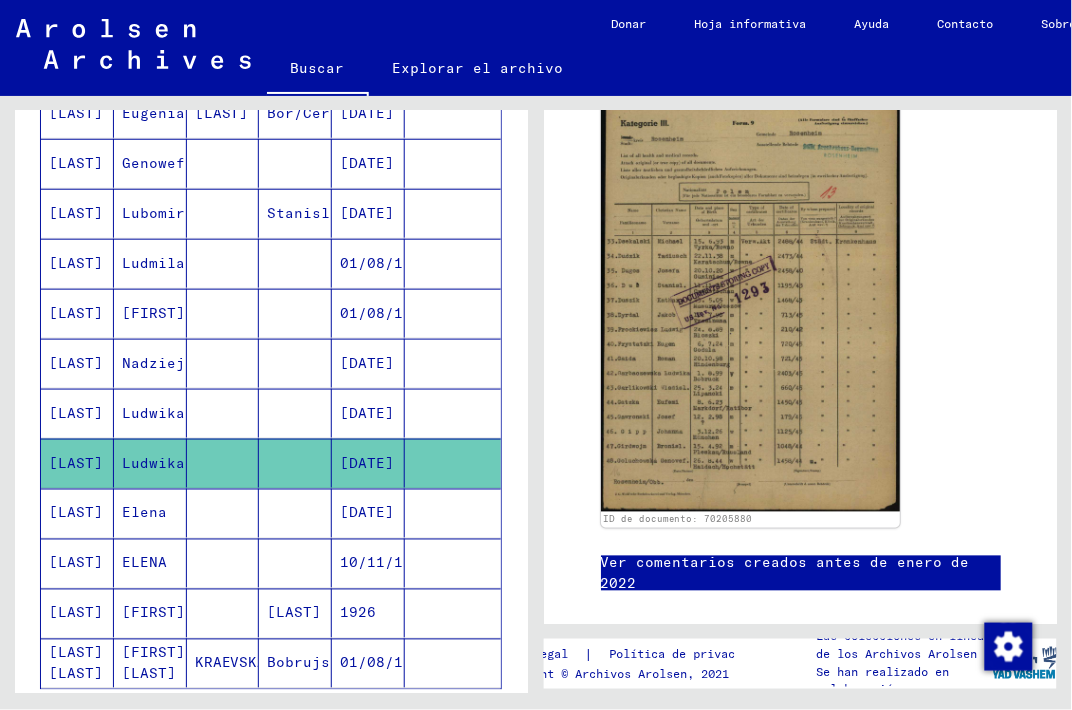scroll, scrollTop: 339, scrollLeft: 0, axis: vertical 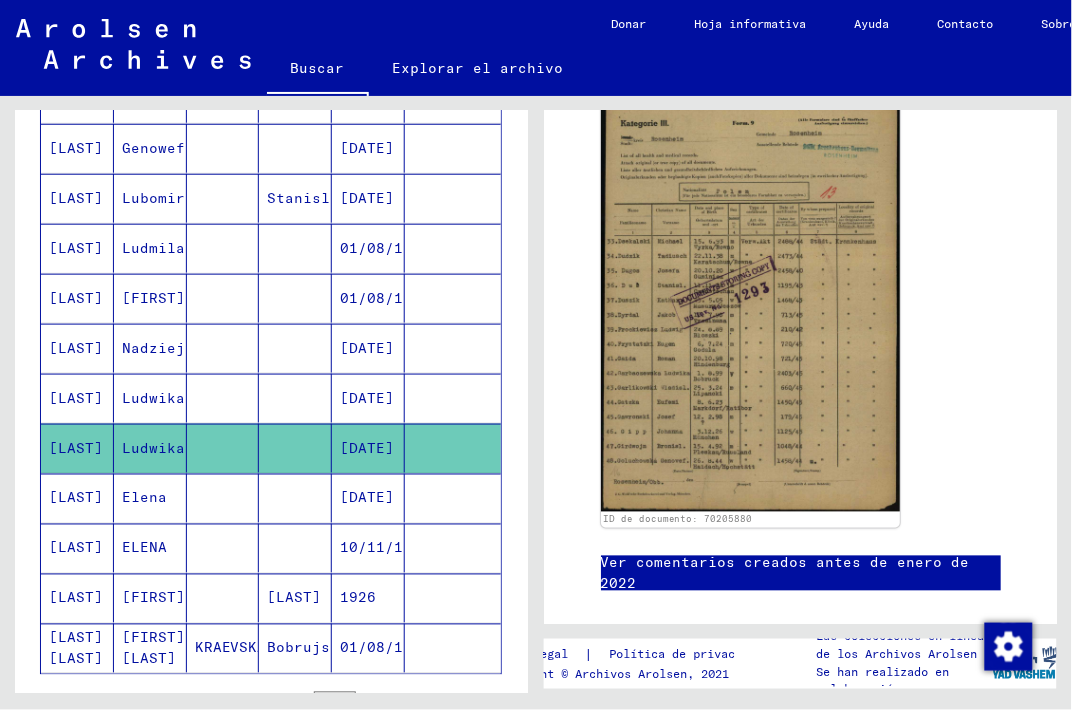 click on "[DATE]" at bounding box center [368, 548] 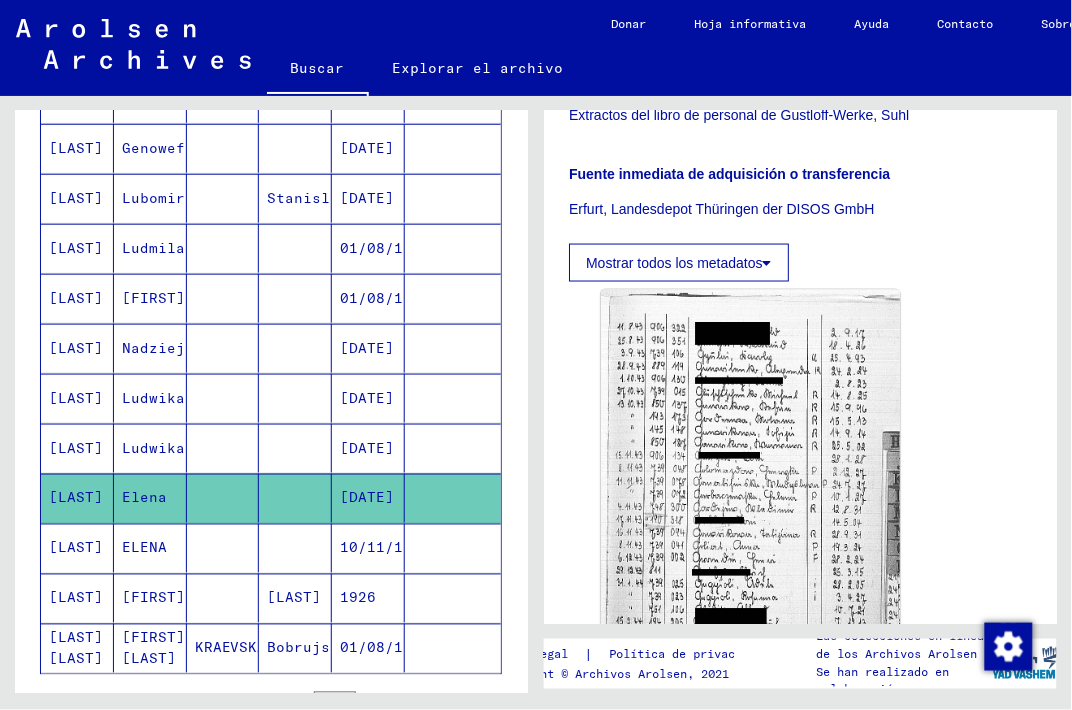 scroll, scrollTop: 501, scrollLeft: 0, axis: vertical 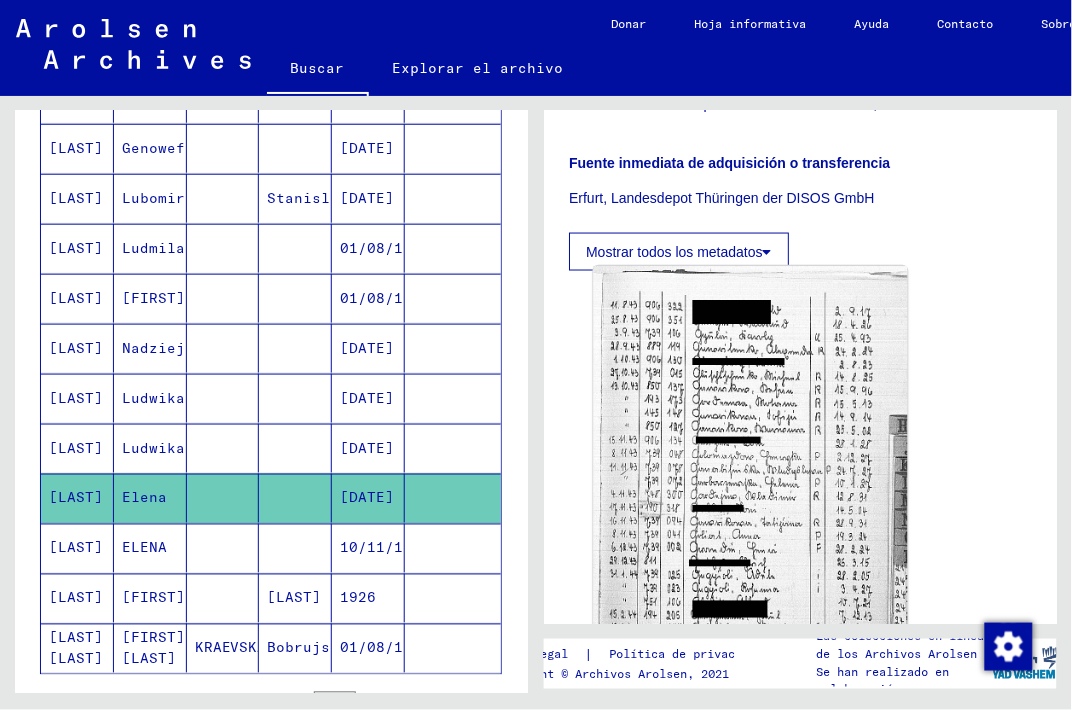 click 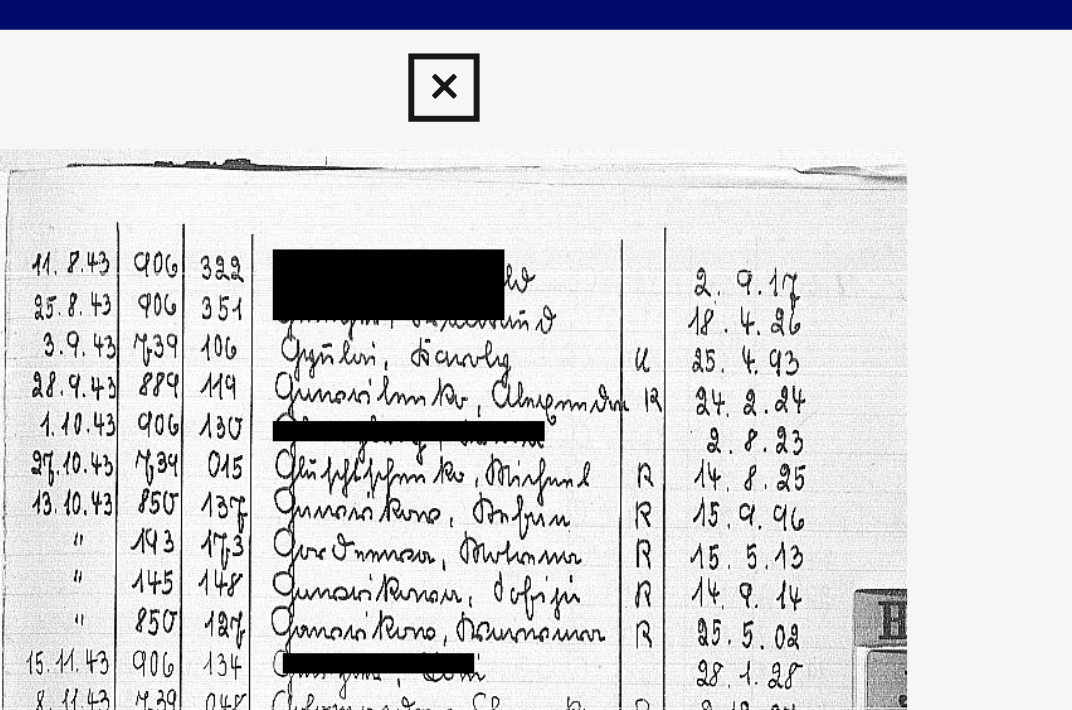 click at bounding box center [535, 30] 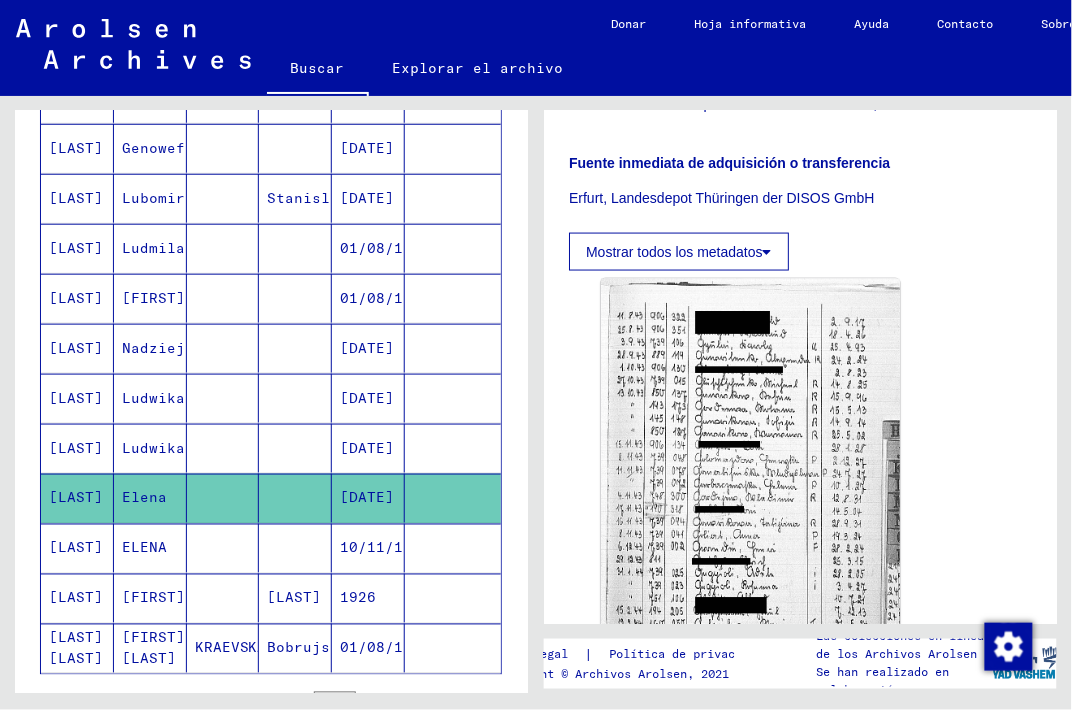 click on "10/11/1923" at bounding box center (358, 598) 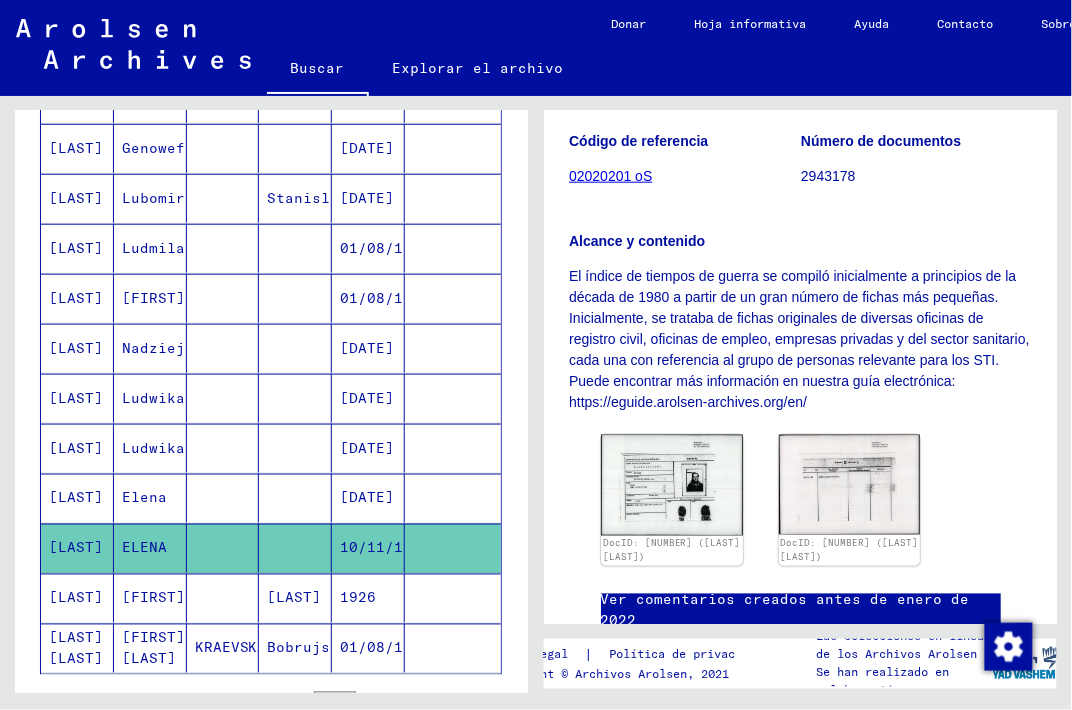 scroll, scrollTop: 444, scrollLeft: 0, axis: vertical 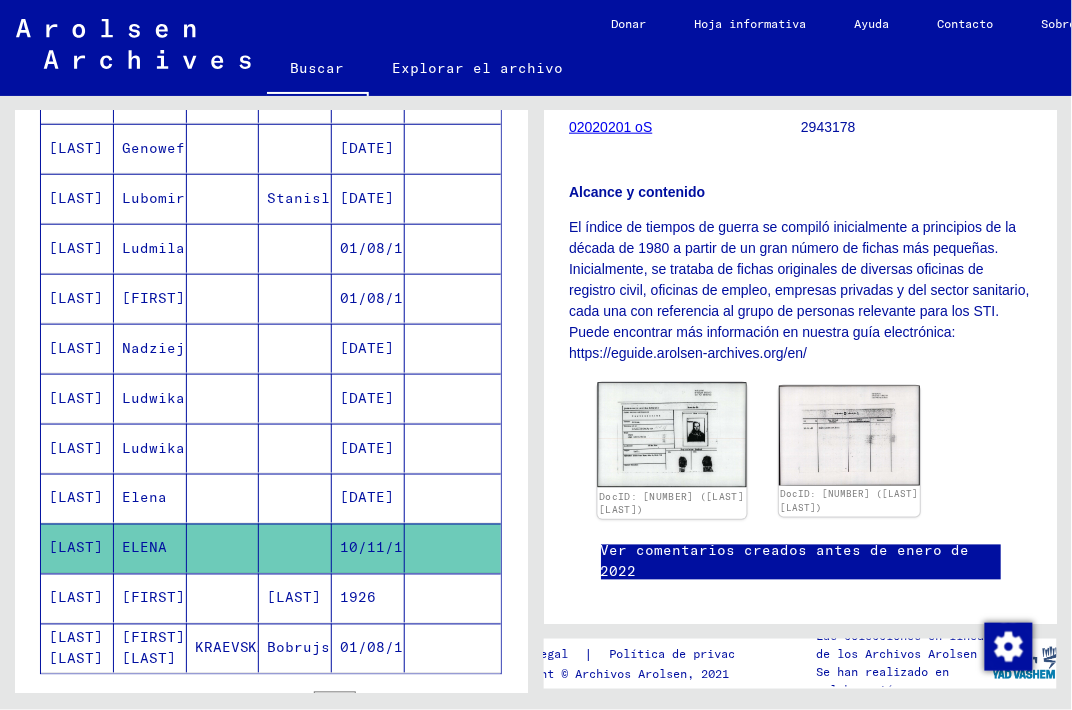click 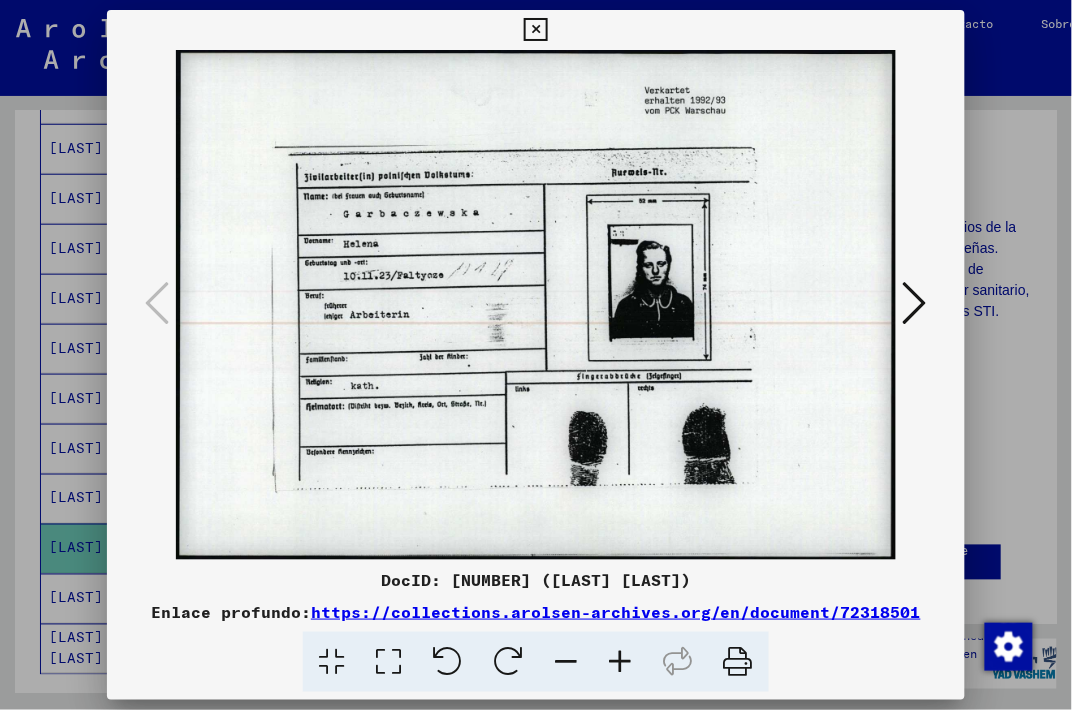scroll, scrollTop: 0, scrollLeft: 0, axis: both 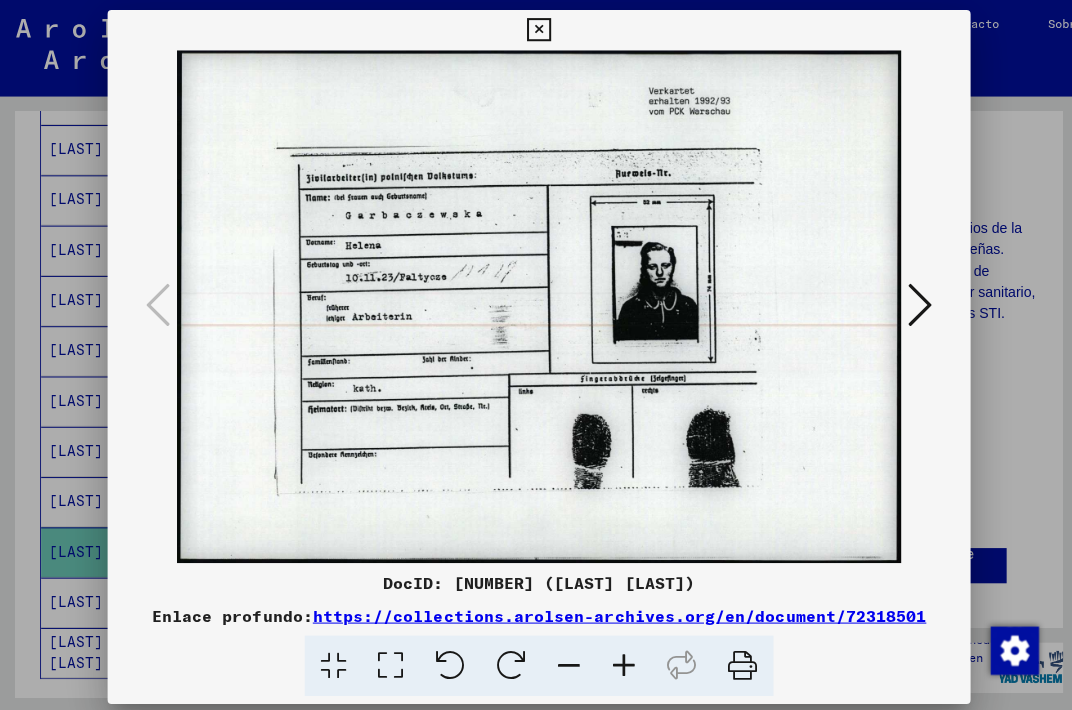 click at bounding box center [535, 30] 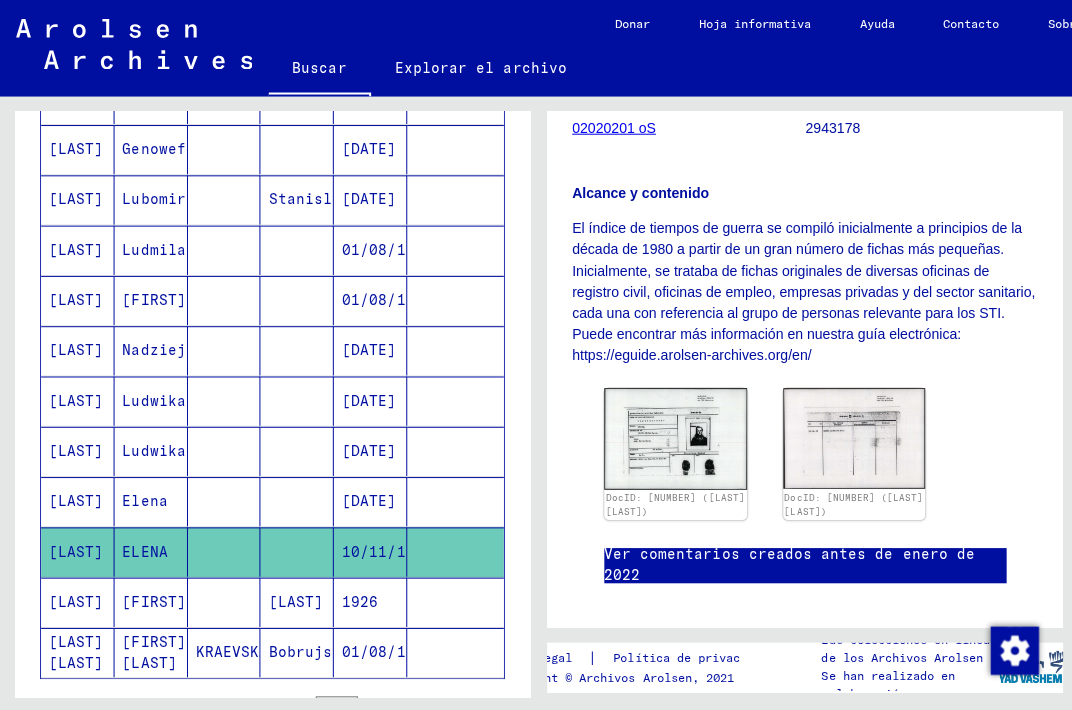 click on "[FIRST]" at bounding box center [153, 648] 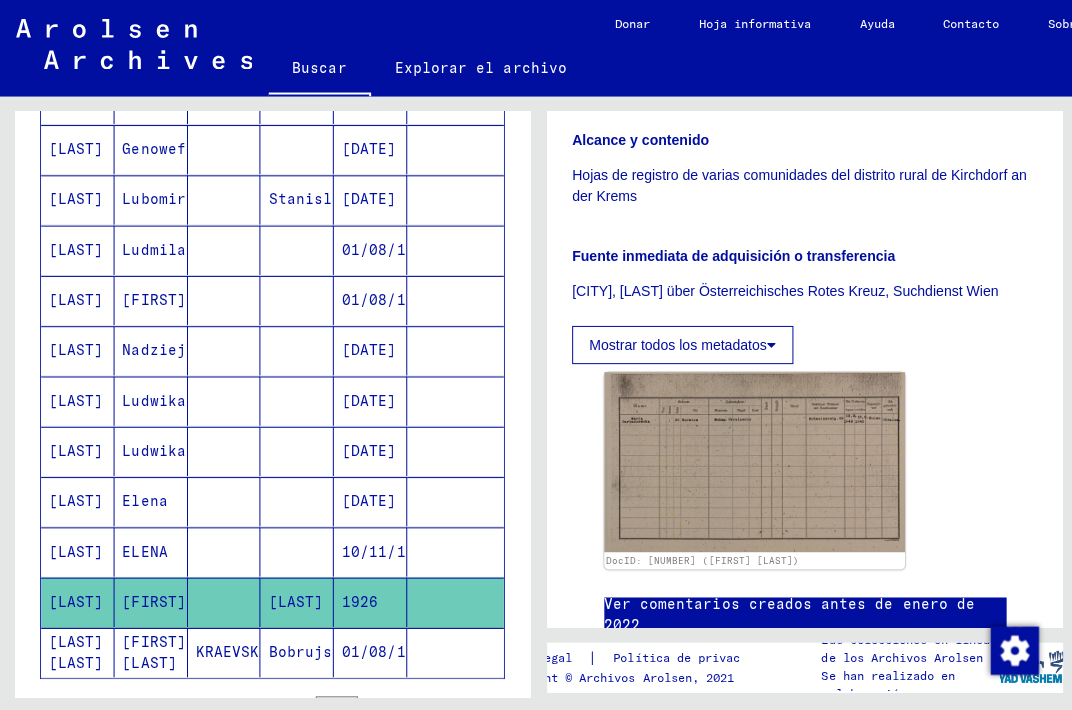 scroll, scrollTop: 465, scrollLeft: 0, axis: vertical 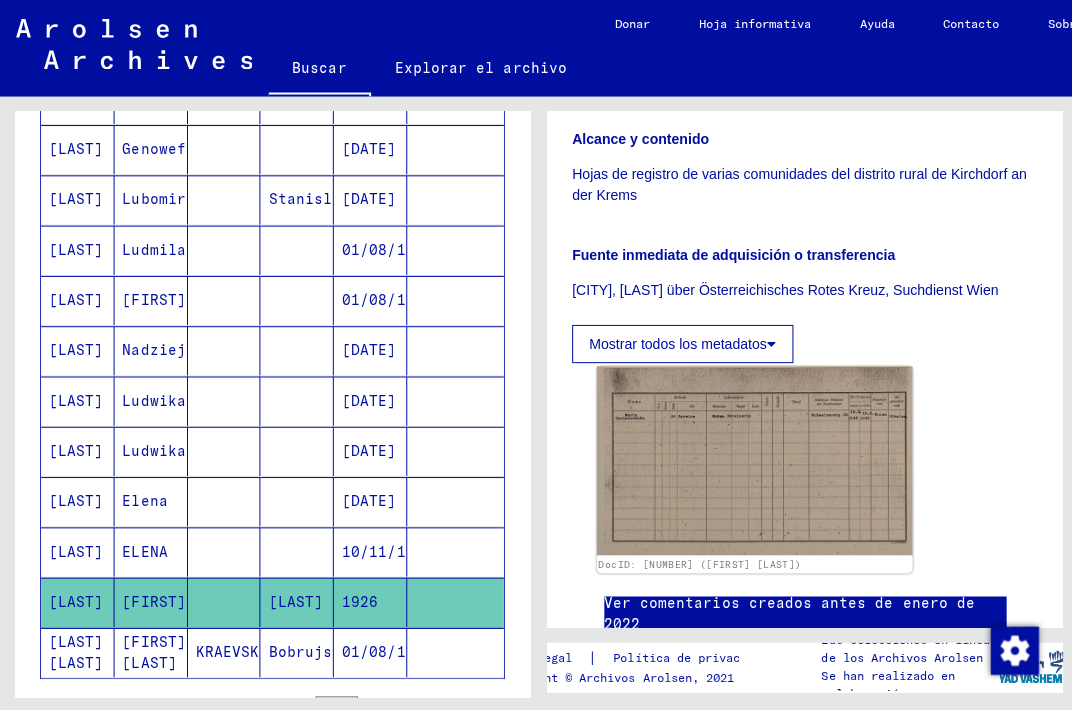 click 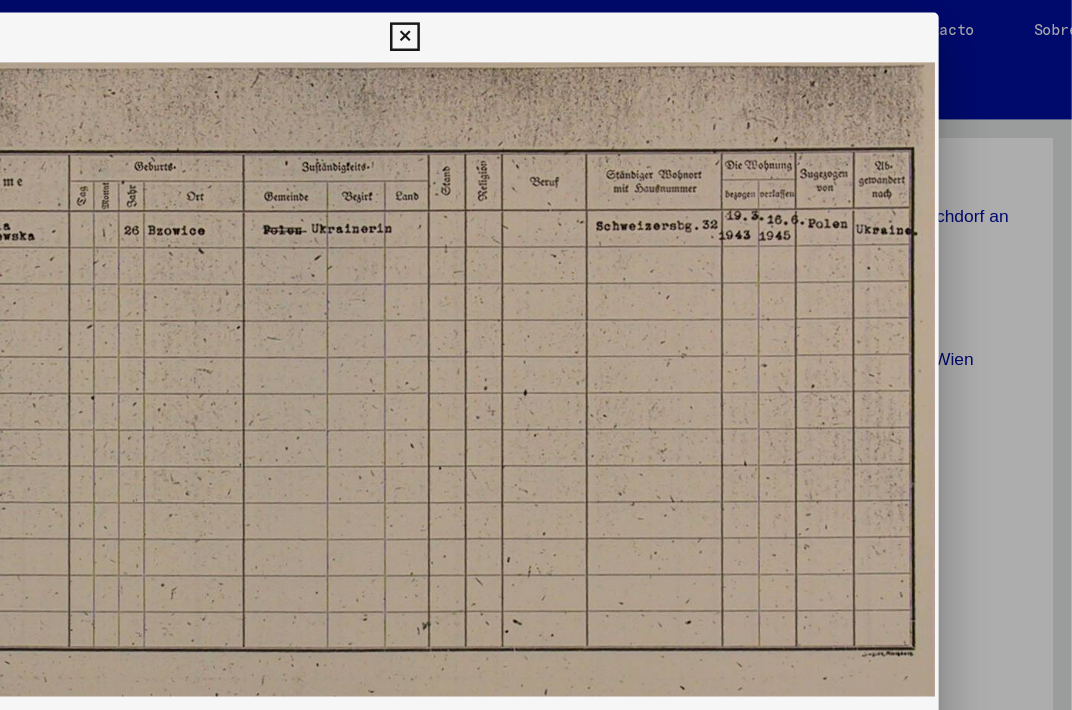 scroll, scrollTop: 0, scrollLeft: 0, axis: both 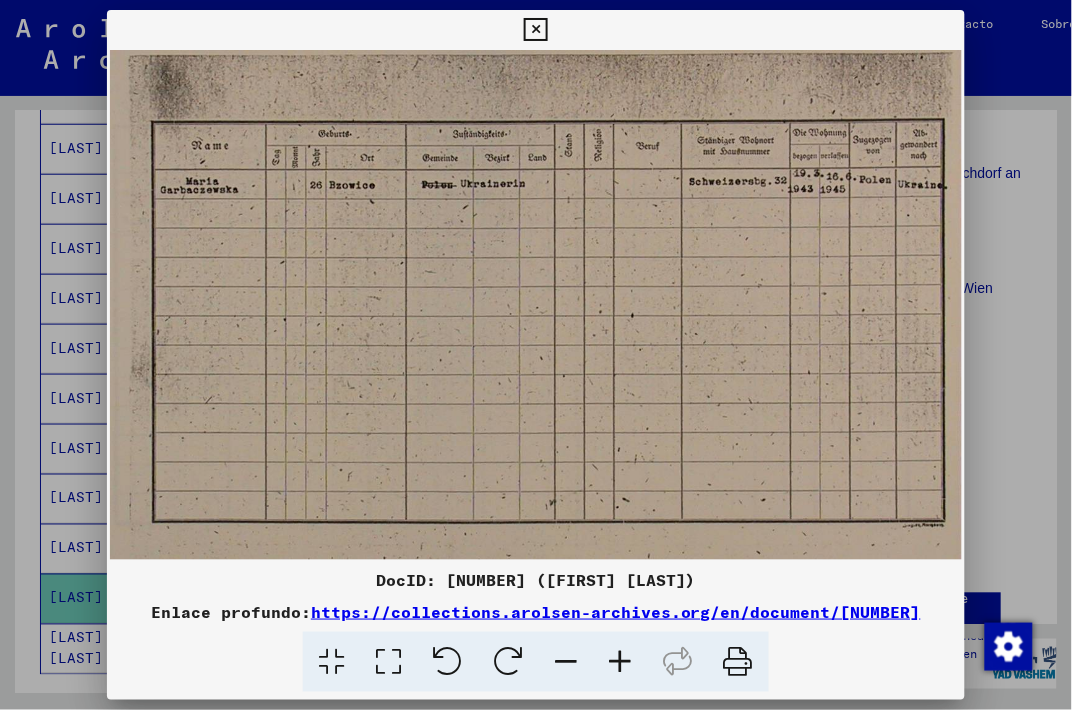 click at bounding box center [535, 30] 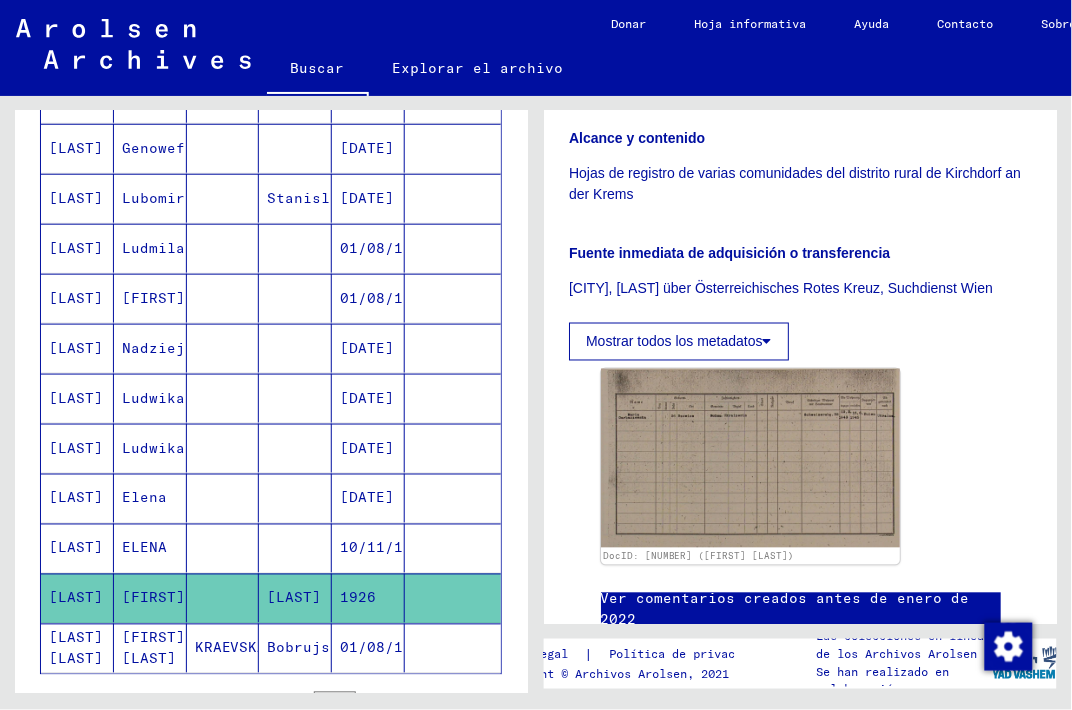 click on "01/08/1905" 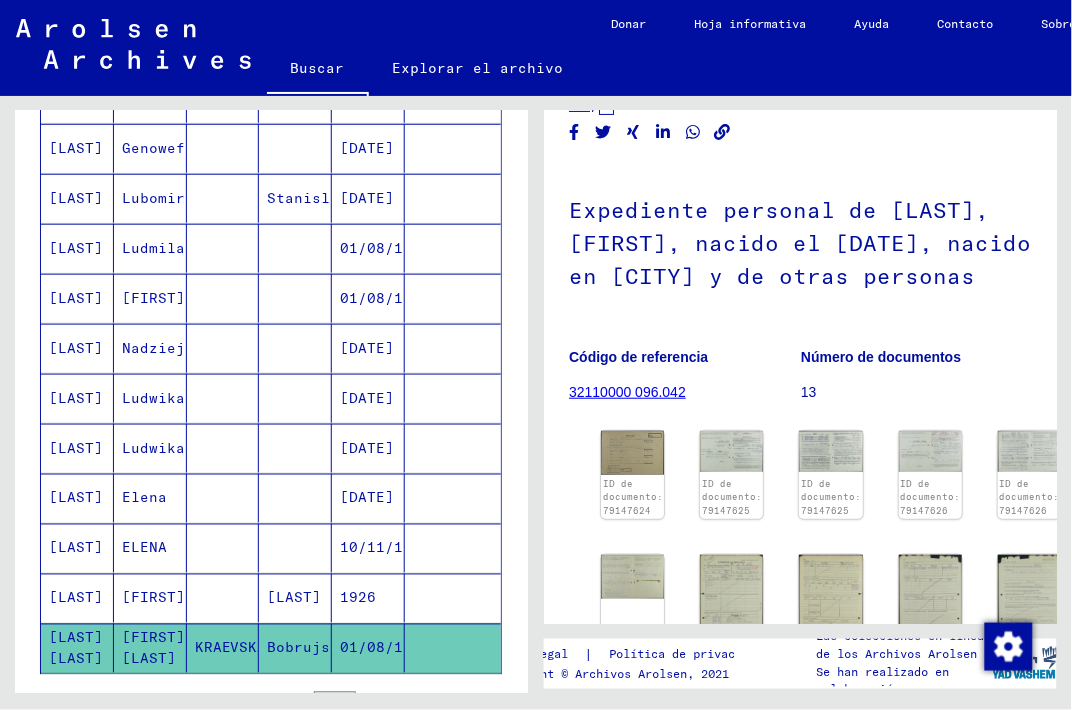 scroll, scrollTop: 368, scrollLeft: 0, axis: vertical 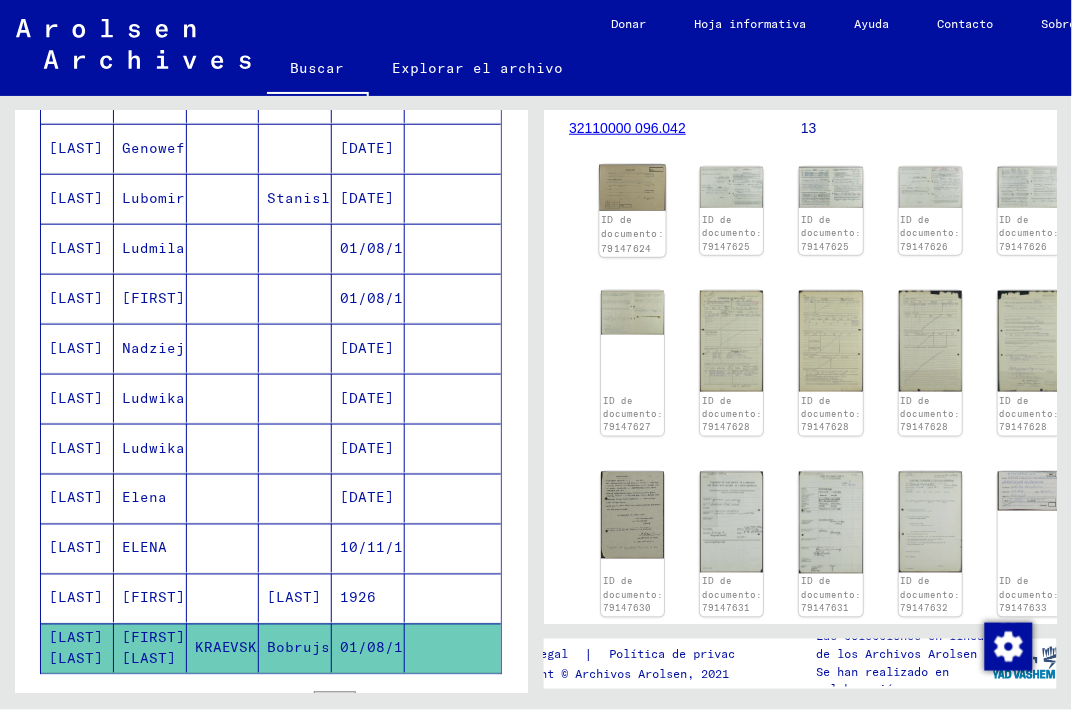 click 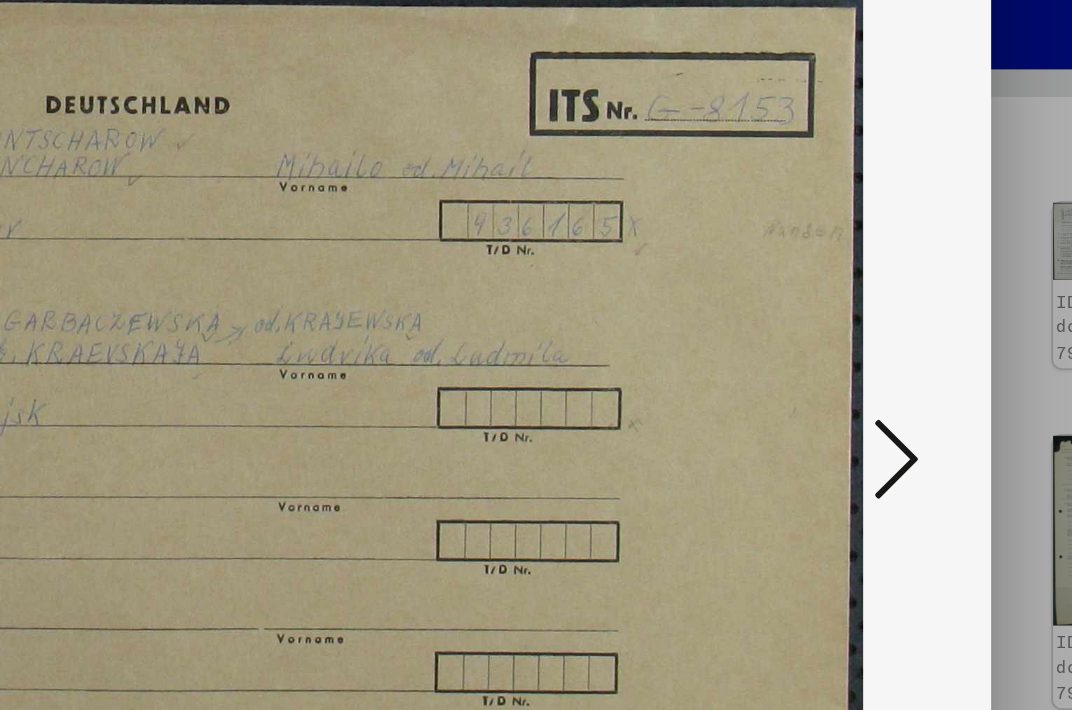 click at bounding box center [915, 303] 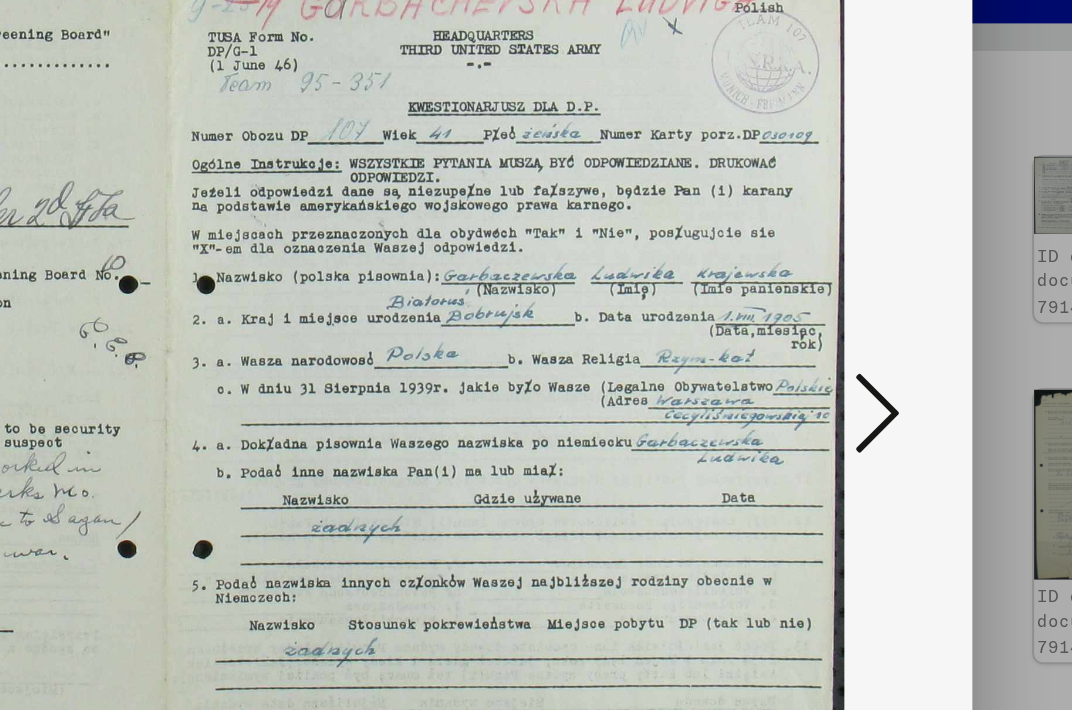 click at bounding box center [915, 303] 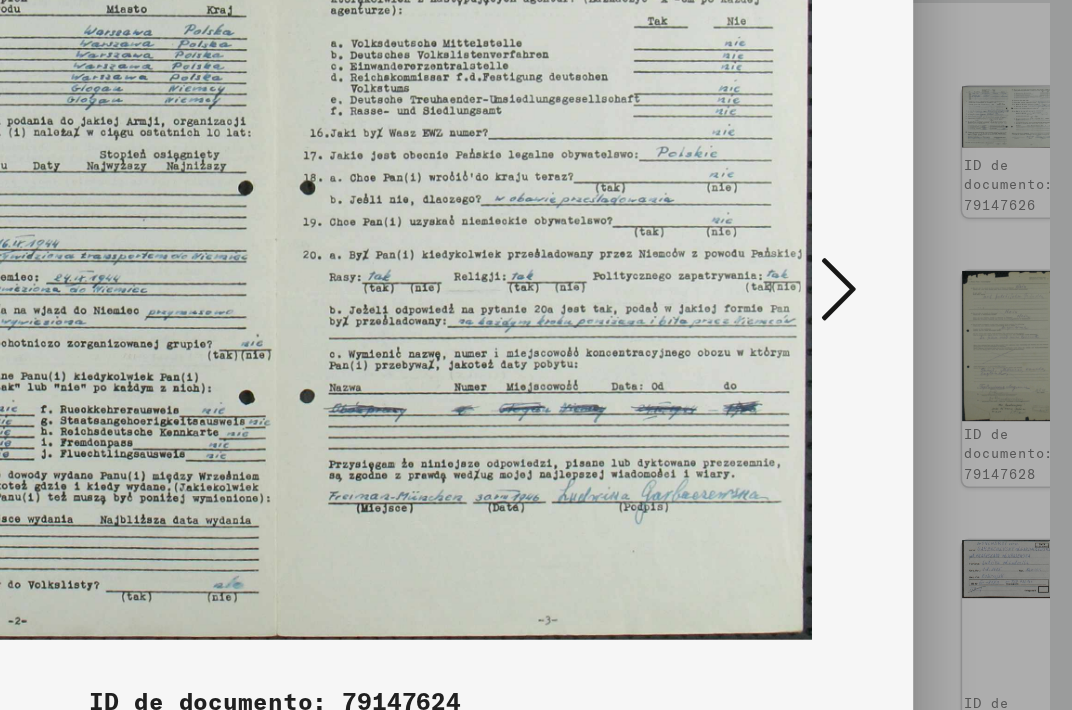 click at bounding box center (915, 303) 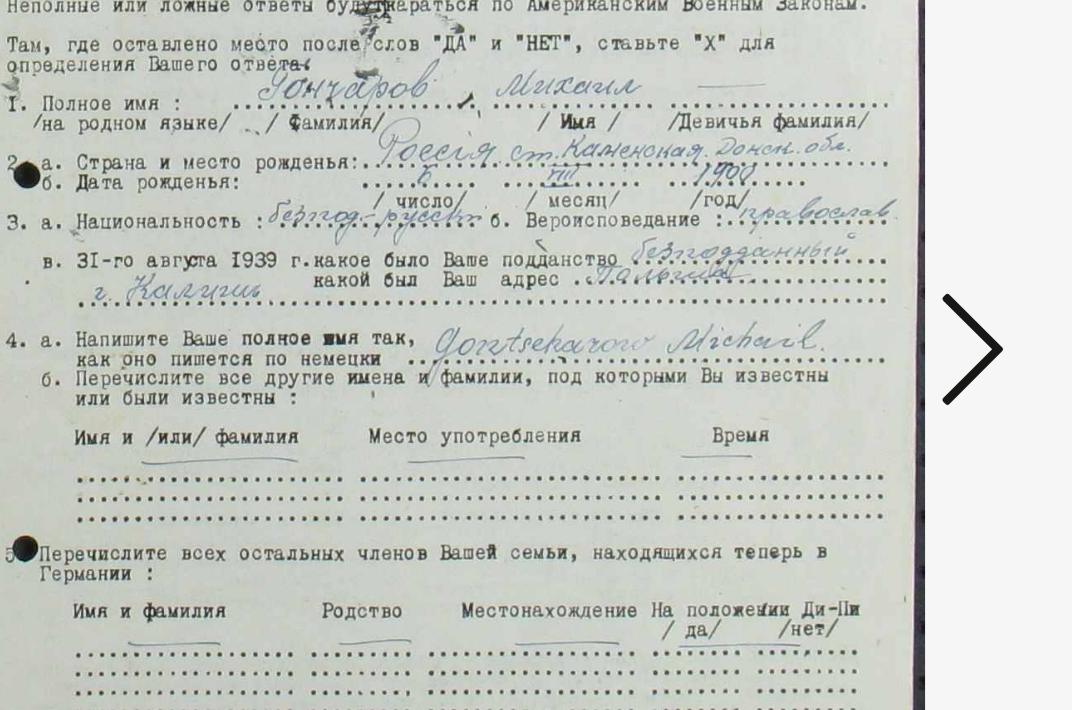 click at bounding box center (915, 303) 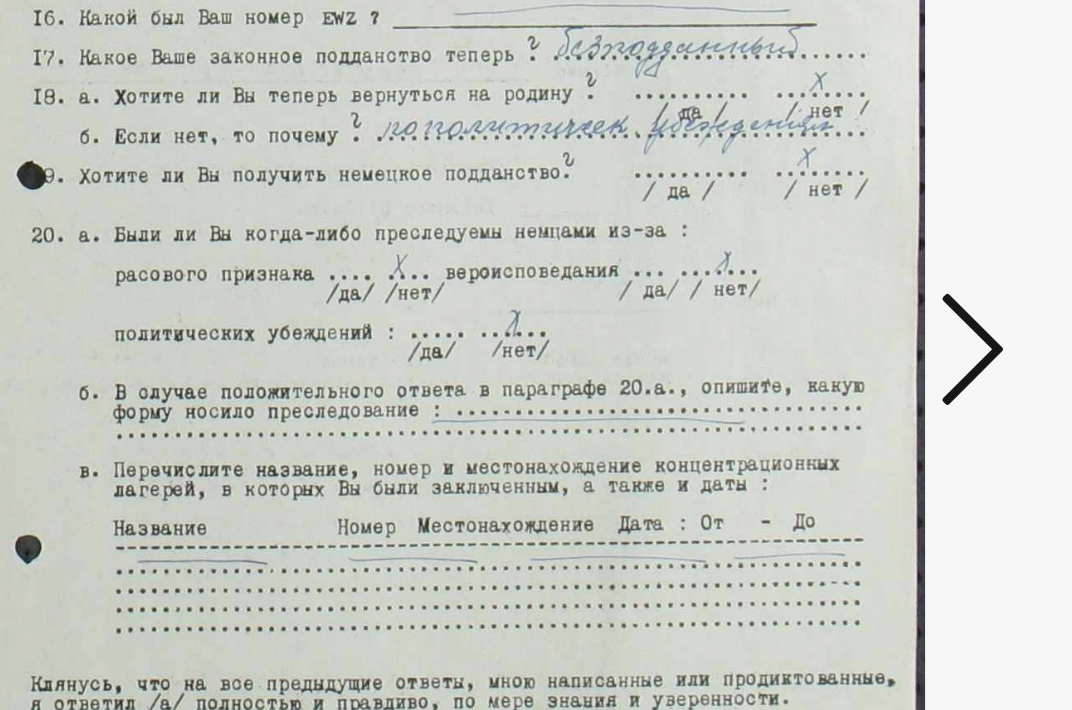 click at bounding box center (915, 303) 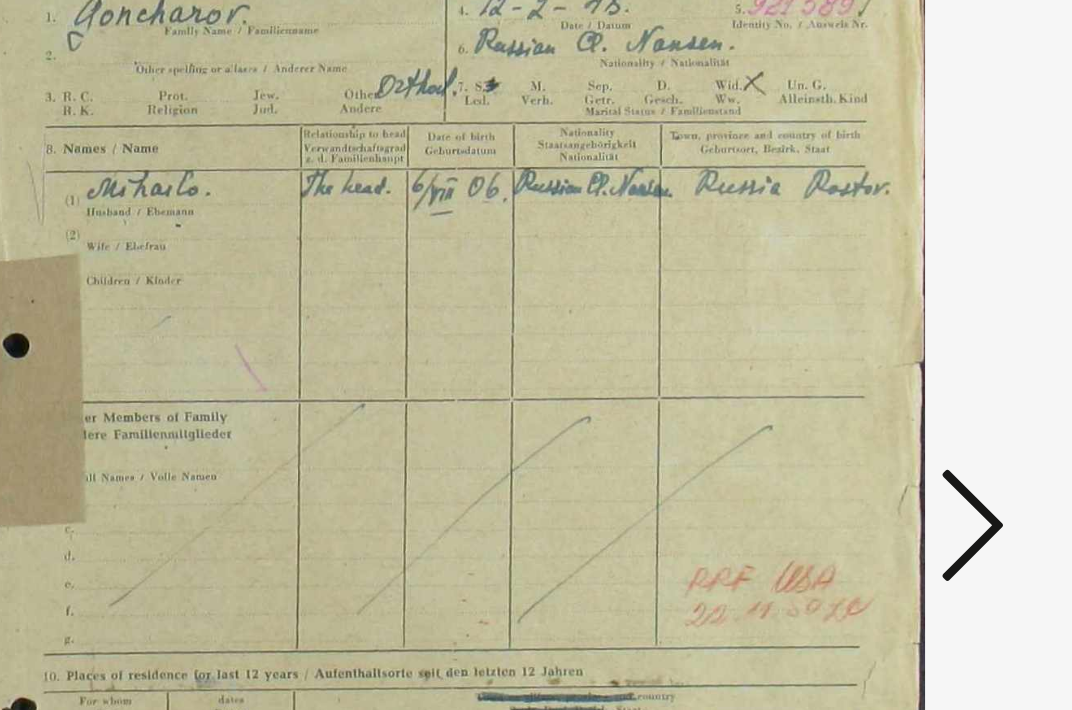 click at bounding box center (915, 303) 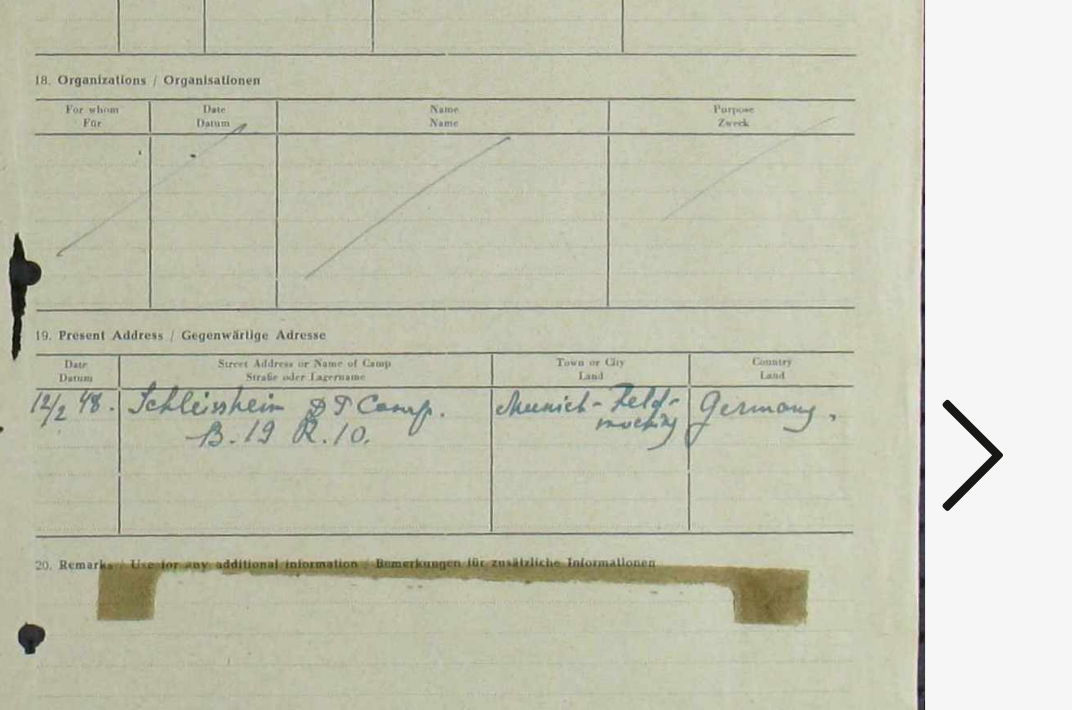click at bounding box center (915, 303) 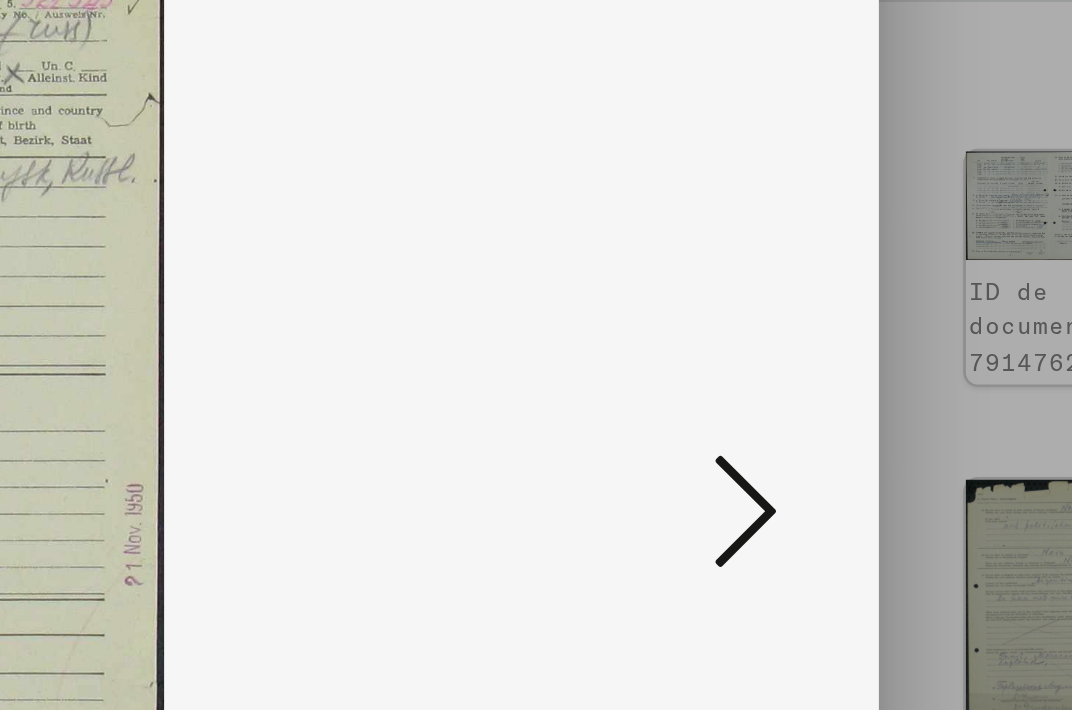 click at bounding box center [915, 303] 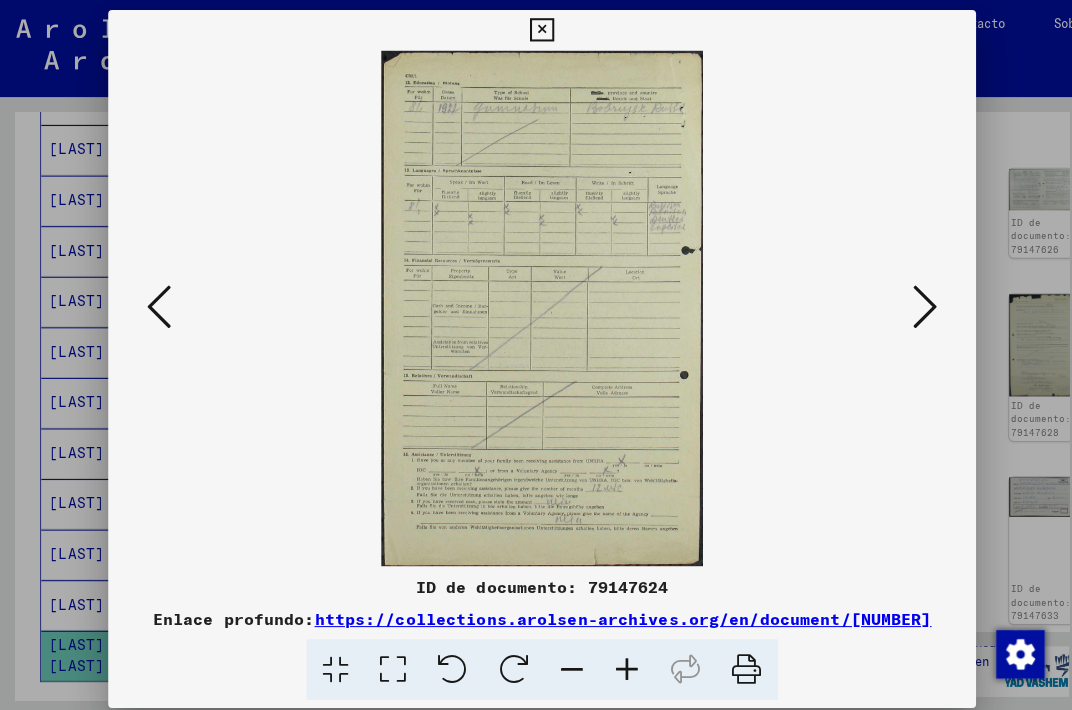 click at bounding box center [535, 30] 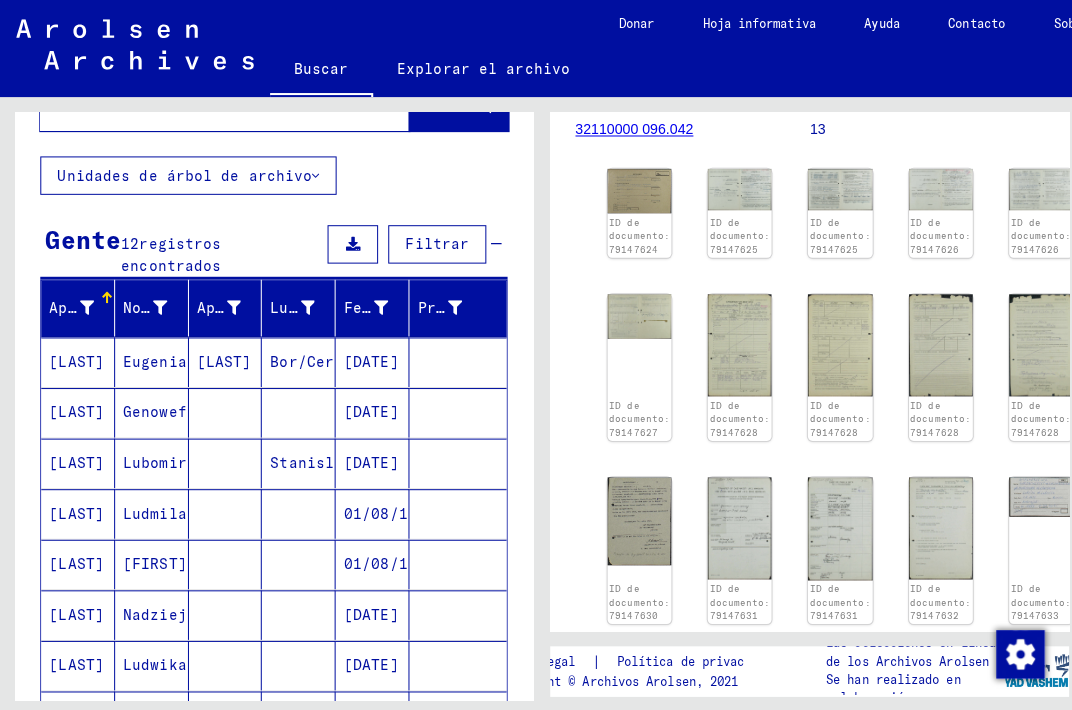 scroll, scrollTop: 86, scrollLeft: 0, axis: vertical 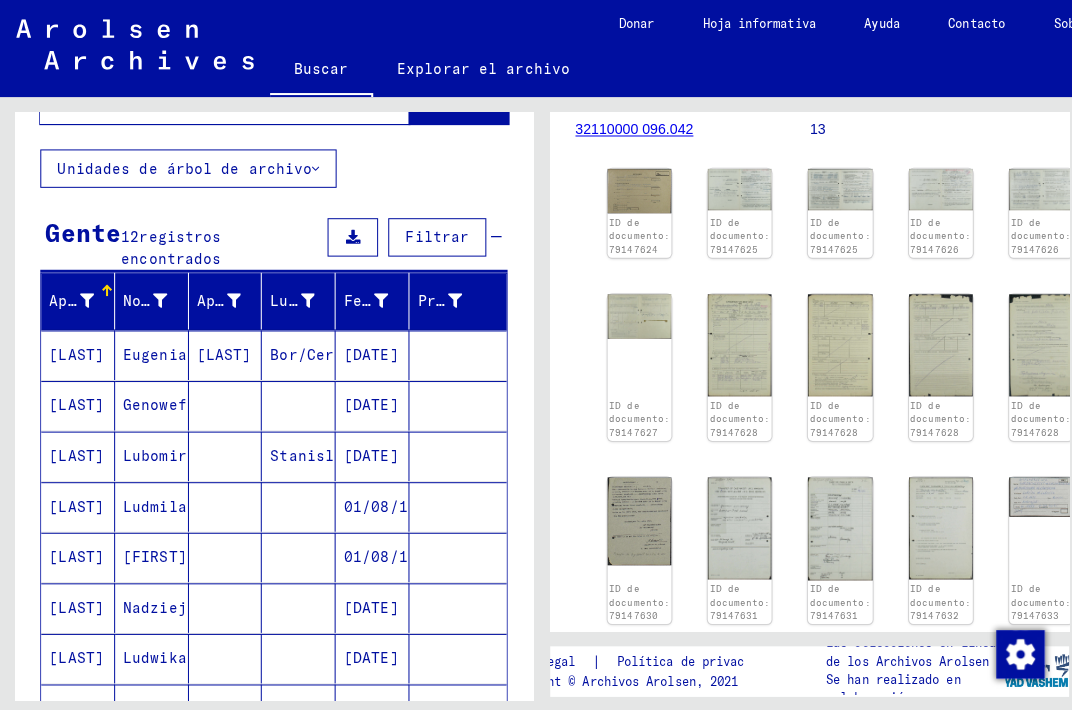 click on "Eugenia" at bounding box center [158, 401] 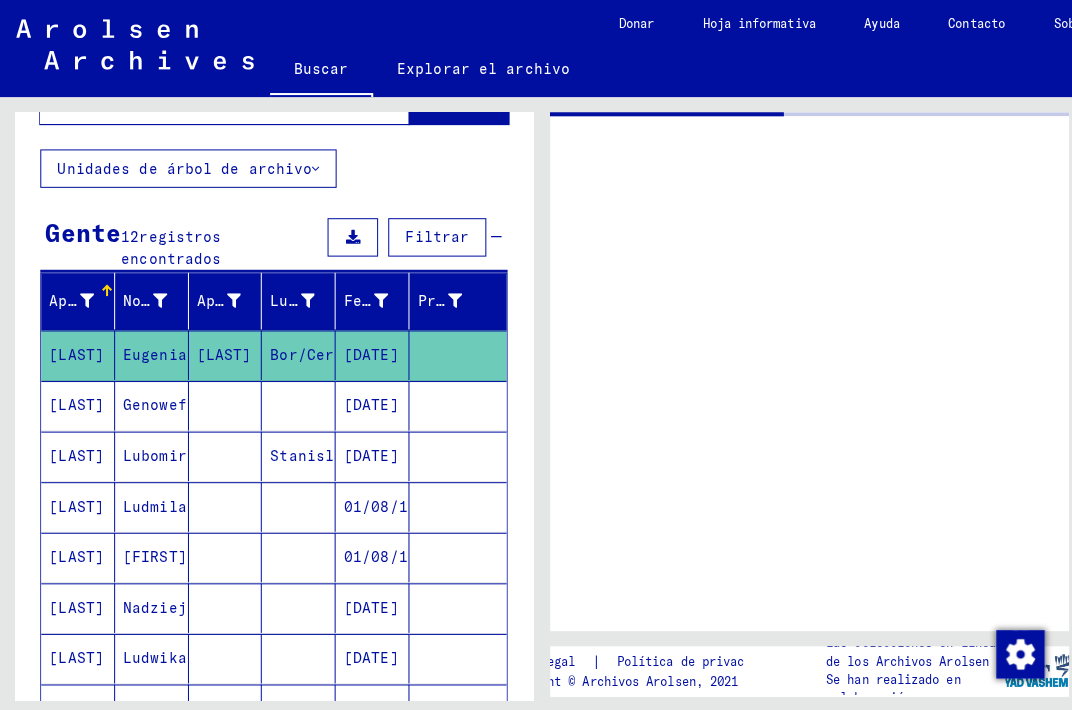 scroll, scrollTop: 0, scrollLeft: 0, axis: both 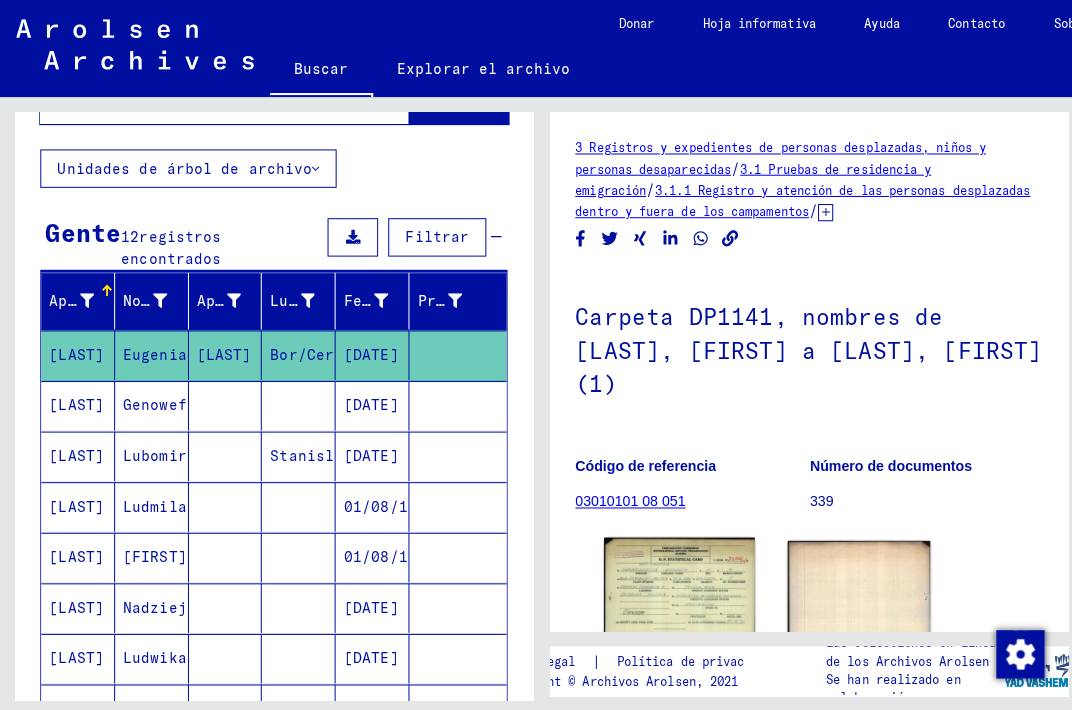 click 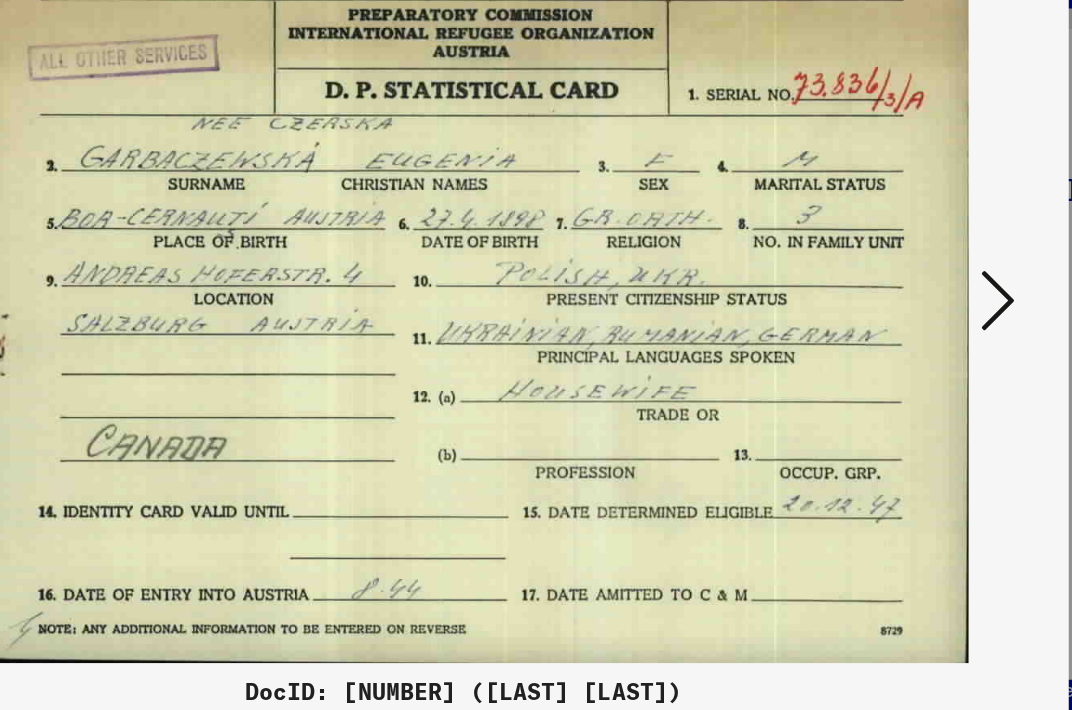 scroll, scrollTop: 0, scrollLeft: 0, axis: both 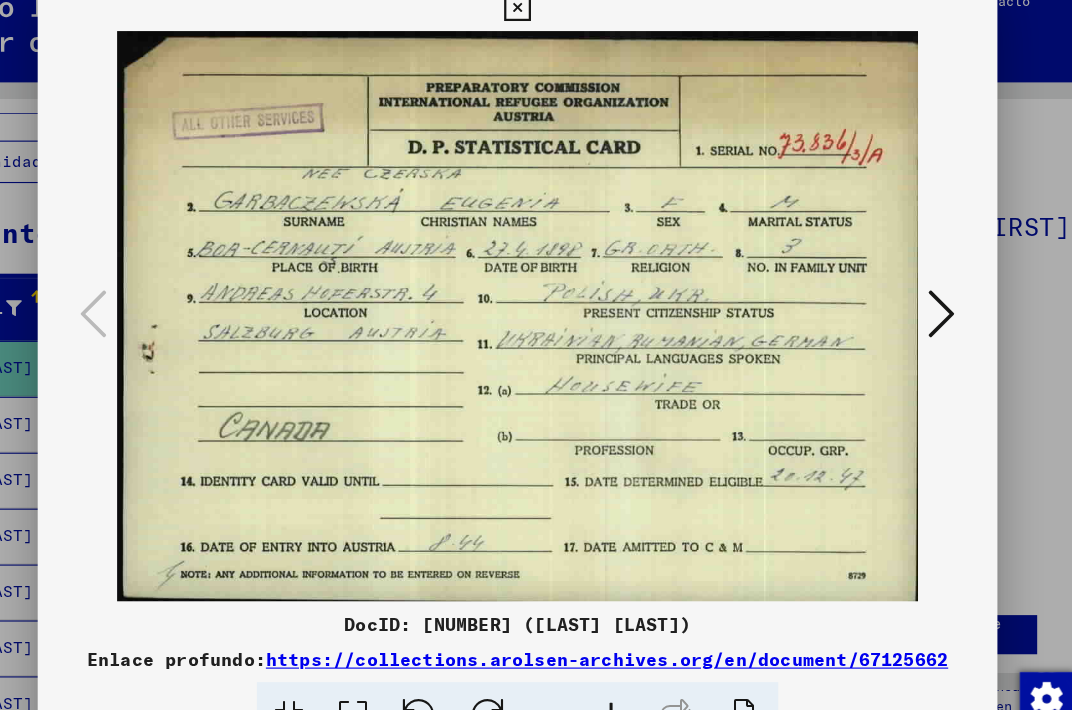 click at bounding box center (915, 303) 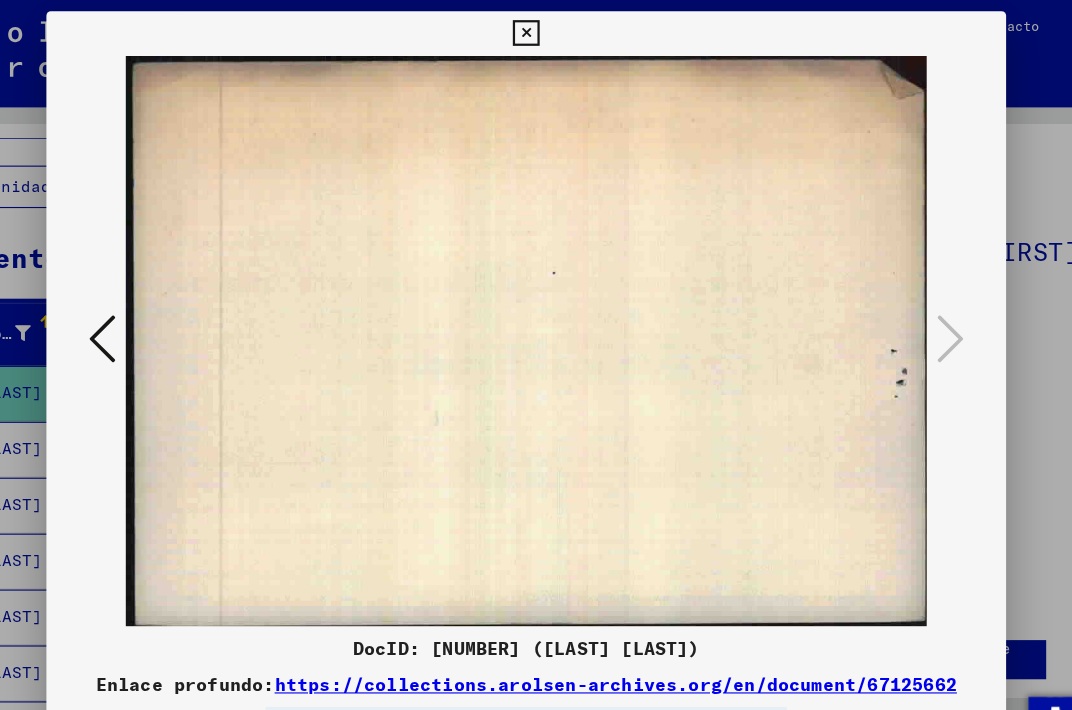 click at bounding box center [535, 30] 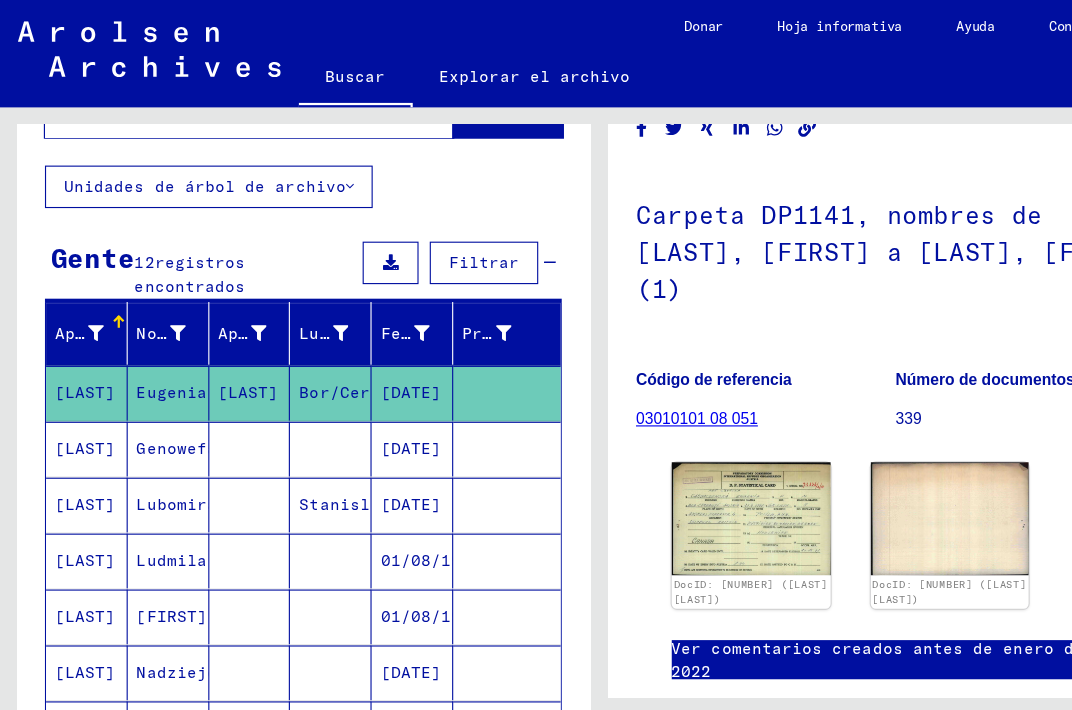 click on "[DATE]" at bounding box center [367, 451] 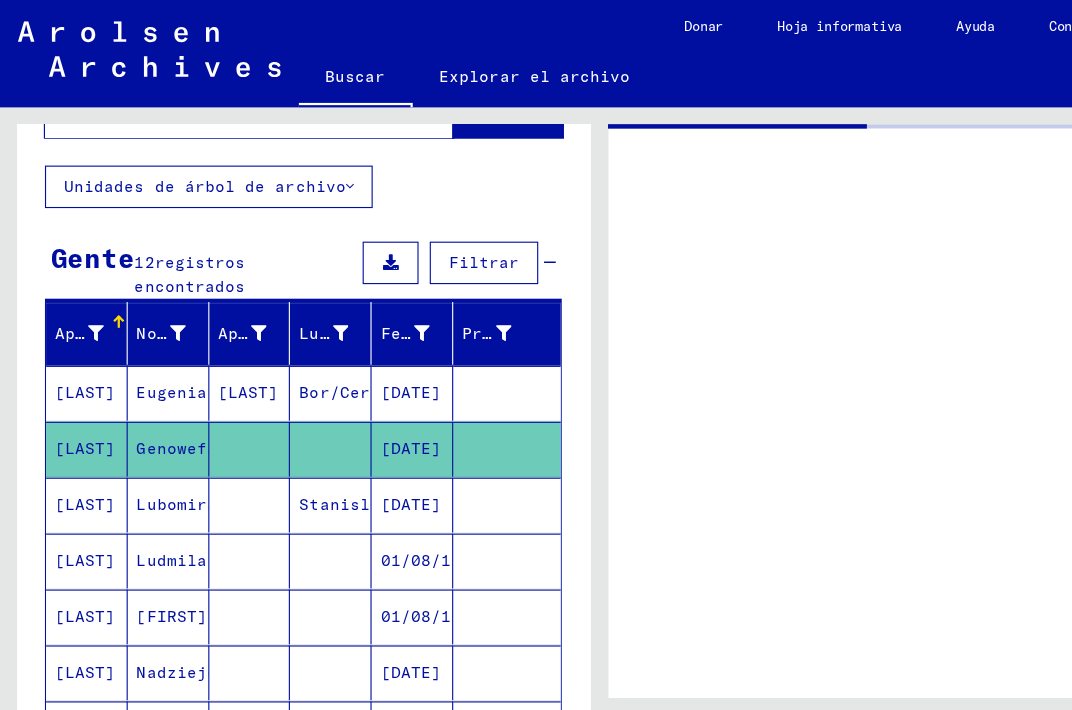scroll, scrollTop: 0, scrollLeft: 0, axis: both 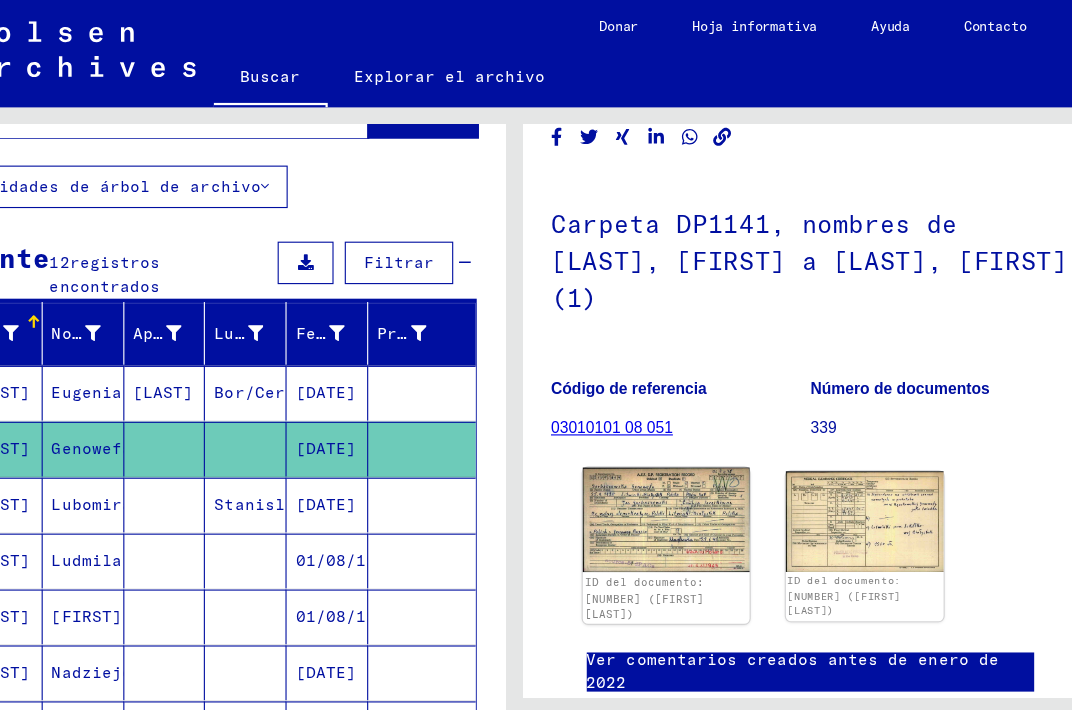 click 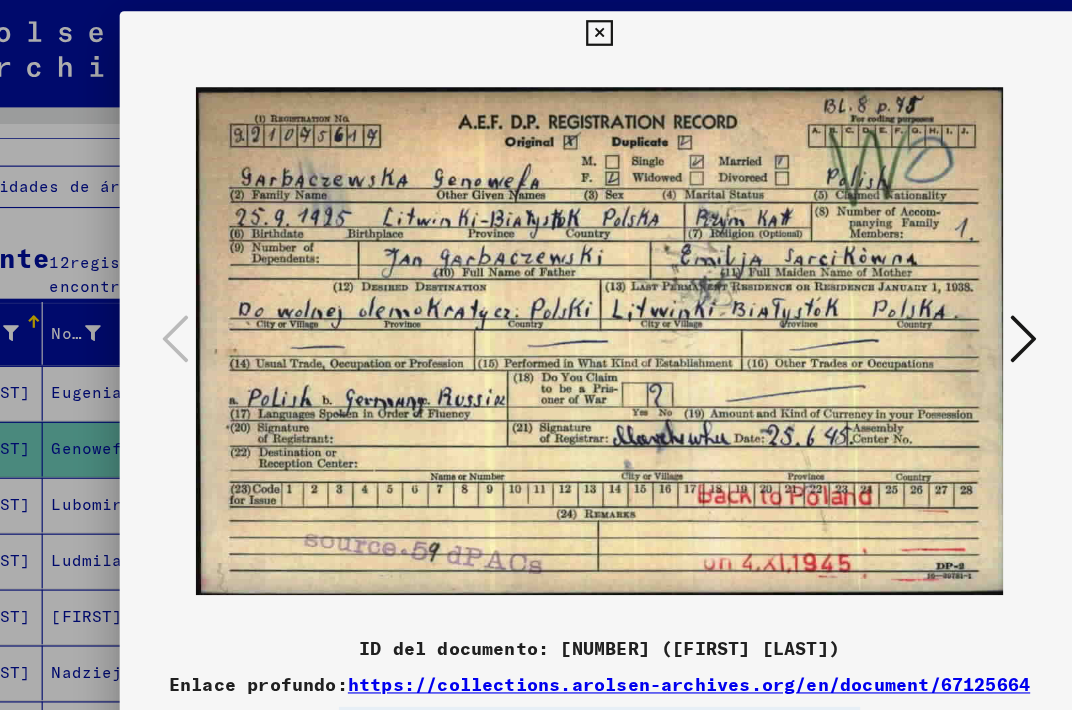 scroll, scrollTop: 0, scrollLeft: 0, axis: both 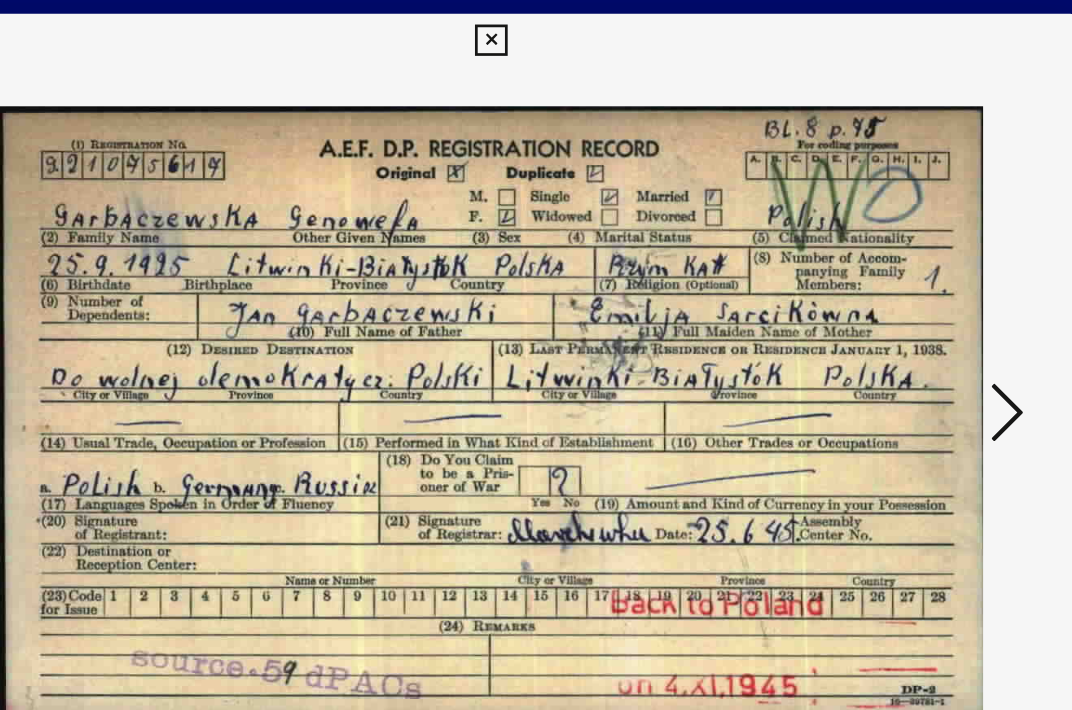 click at bounding box center (535, 30) 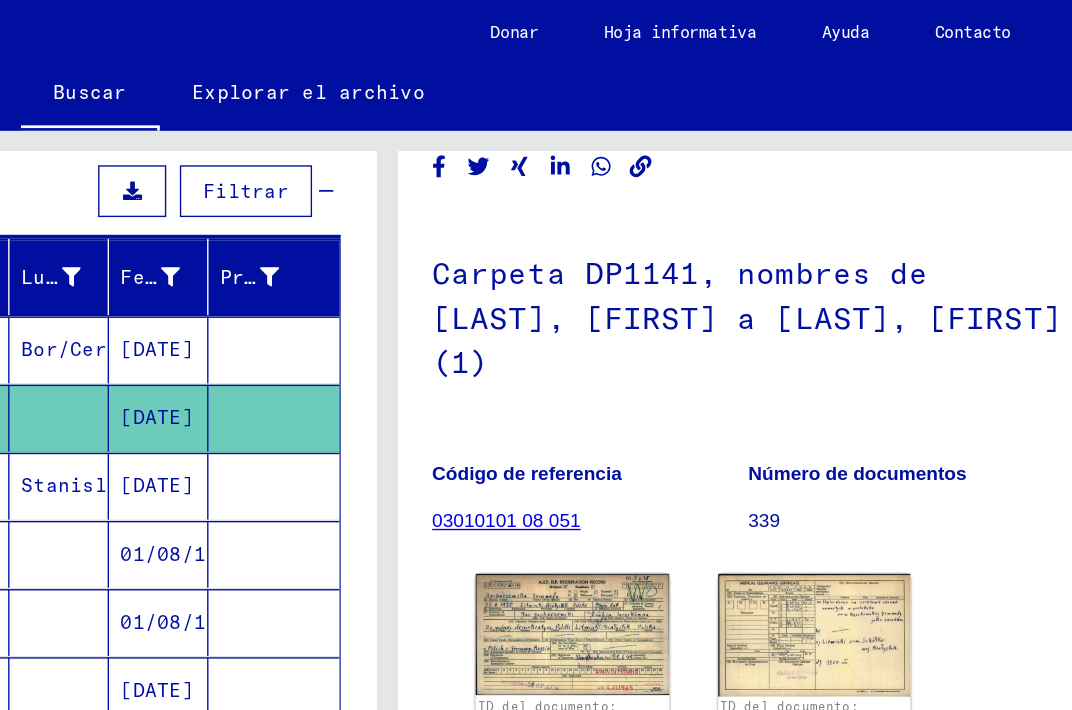 scroll, scrollTop: 186, scrollLeft: 0, axis: vertical 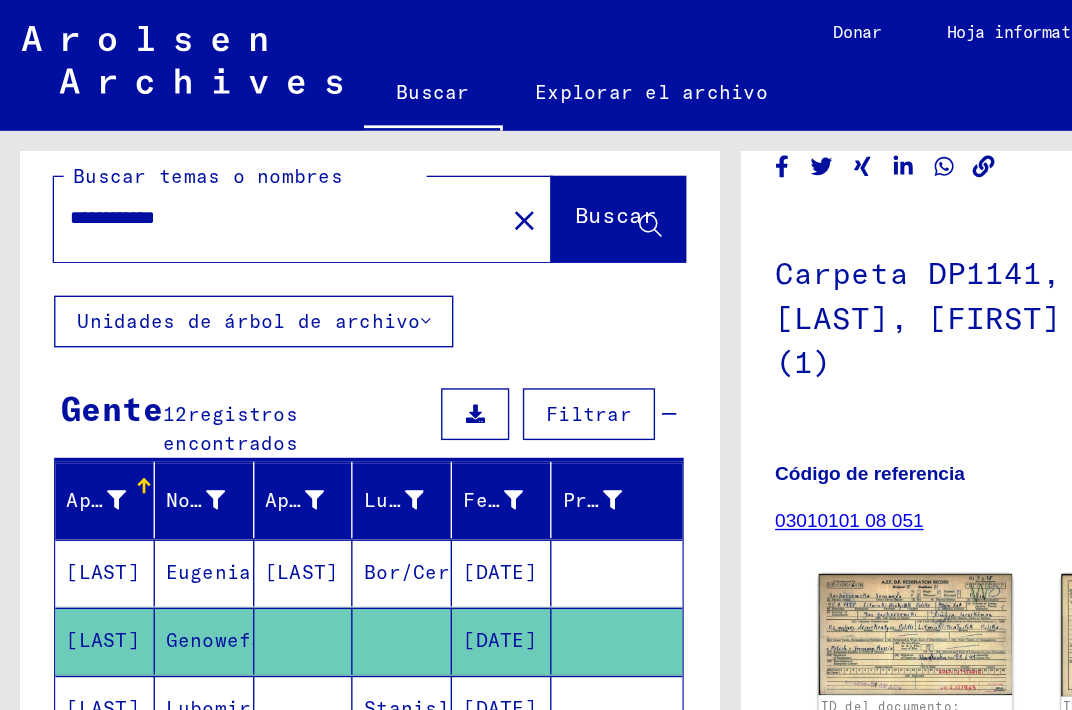 click on "**********" at bounding box center [204, 160] 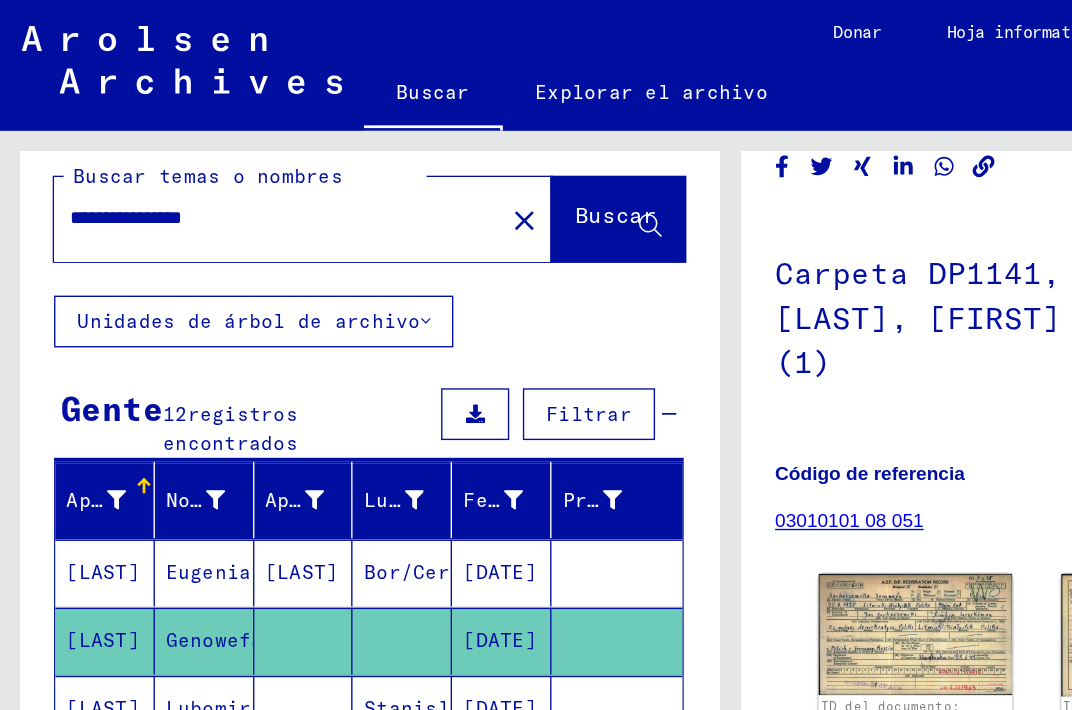 click on "Buscar" 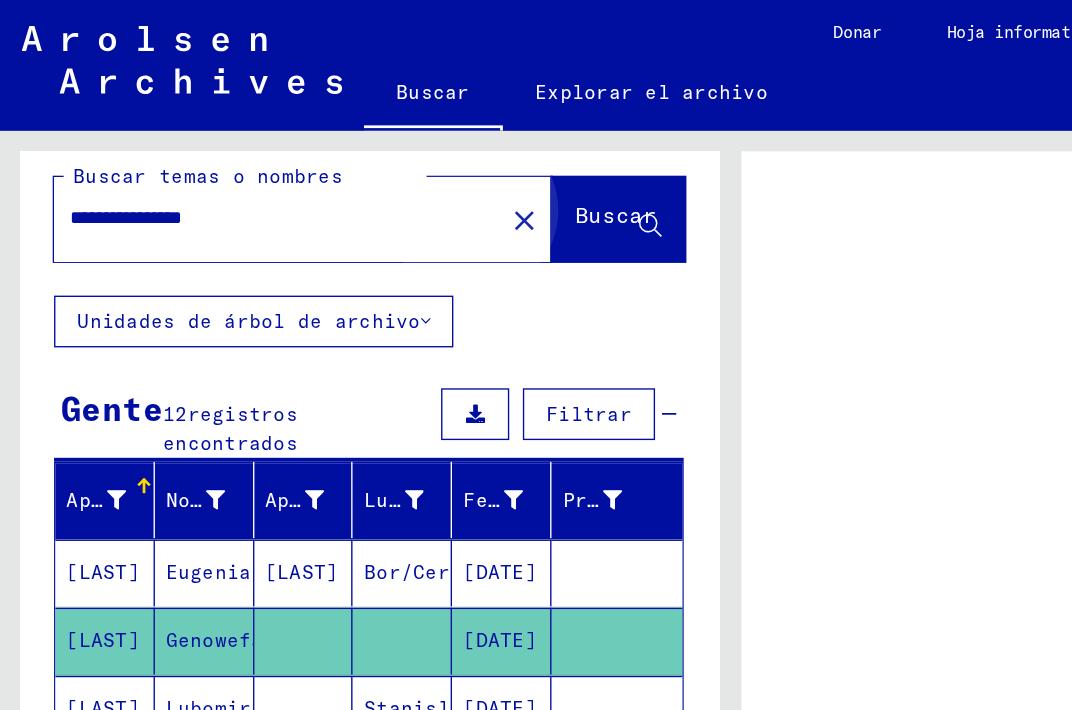 scroll, scrollTop: 0, scrollLeft: 0, axis: both 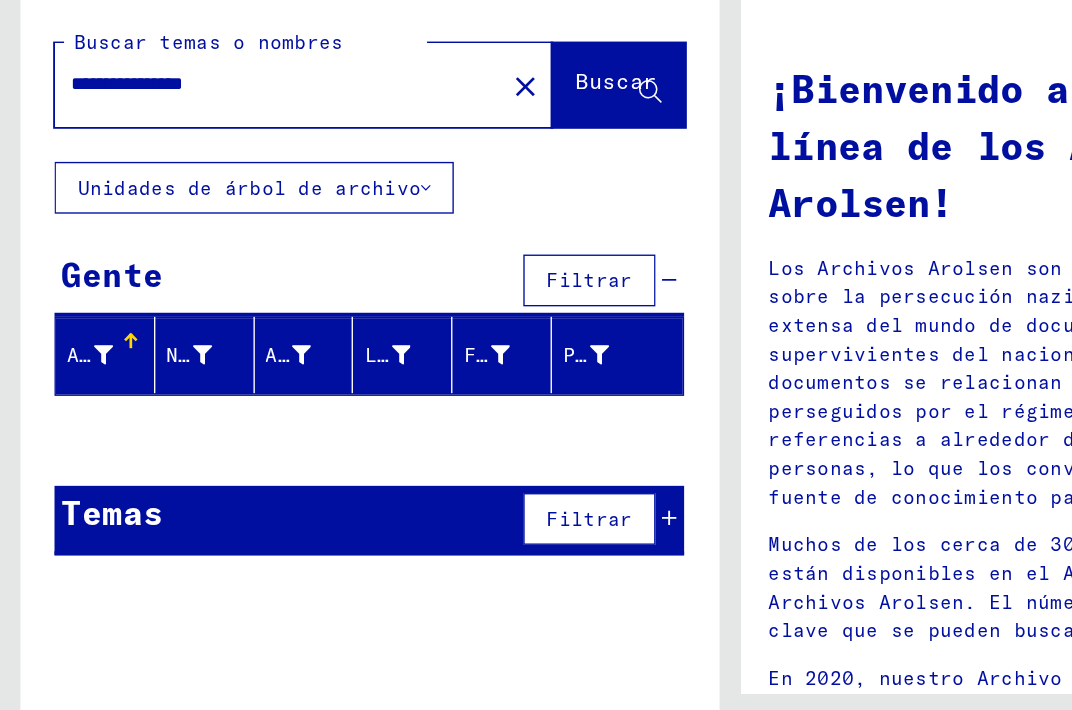 click on "**********" at bounding box center [198, 177] 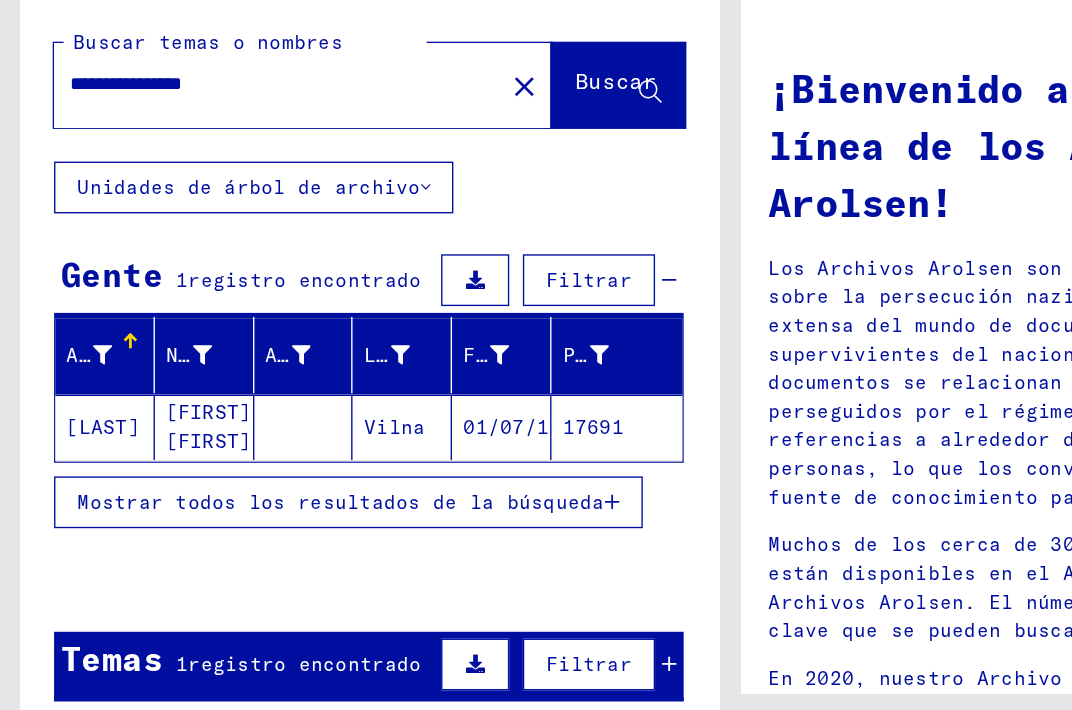 click on "[LAST]" 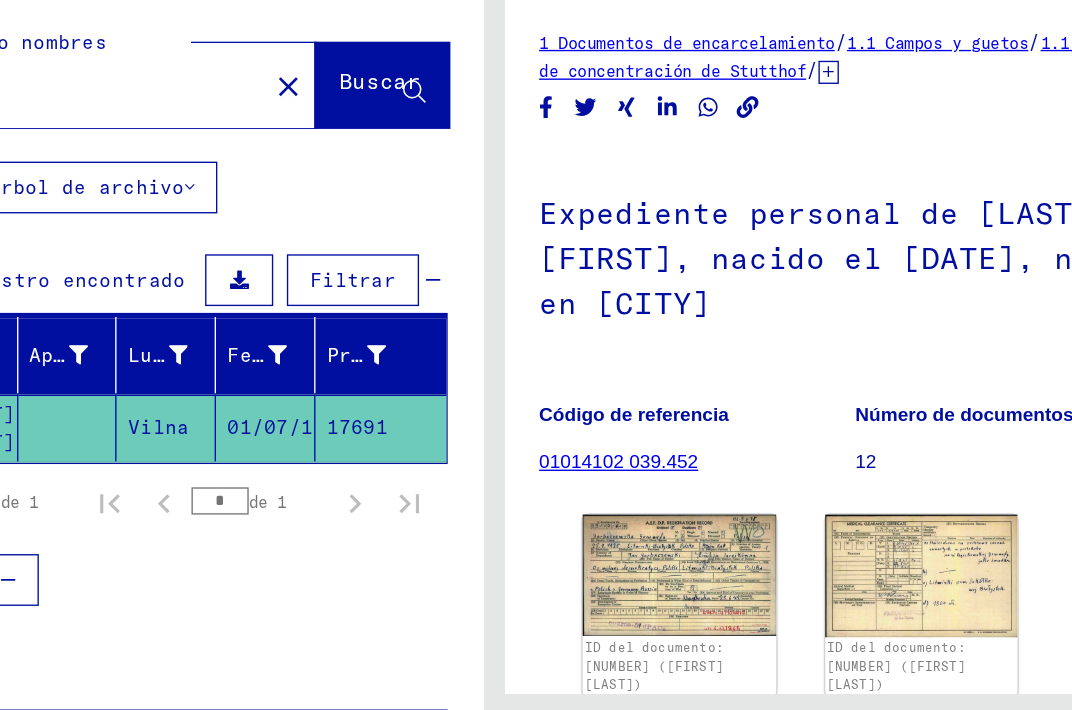 scroll, scrollTop: 0, scrollLeft: 174, axis: horizontal 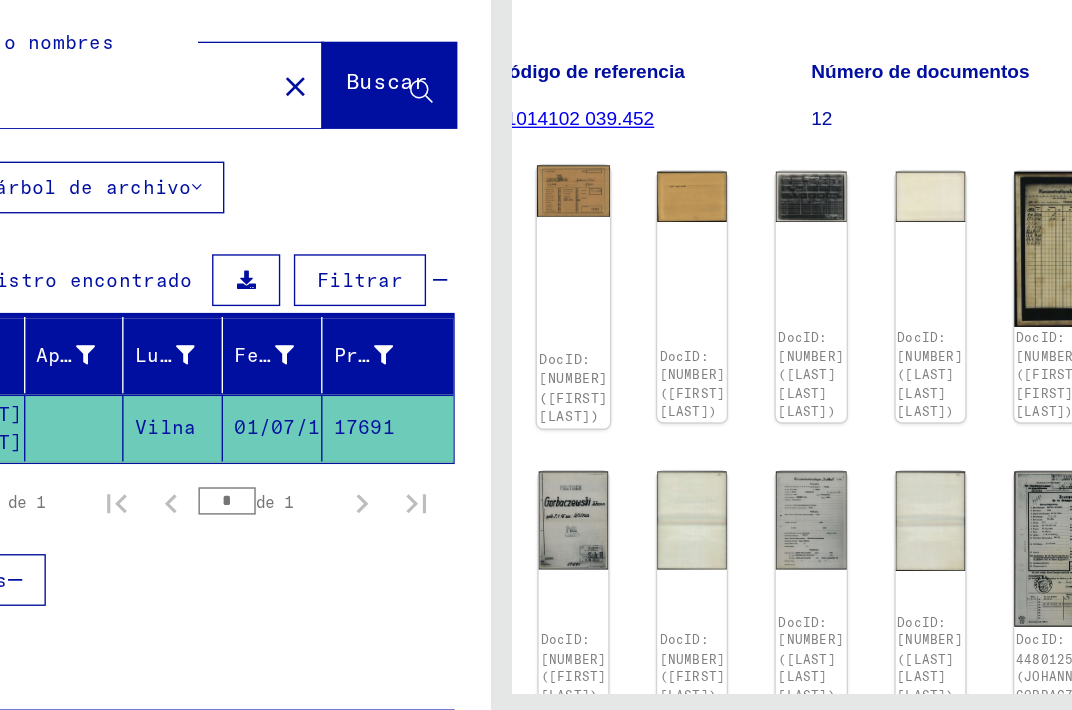 click 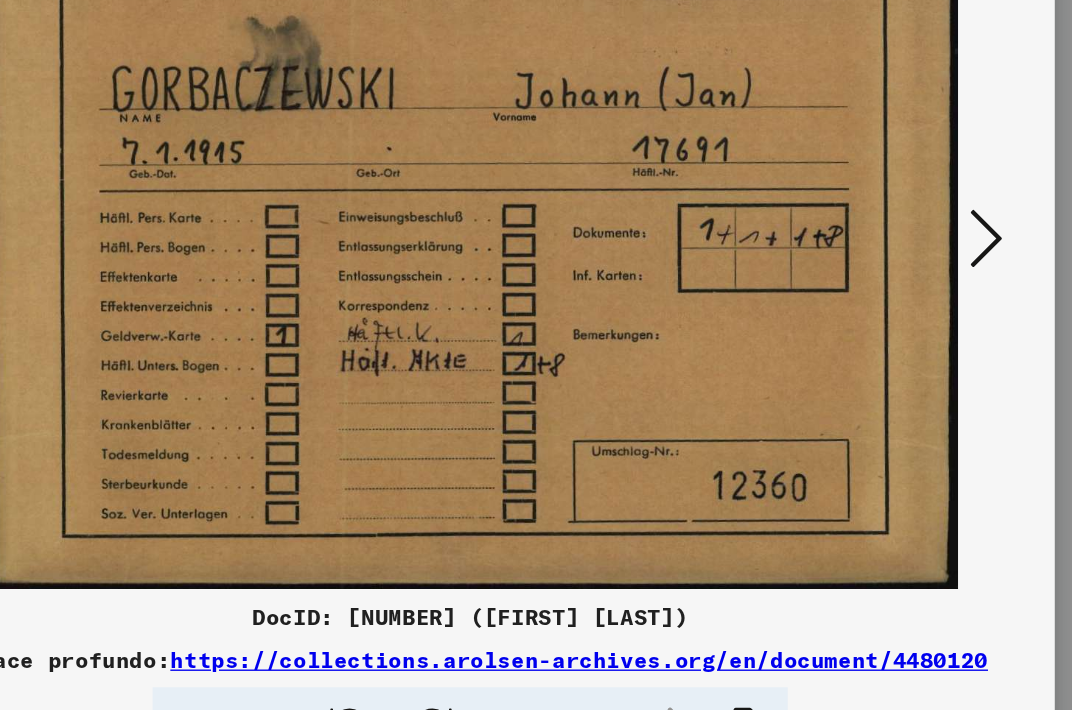 click at bounding box center [915, 303] 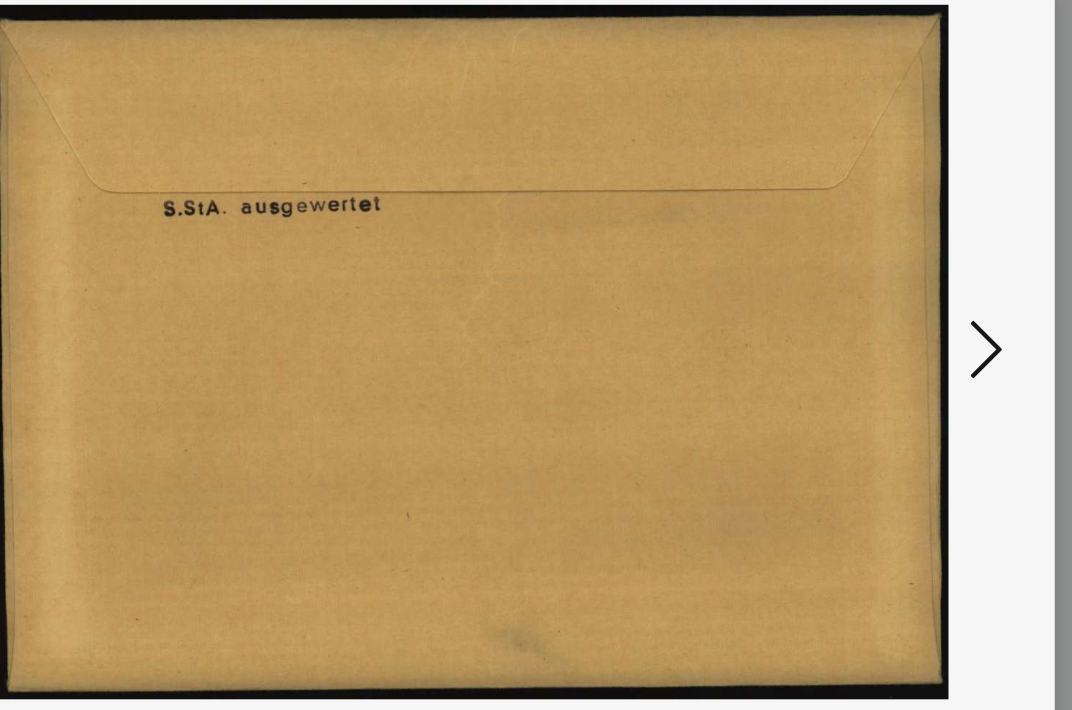 click at bounding box center (915, 303) 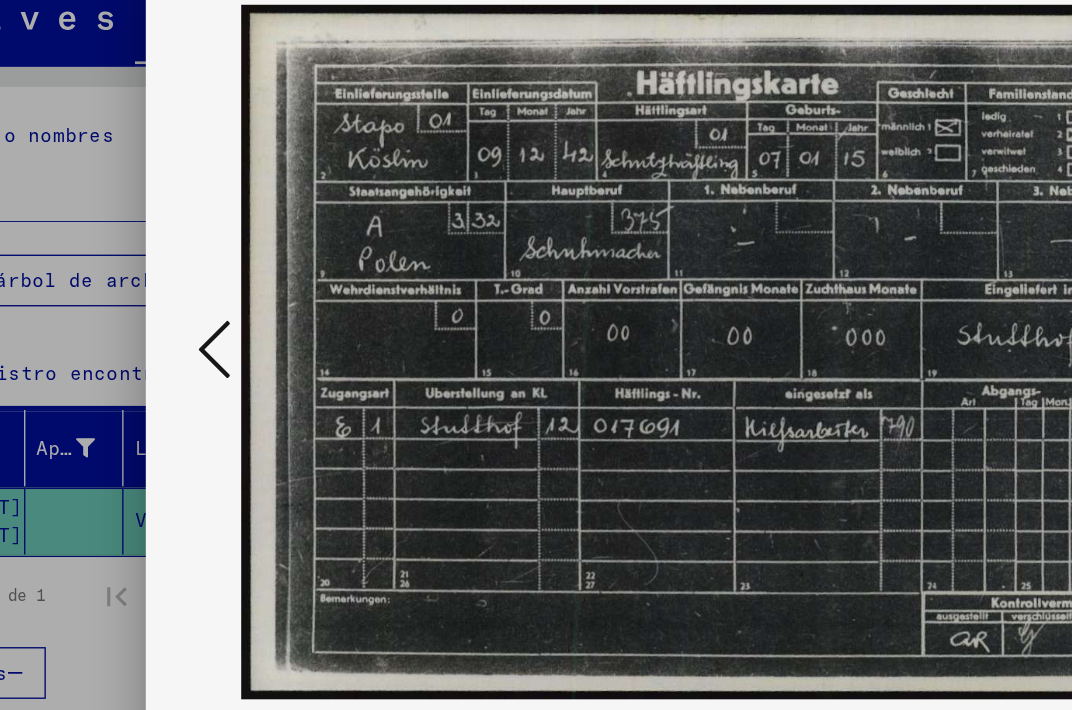 click at bounding box center [157, 303] 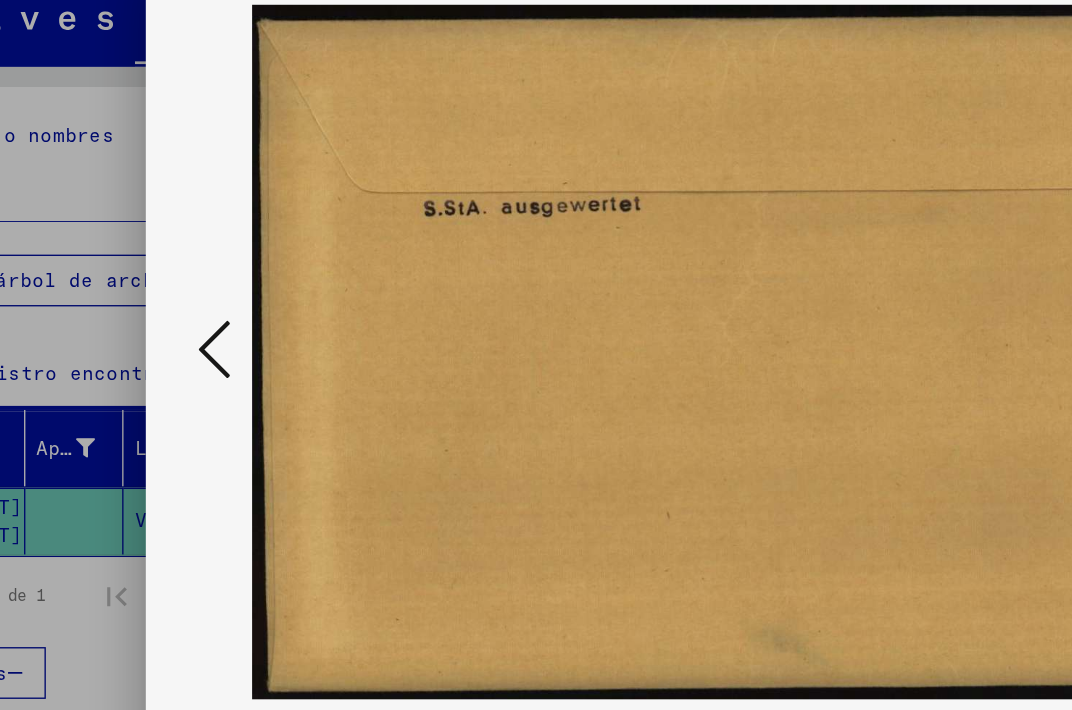 click at bounding box center [157, 303] 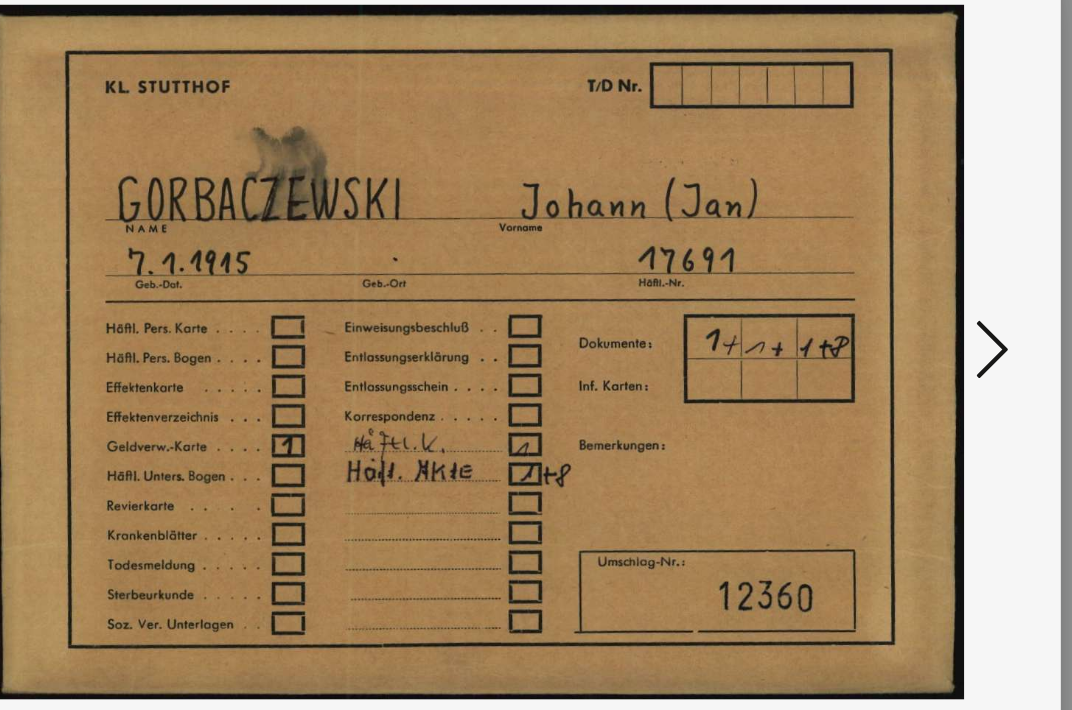 click at bounding box center [915, 304] 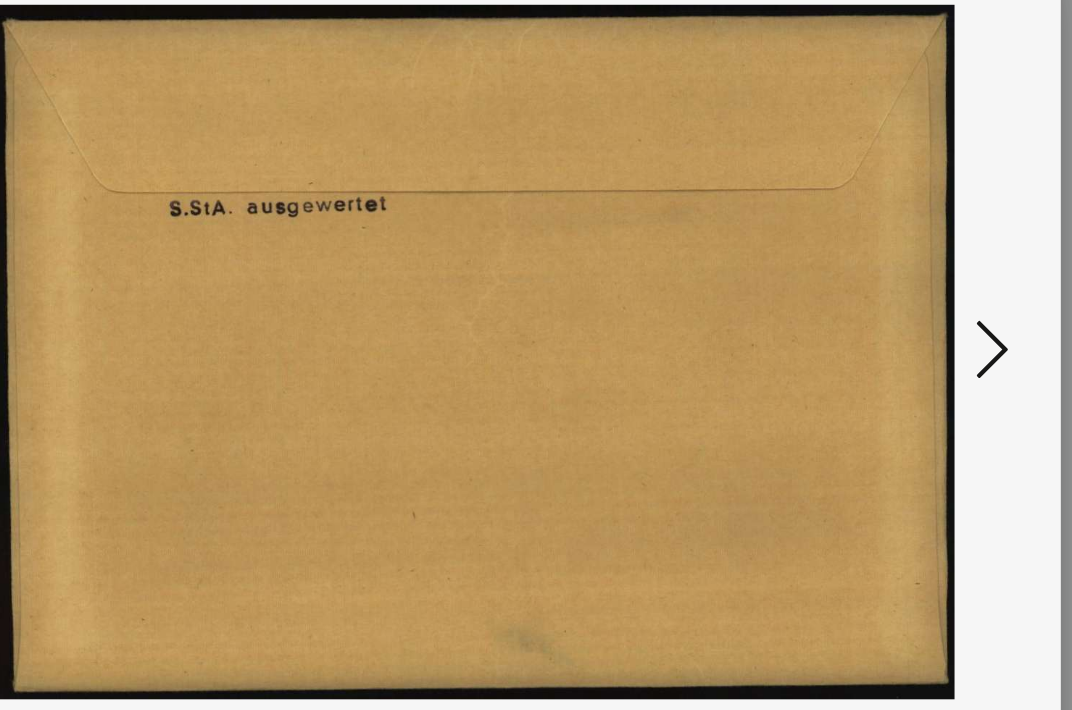 click at bounding box center [915, 303] 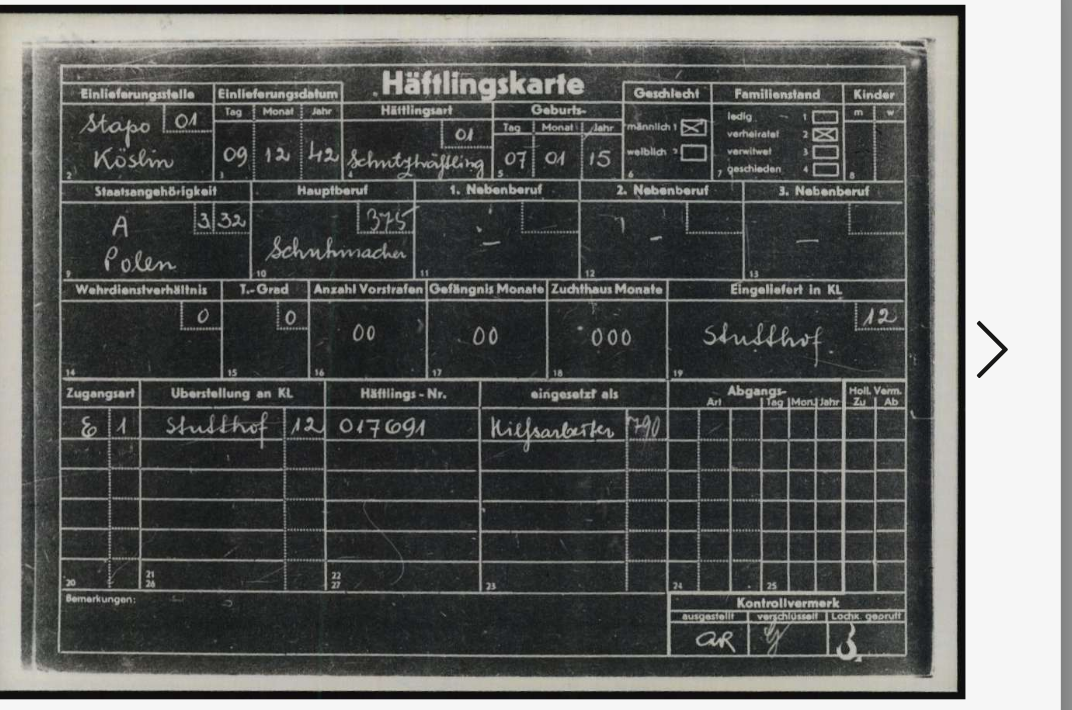 click at bounding box center [915, 303] 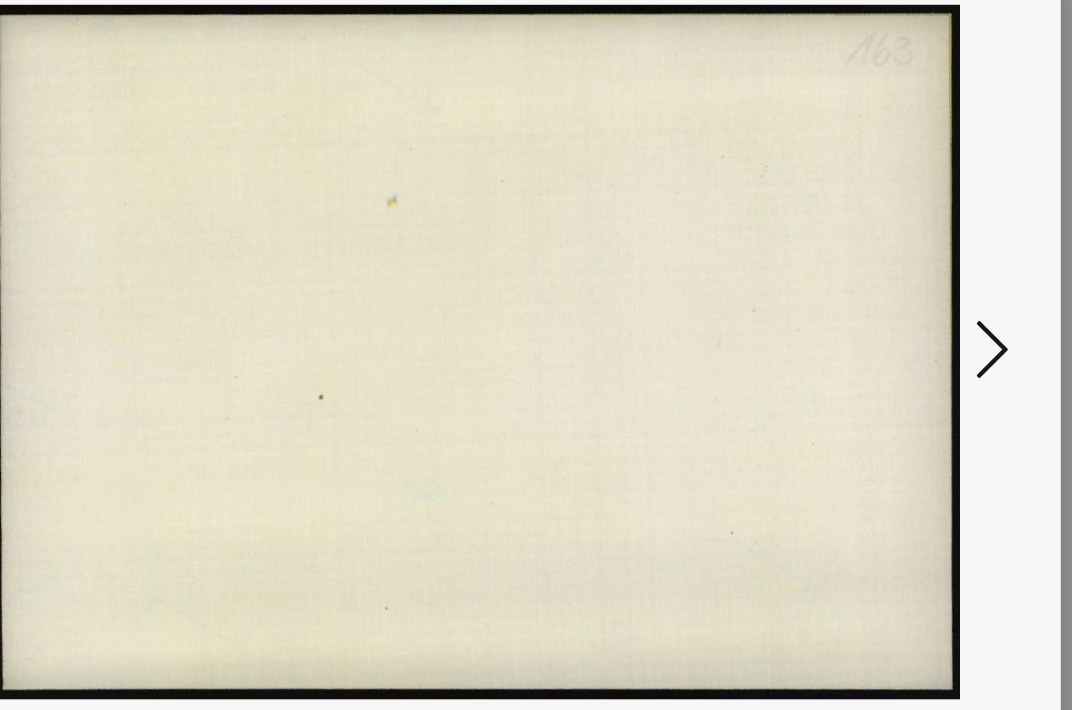 click at bounding box center (915, 303) 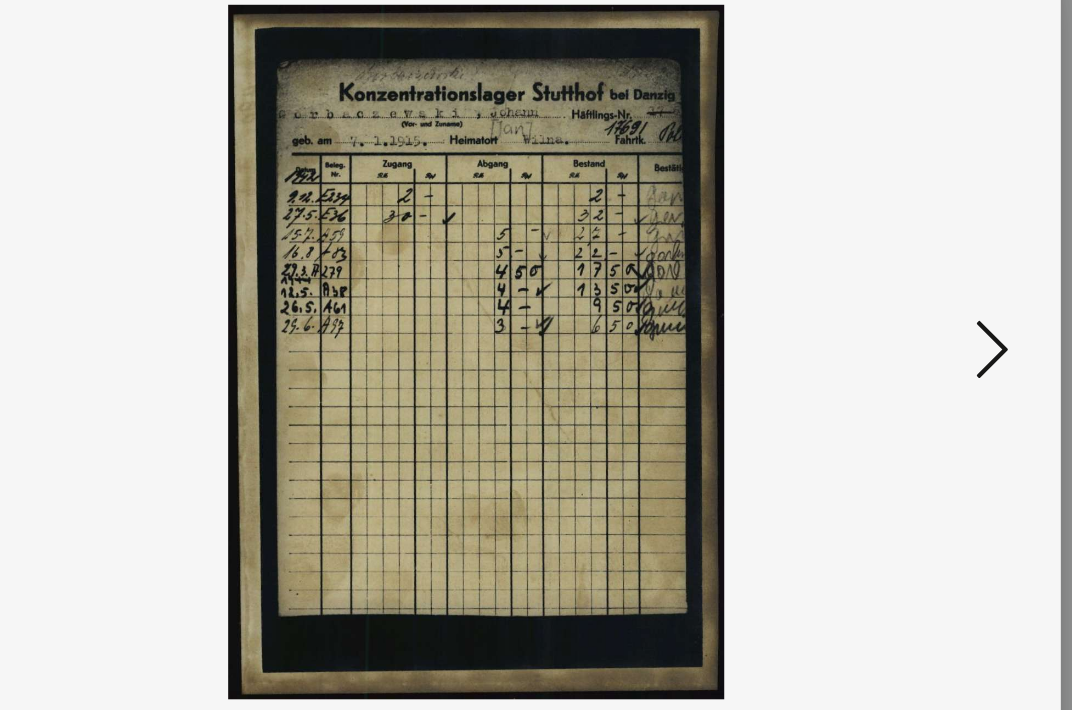 click at bounding box center [915, 303] 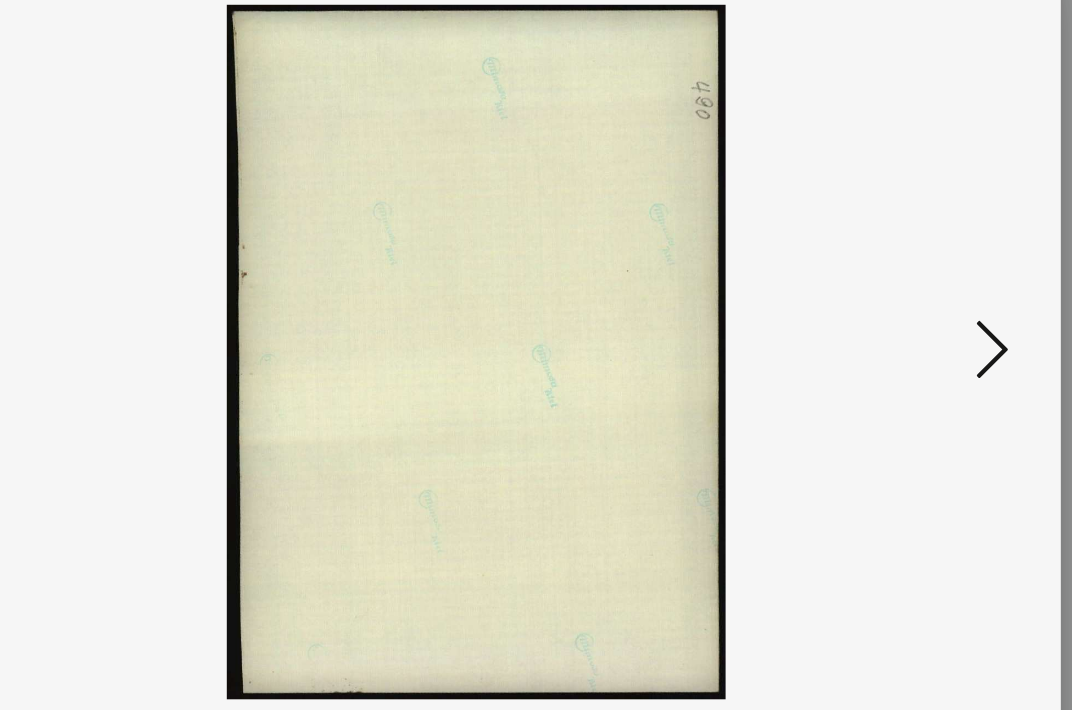 click at bounding box center (915, 304) 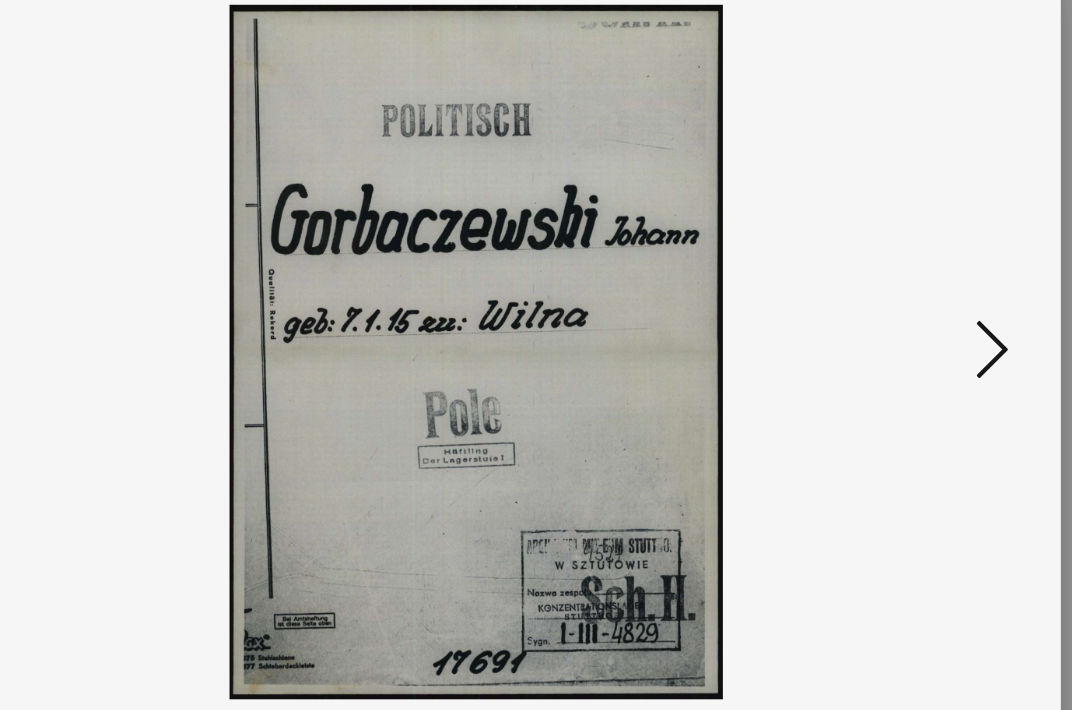 click at bounding box center (536, 305) 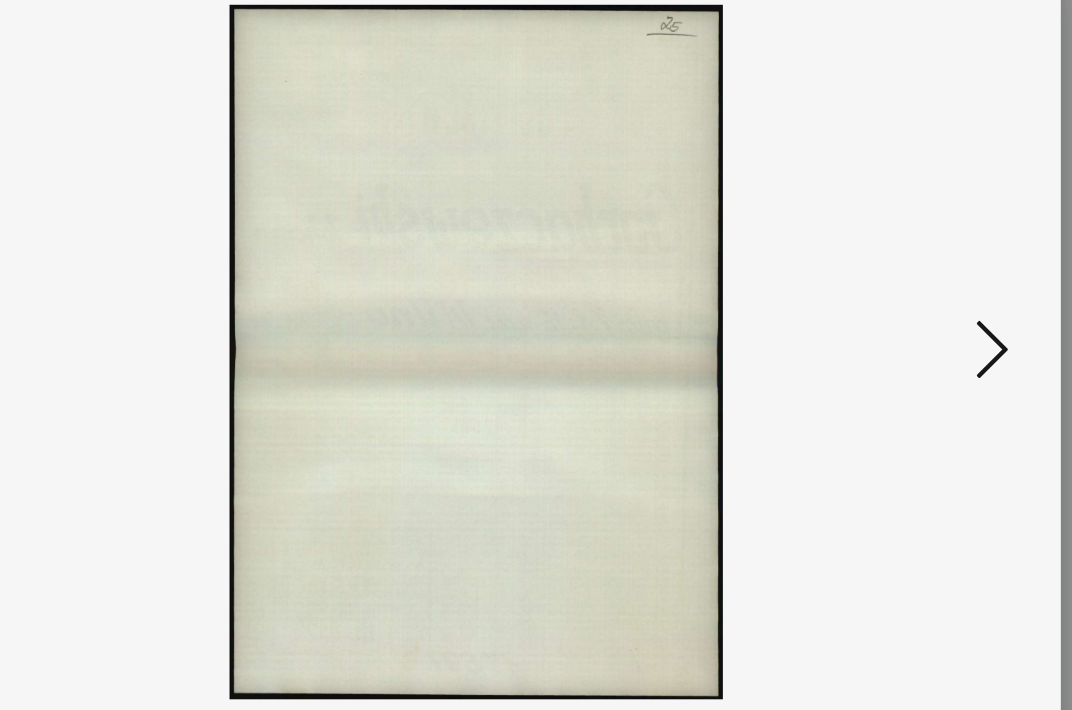click at bounding box center (915, 303) 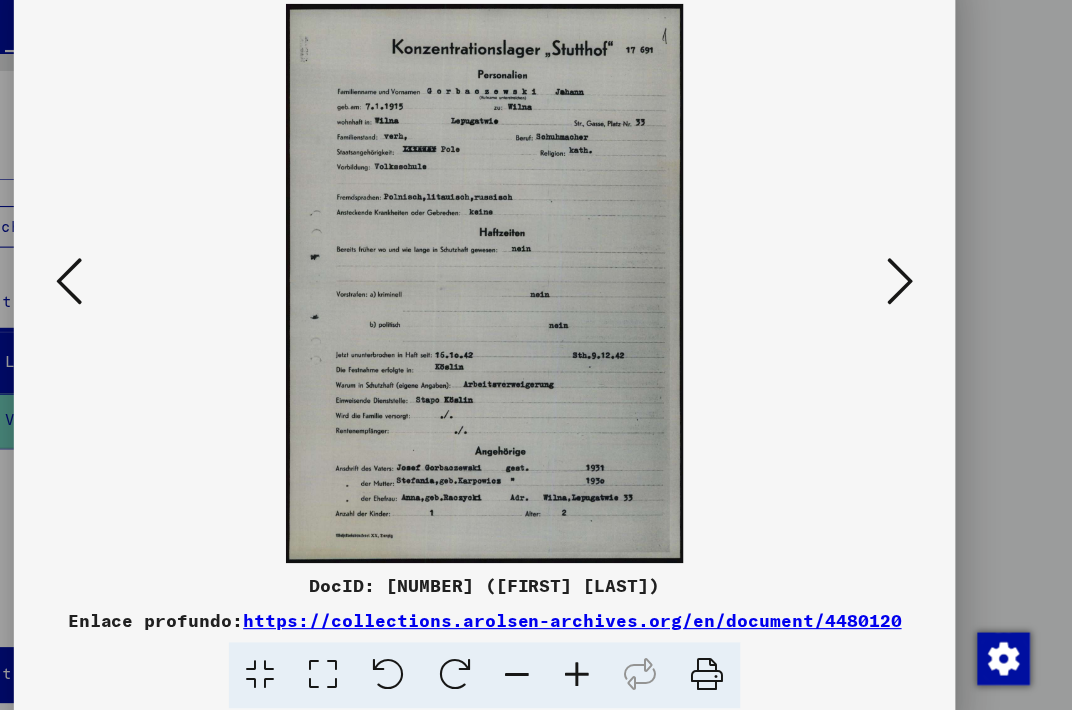 type 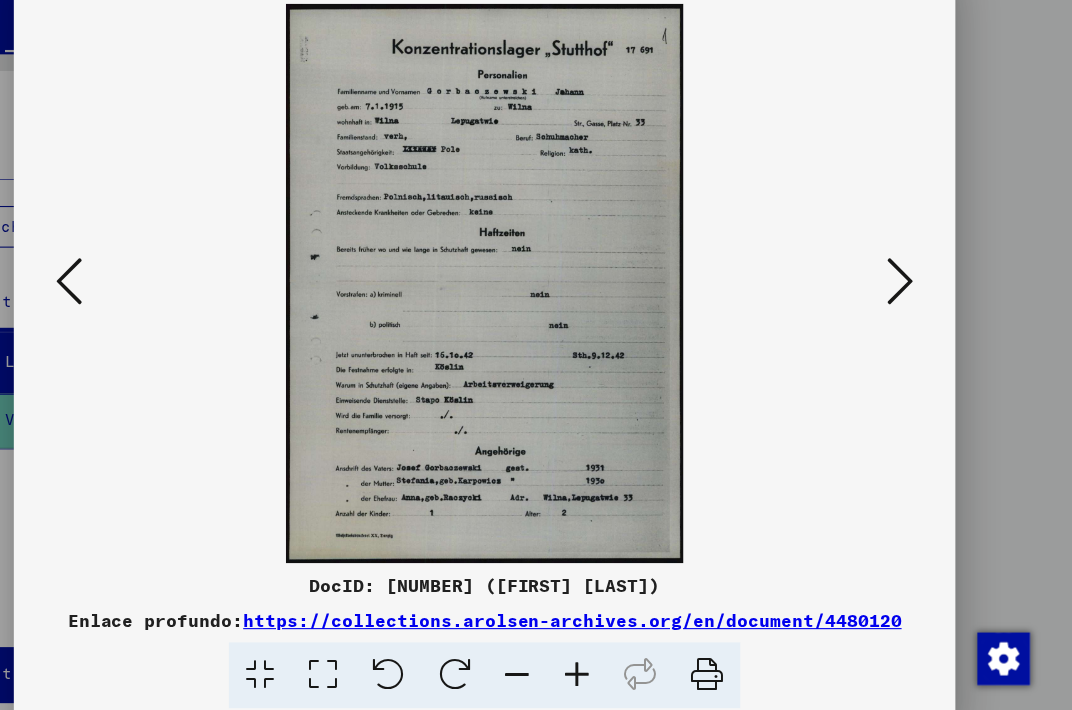 scroll, scrollTop: 0, scrollLeft: 0, axis: both 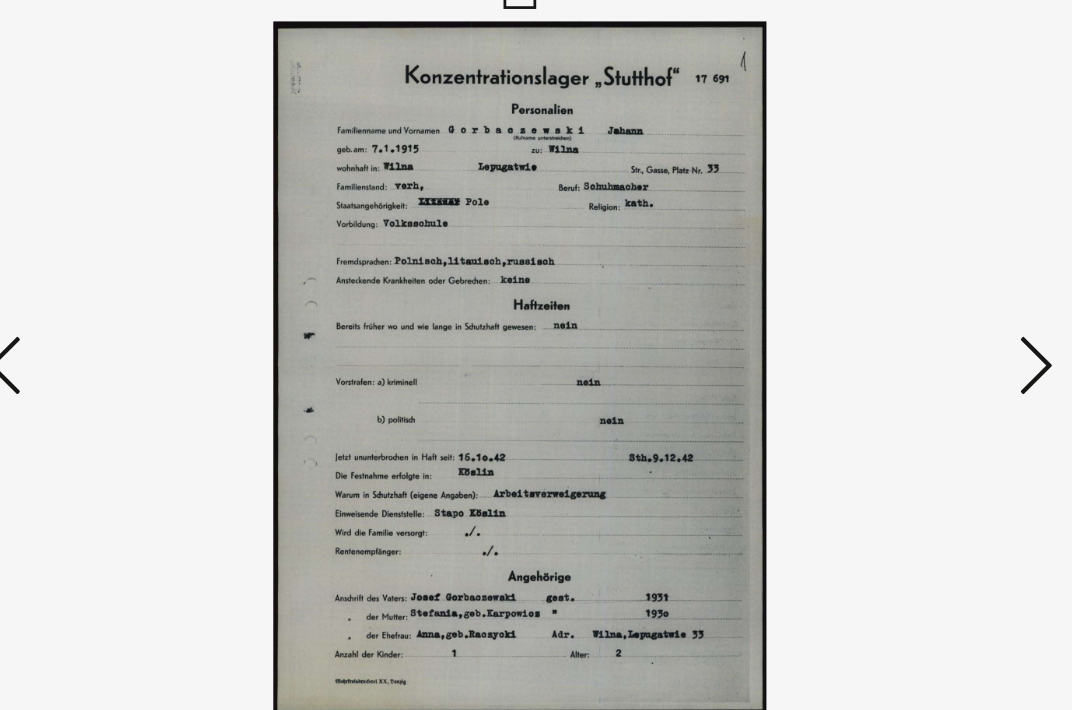 click at bounding box center (915, 303) 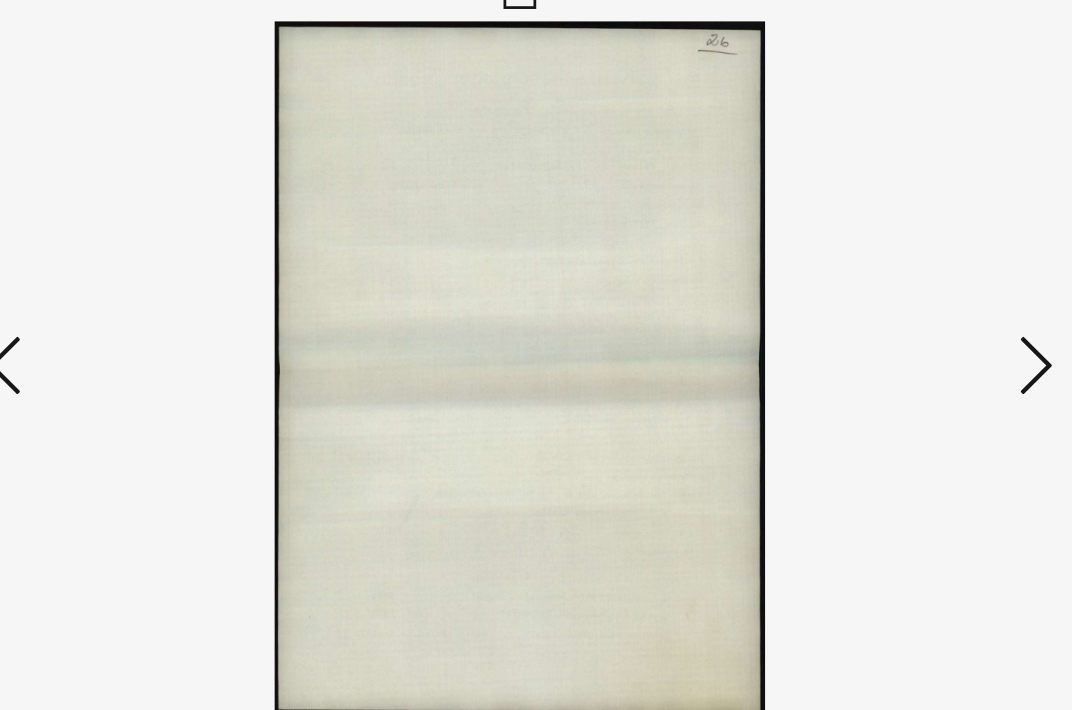 click at bounding box center (915, 303) 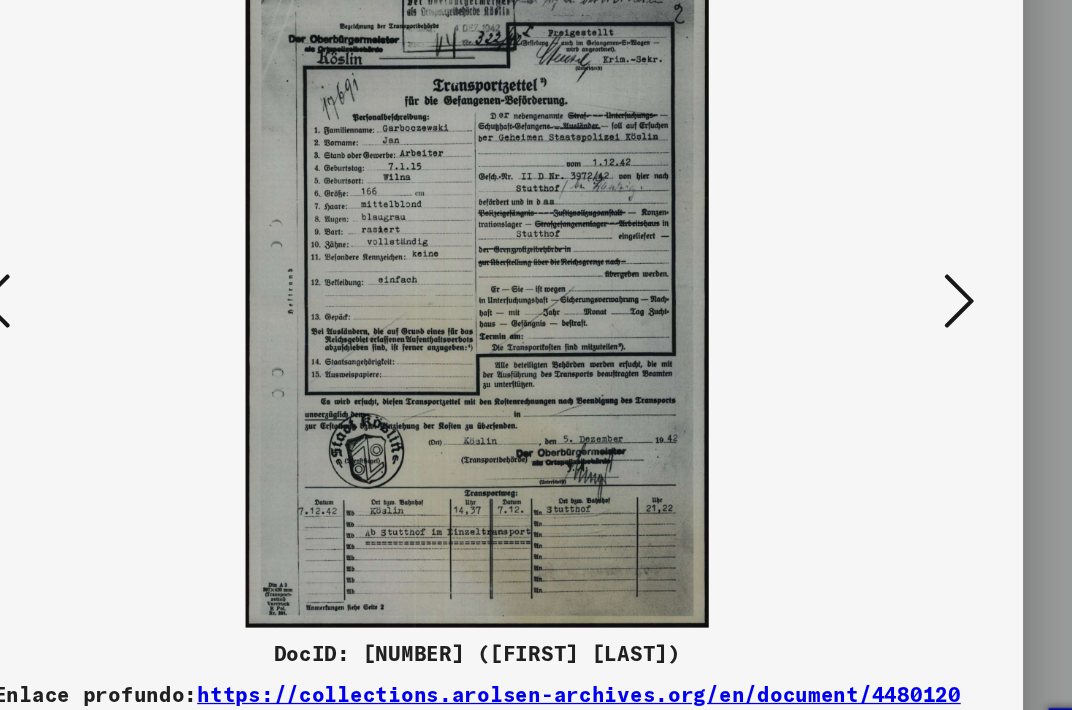 click at bounding box center [915, 303] 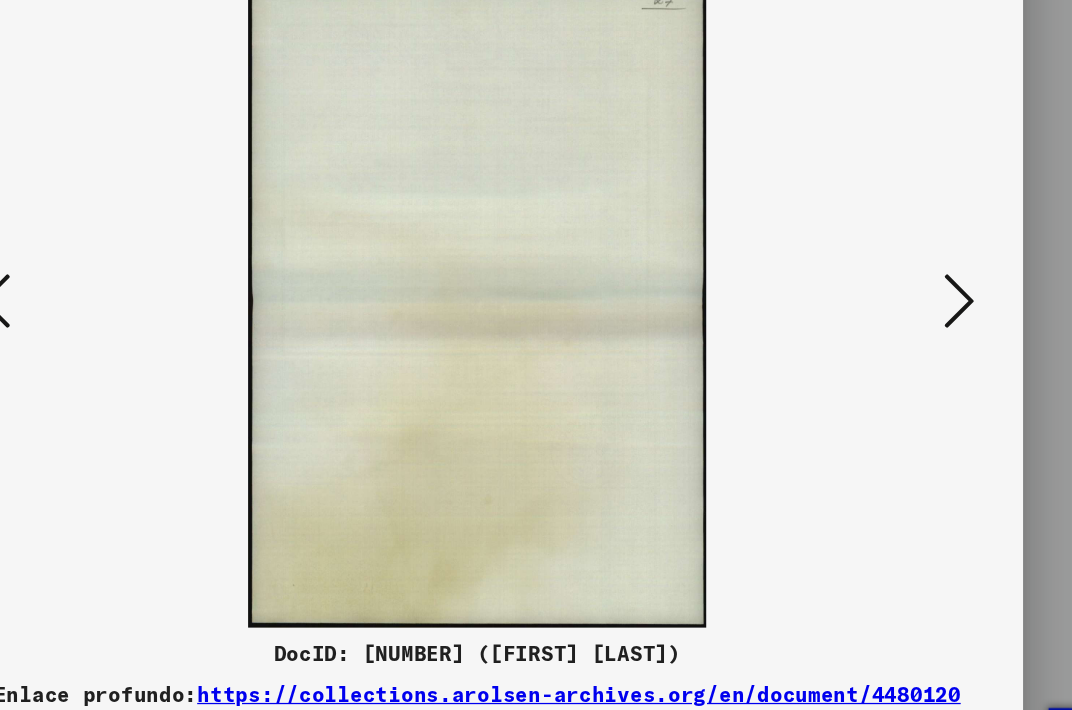 click at bounding box center [915, 303] 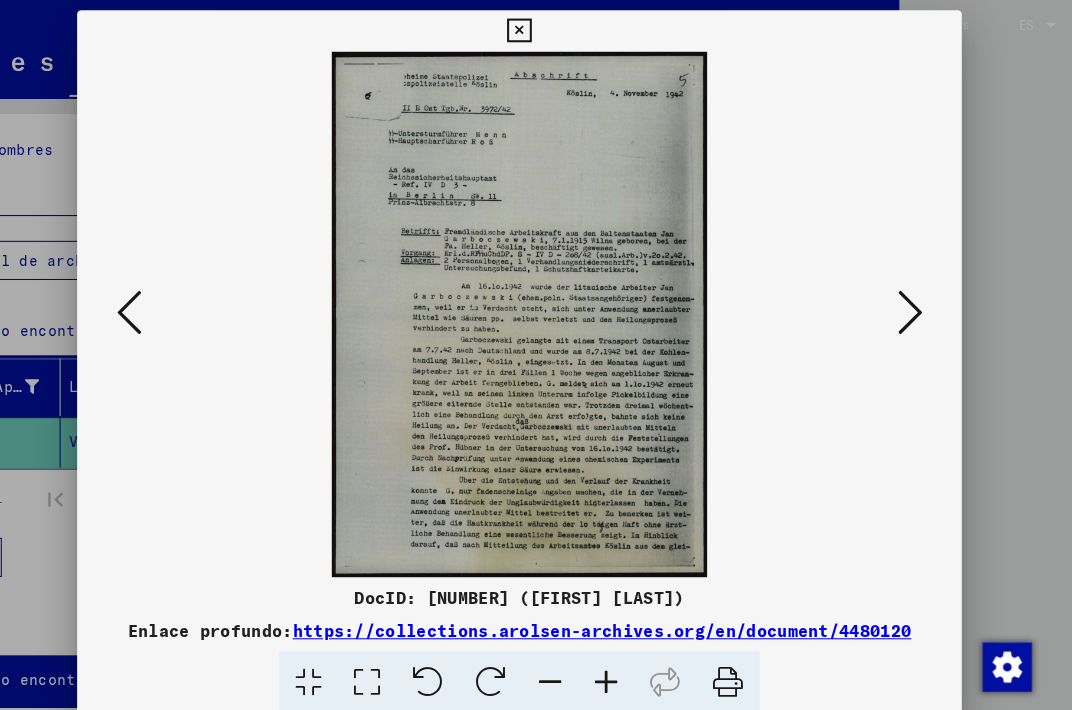 click at bounding box center [915, 303] 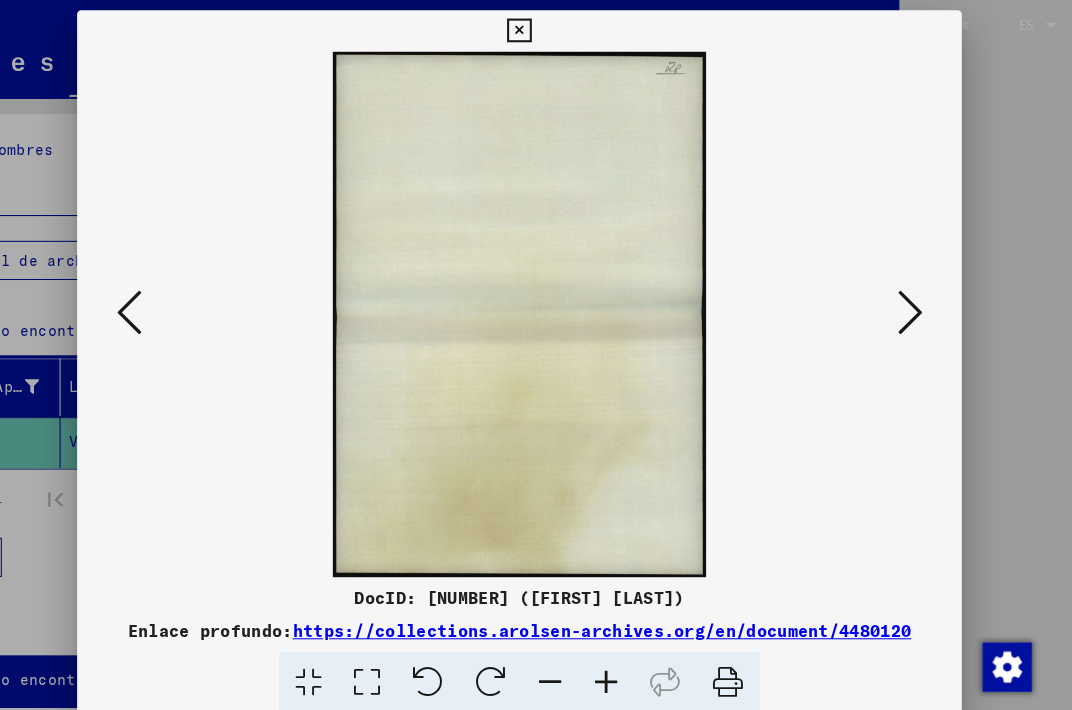 click at bounding box center [915, 303] 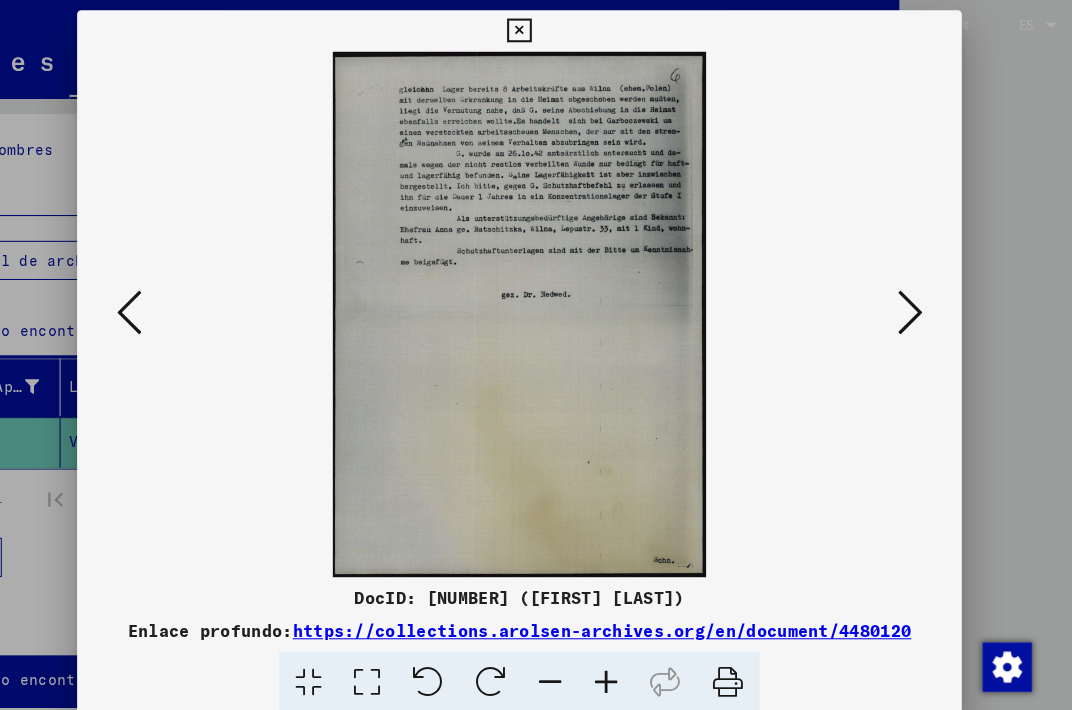 click at bounding box center [915, 304] 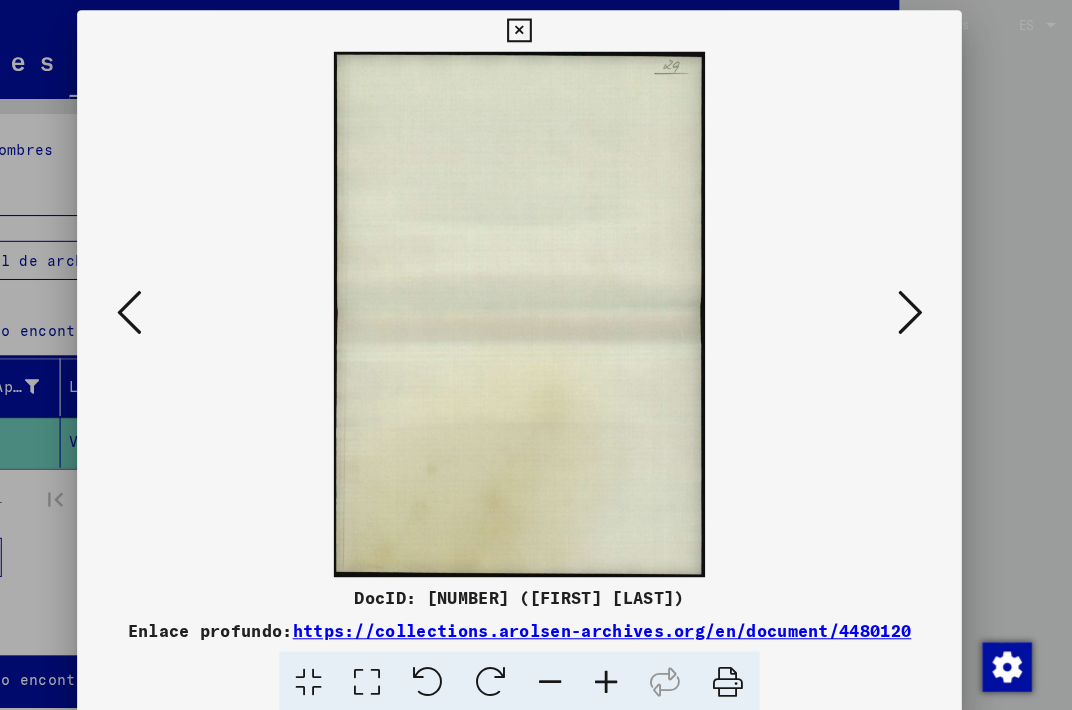 click at bounding box center [915, 303] 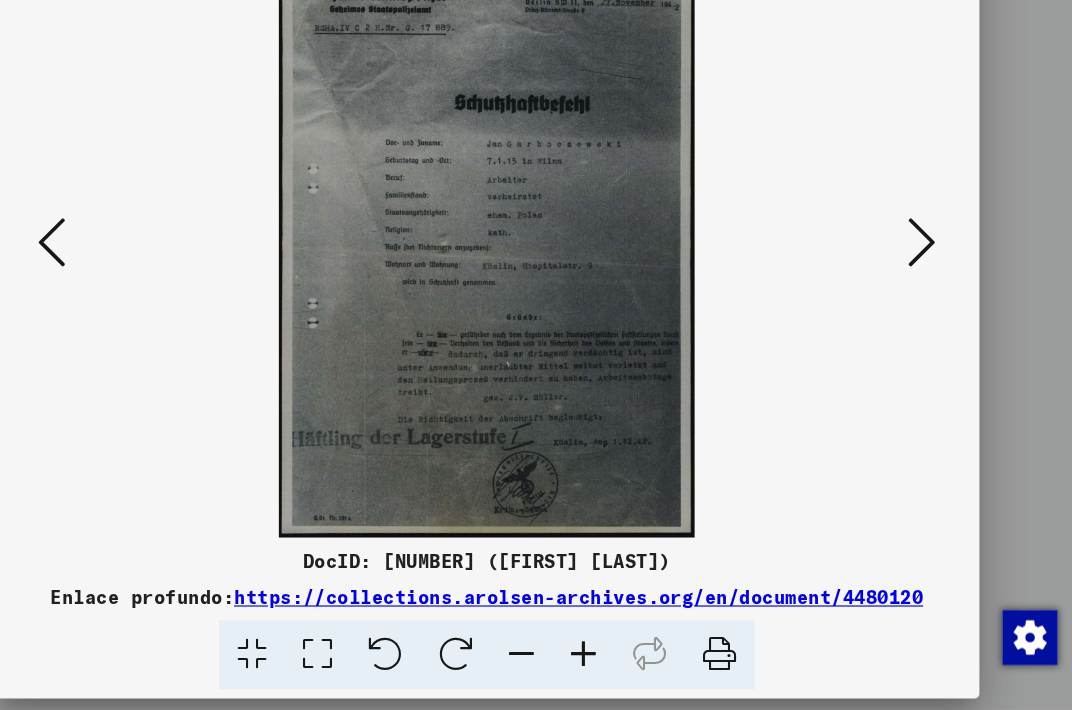 scroll, scrollTop: 0, scrollLeft: 0, axis: both 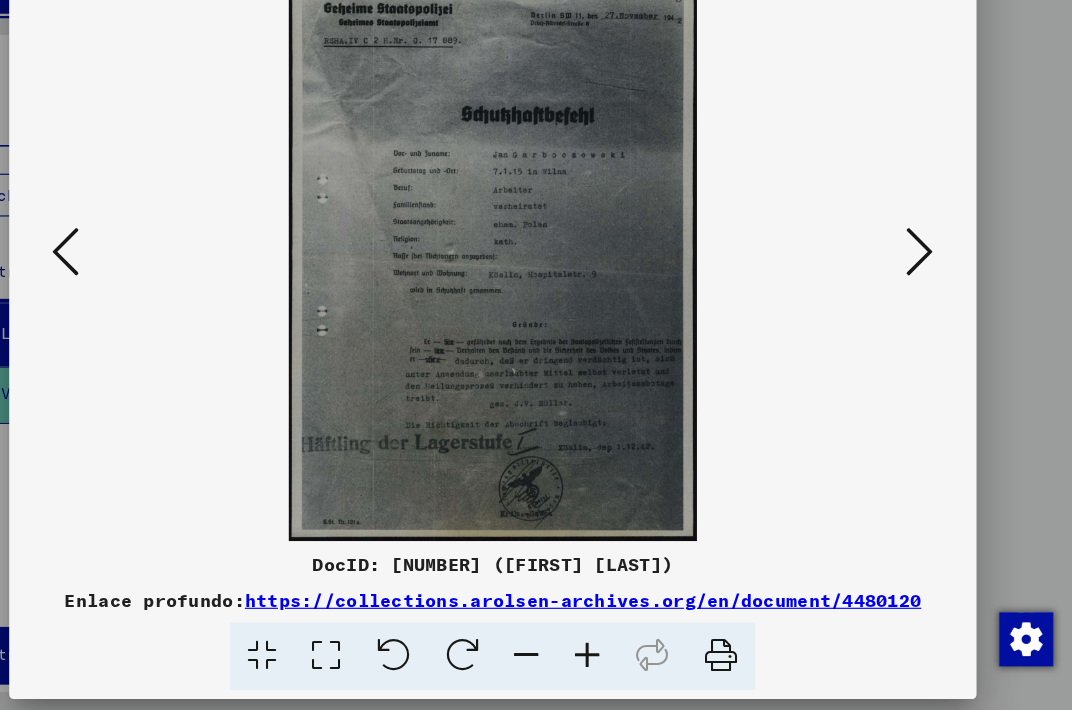 click at bounding box center (536, 305) 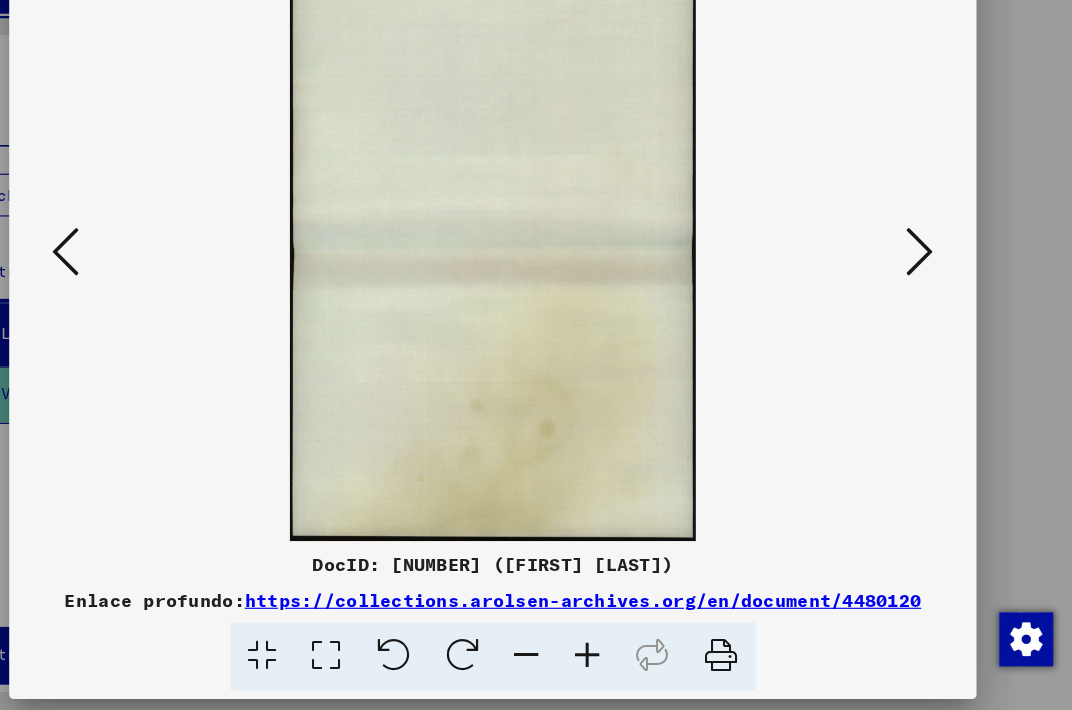 click at bounding box center (915, 303) 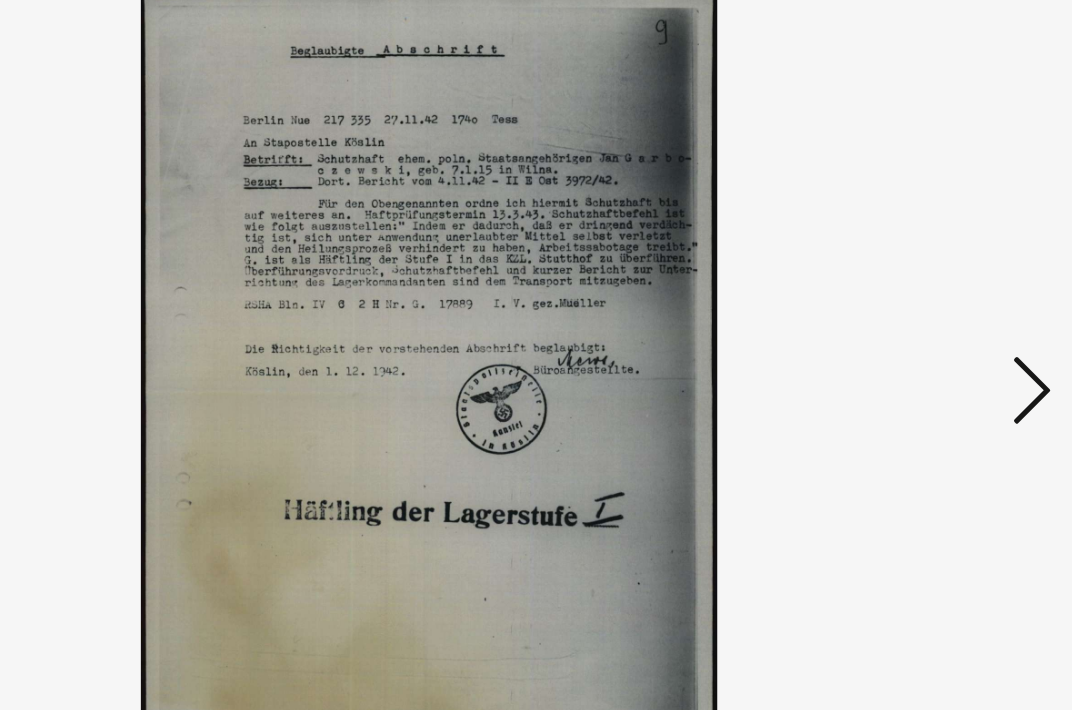click at bounding box center [915, 303] 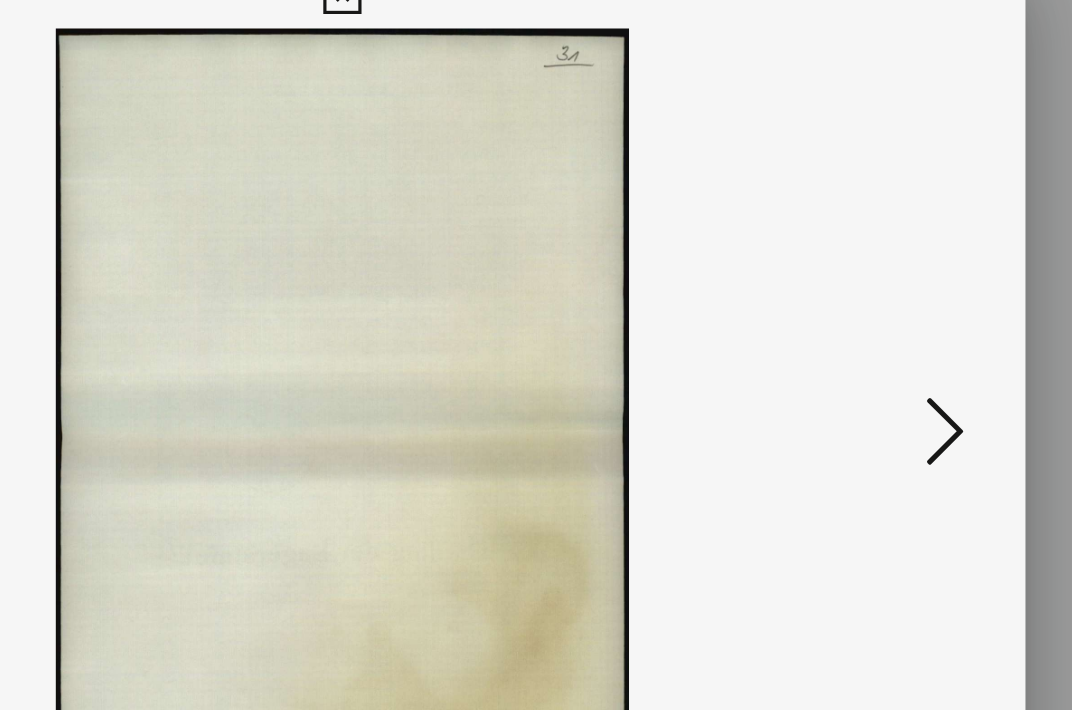 click at bounding box center (915, 303) 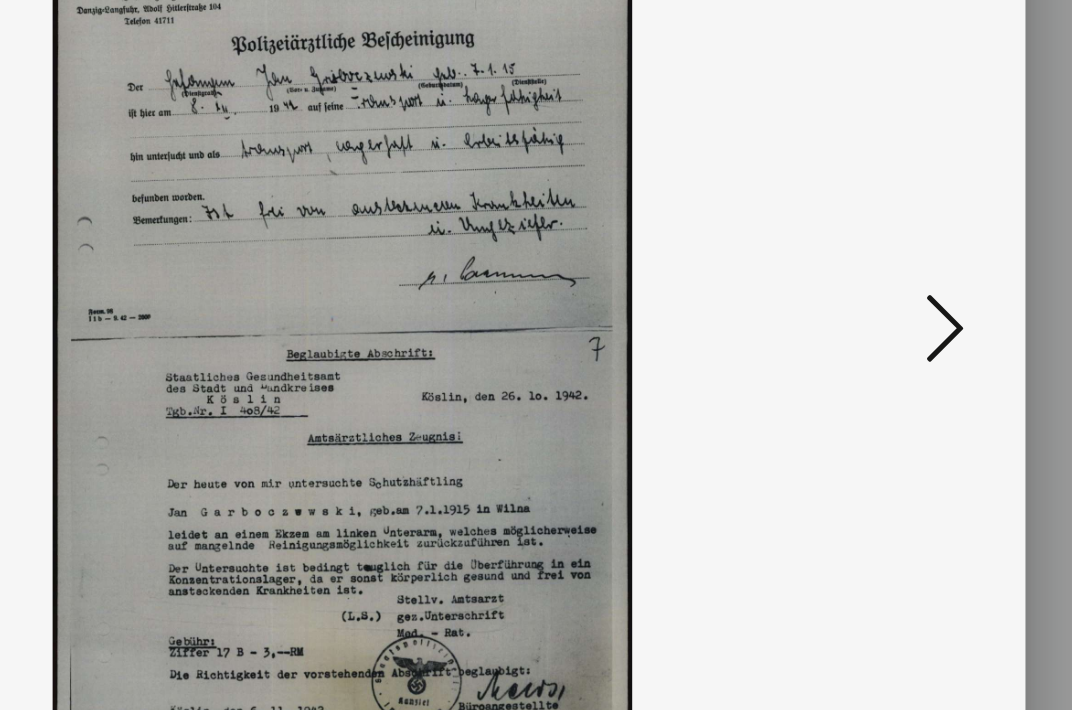 click at bounding box center (915, 304) 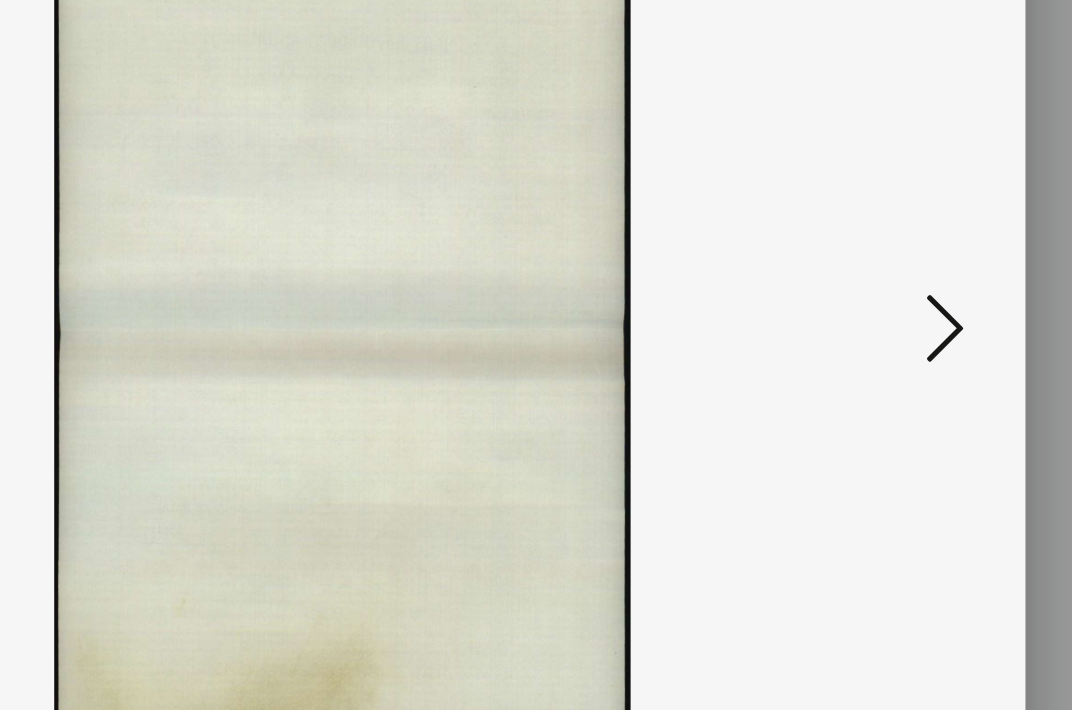 click at bounding box center (915, 303) 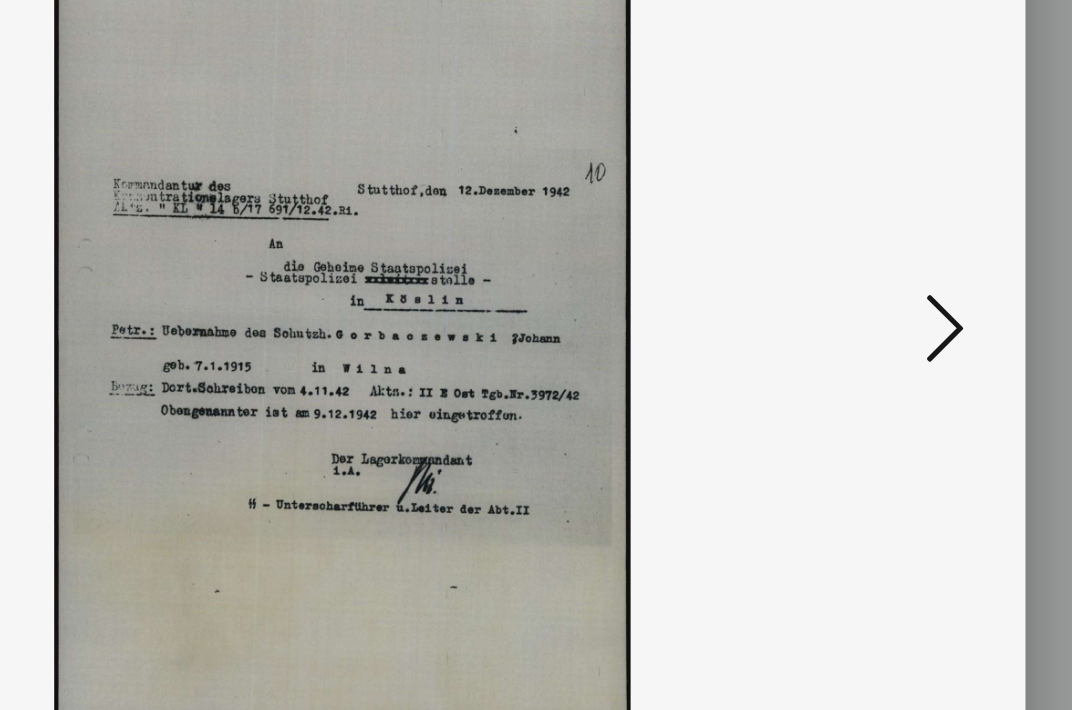 click at bounding box center [915, 303] 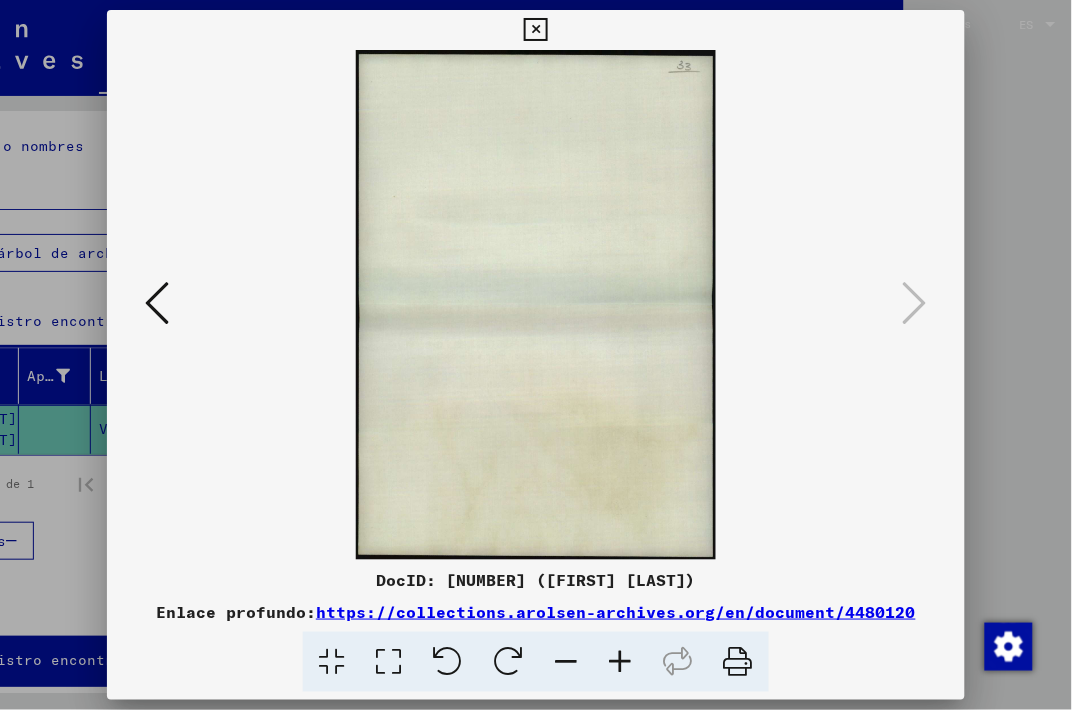 click at bounding box center [535, 30] 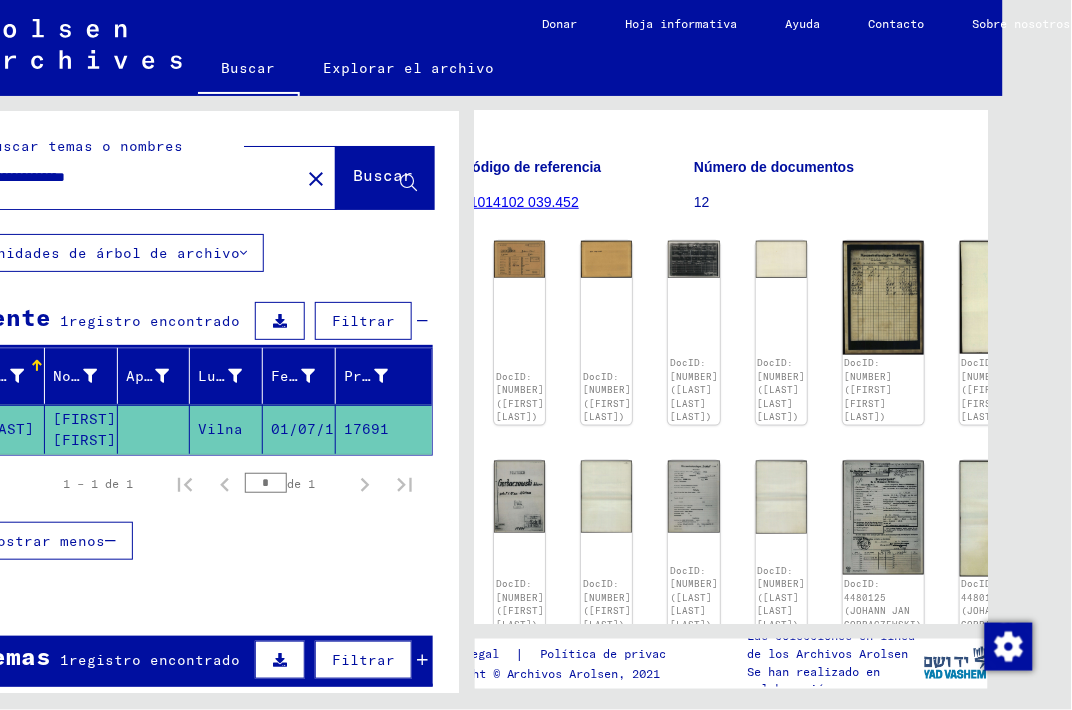 scroll, scrollTop: 0, scrollLeft: 0, axis: both 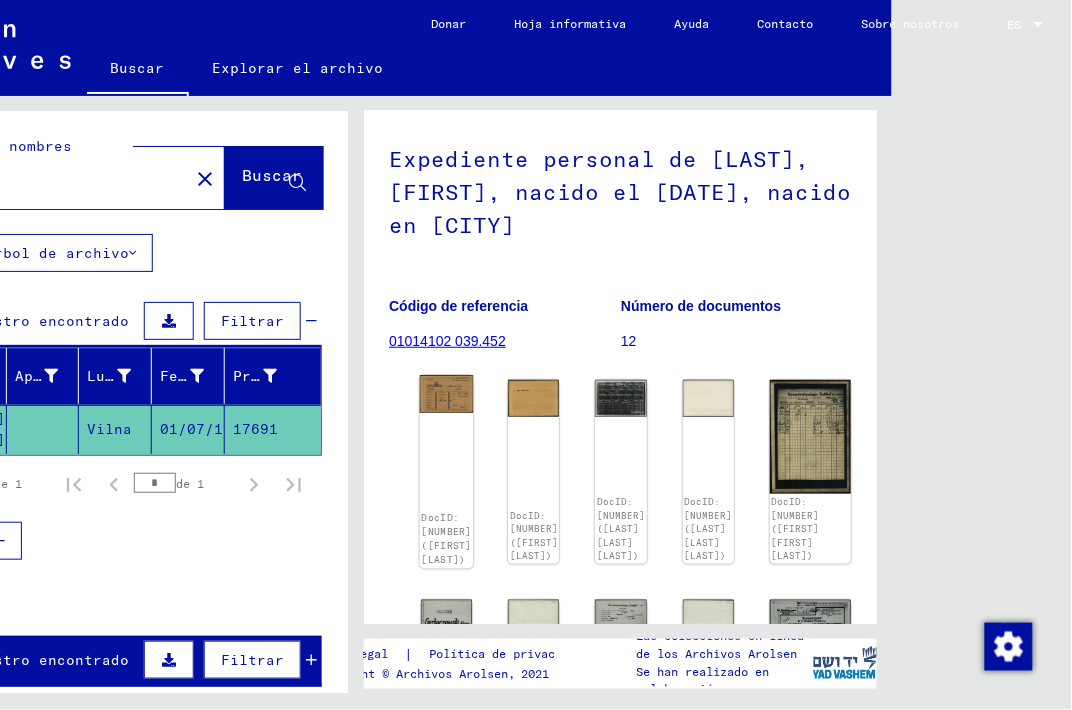 click 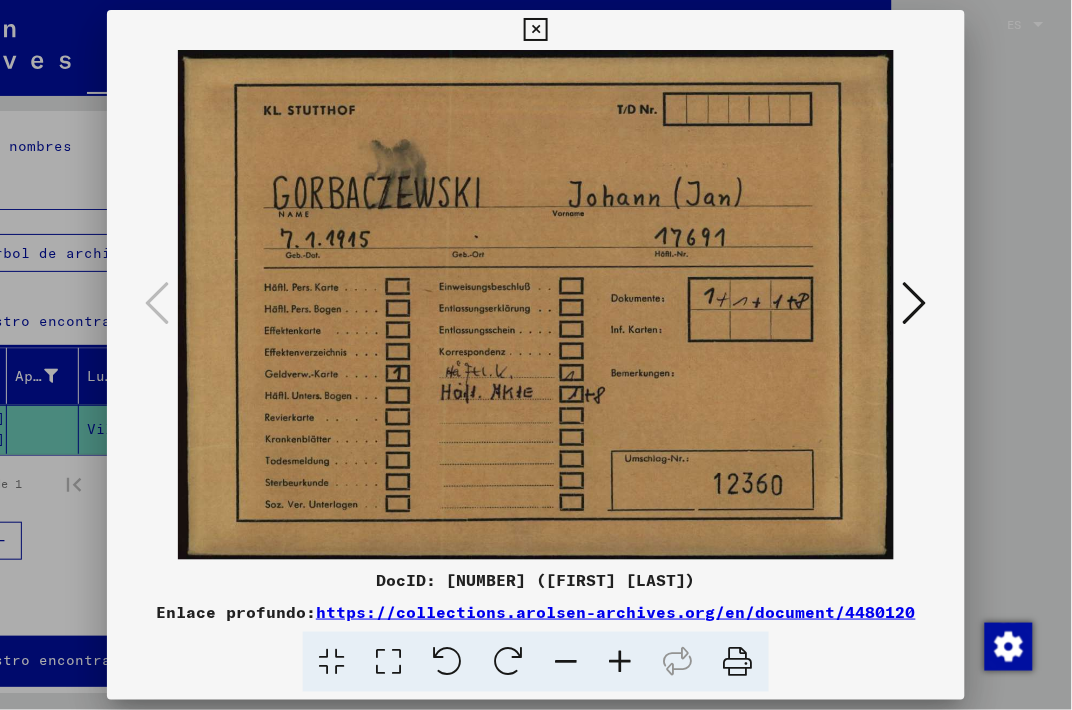 click at bounding box center [915, 304] 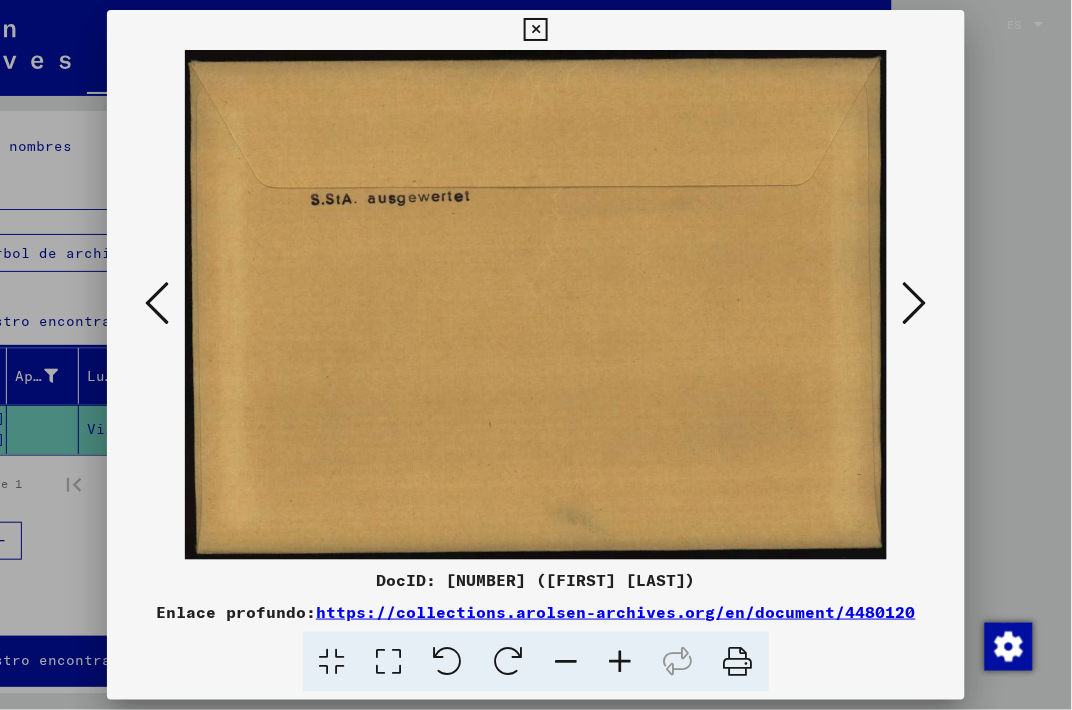 click at bounding box center [536, 305] 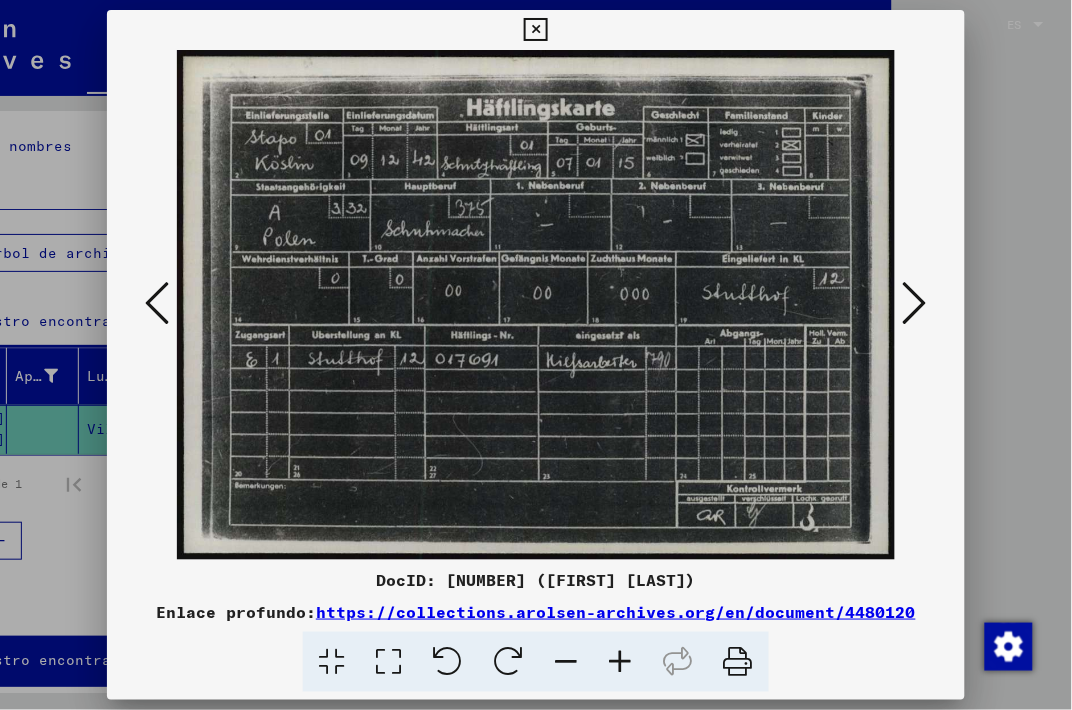 click at bounding box center (915, 303) 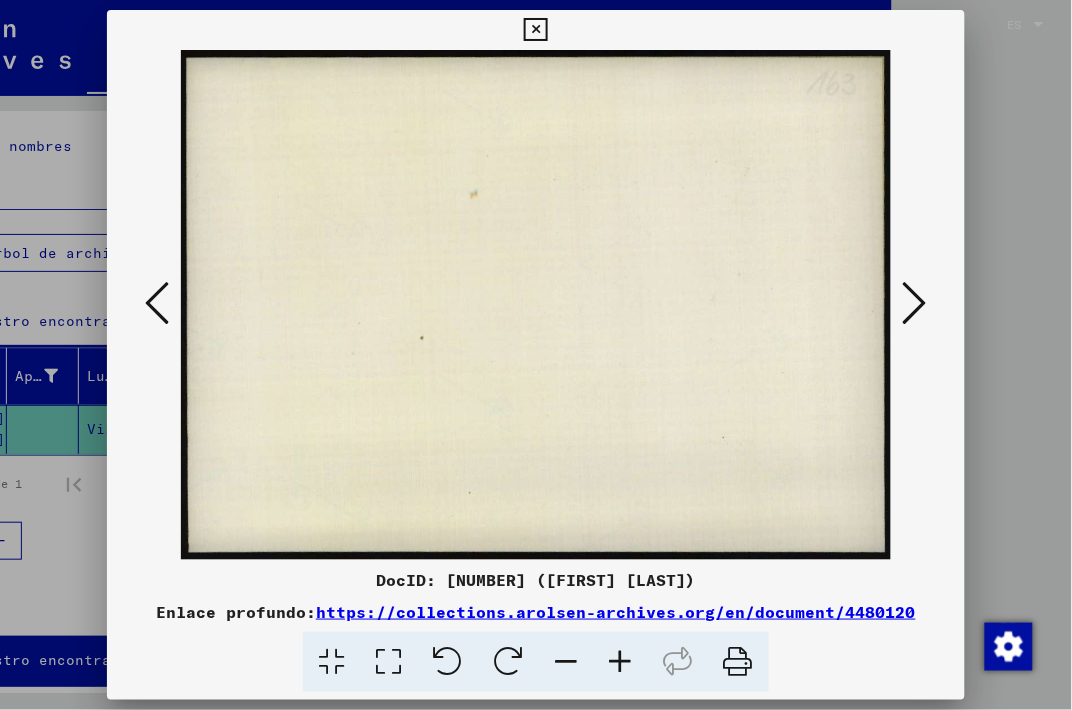 click at bounding box center [915, 303] 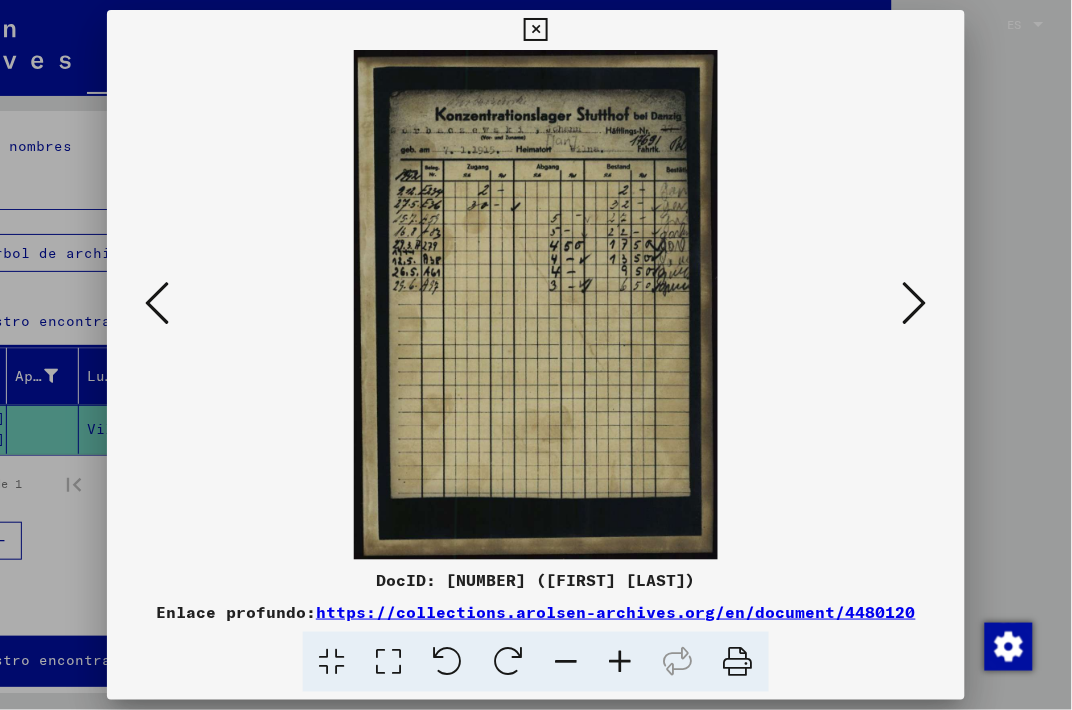 click at bounding box center [915, 304] 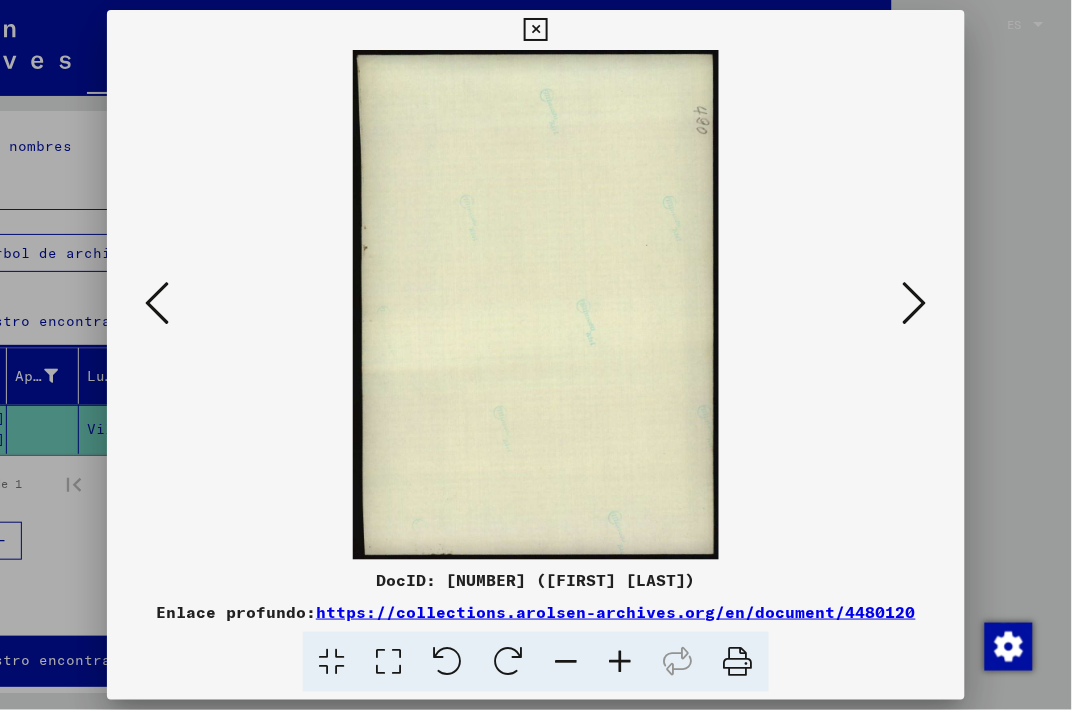 click at bounding box center (915, 303) 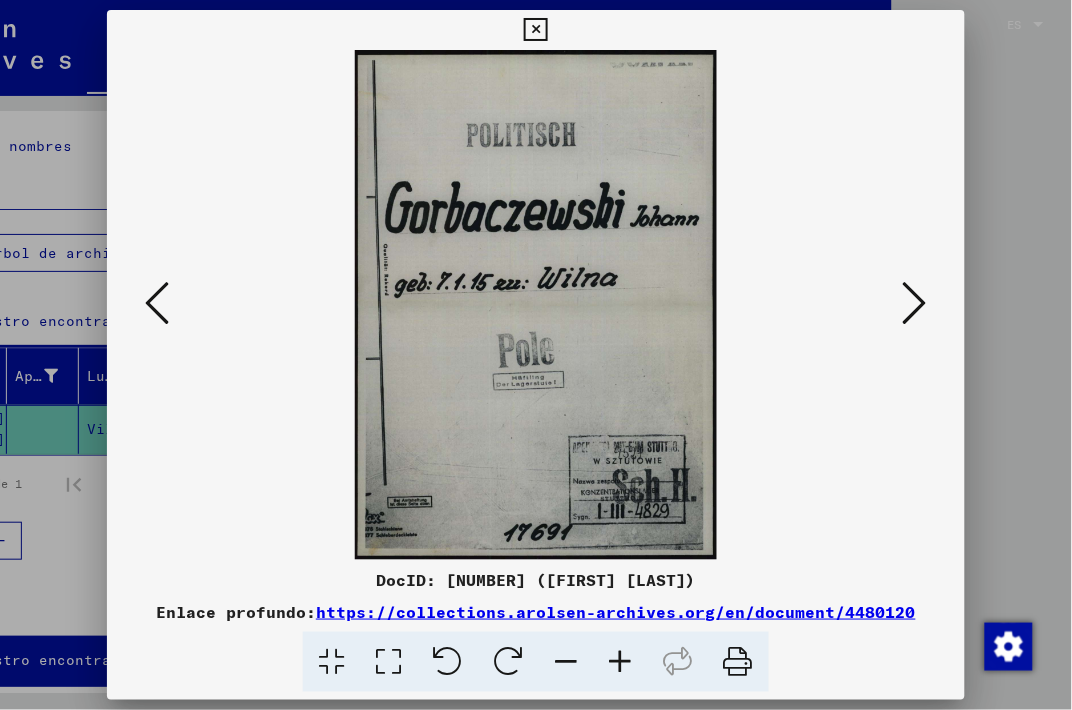 click at bounding box center [915, 303] 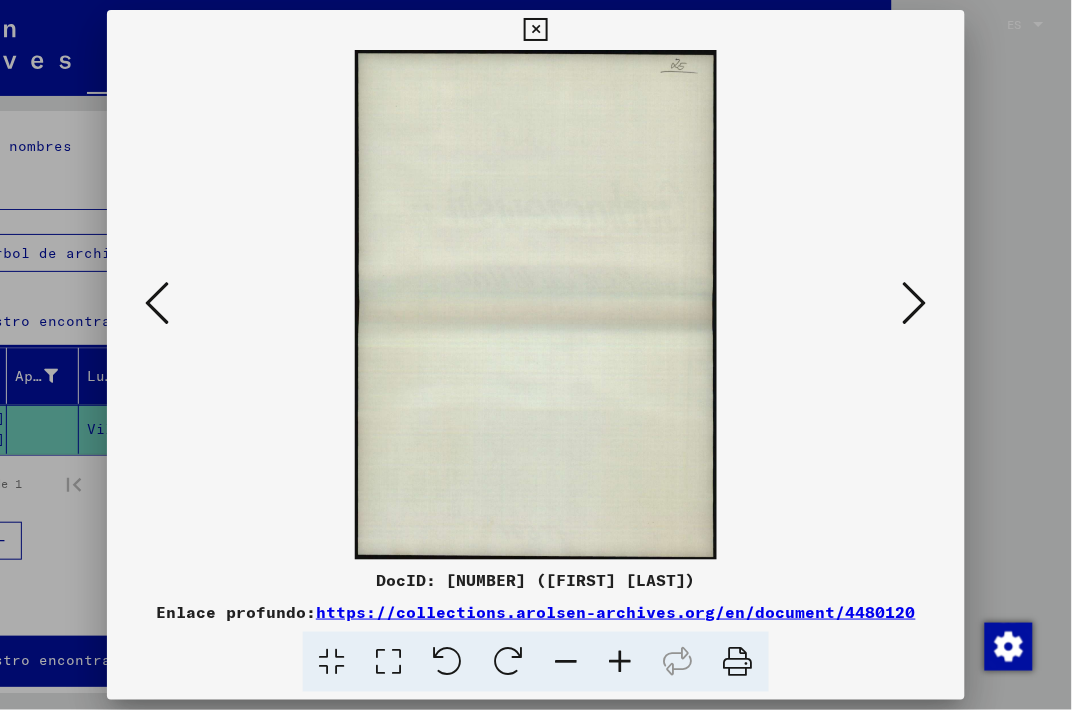 click at bounding box center (915, 303) 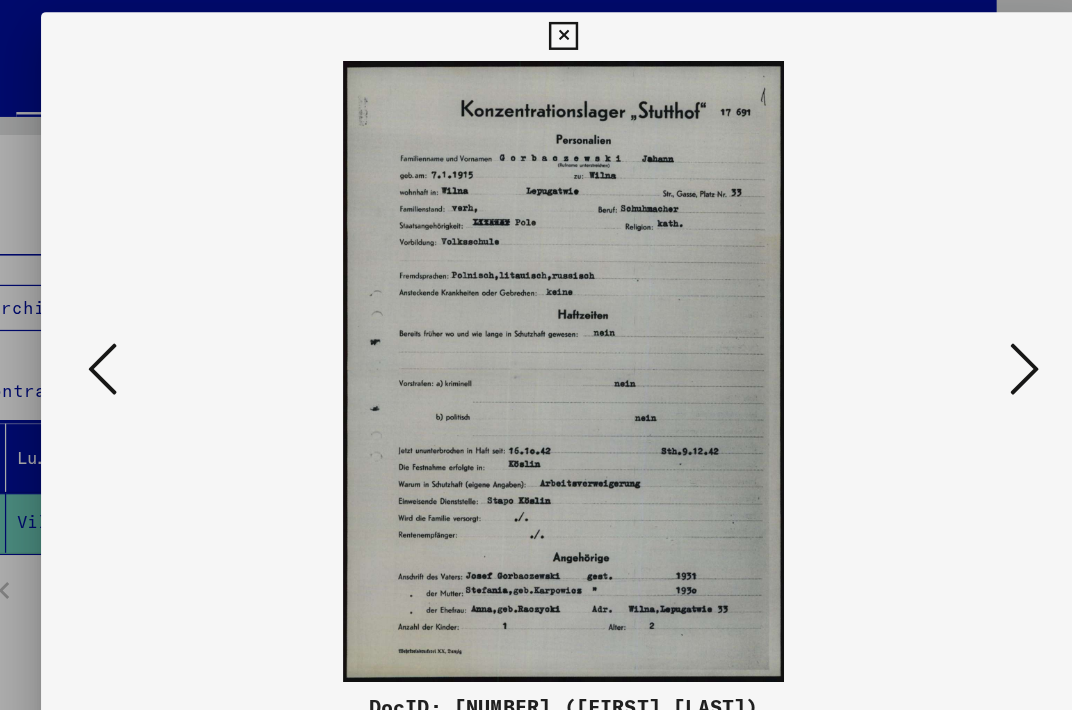 click at bounding box center [535, 30] 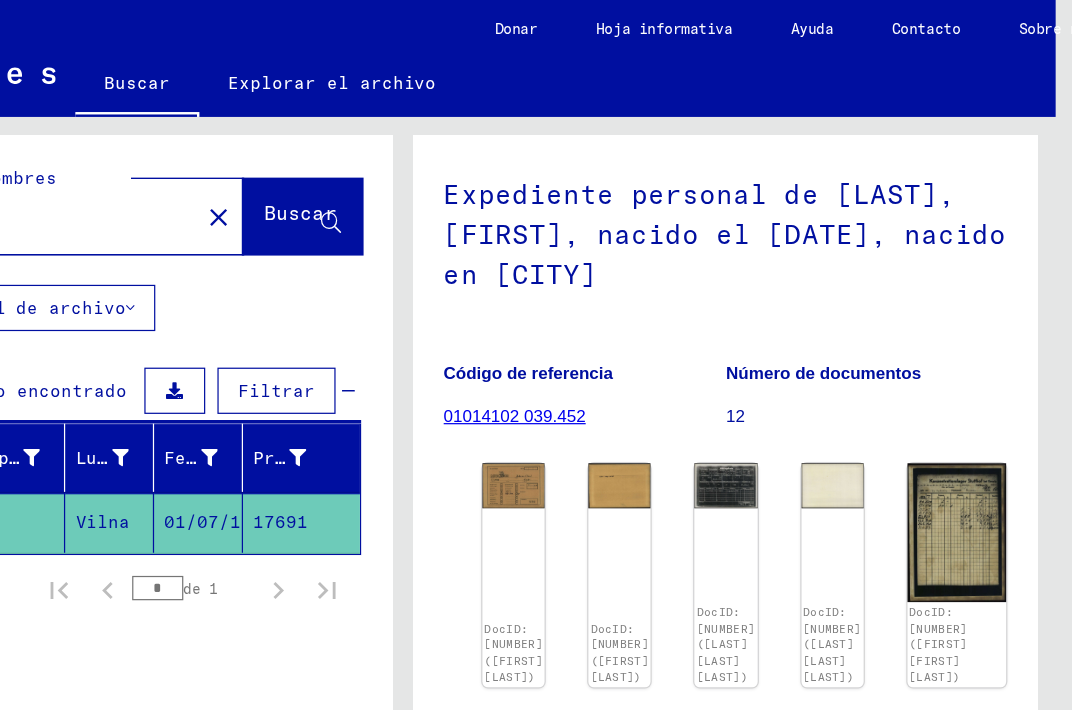 scroll, scrollTop: 0, scrollLeft: 0, axis: both 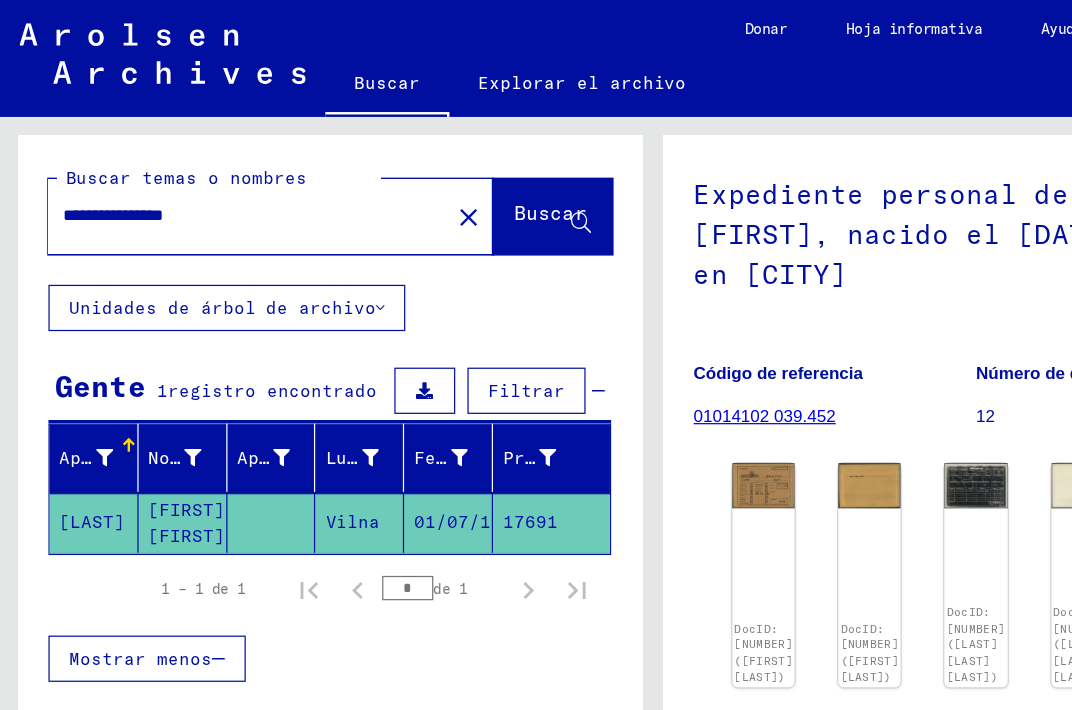 click on "**********" at bounding box center [204, 177] 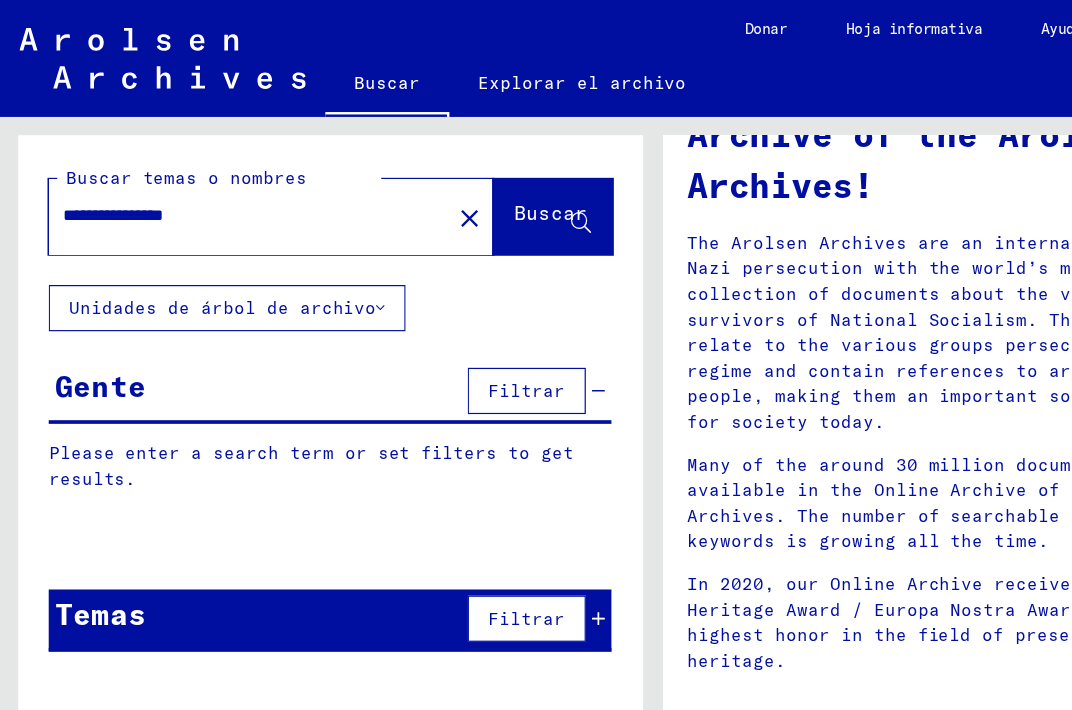 scroll, scrollTop: 0, scrollLeft: 0, axis: both 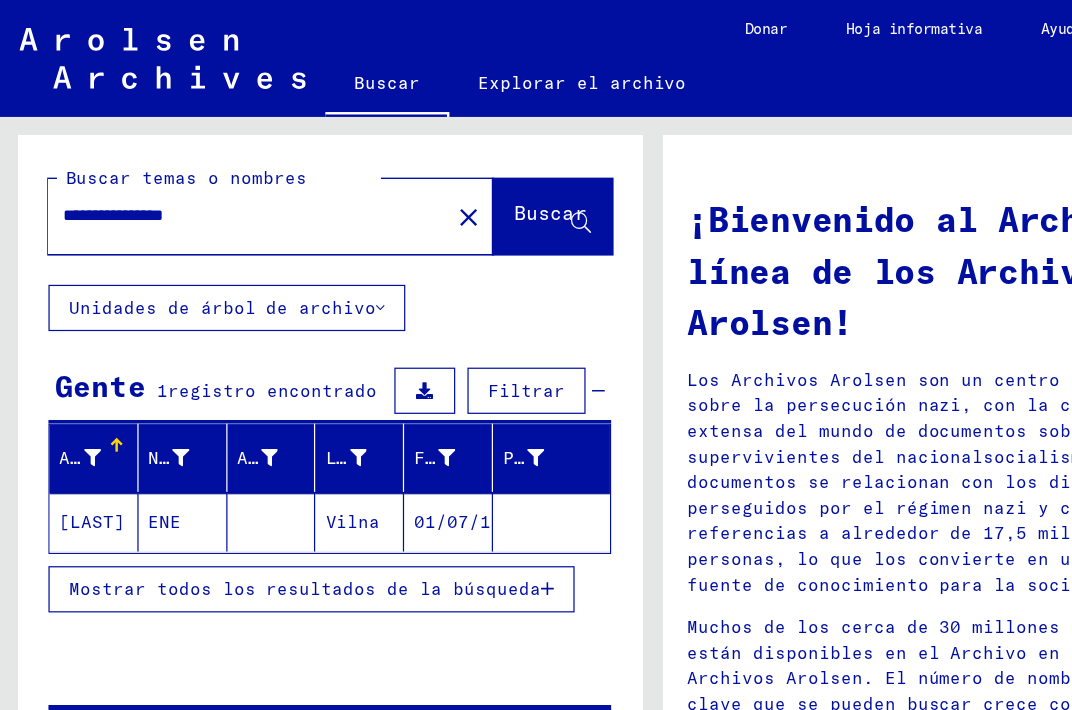 click on "ENE" 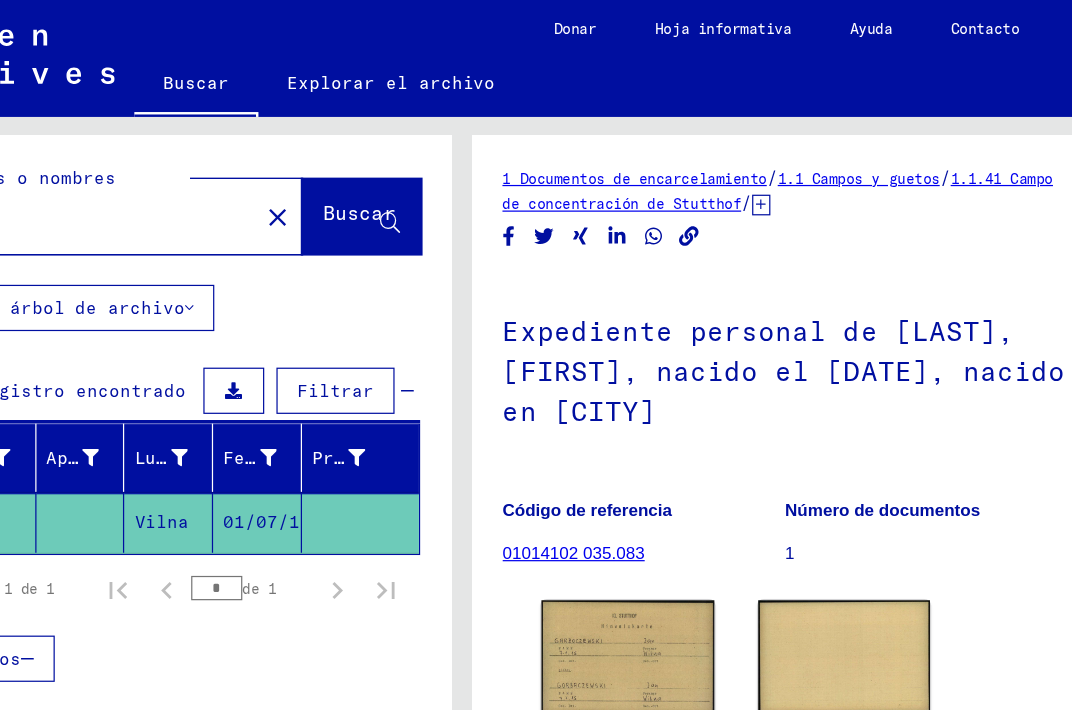 scroll, scrollTop: 0, scrollLeft: 191, axis: horizontal 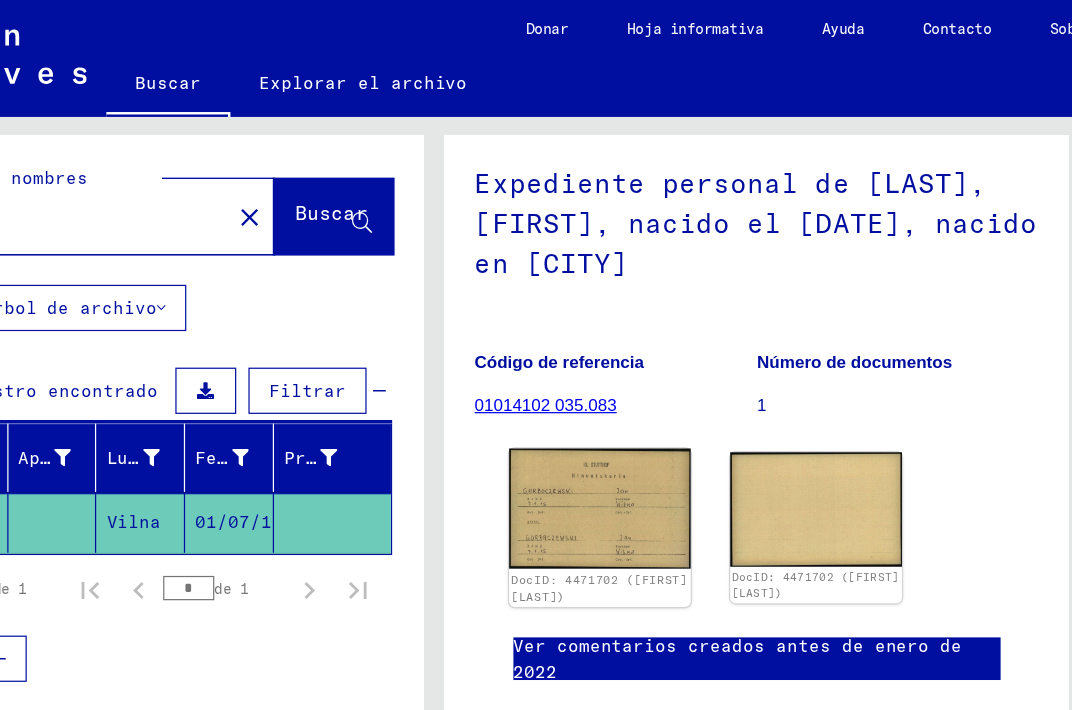 click 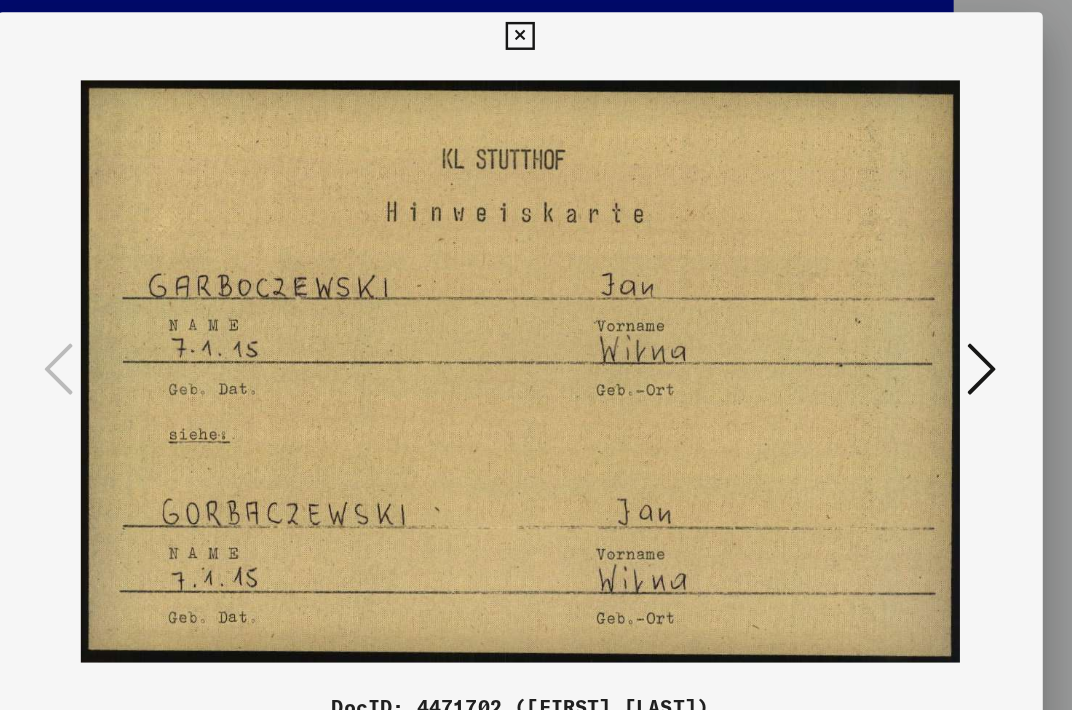 click at bounding box center [915, 303] 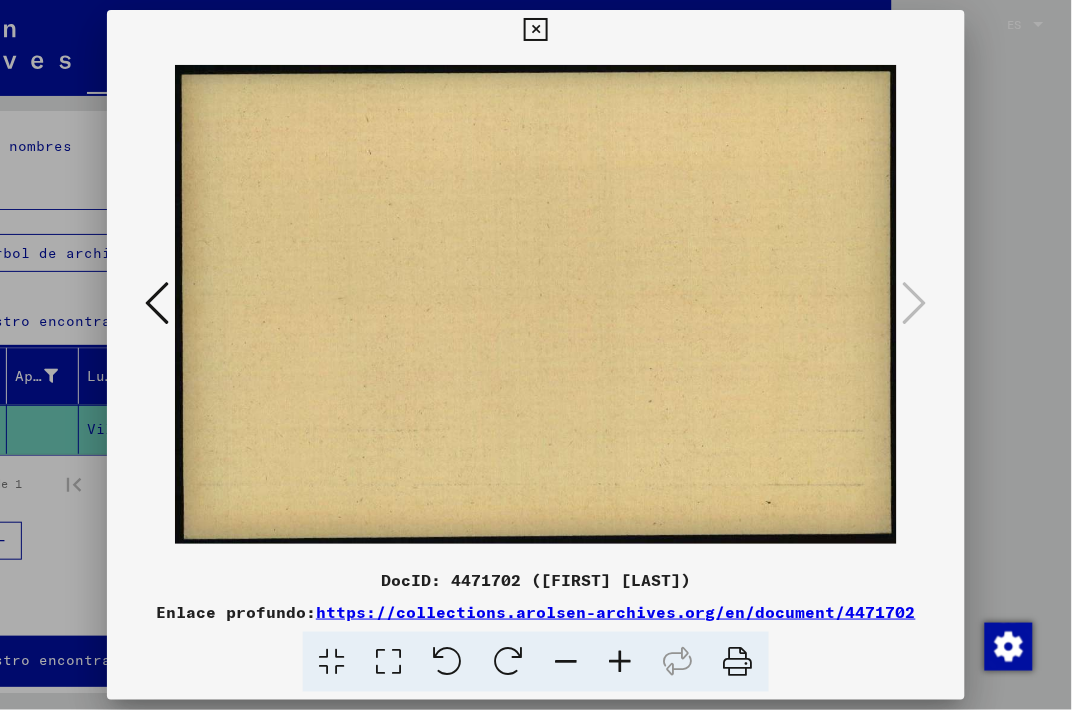 click at bounding box center [536, 305] 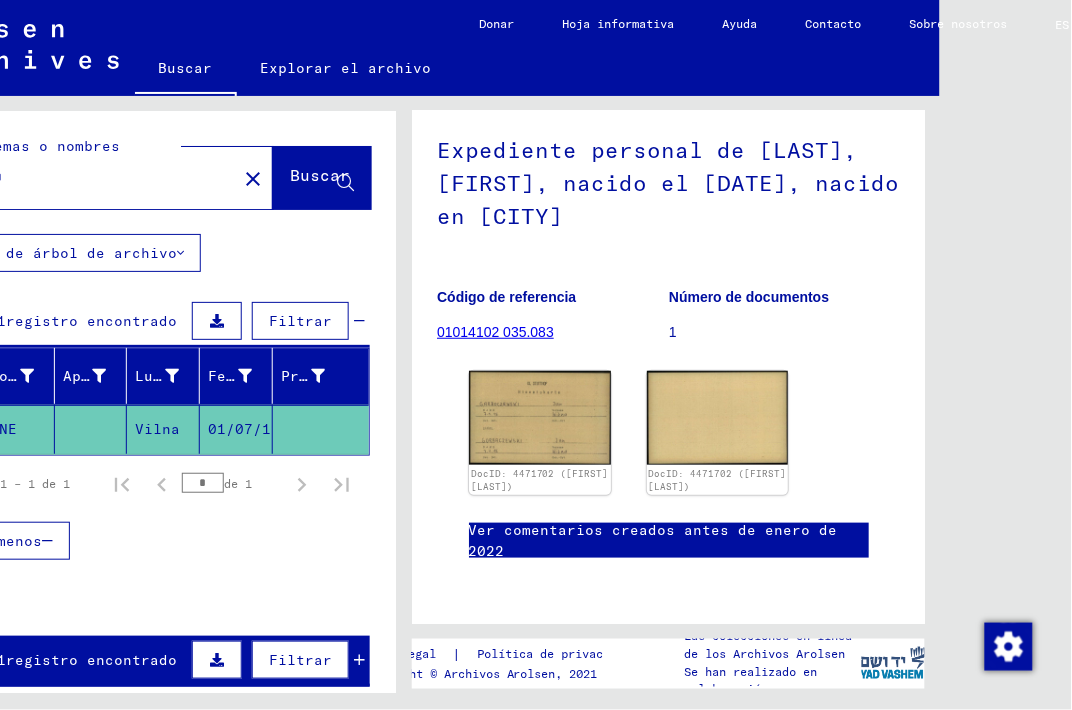 scroll, scrollTop: 0, scrollLeft: 0, axis: both 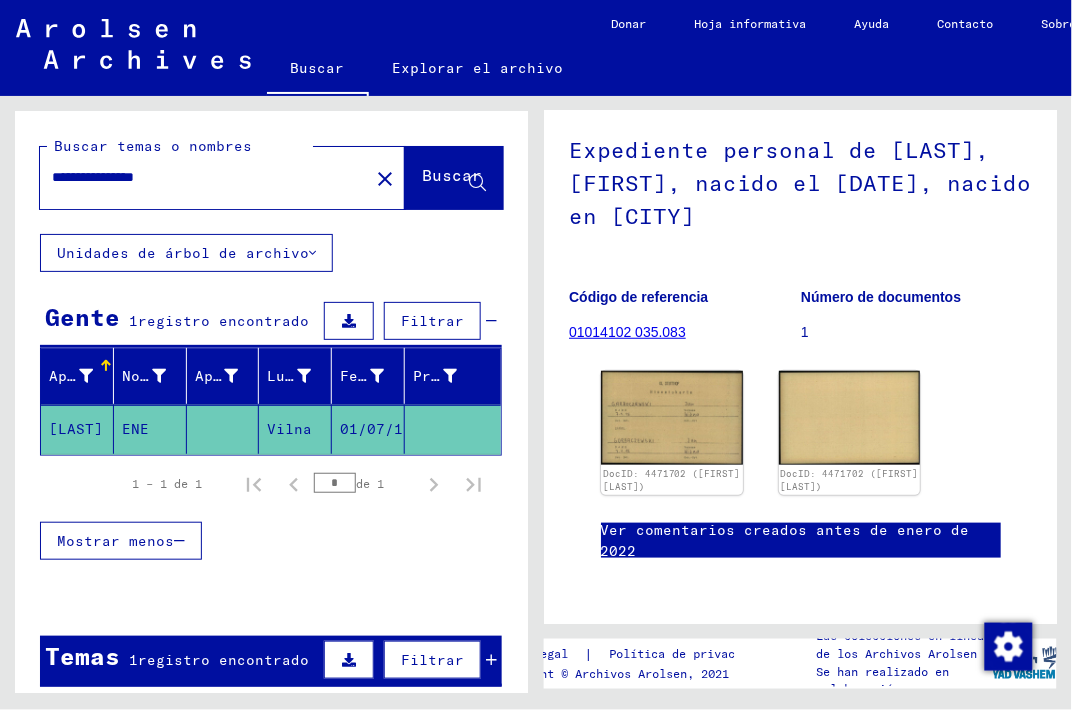 click on "**********" at bounding box center (204, 177) 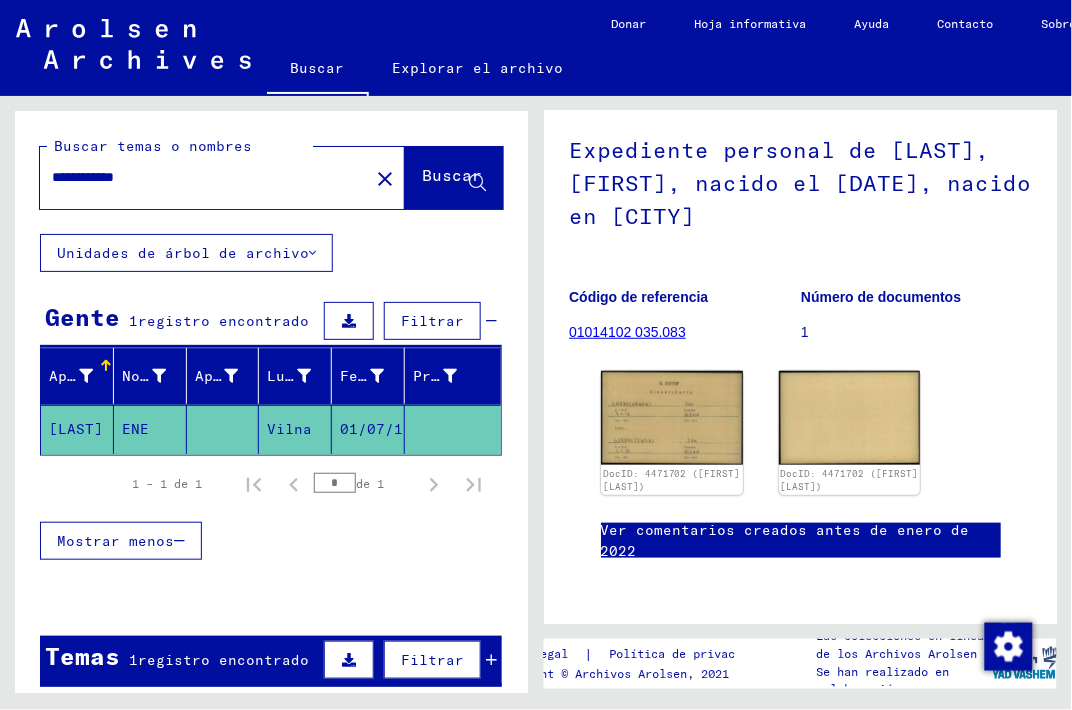 click on "Buscar" 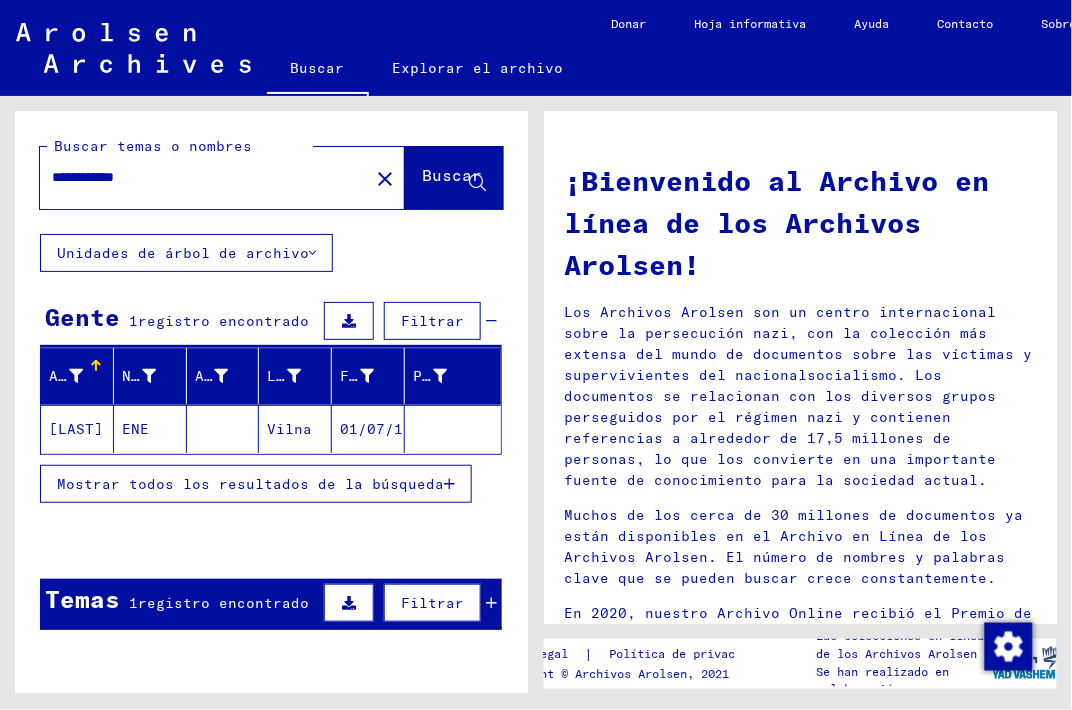 click on "**********" at bounding box center [198, 177] 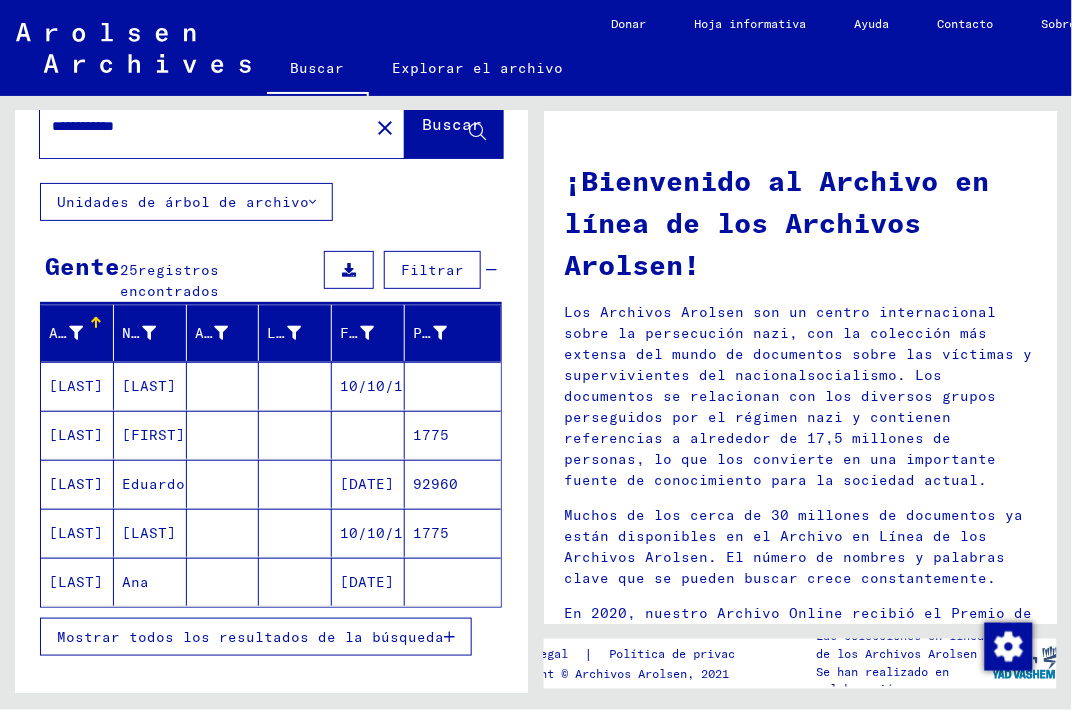 scroll, scrollTop: 108, scrollLeft: 0, axis: vertical 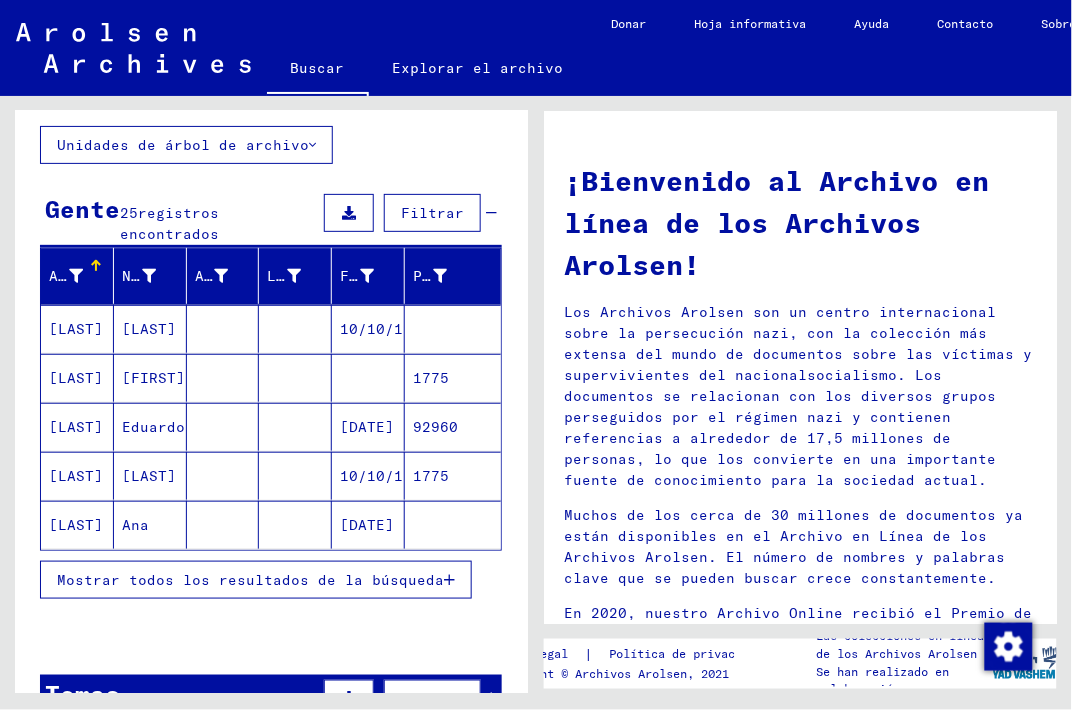 click on "[LAST]" 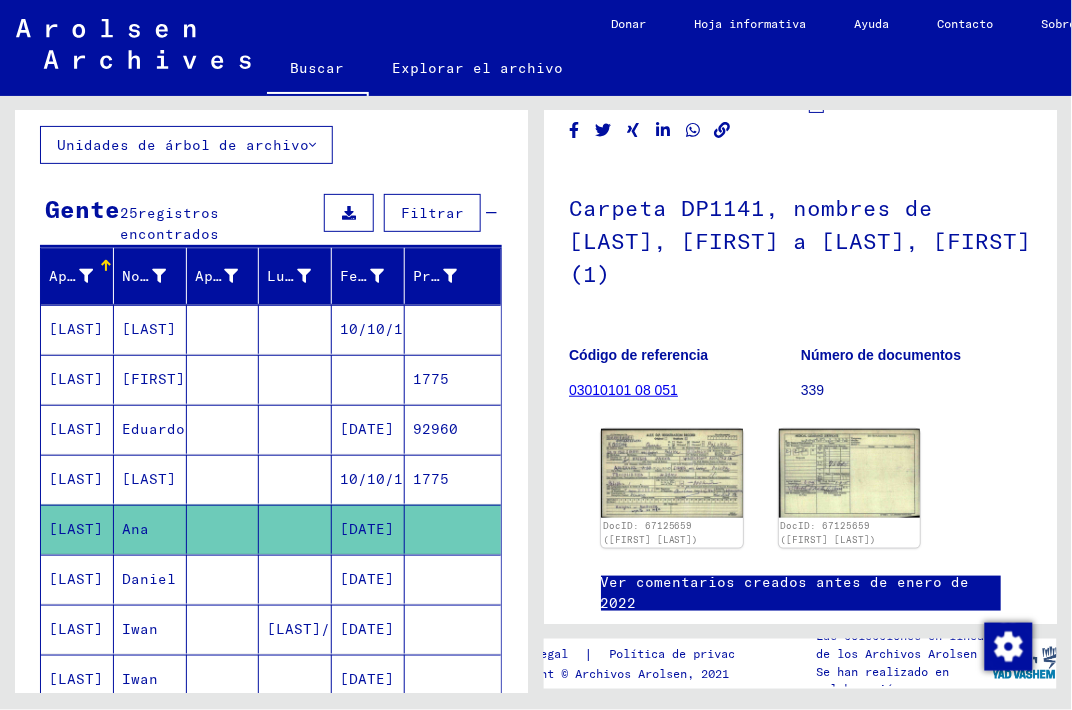 scroll, scrollTop: 114, scrollLeft: 0, axis: vertical 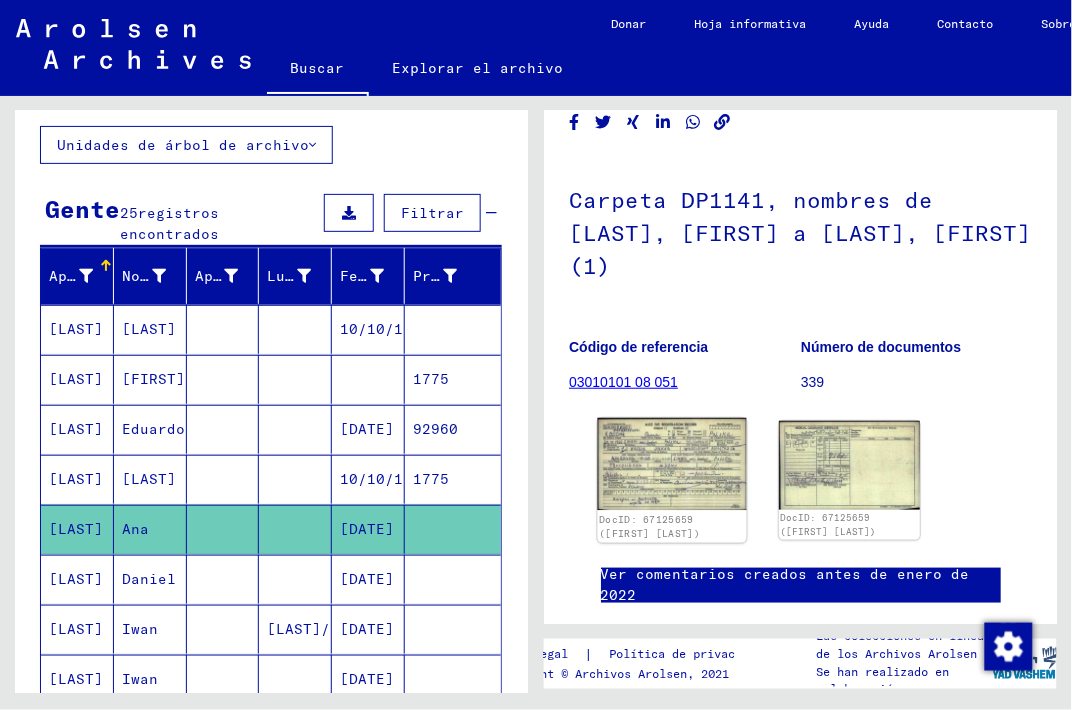 click 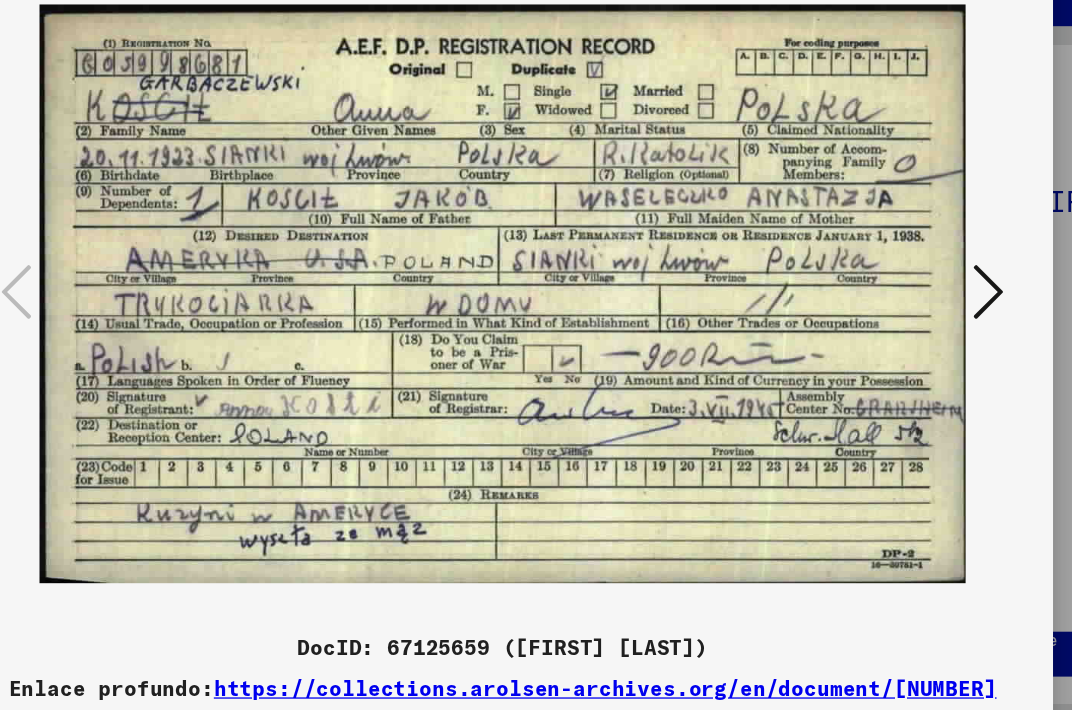 type 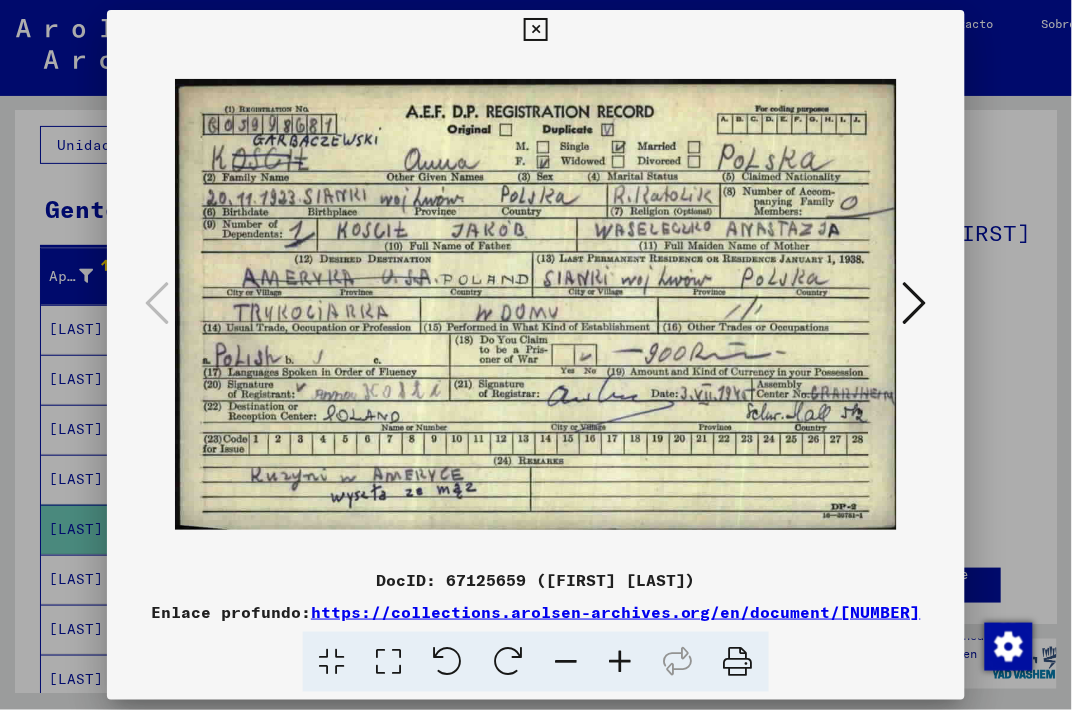 click at bounding box center [535, 30] 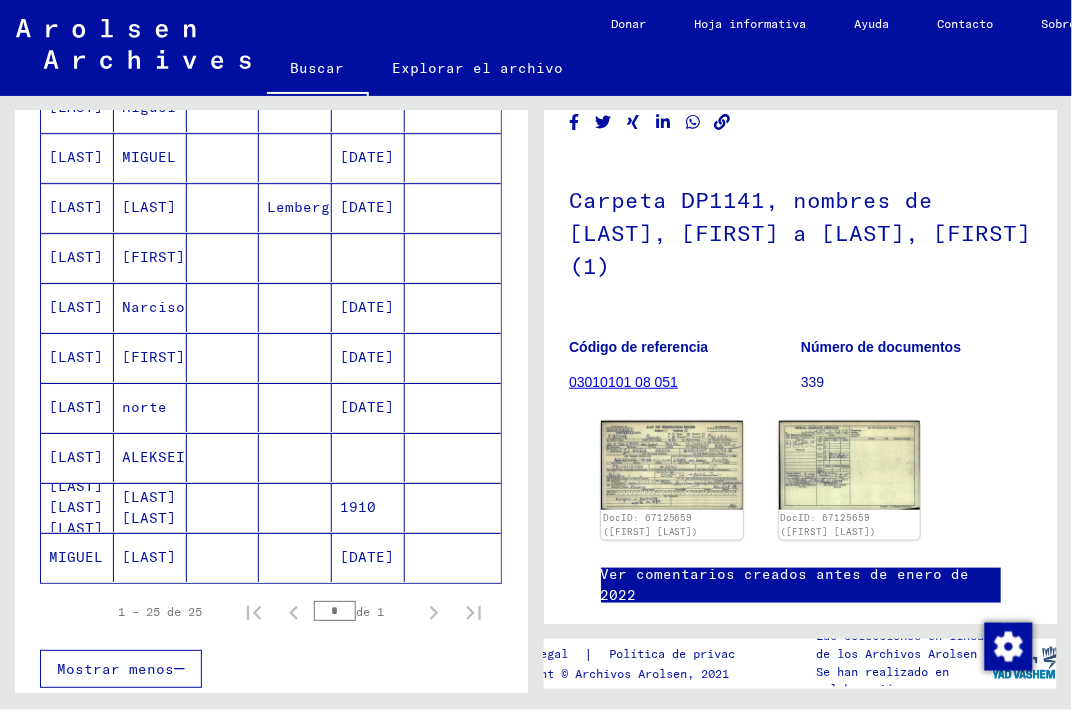 scroll, scrollTop: 1082, scrollLeft: 0, axis: vertical 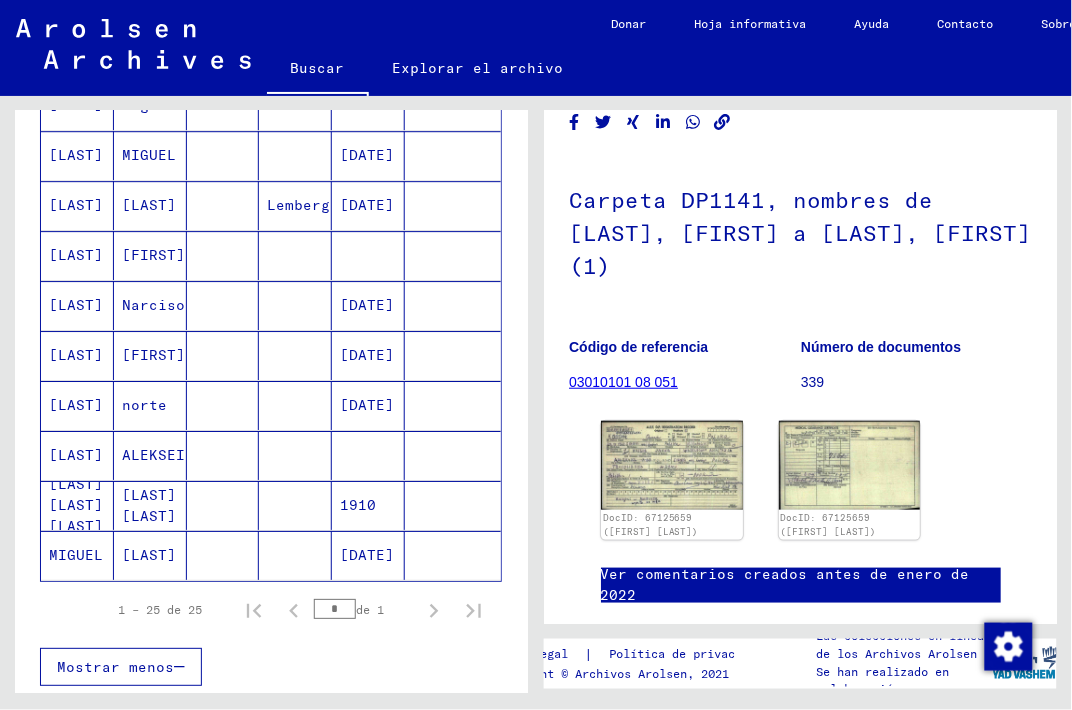 click on "[DATE]" at bounding box center [367, 405] 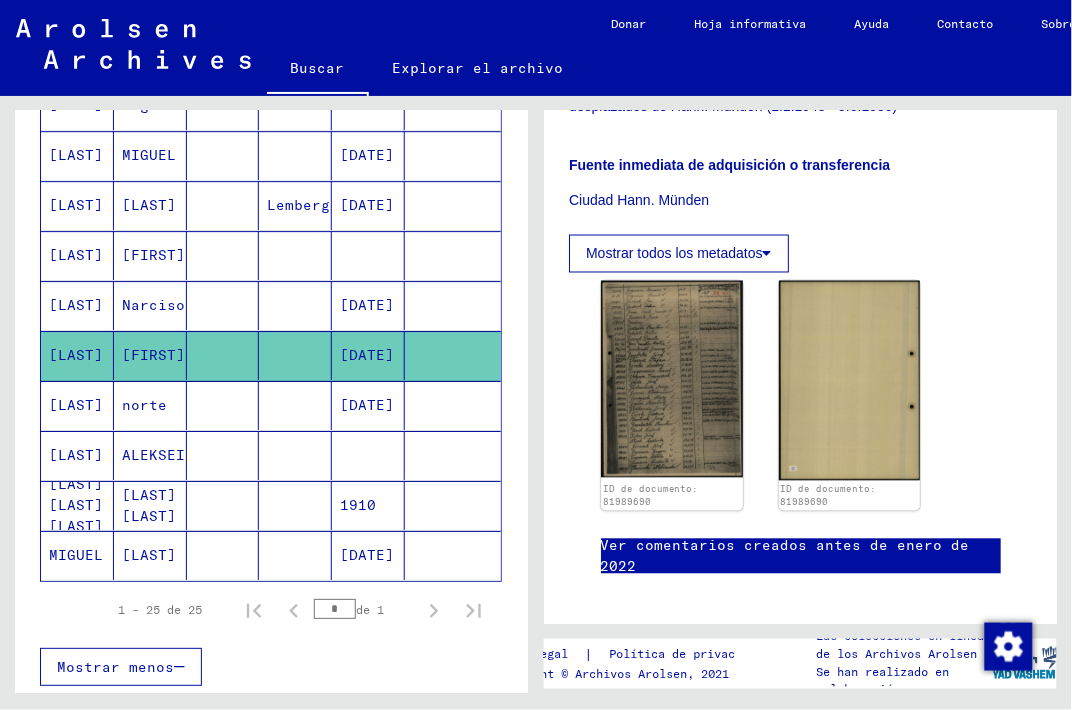 scroll, scrollTop: 591, scrollLeft: 0, axis: vertical 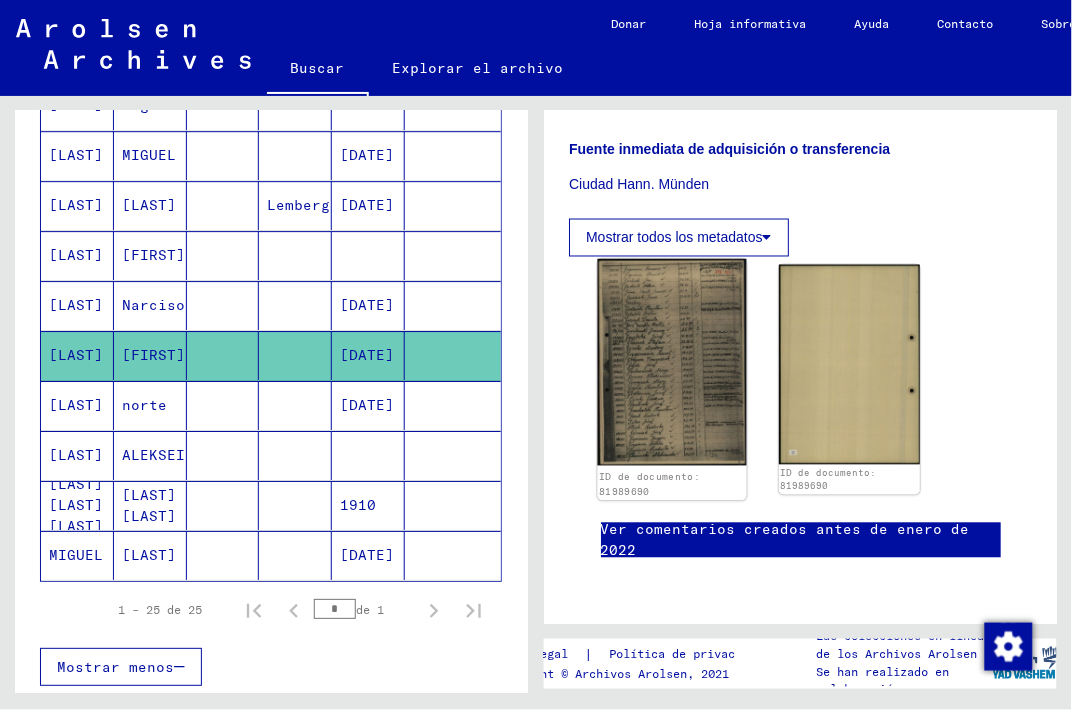 click 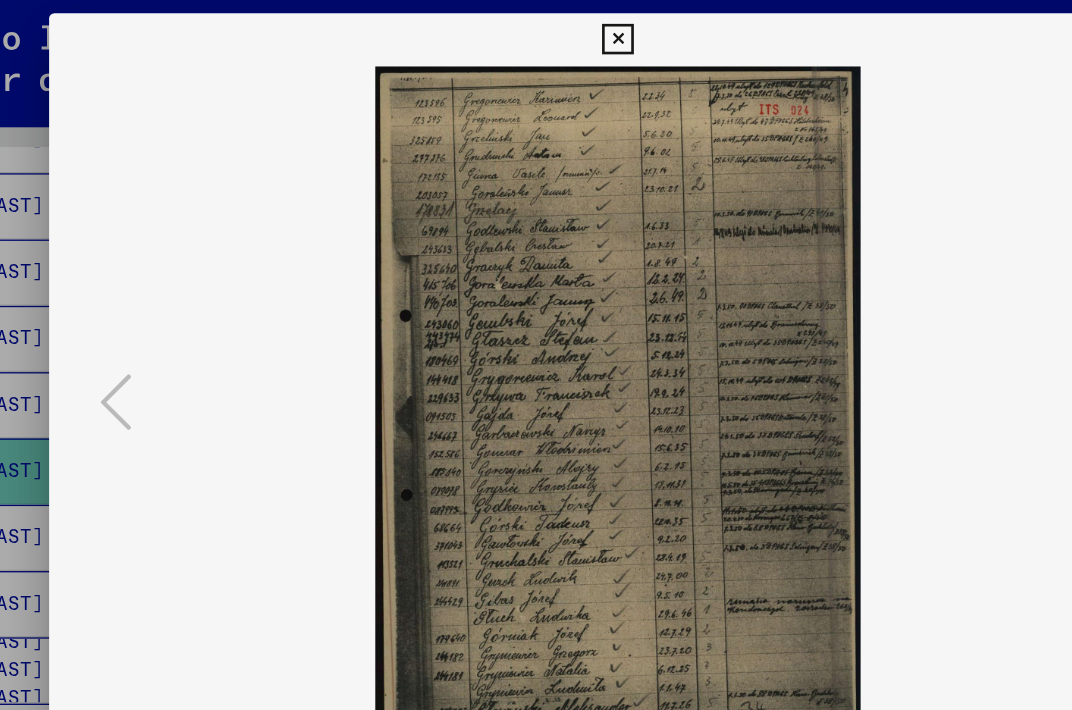 click at bounding box center [535, 30] 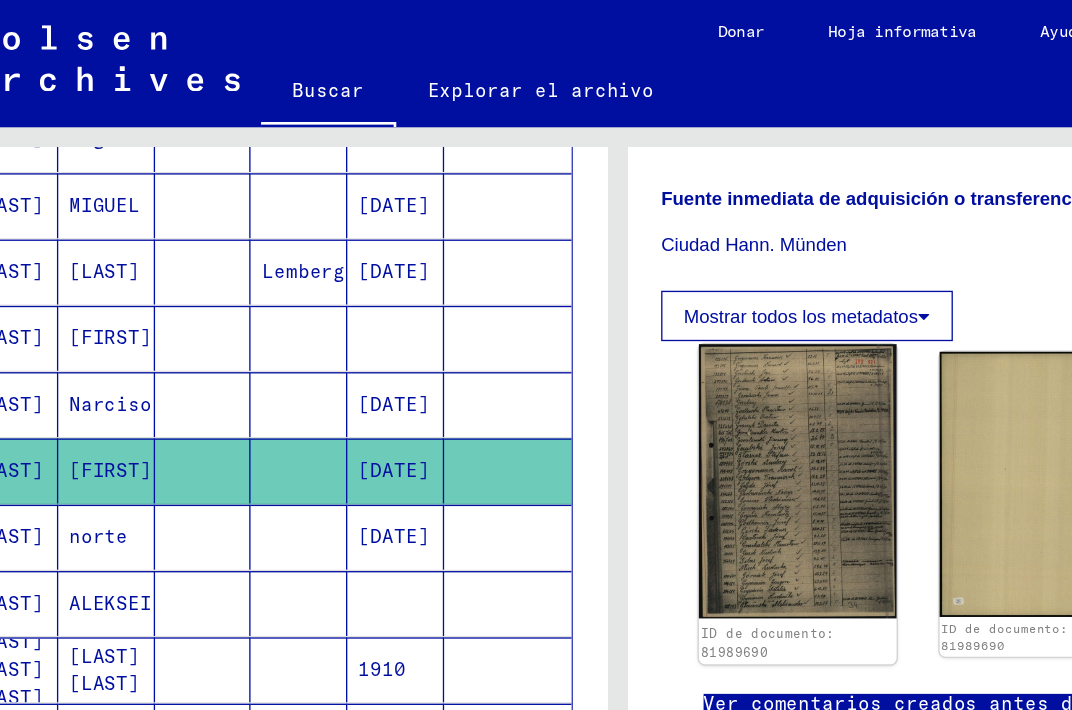 click 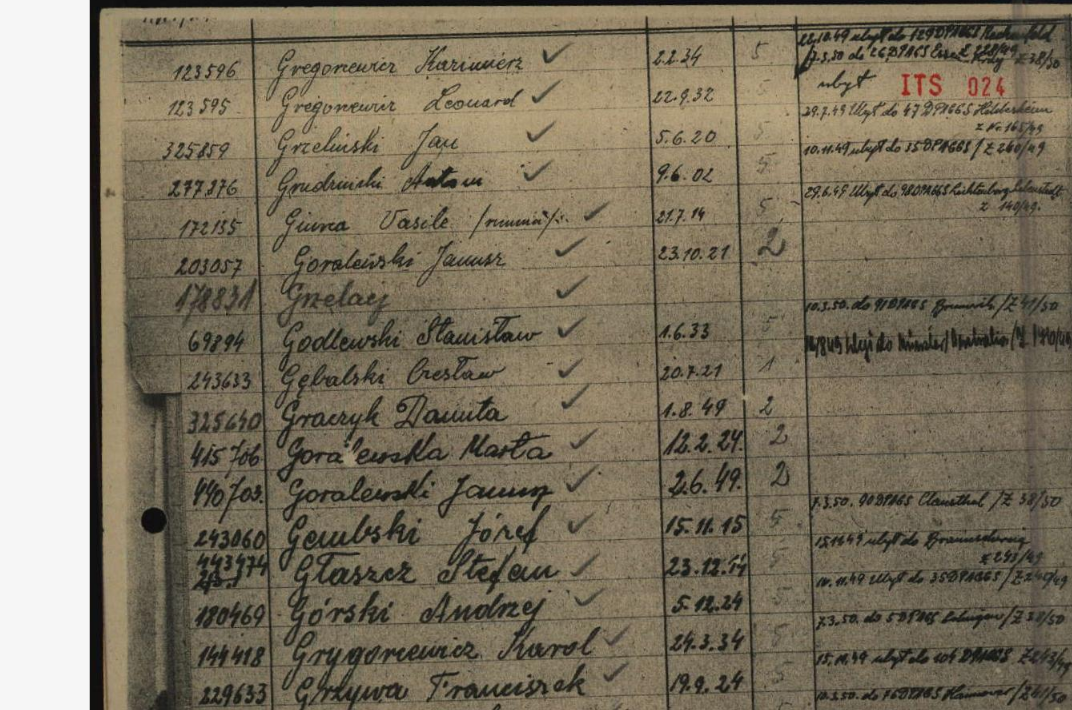 type 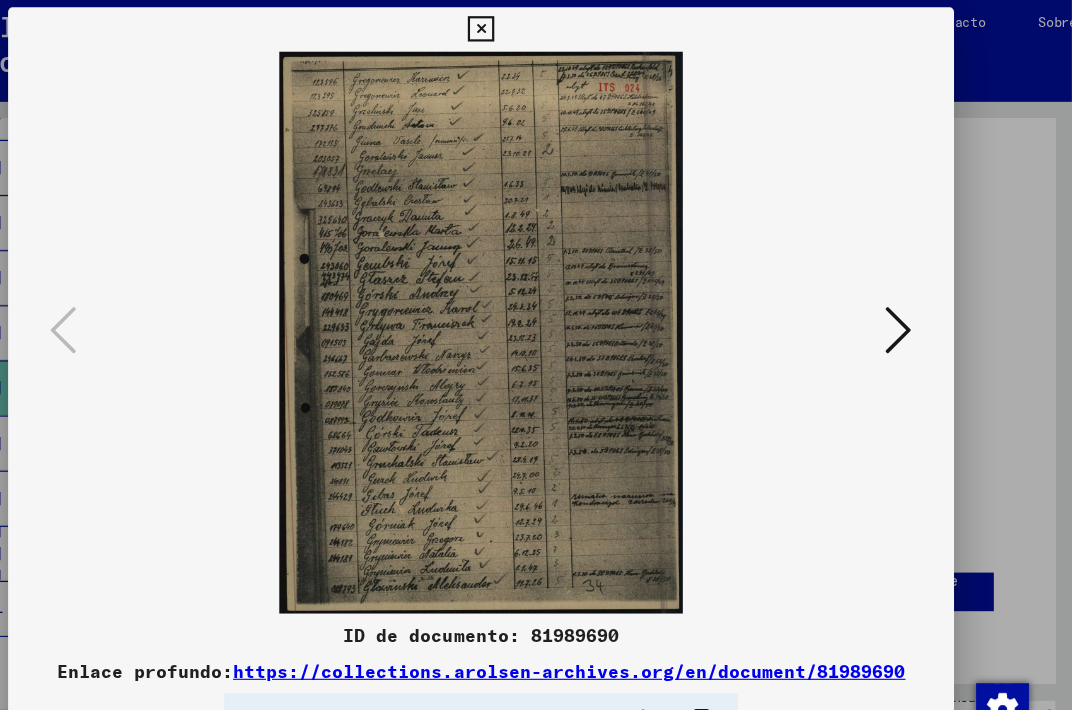 click at bounding box center (915, 303) 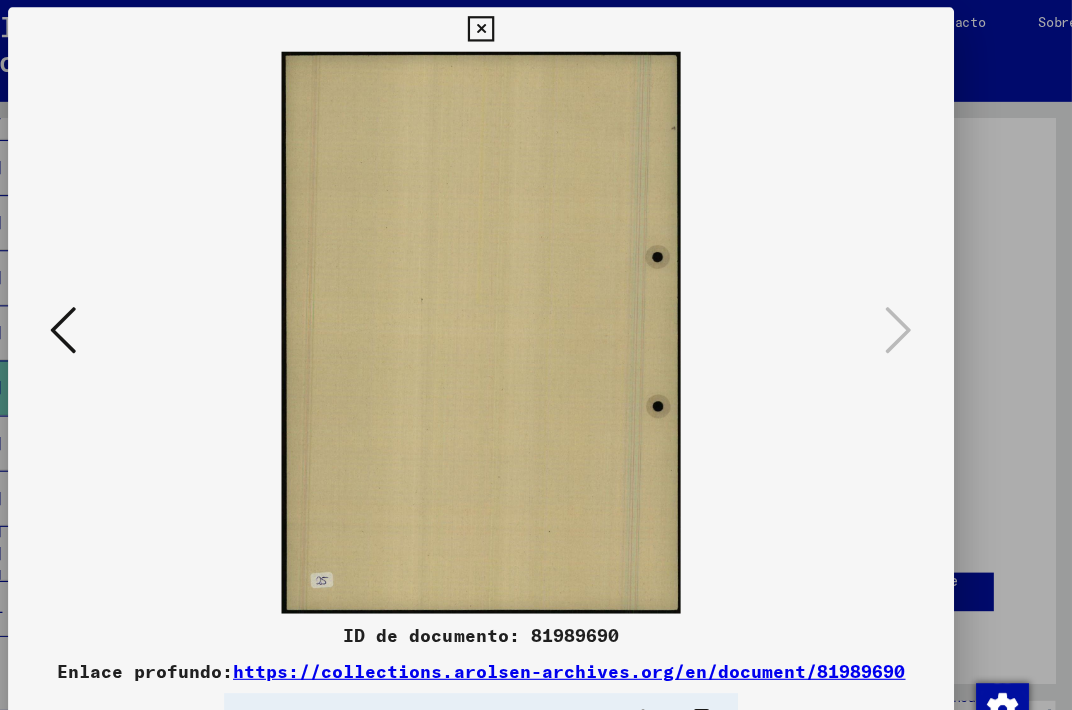 click at bounding box center (535, 30) 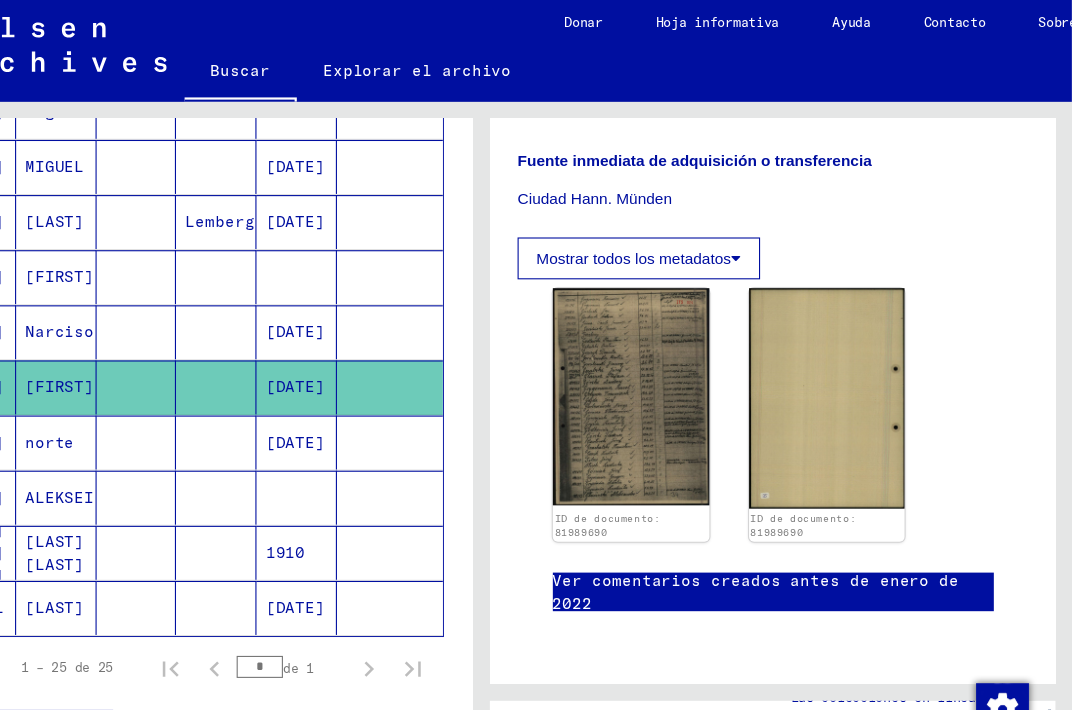 scroll, scrollTop: 0, scrollLeft: 0, axis: both 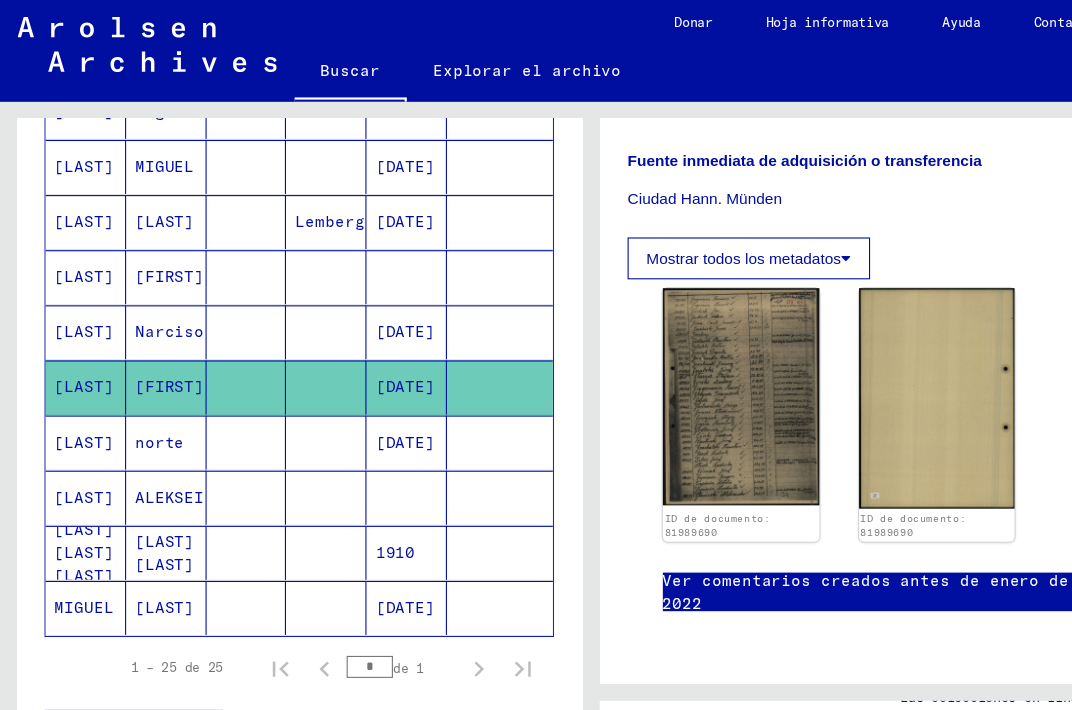 click at bounding box center [223, 305] 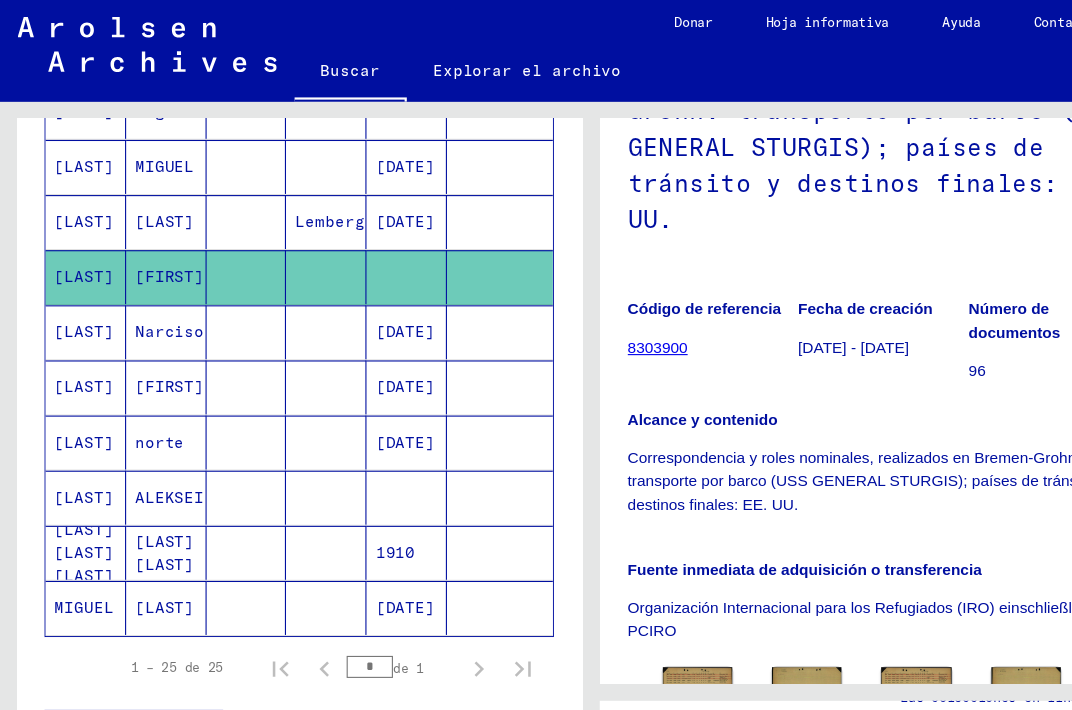 scroll, scrollTop: 485, scrollLeft: 0, axis: vertical 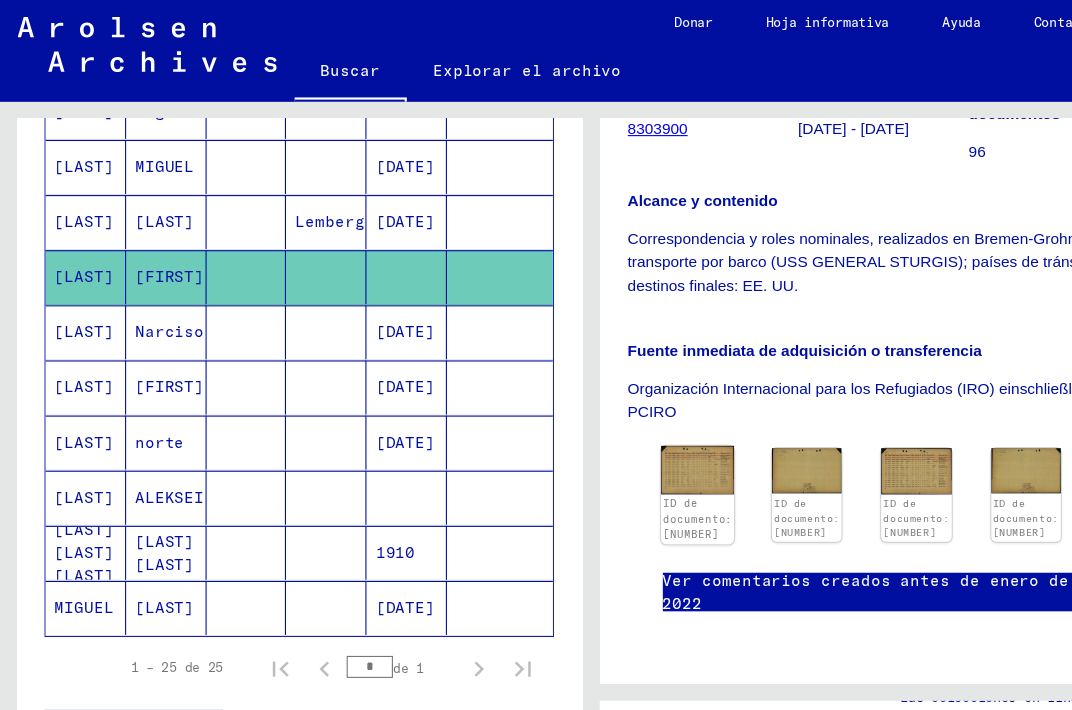 click 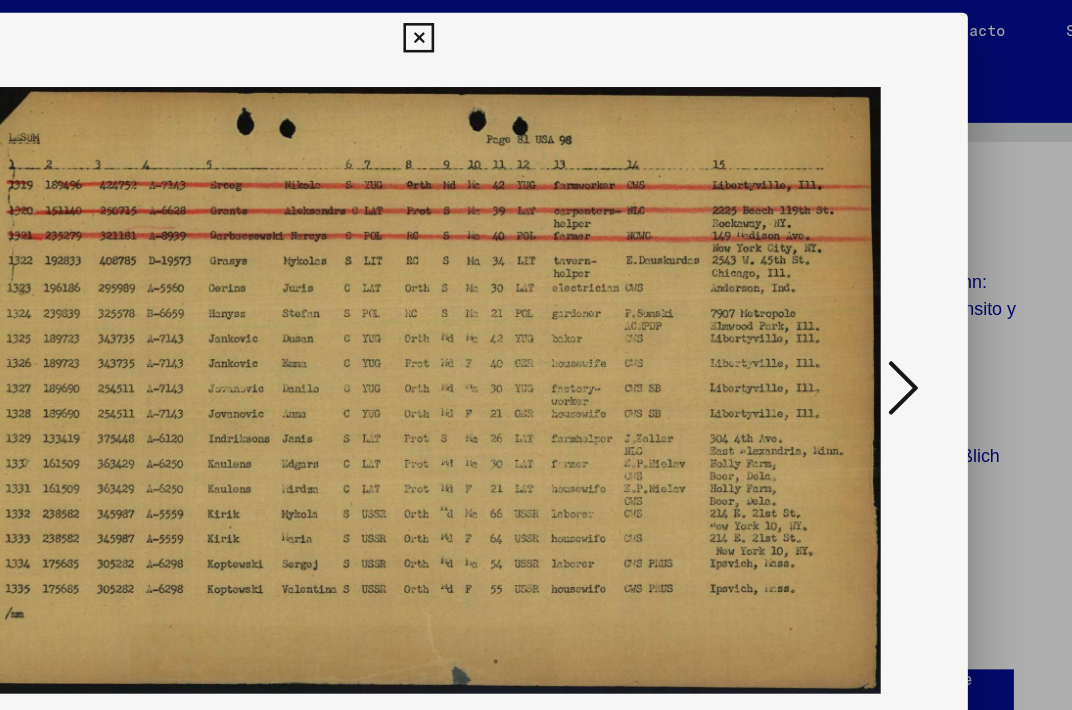 scroll, scrollTop: 0, scrollLeft: 0, axis: both 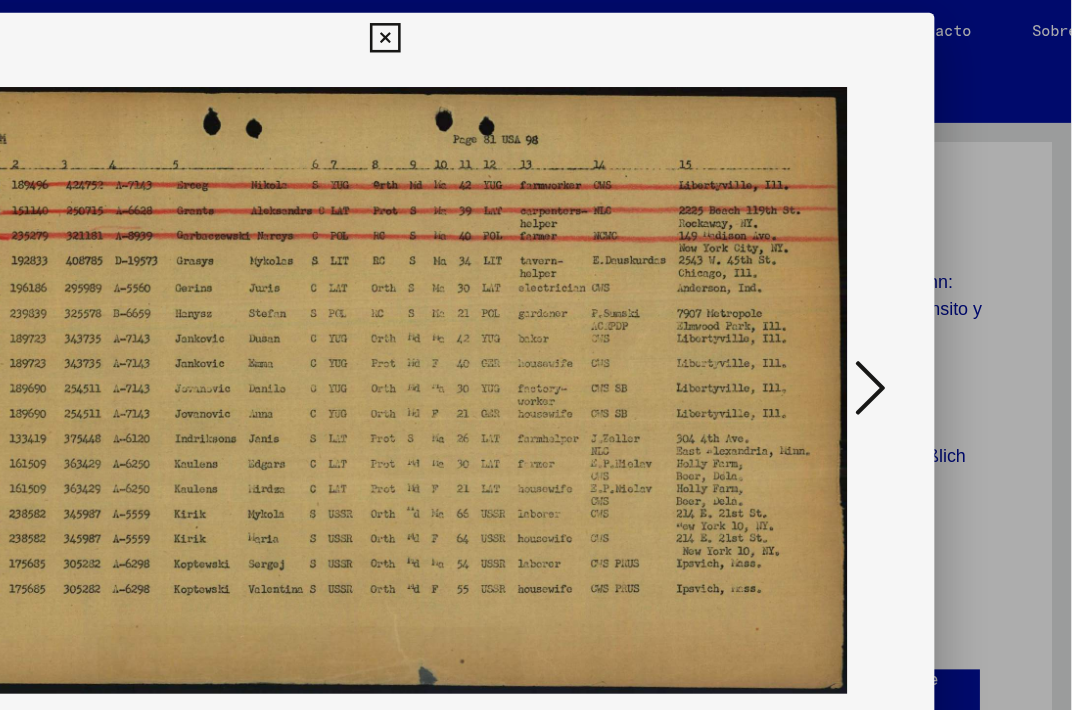 click at bounding box center [915, 303] 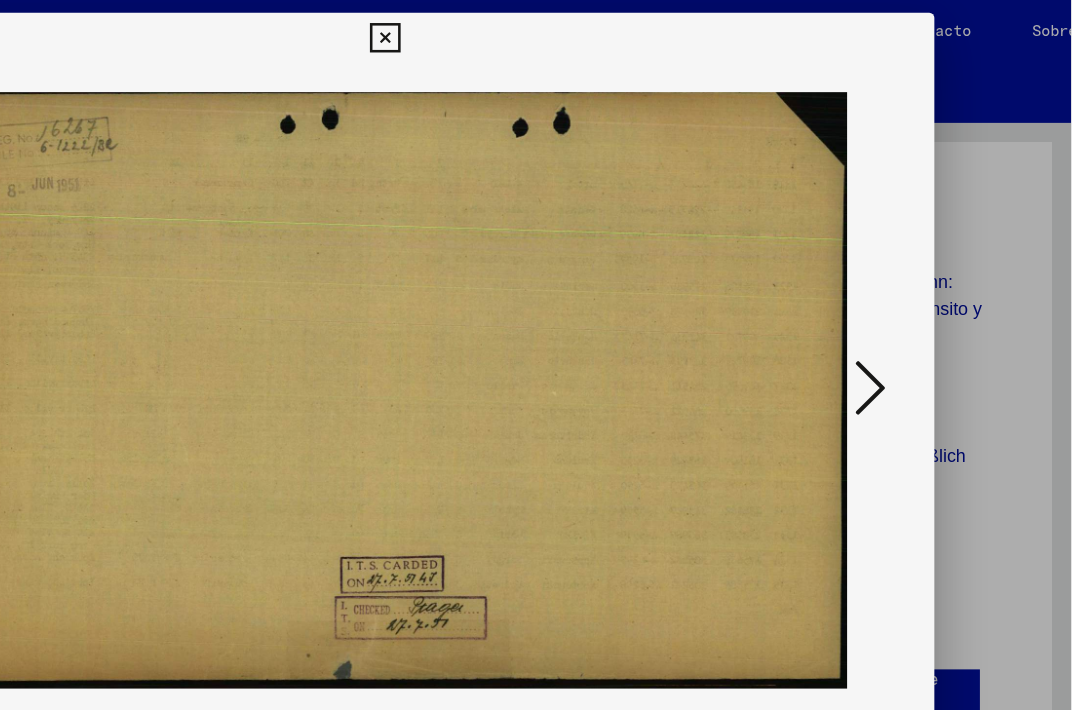 click at bounding box center (915, 303) 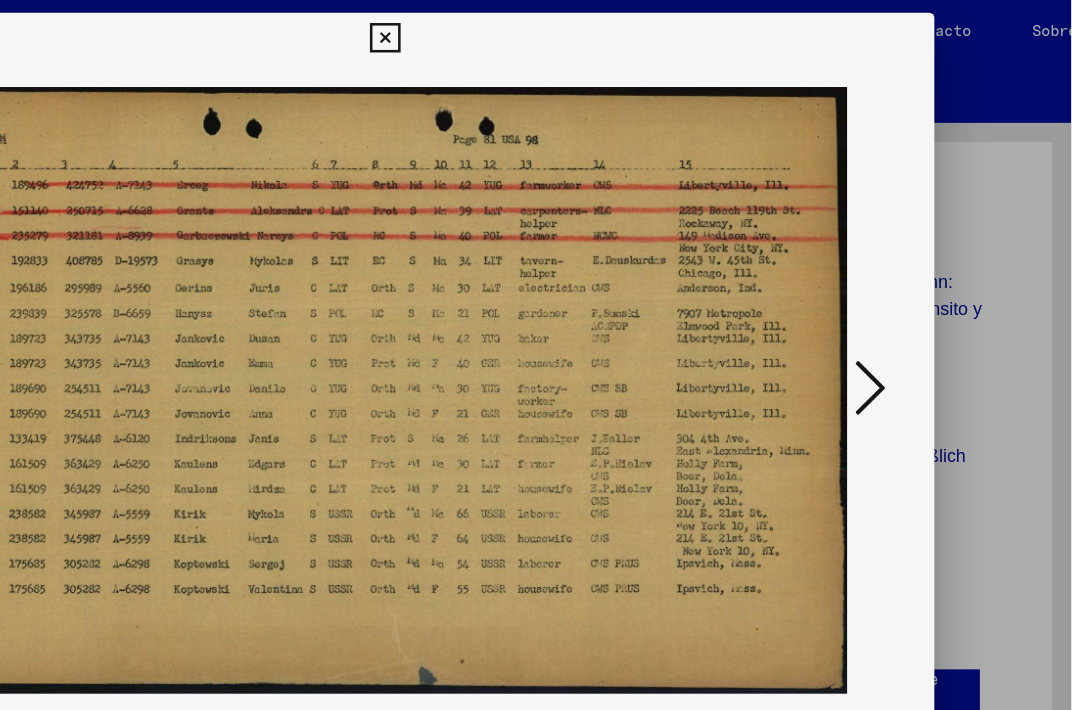 scroll, scrollTop: 0, scrollLeft: 0, axis: both 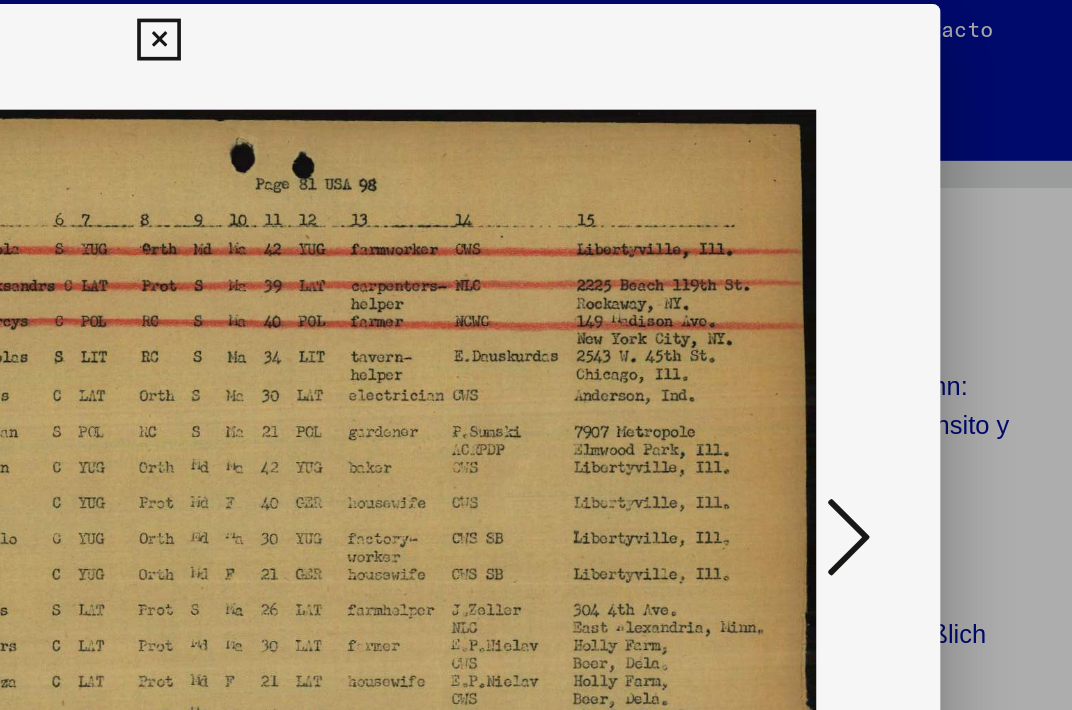 click at bounding box center (915, 303) 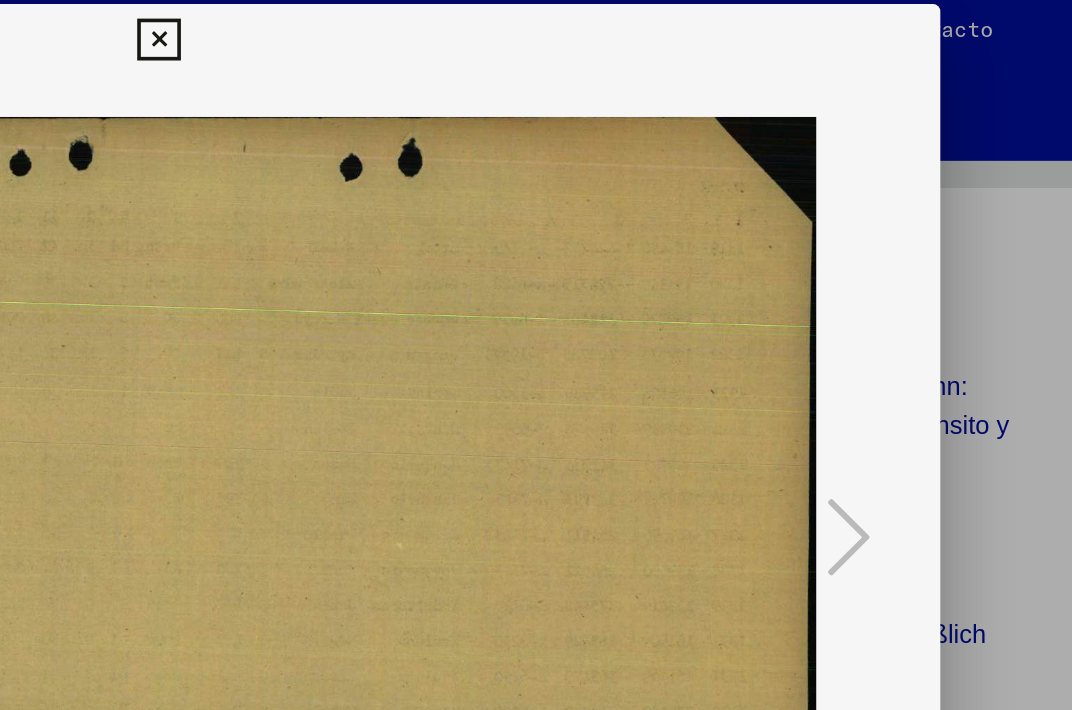 click at bounding box center [535, 30] 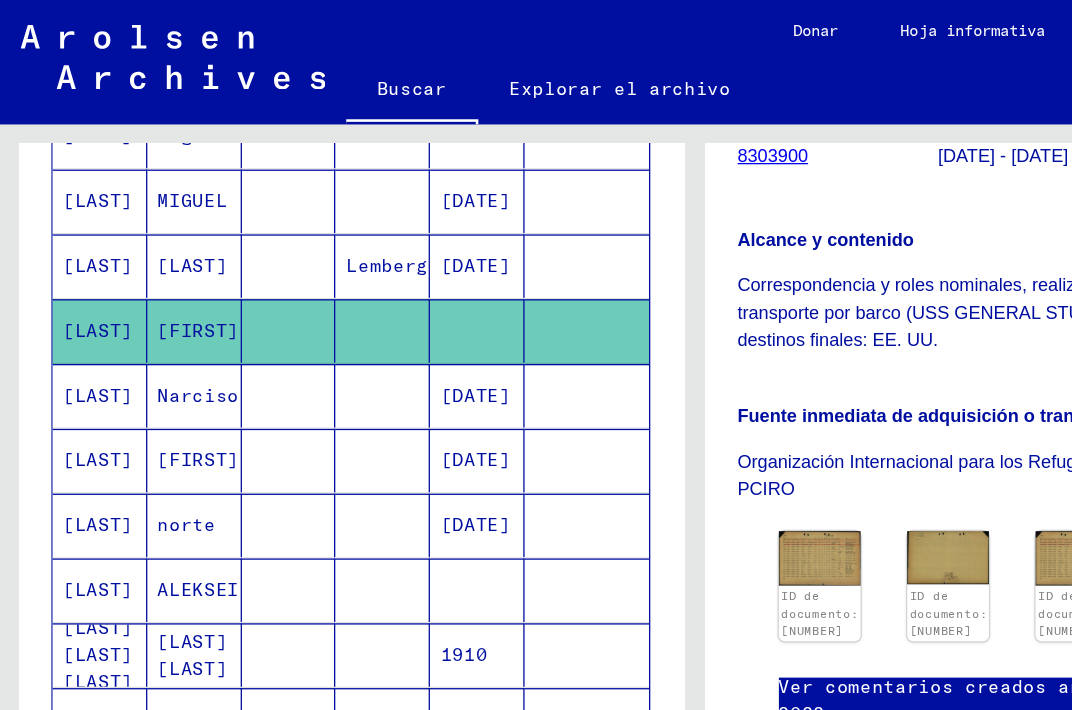 click at bounding box center (295, 355) 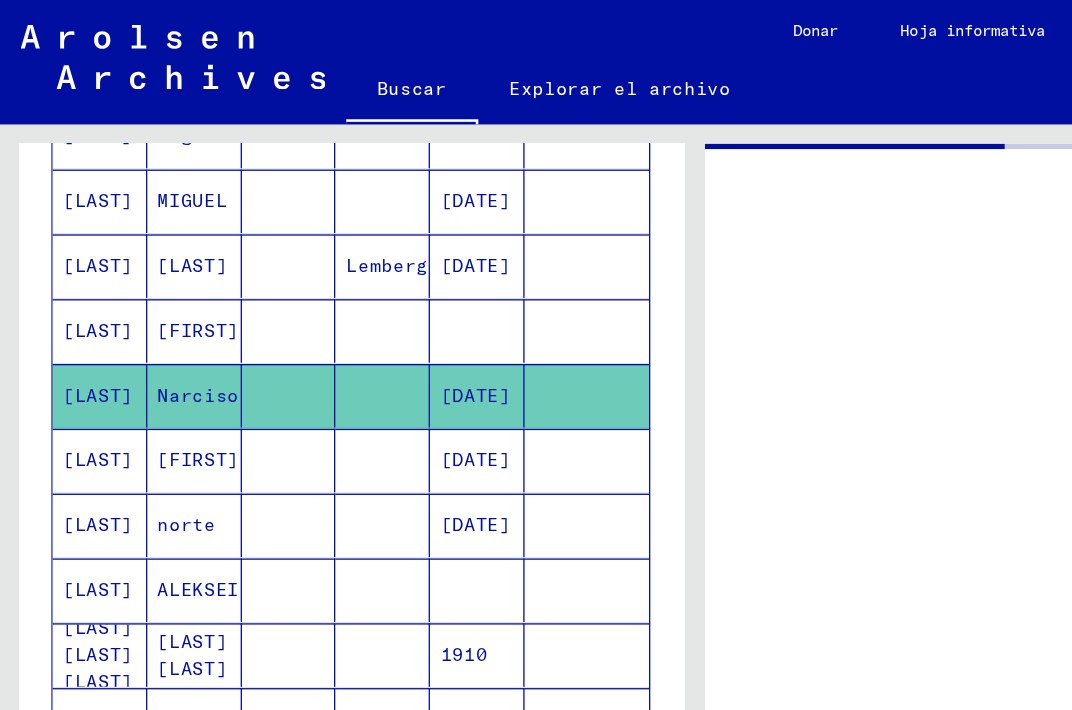 scroll, scrollTop: 0, scrollLeft: 0, axis: both 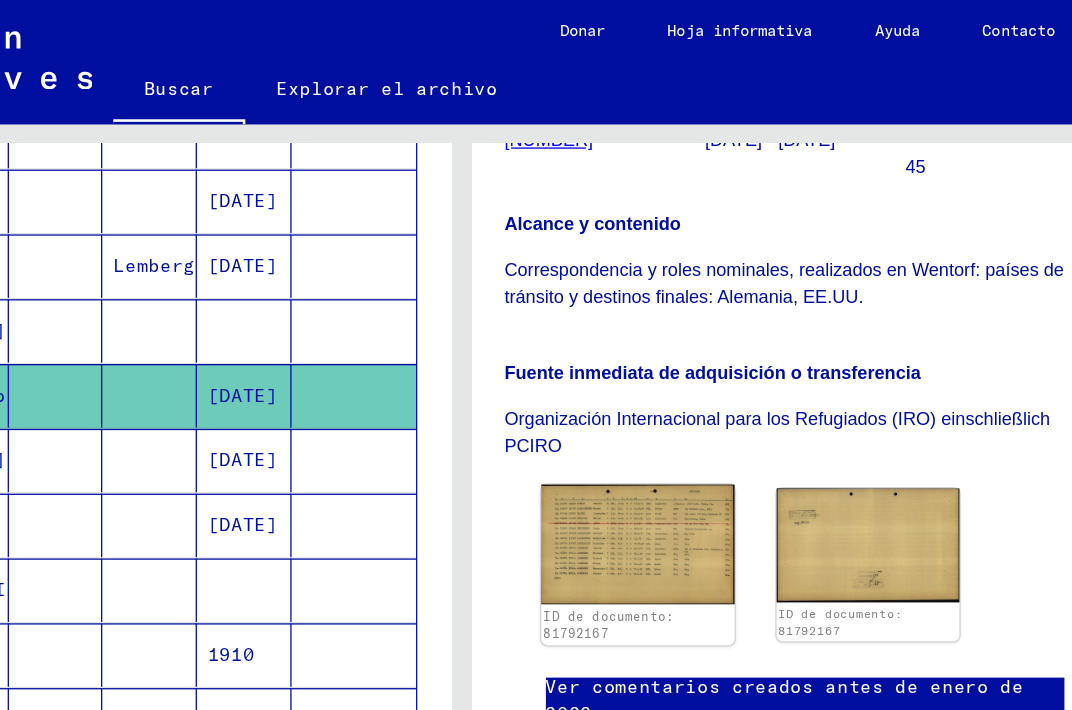 click 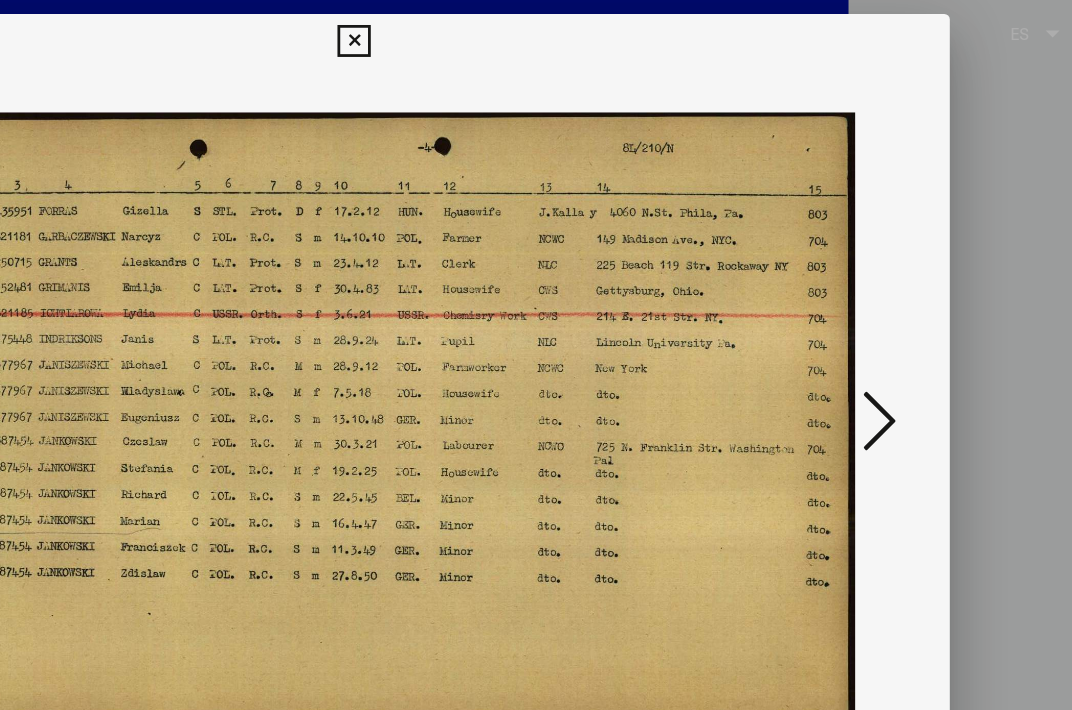 click at bounding box center [915, 303] 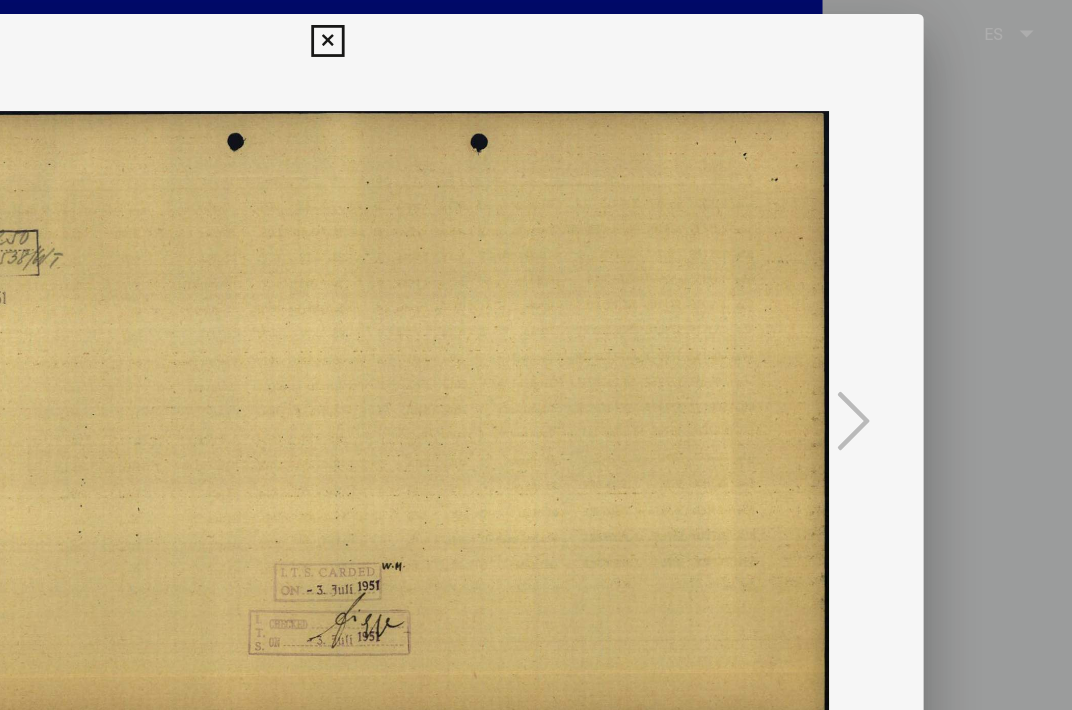 scroll, scrollTop: 0, scrollLeft: 0, axis: both 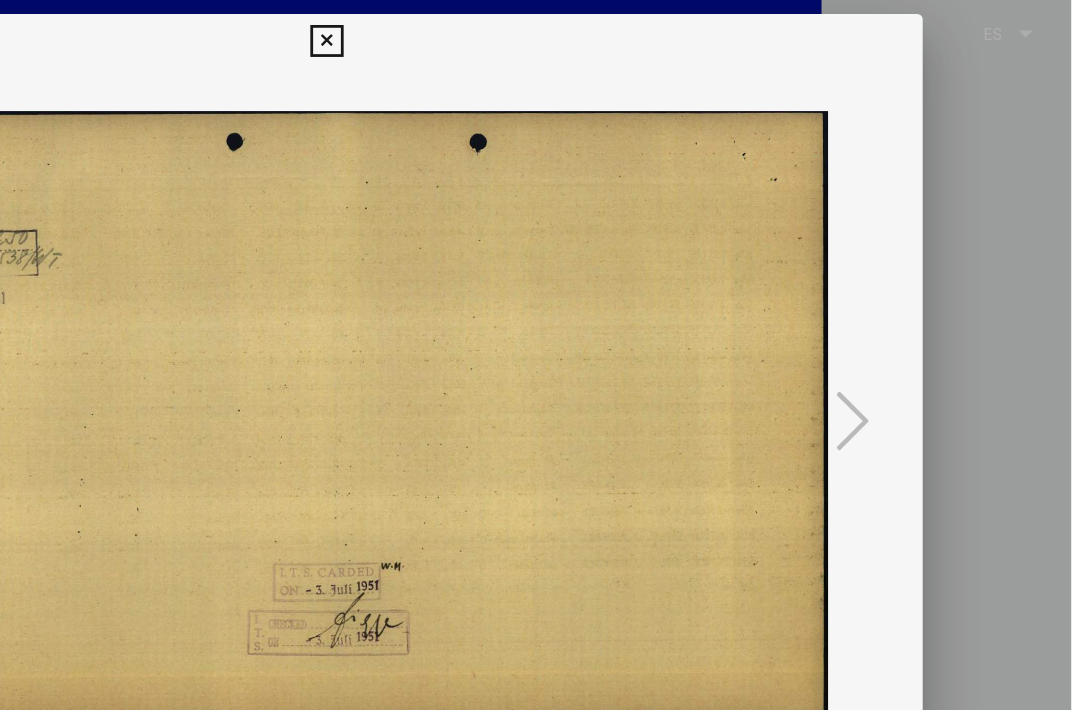 click at bounding box center [535, 30] 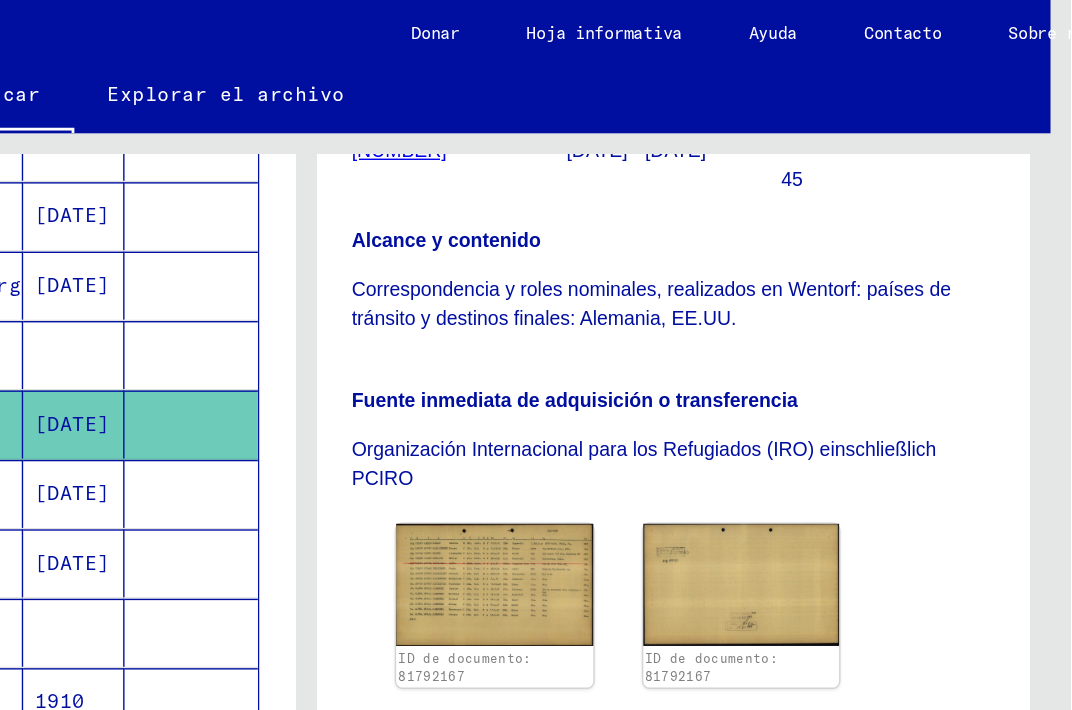scroll, scrollTop: 0, scrollLeft: 0, axis: both 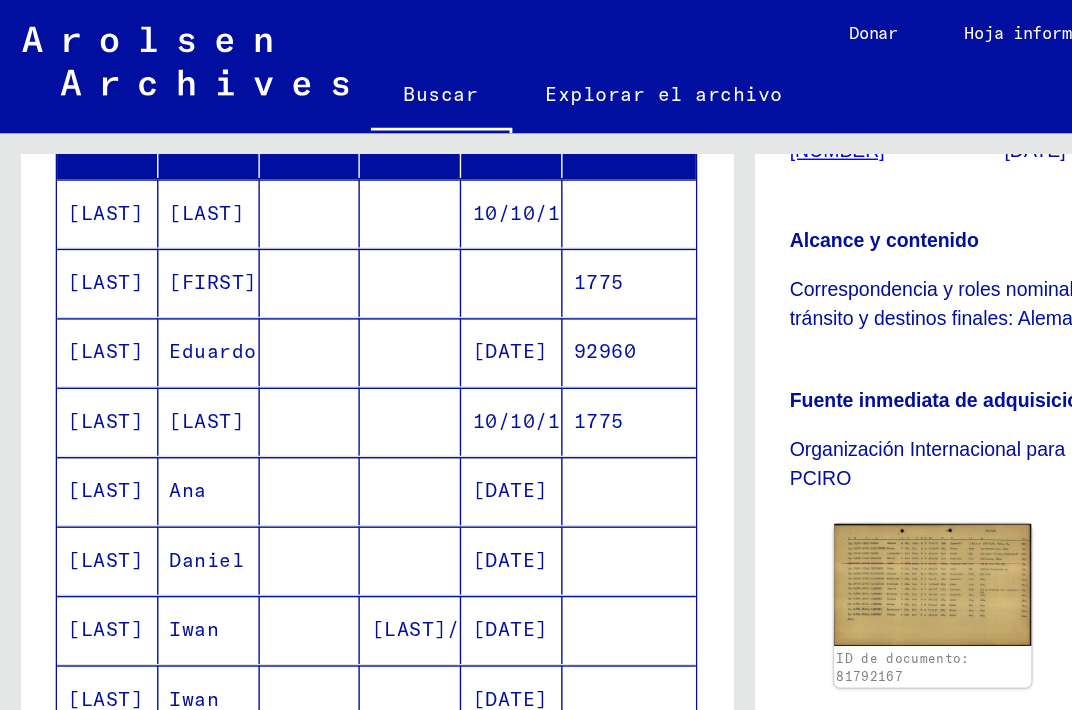 click on "Ana" at bounding box center [150, 403] 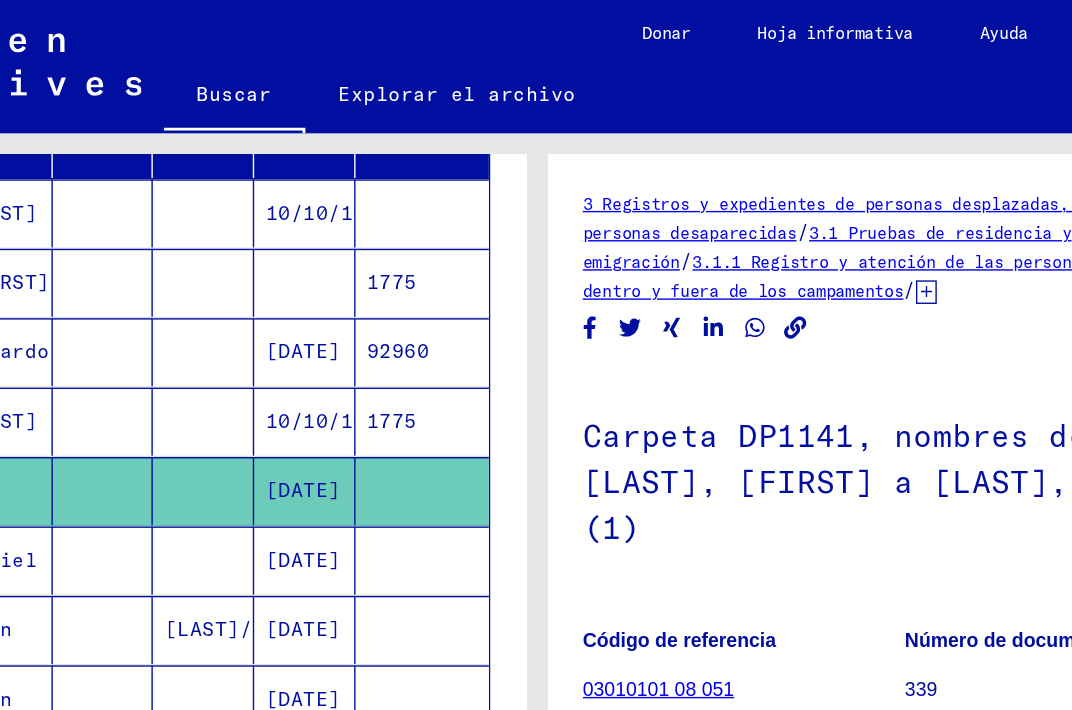 scroll, scrollTop: 0, scrollLeft: 148, axis: horizontal 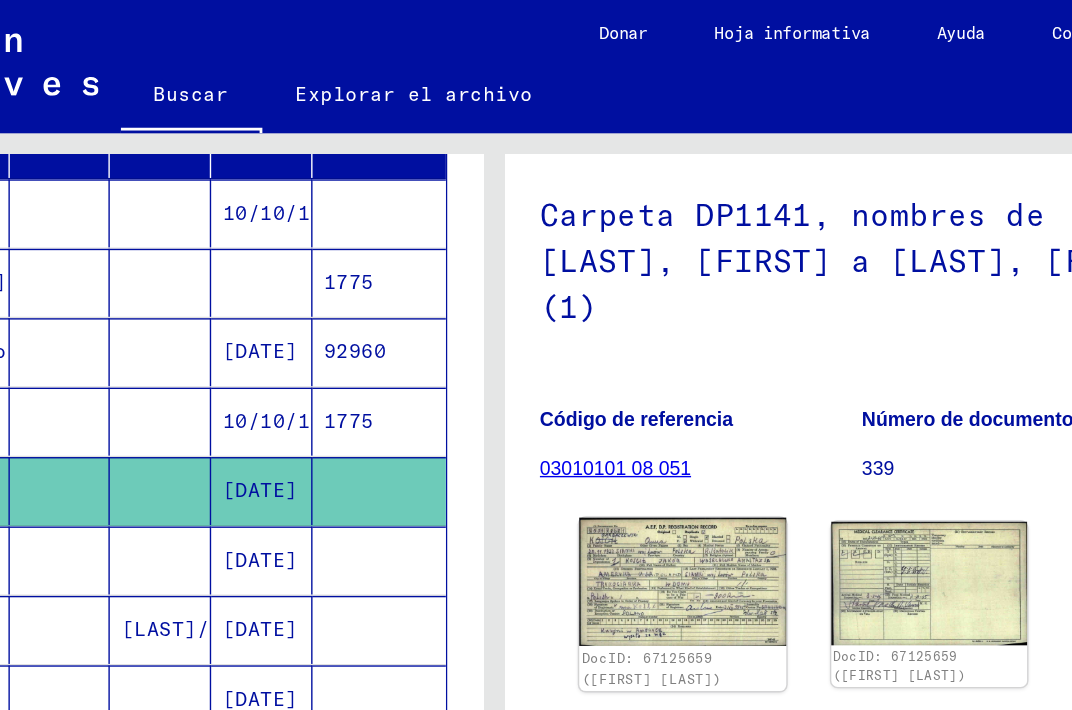 click 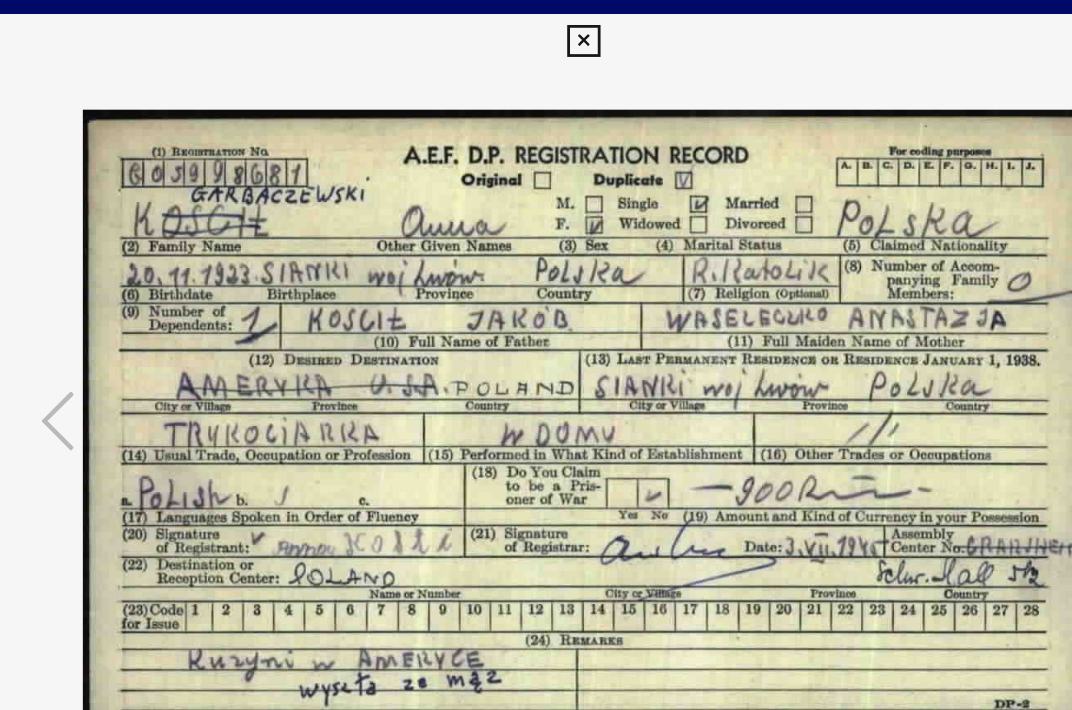 click at bounding box center (535, 30) 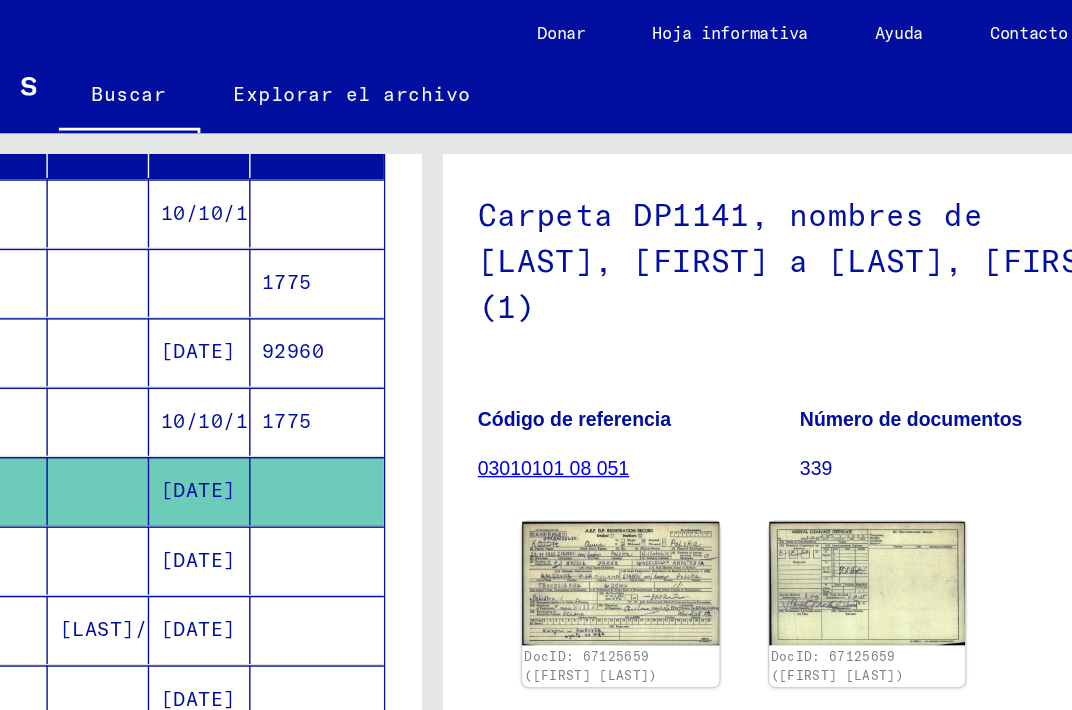 scroll, scrollTop: 0, scrollLeft: 0, axis: both 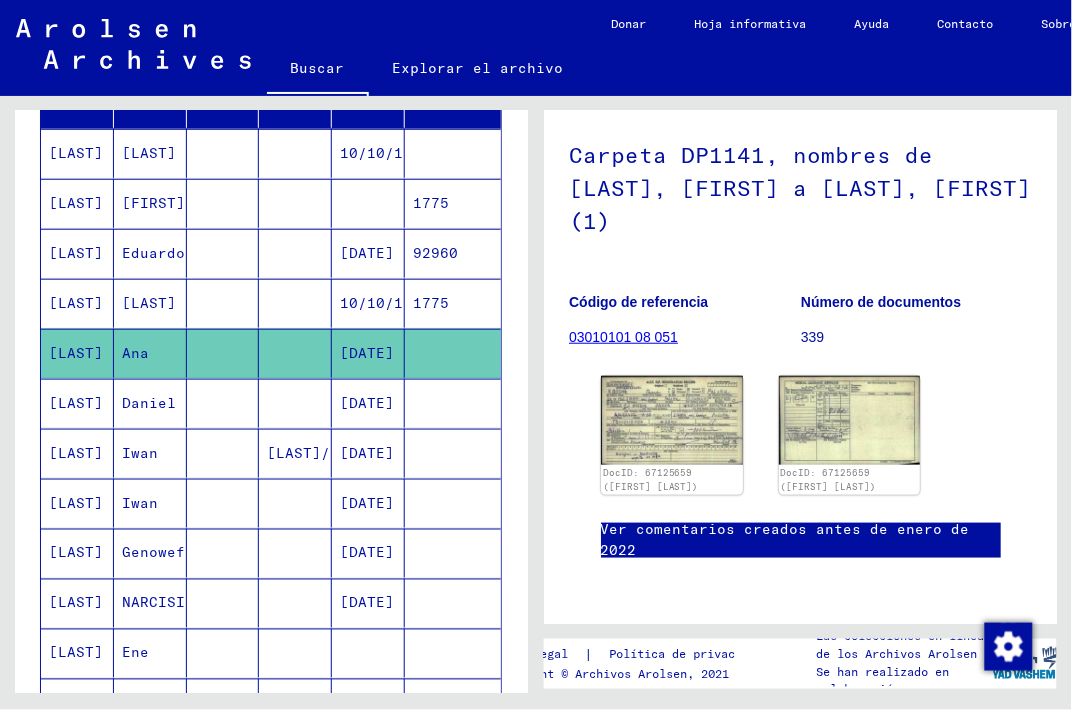 click at bounding box center [223, 203] 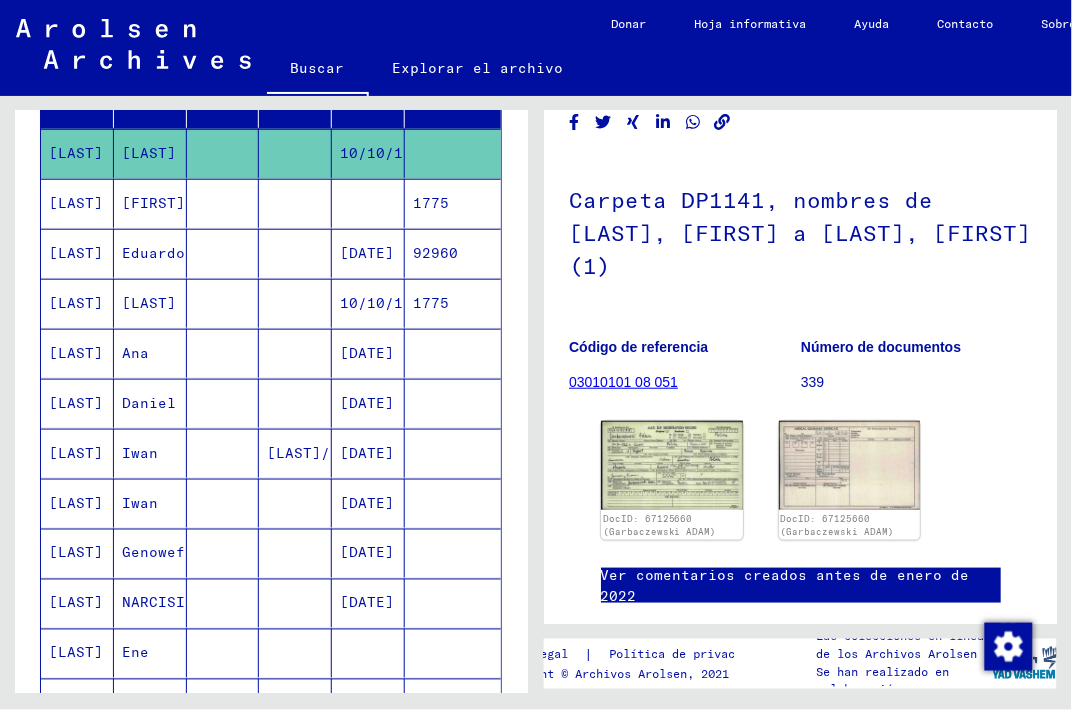 scroll, scrollTop: 191, scrollLeft: 0, axis: vertical 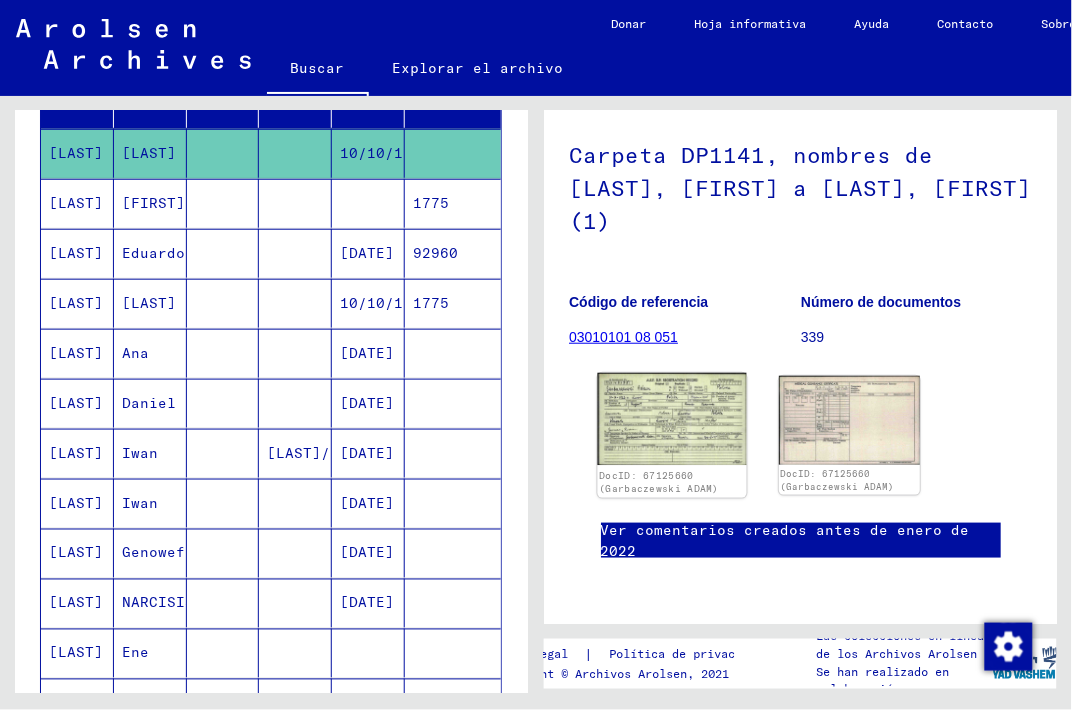 click 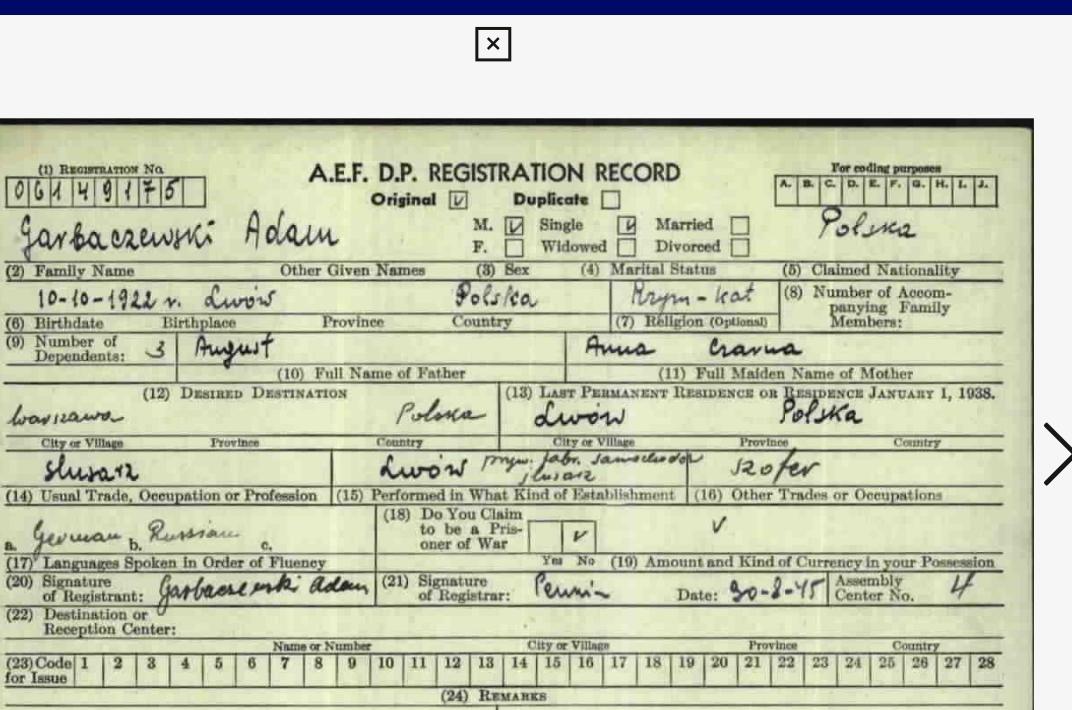 click at bounding box center (535, 30) 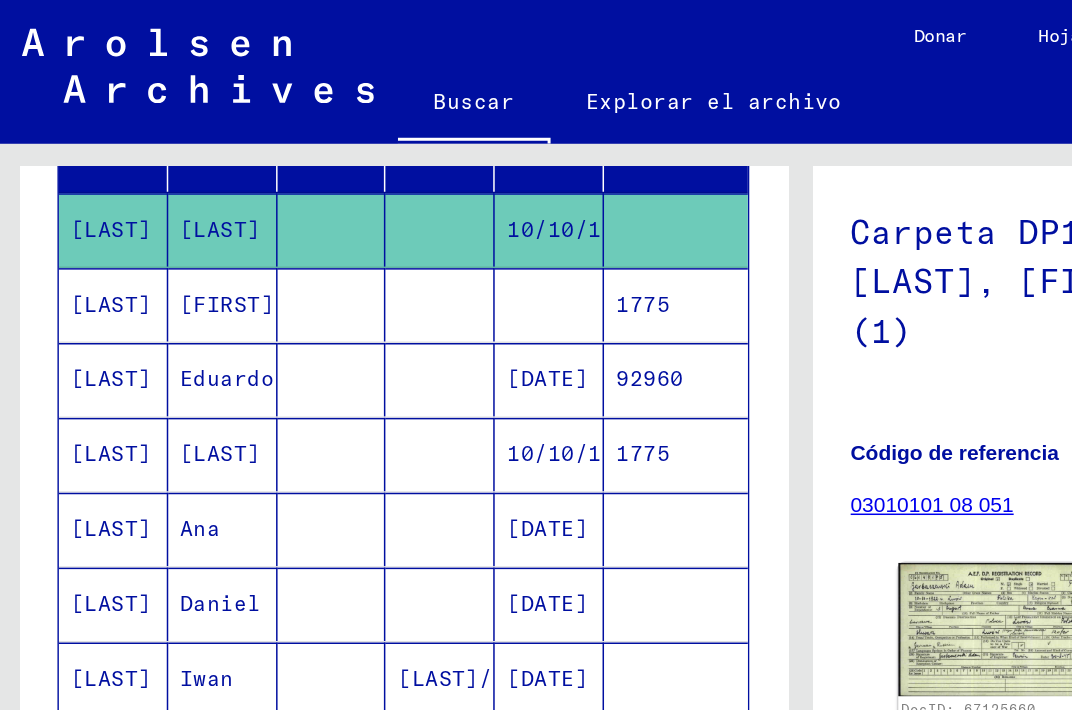 click at bounding box center (295, 253) 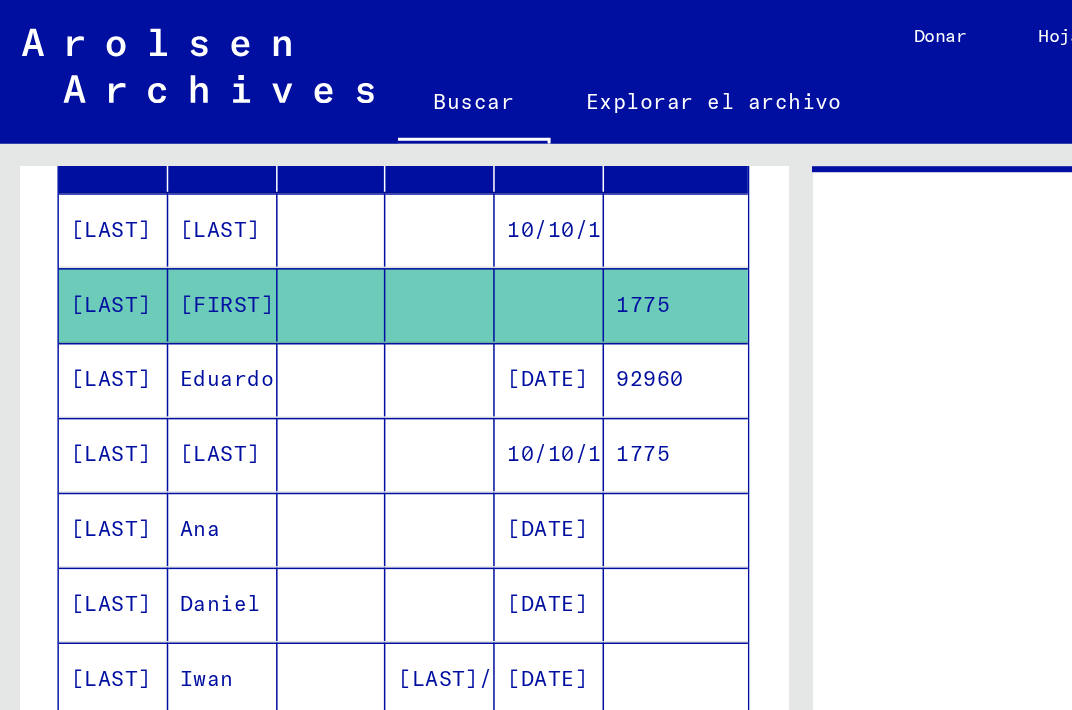 scroll, scrollTop: 0, scrollLeft: 0, axis: both 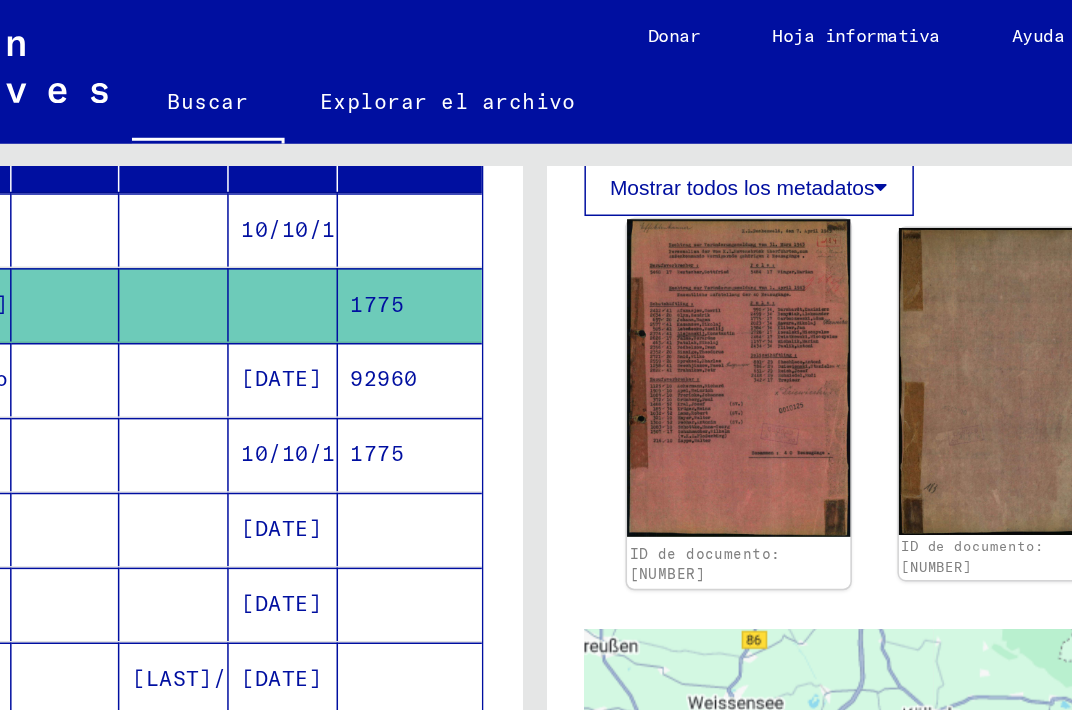 click 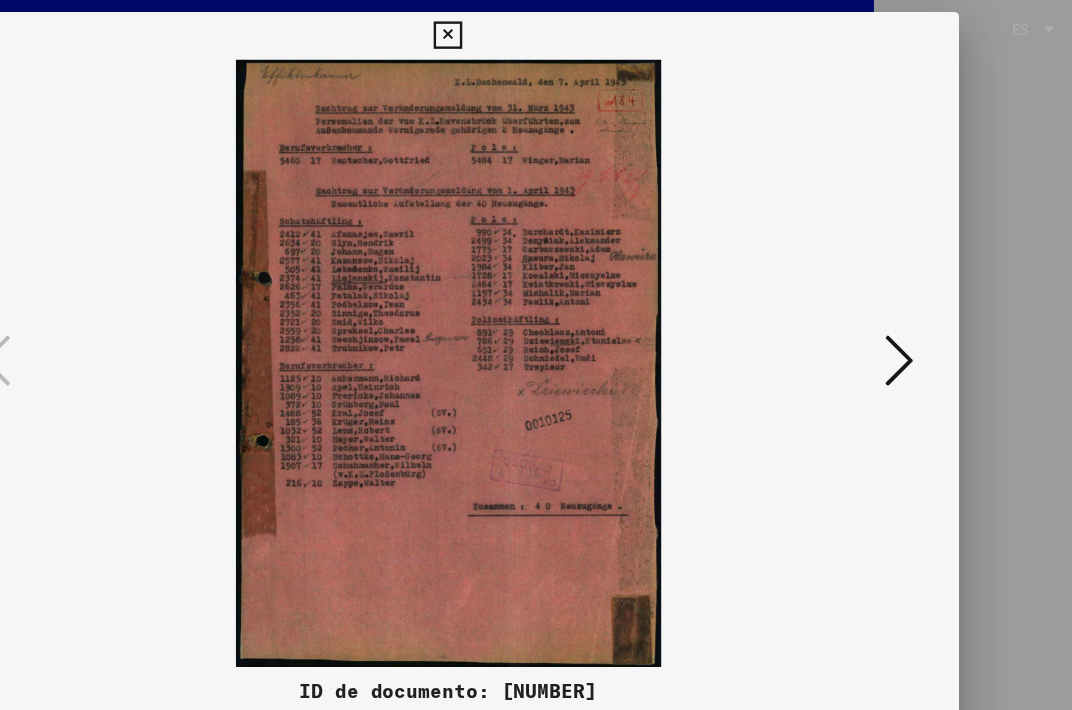 click at bounding box center (915, 303) 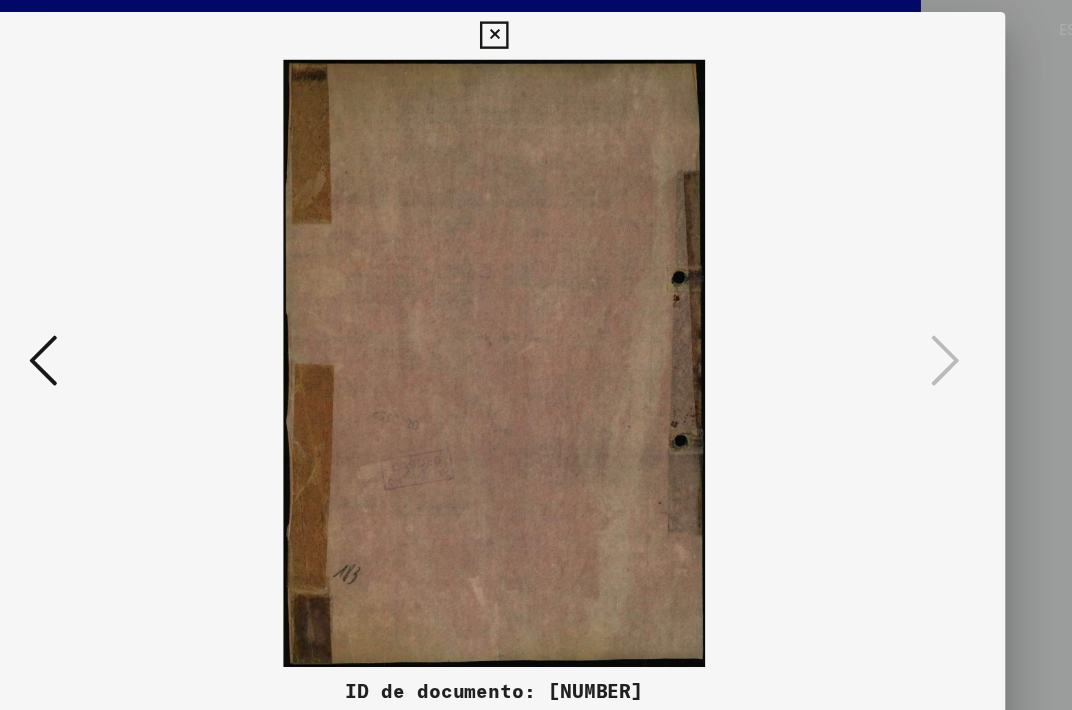 click at bounding box center (535, 30) 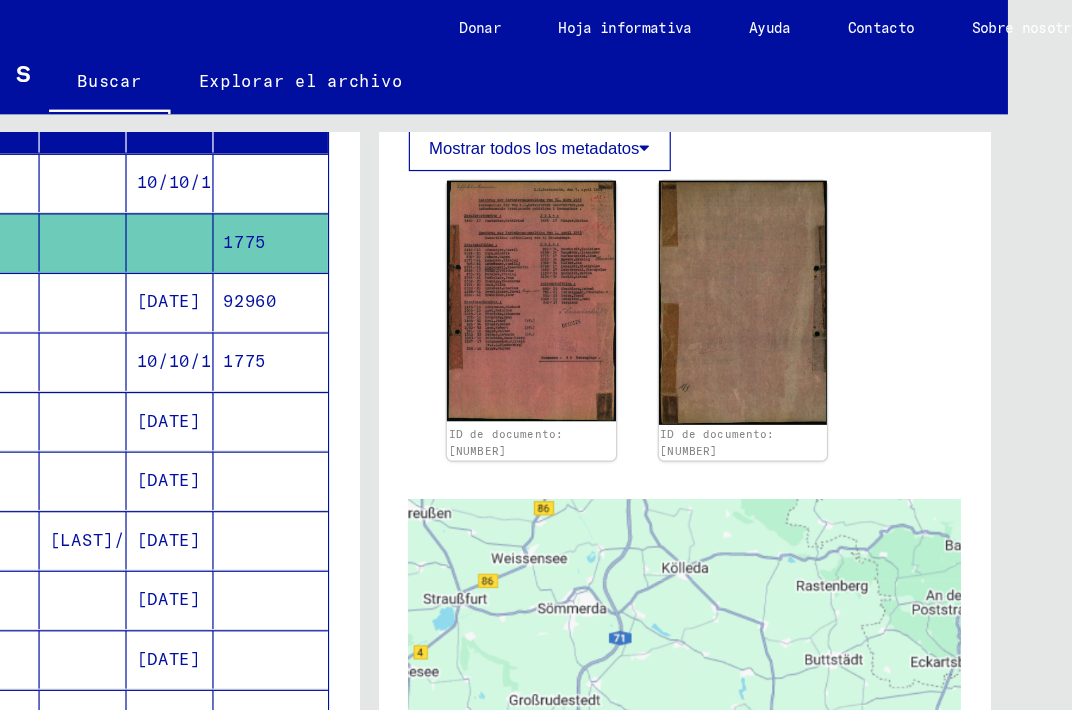 scroll, scrollTop: 0, scrollLeft: 0, axis: both 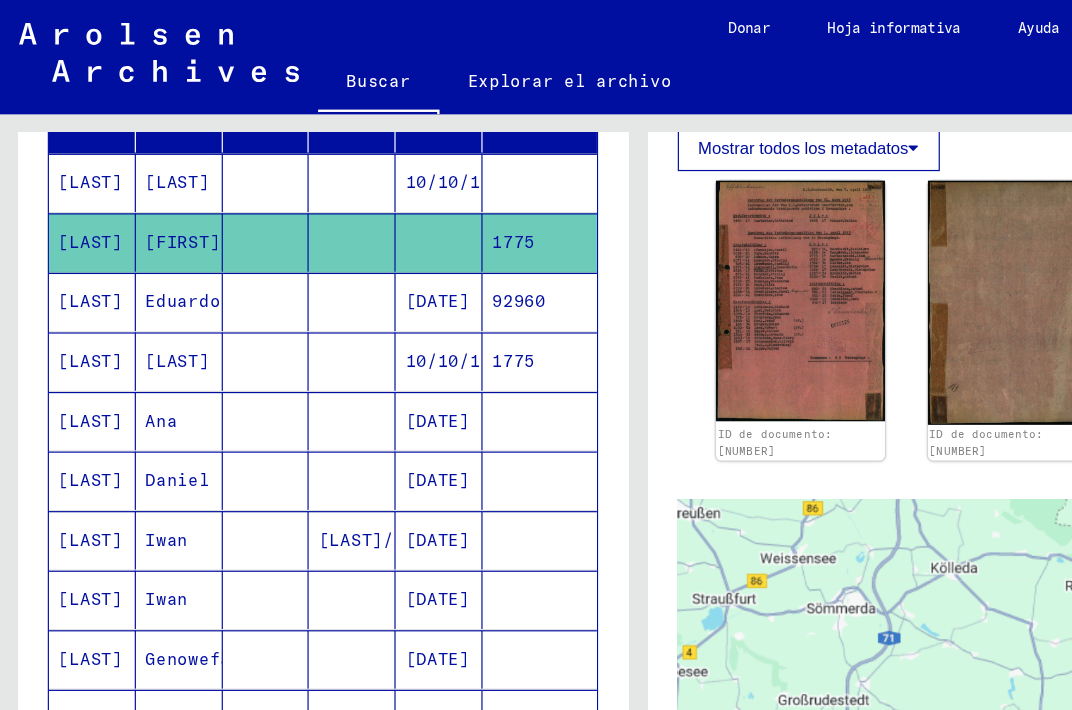 click at bounding box center (295, 303) 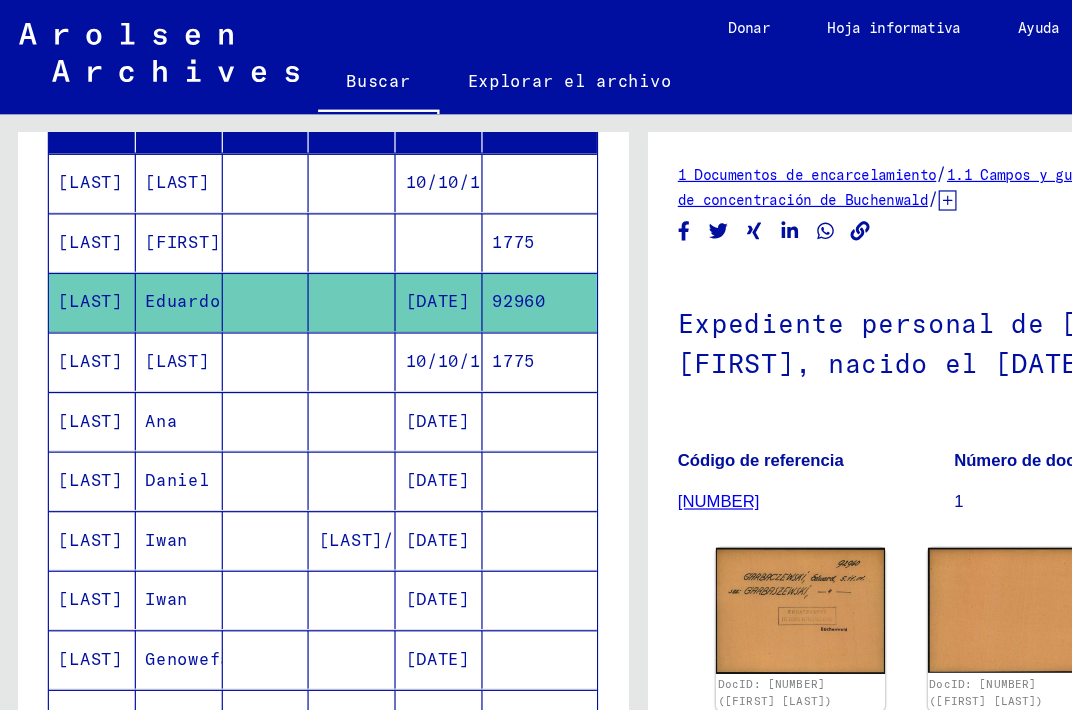 scroll, scrollTop: 246, scrollLeft: 0, axis: vertical 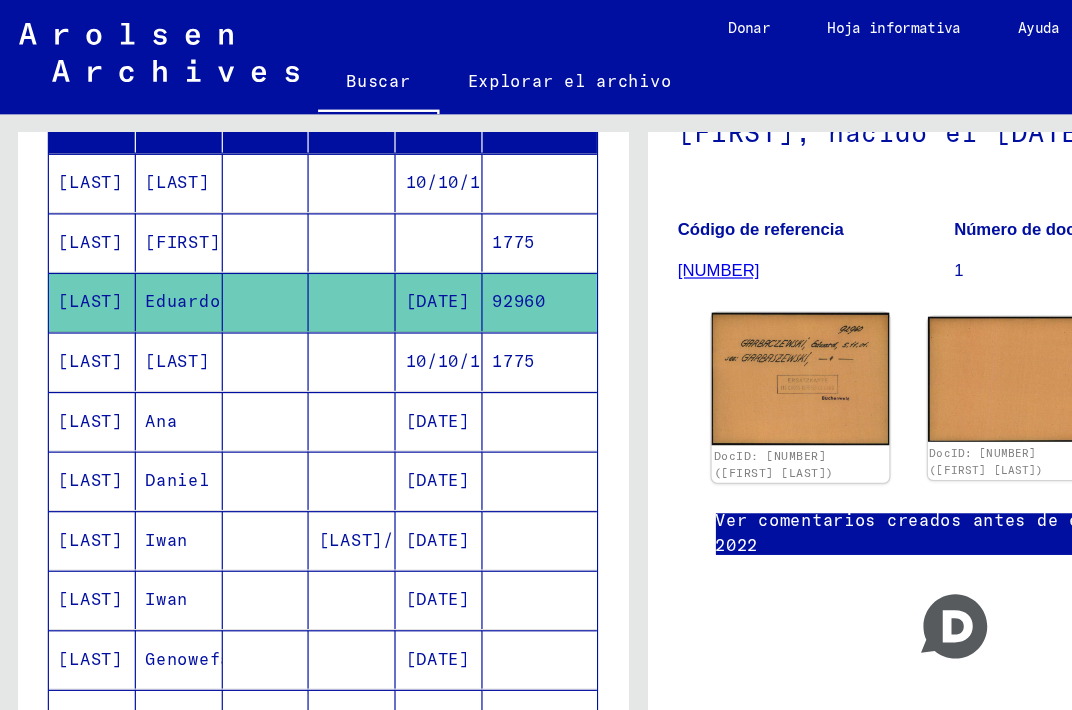 click 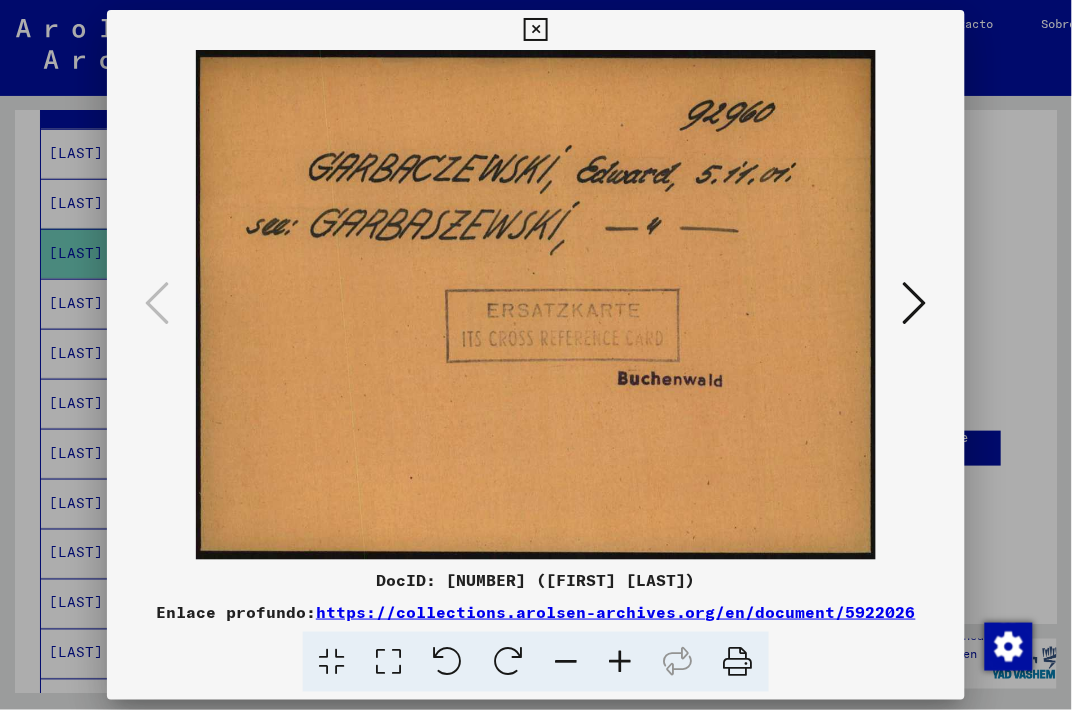 click at bounding box center [915, 303] 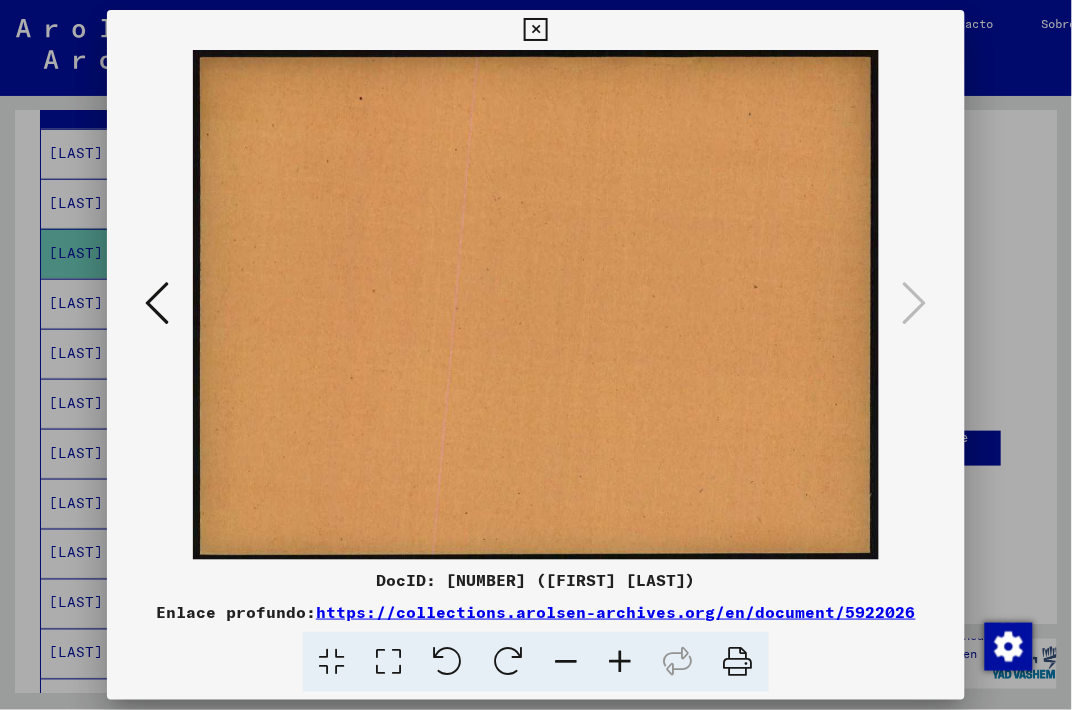 click at bounding box center (535, 30) 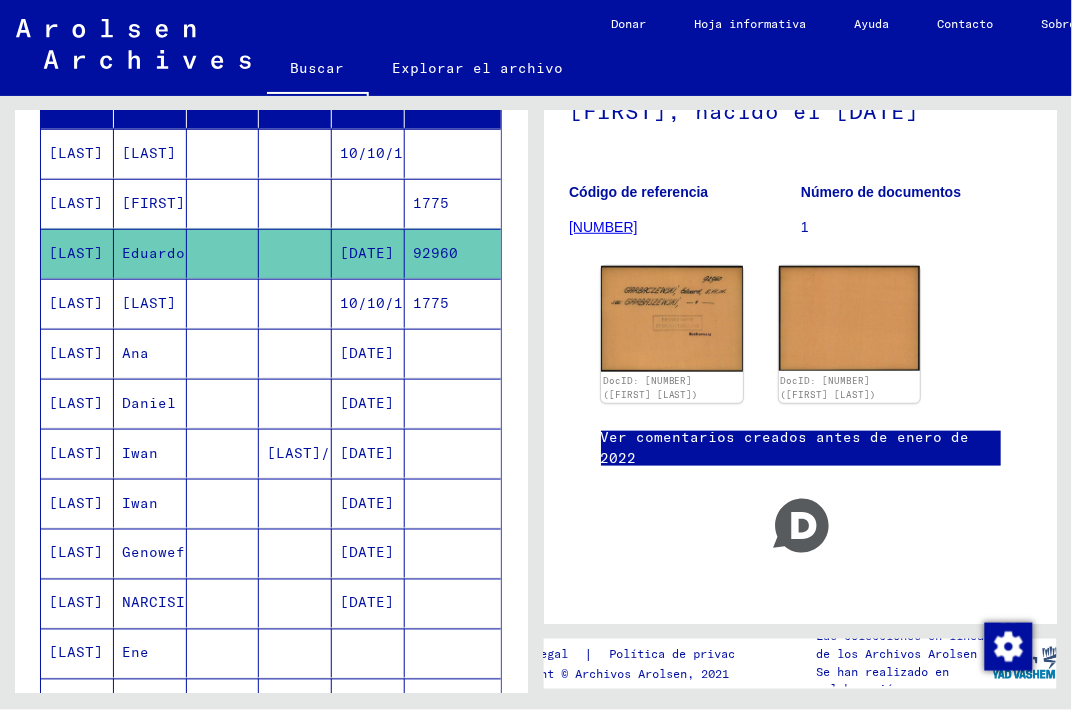 click on "10/10/1922" at bounding box center (368, 353) 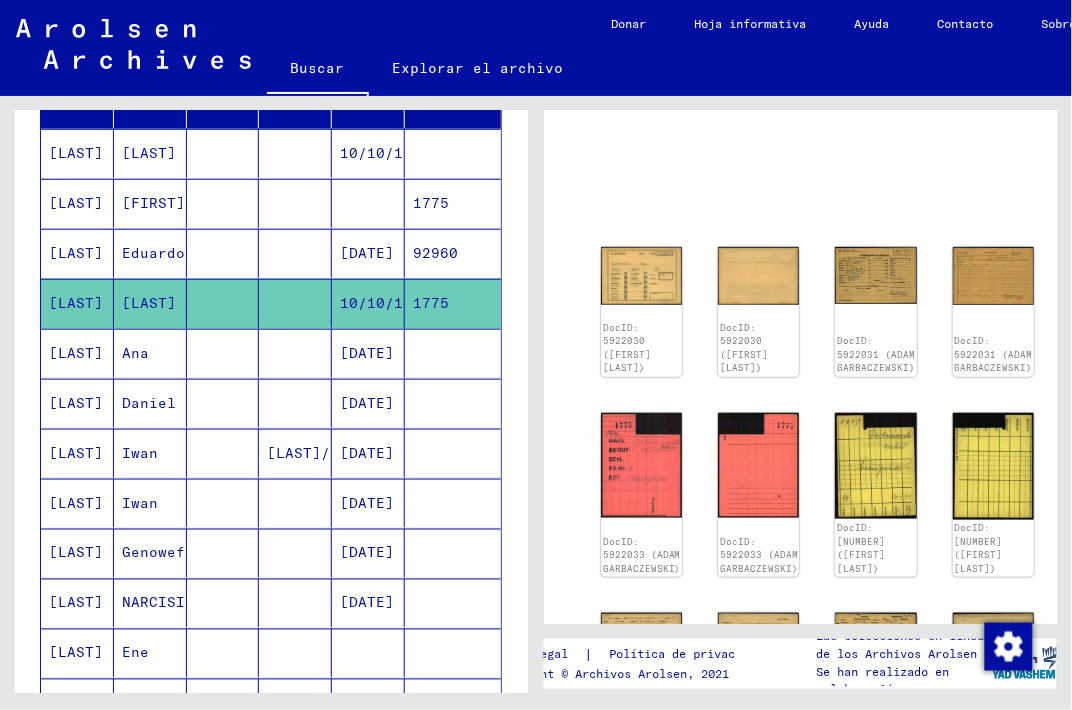 scroll, scrollTop: 204, scrollLeft: 0, axis: vertical 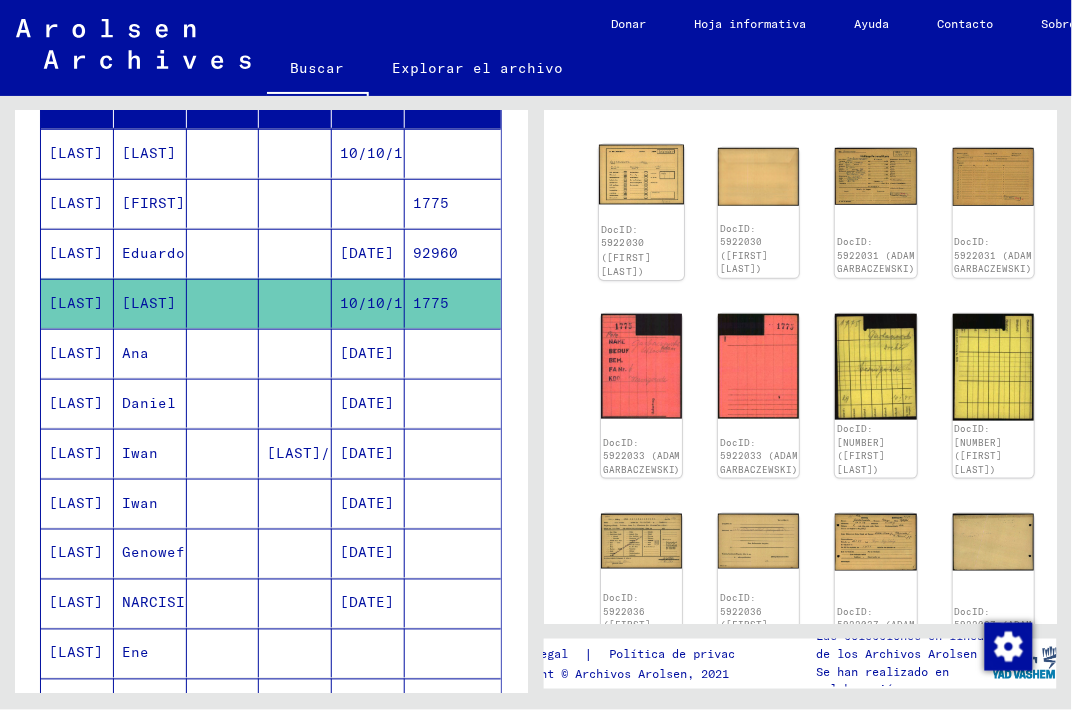 click 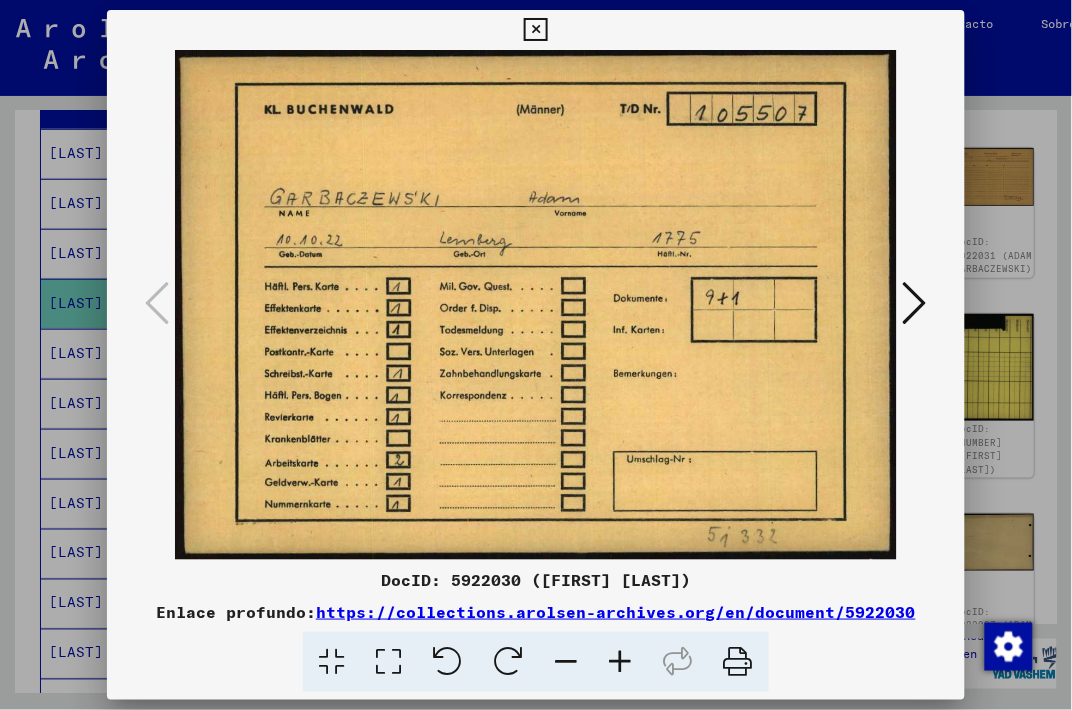 click at bounding box center (915, 303) 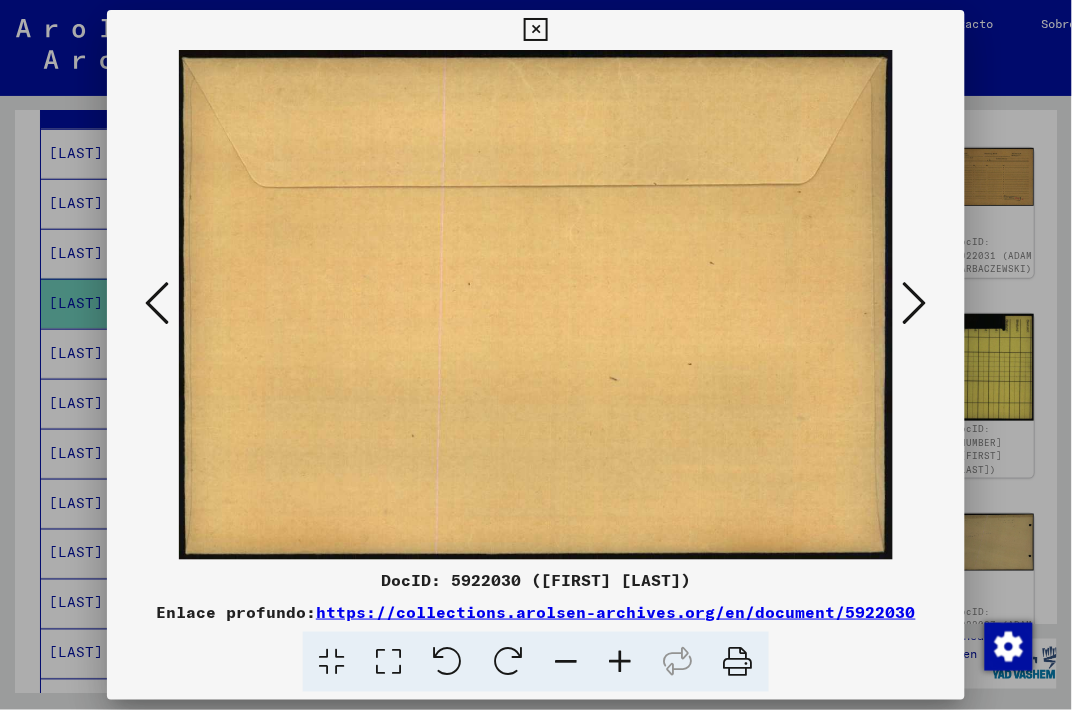 click at bounding box center (915, 303) 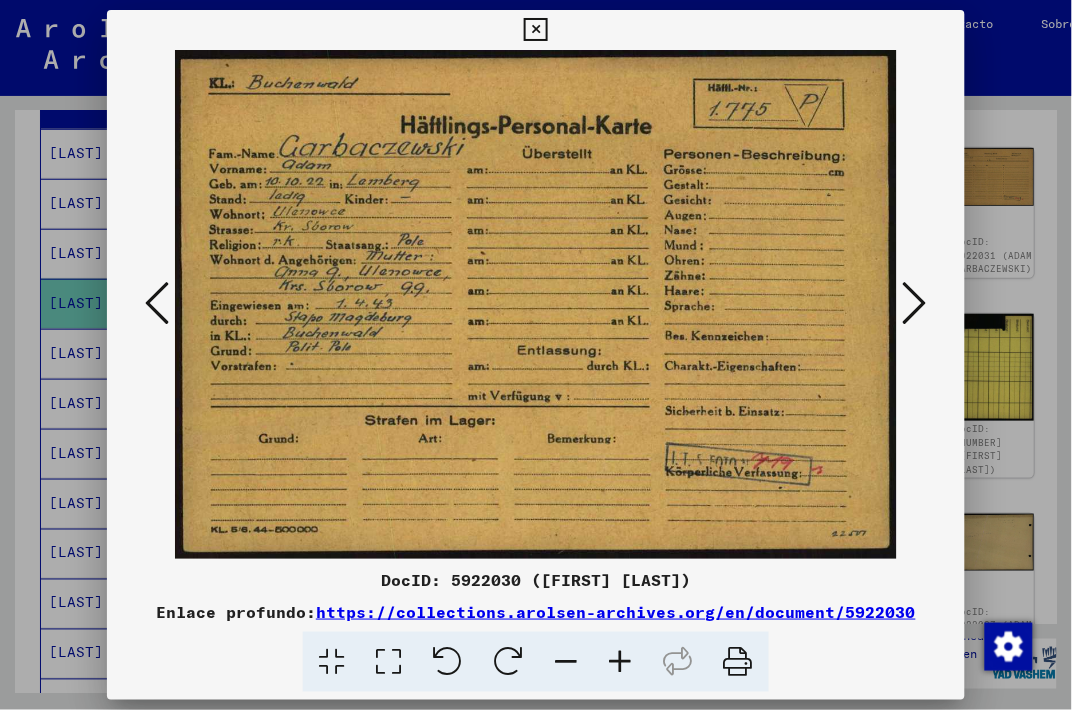 click at bounding box center [915, 303] 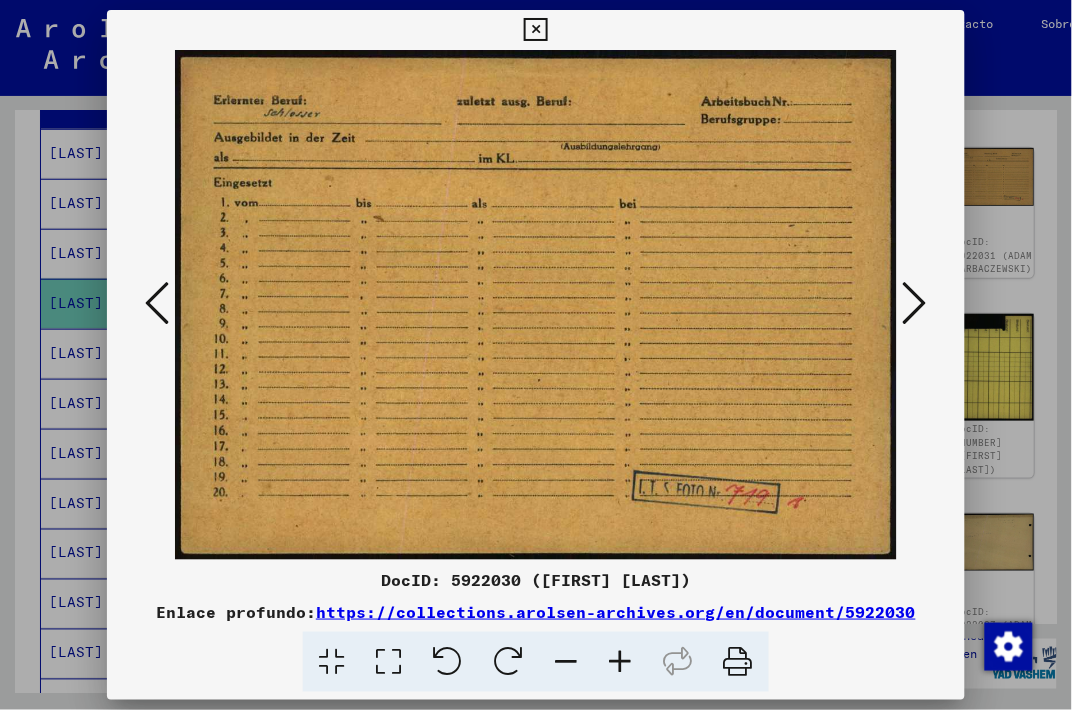 click at bounding box center [915, 303] 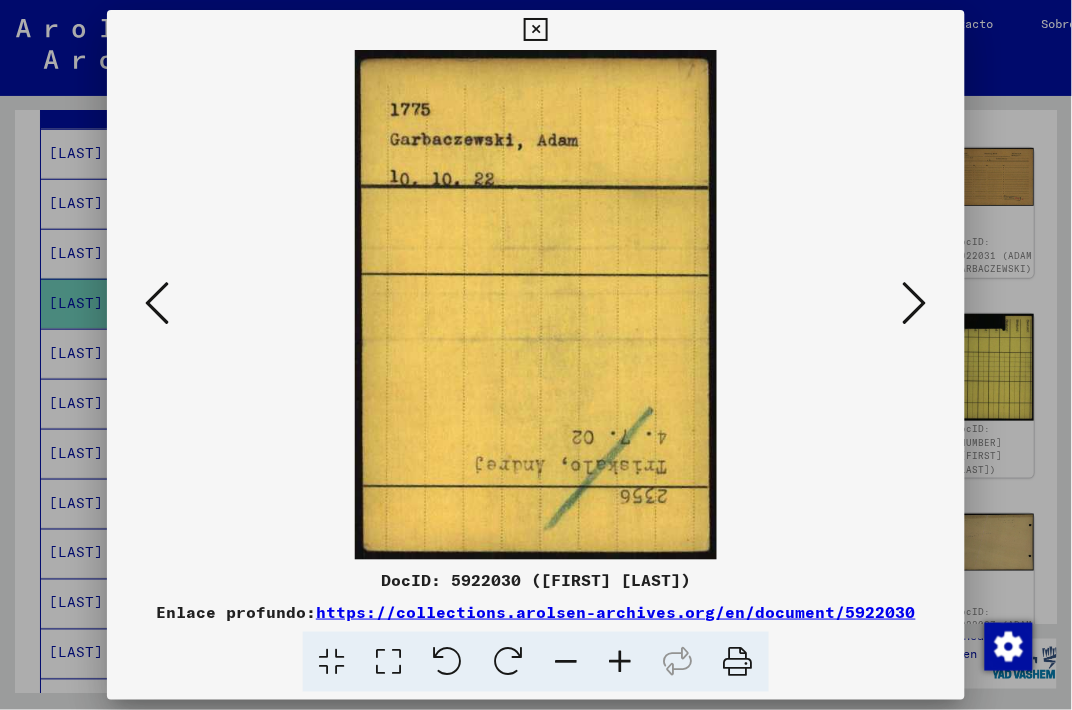 click at bounding box center (915, 303) 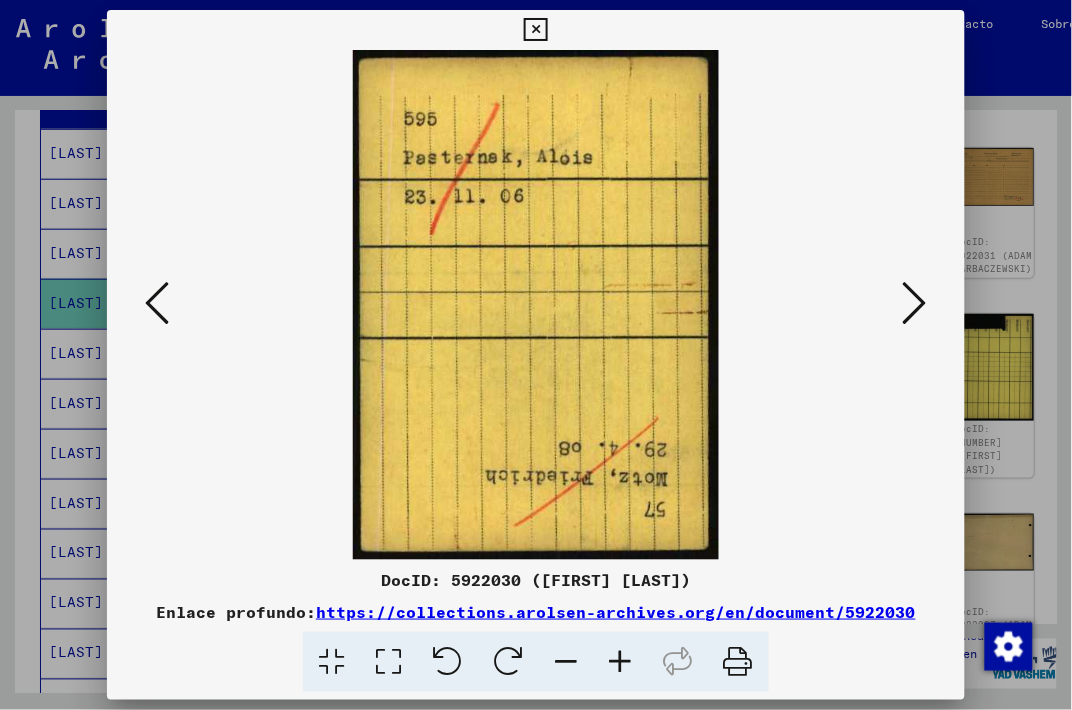 click at bounding box center (915, 304) 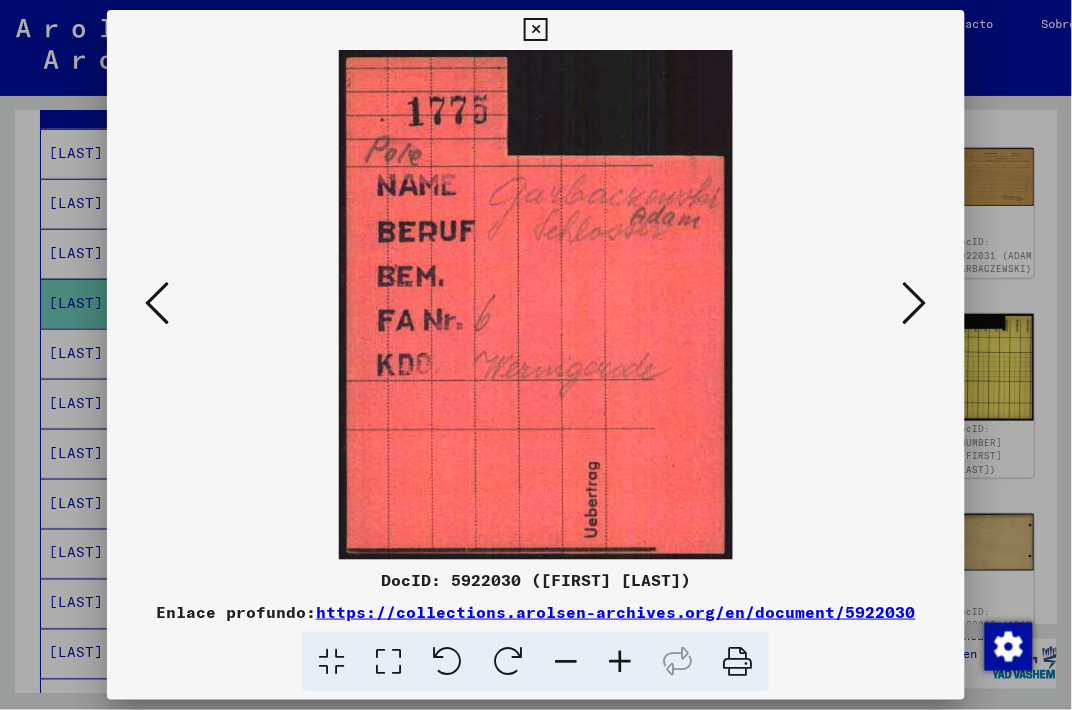click at bounding box center (915, 303) 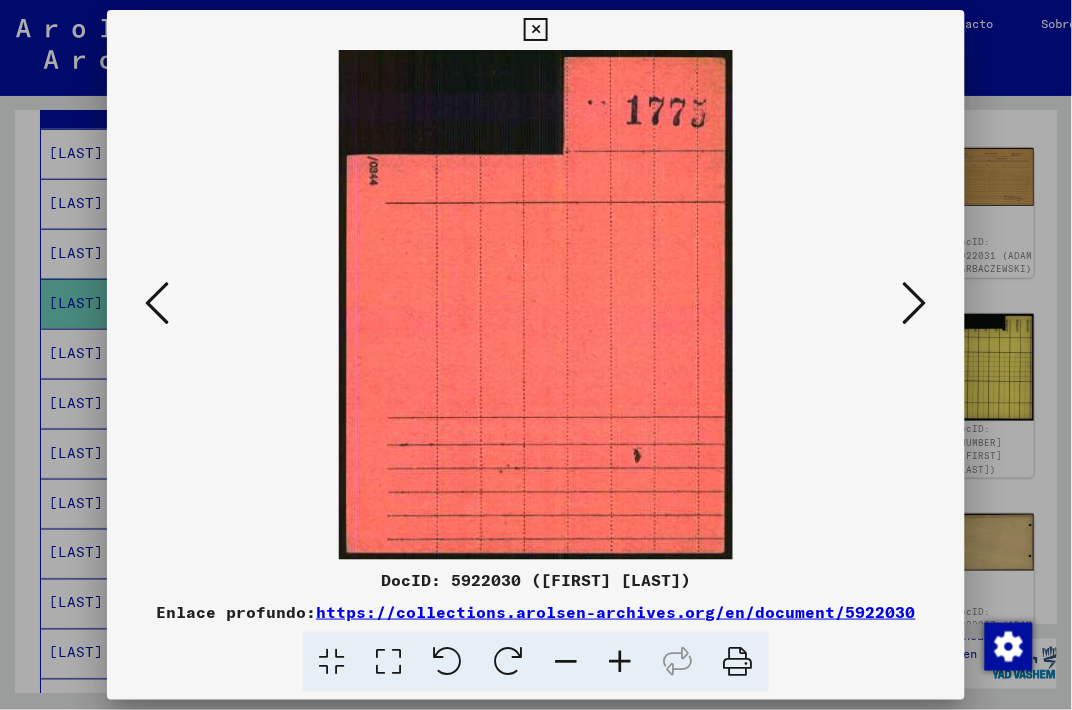 click at bounding box center [915, 303] 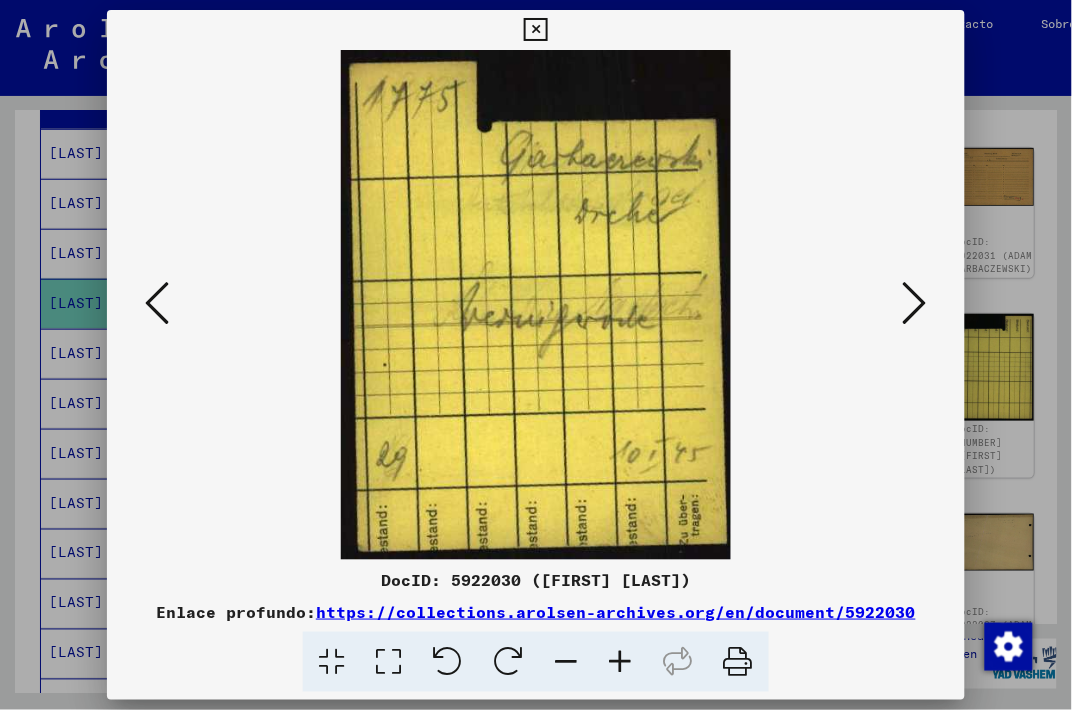 click at bounding box center [915, 303] 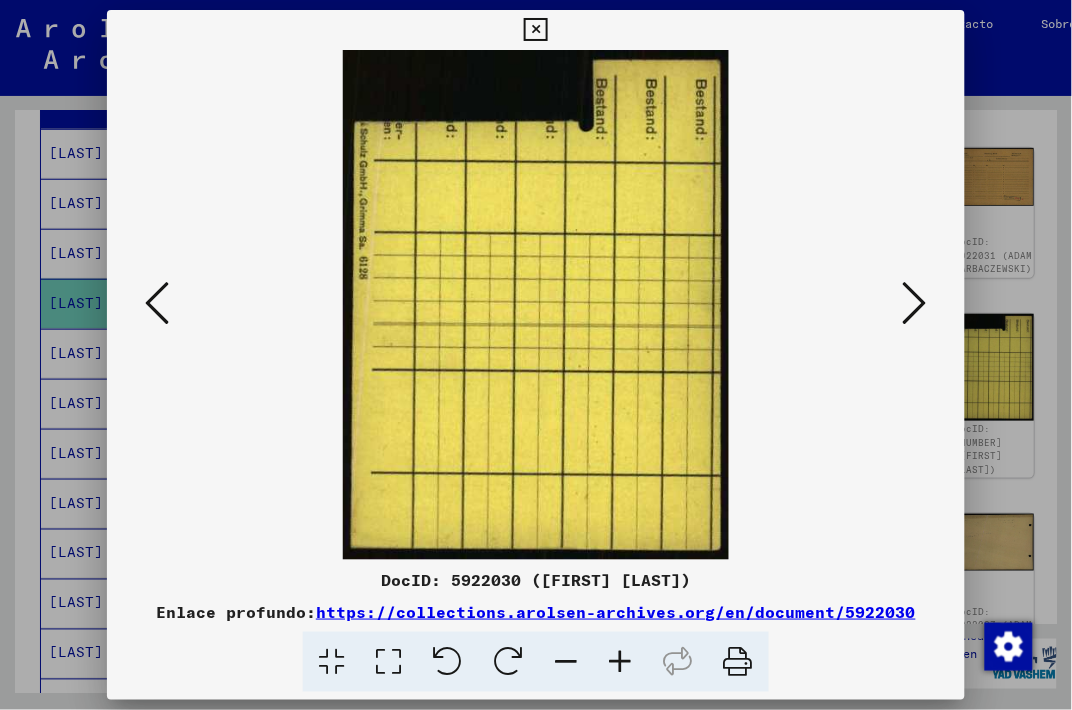 click at bounding box center (915, 303) 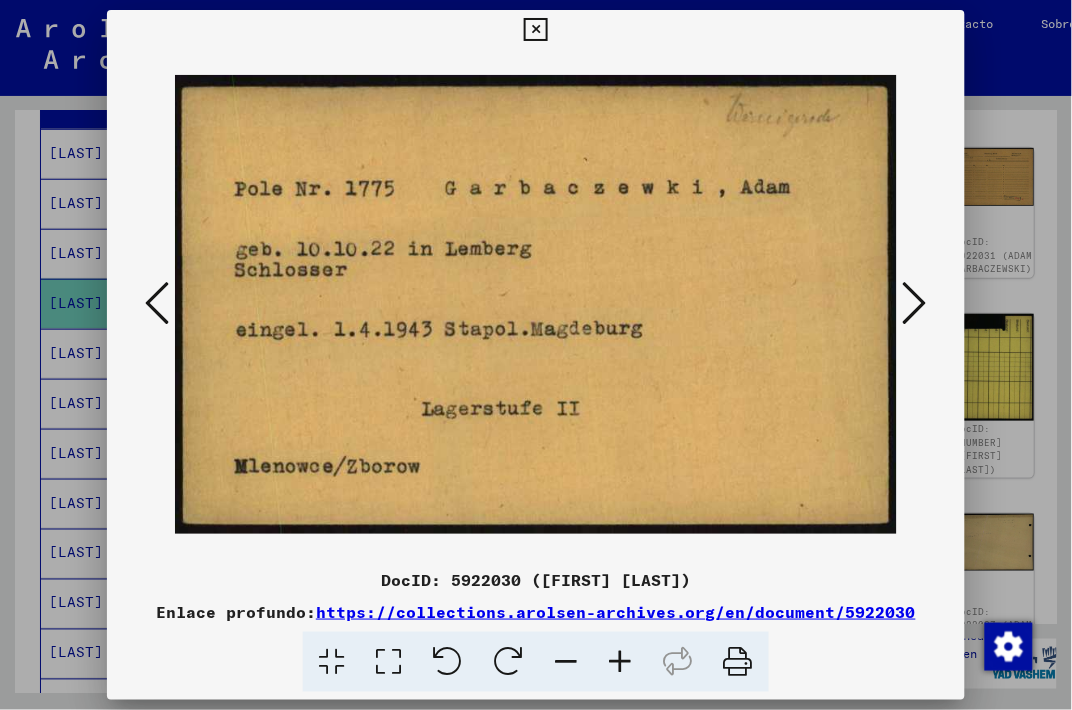 click at bounding box center [915, 303] 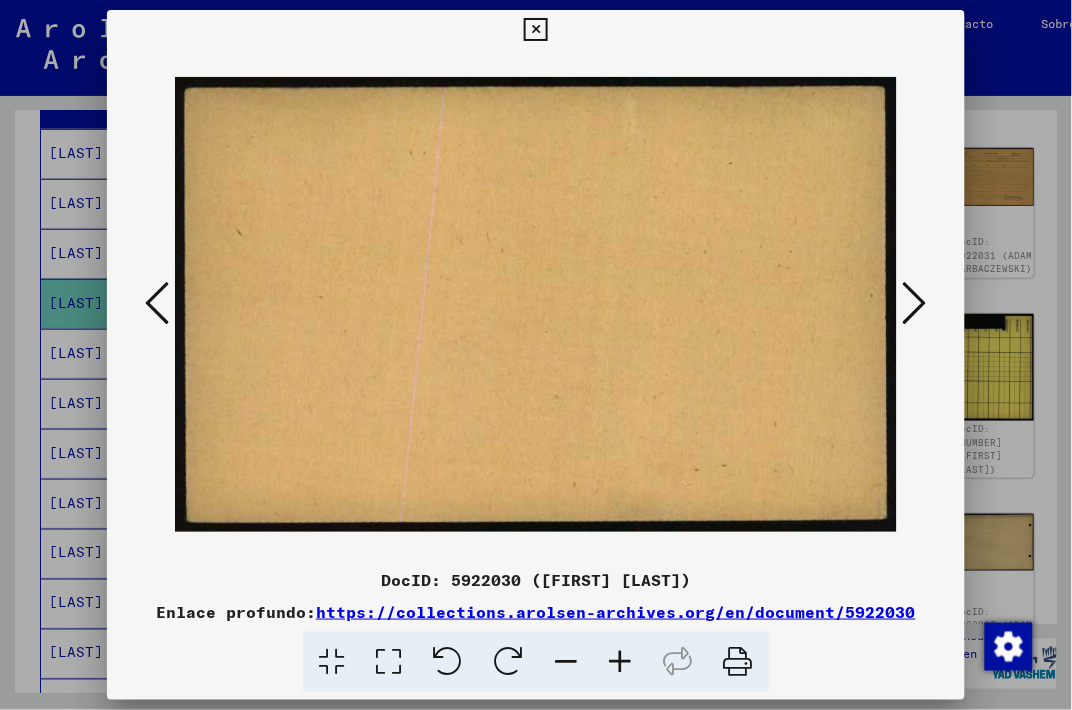 click at bounding box center (157, 303) 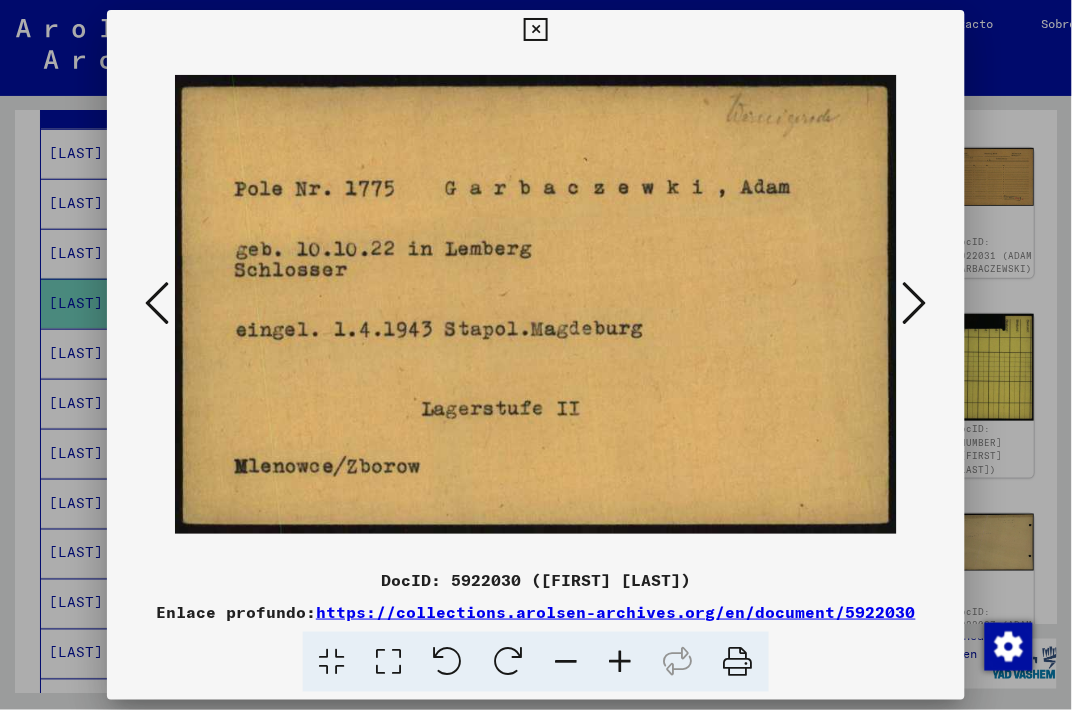 click at bounding box center (915, 303) 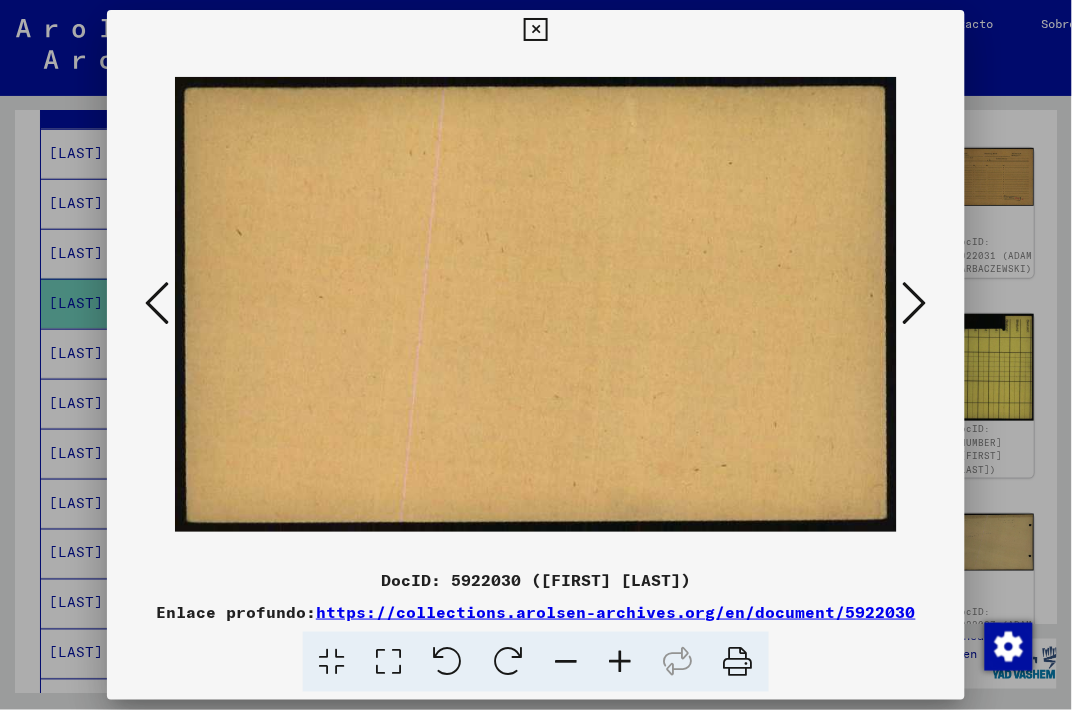 click at bounding box center [915, 303] 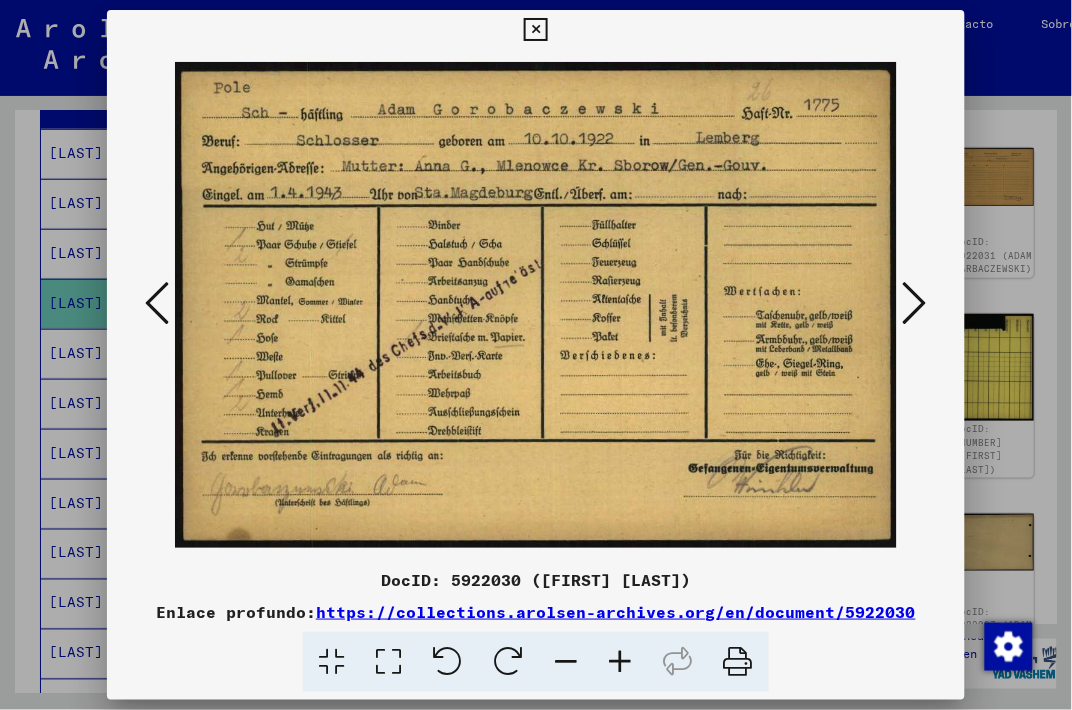 click at bounding box center [915, 303] 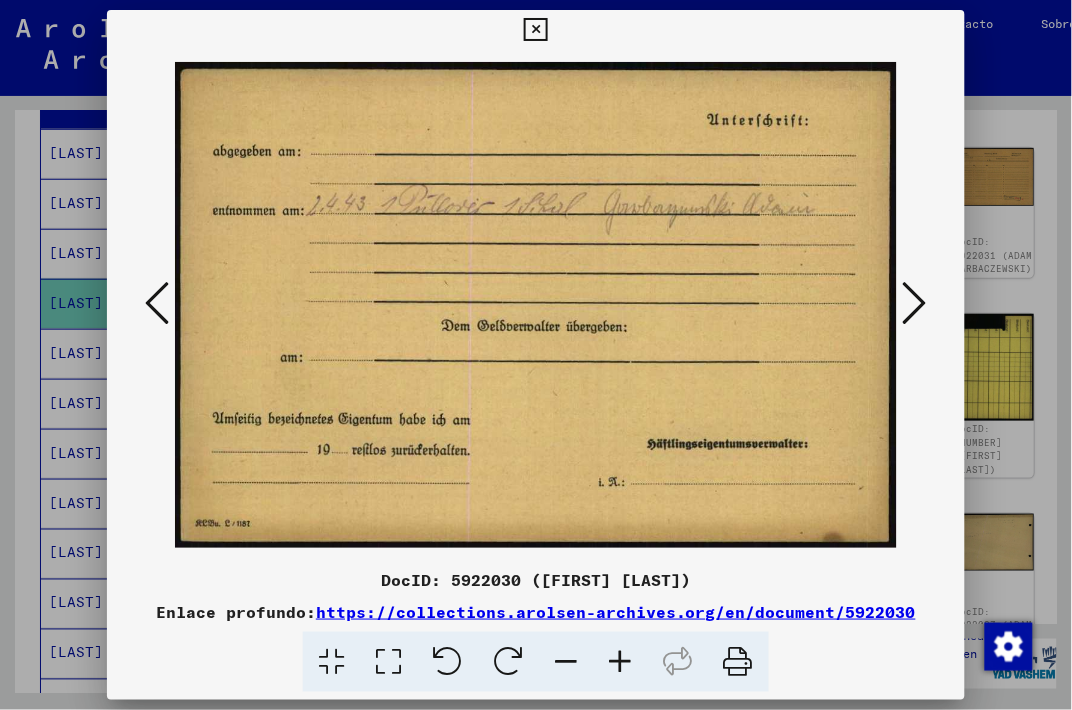 click at bounding box center (915, 303) 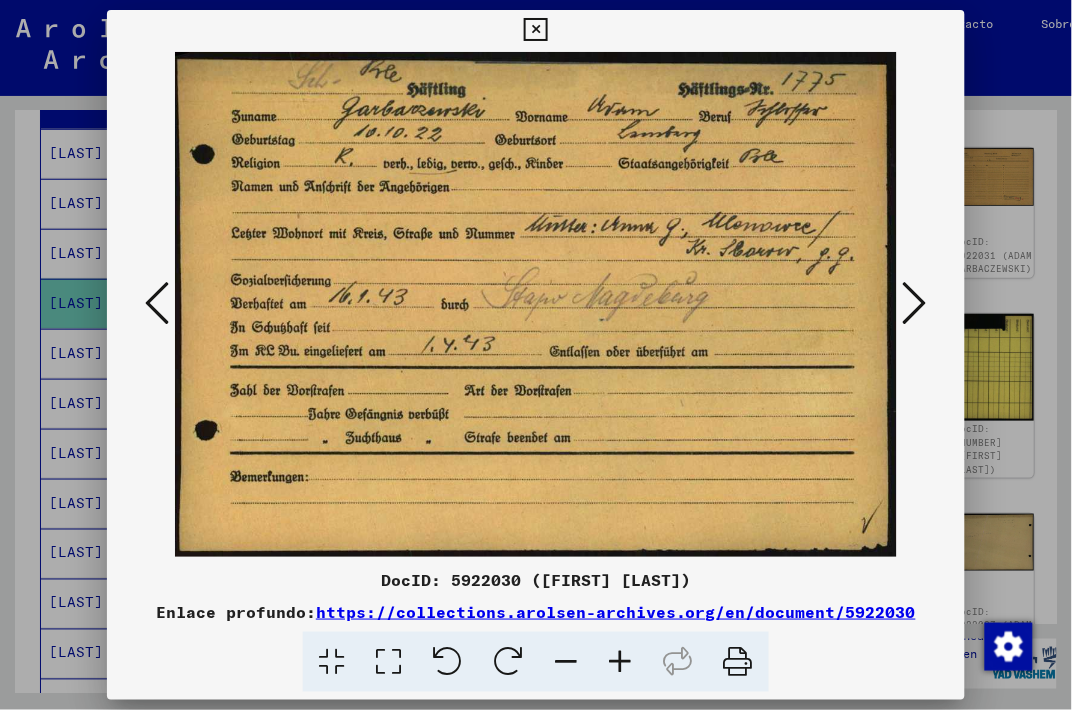 click at bounding box center [915, 303] 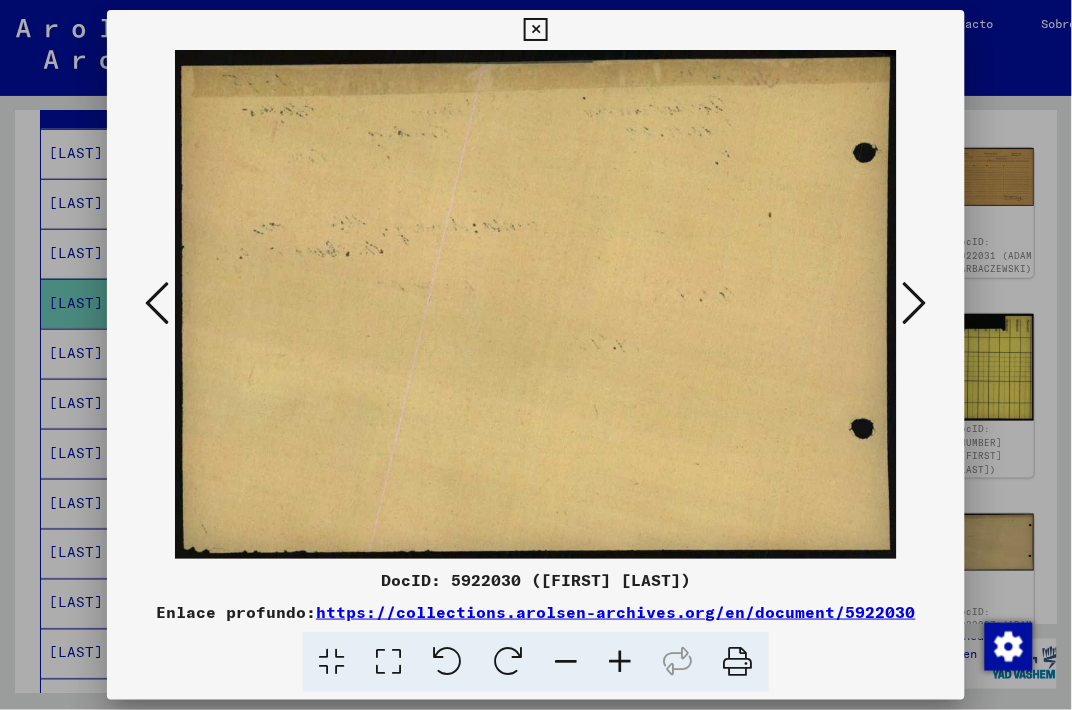 click at bounding box center [915, 303] 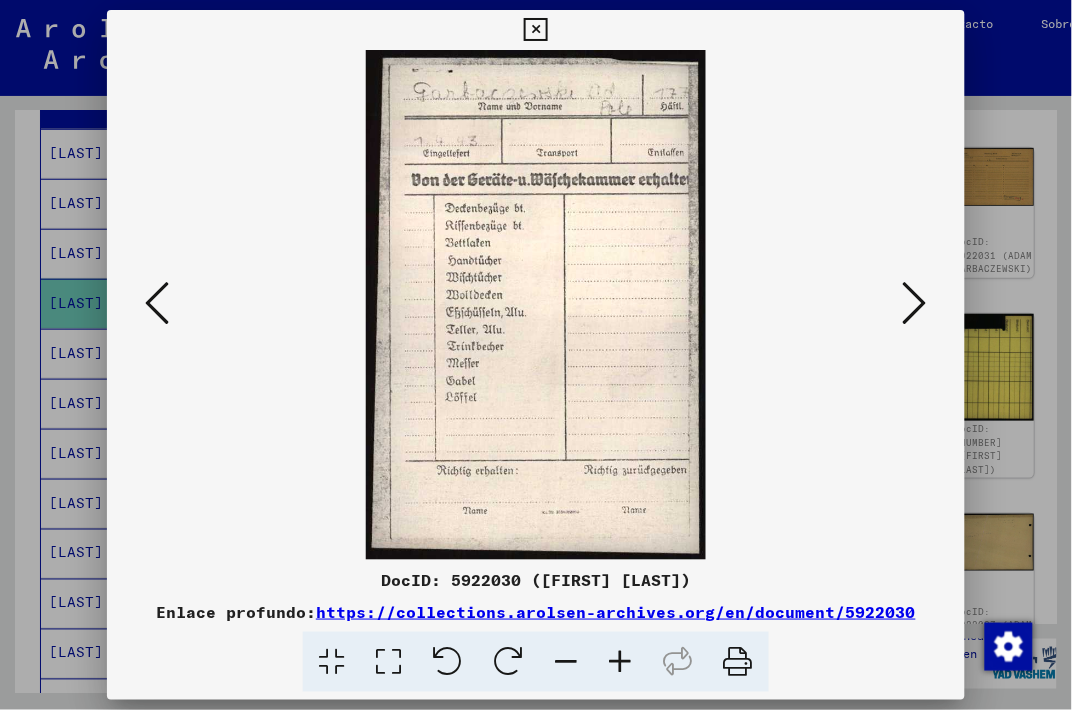 click at bounding box center (915, 303) 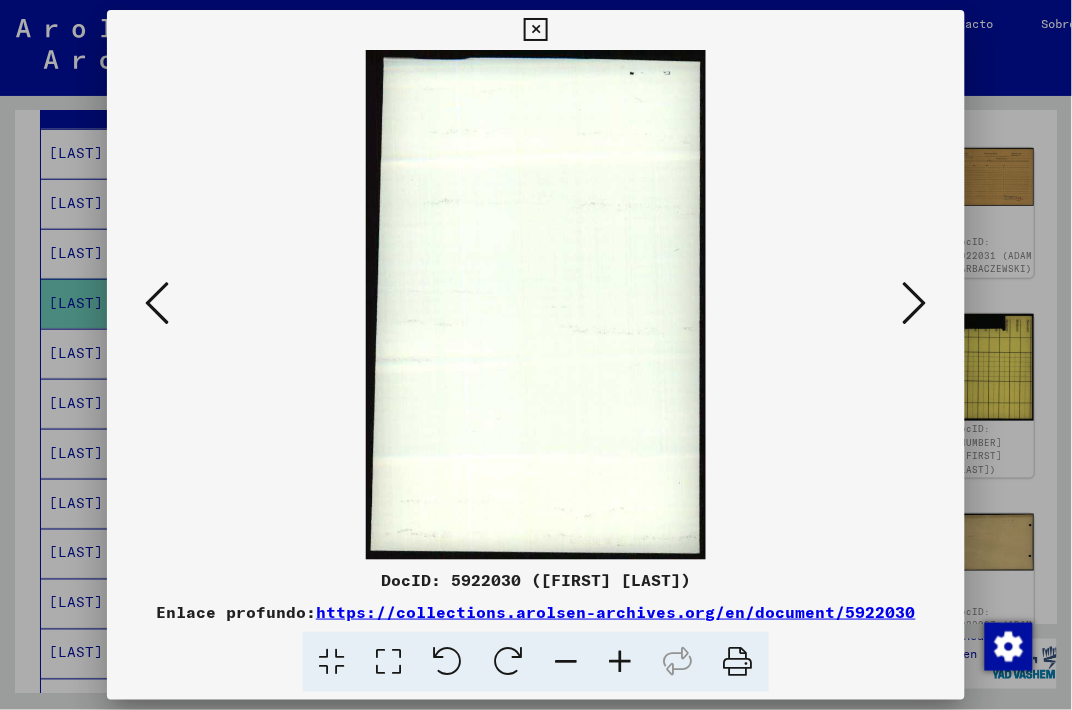 click at bounding box center [915, 303] 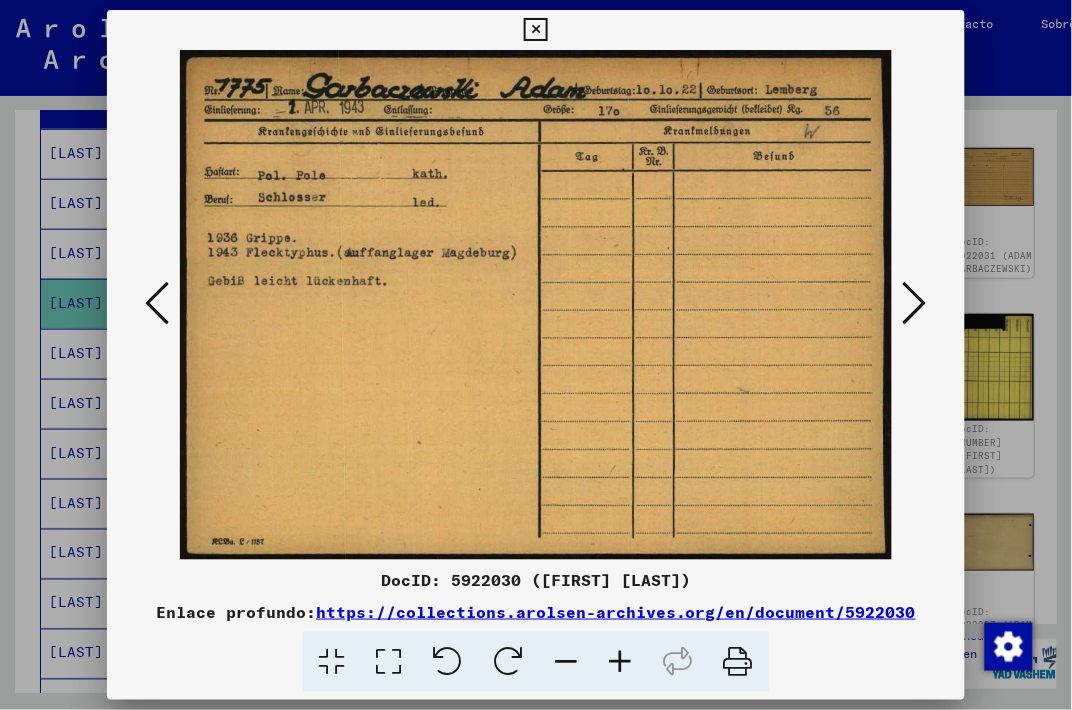 click at bounding box center (915, 303) 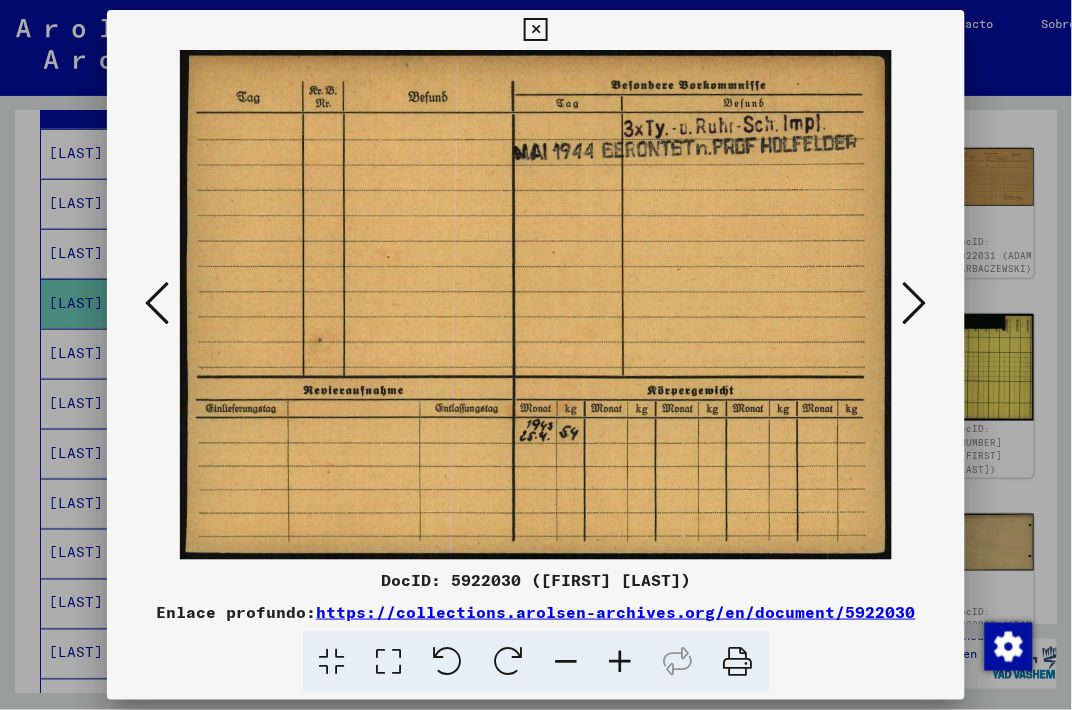 click at bounding box center (915, 303) 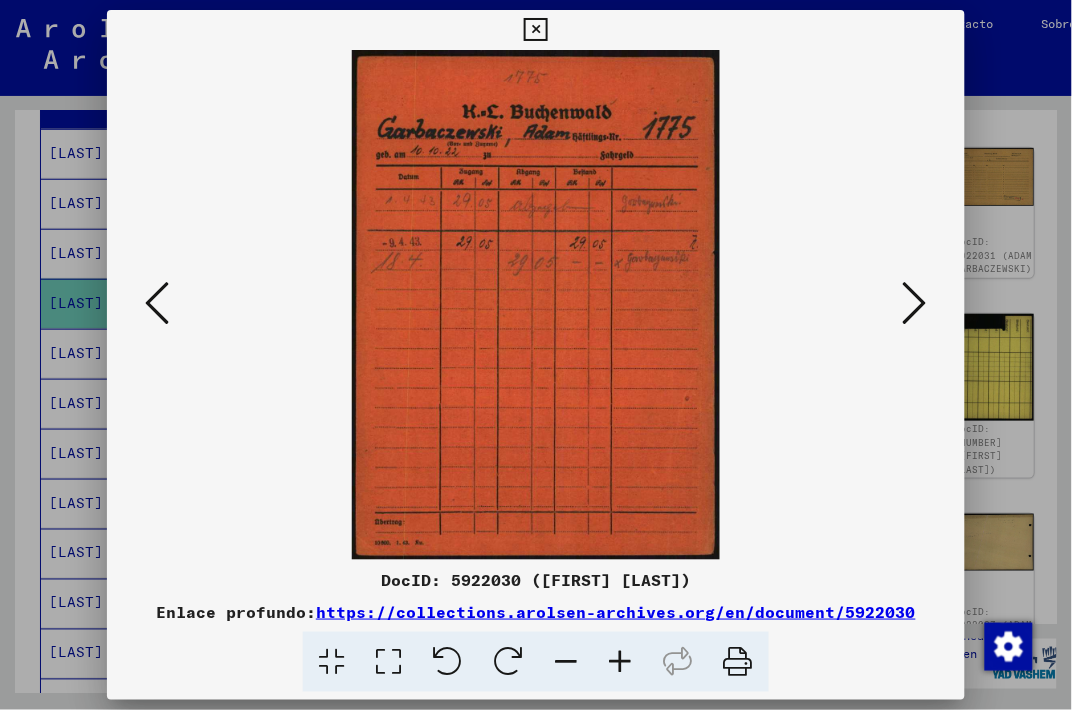 click at bounding box center (915, 303) 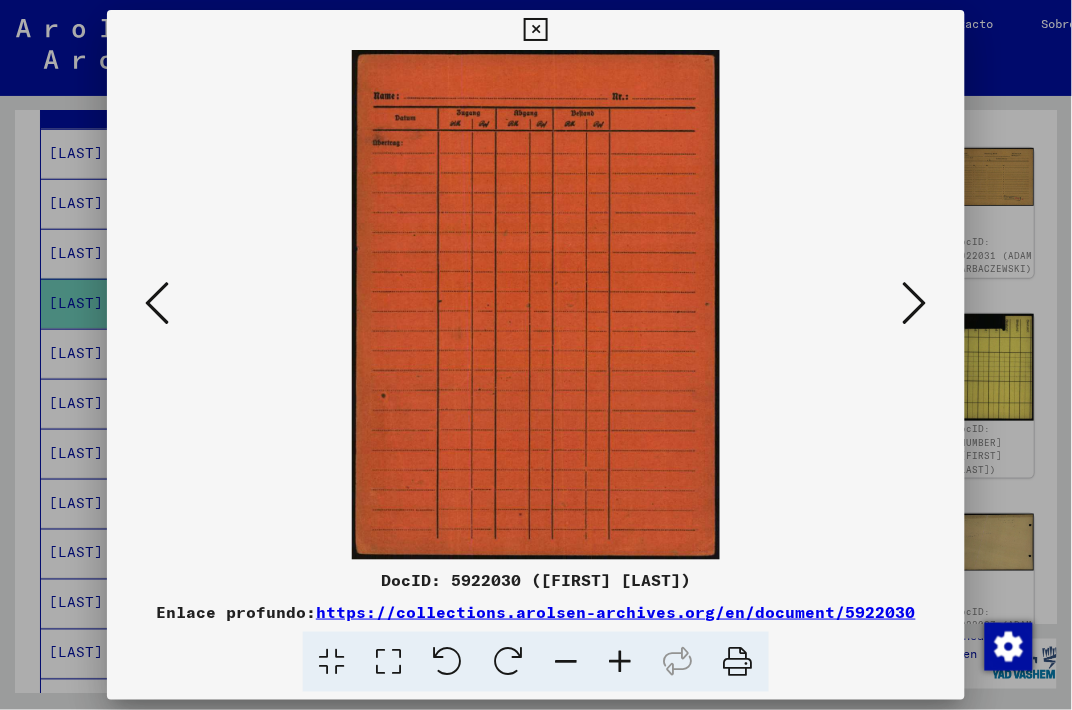 click at bounding box center (915, 304) 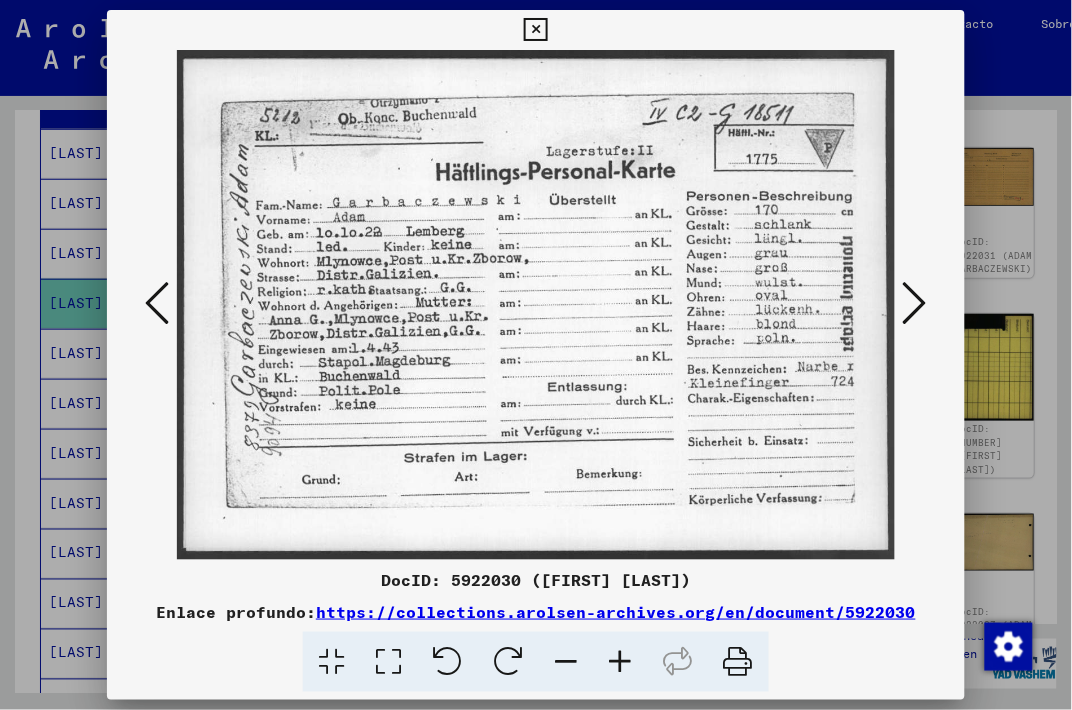 click at bounding box center [915, 303] 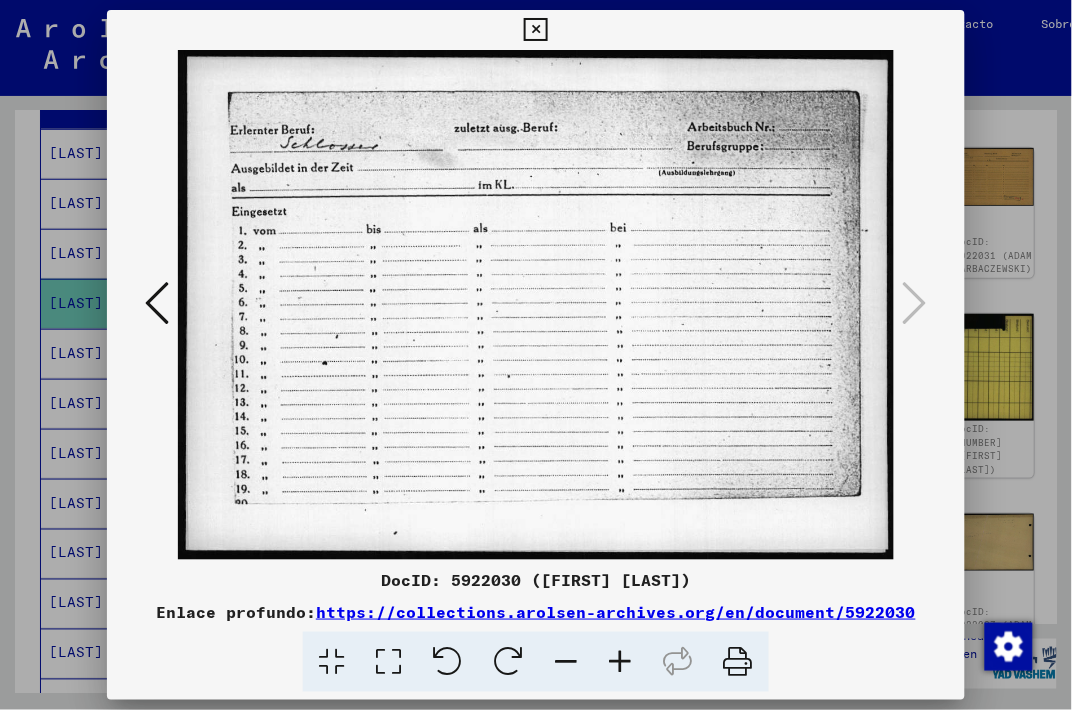 click at bounding box center [535, 30] 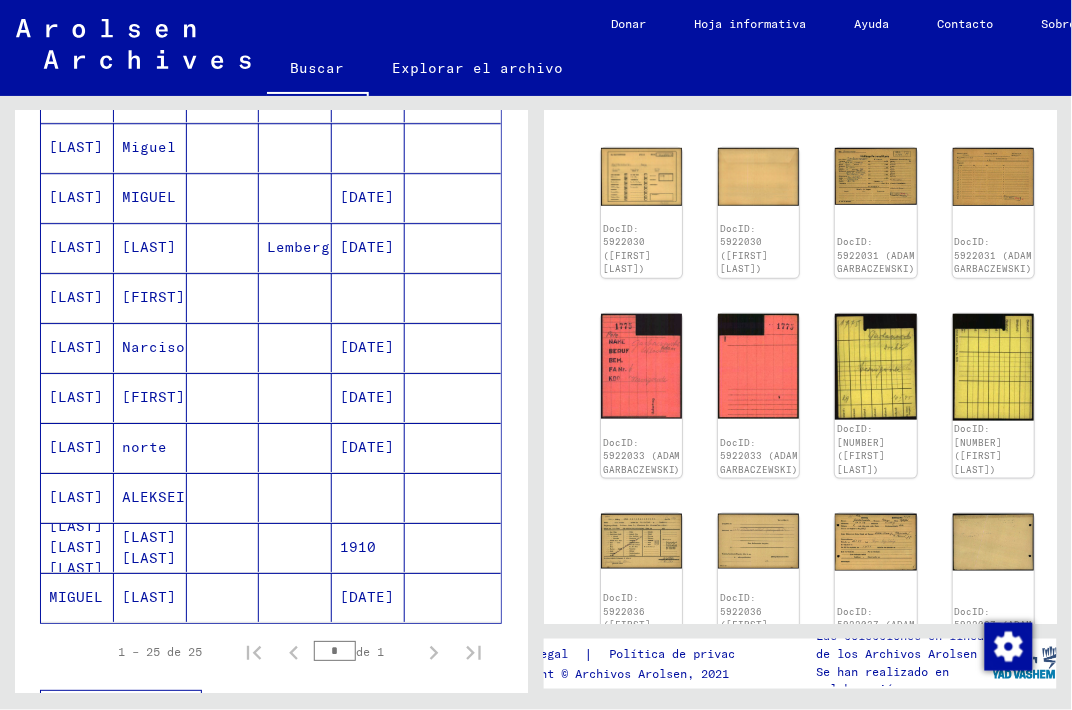 scroll, scrollTop: 1047, scrollLeft: 0, axis: vertical 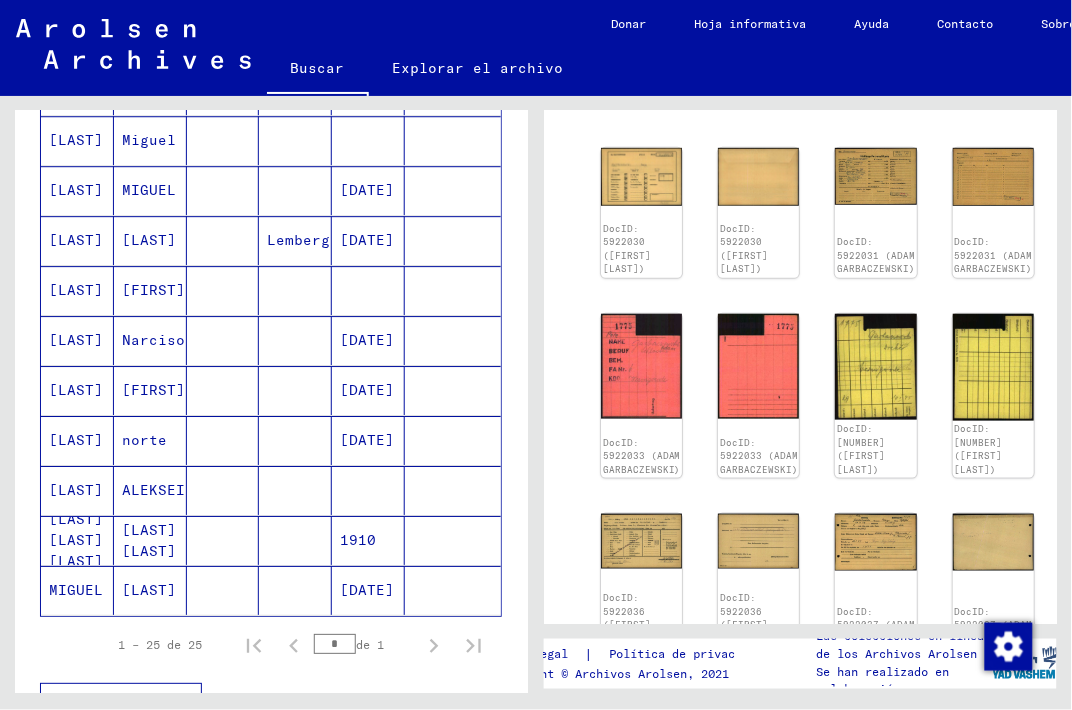 click at bounding box center (453, 590) 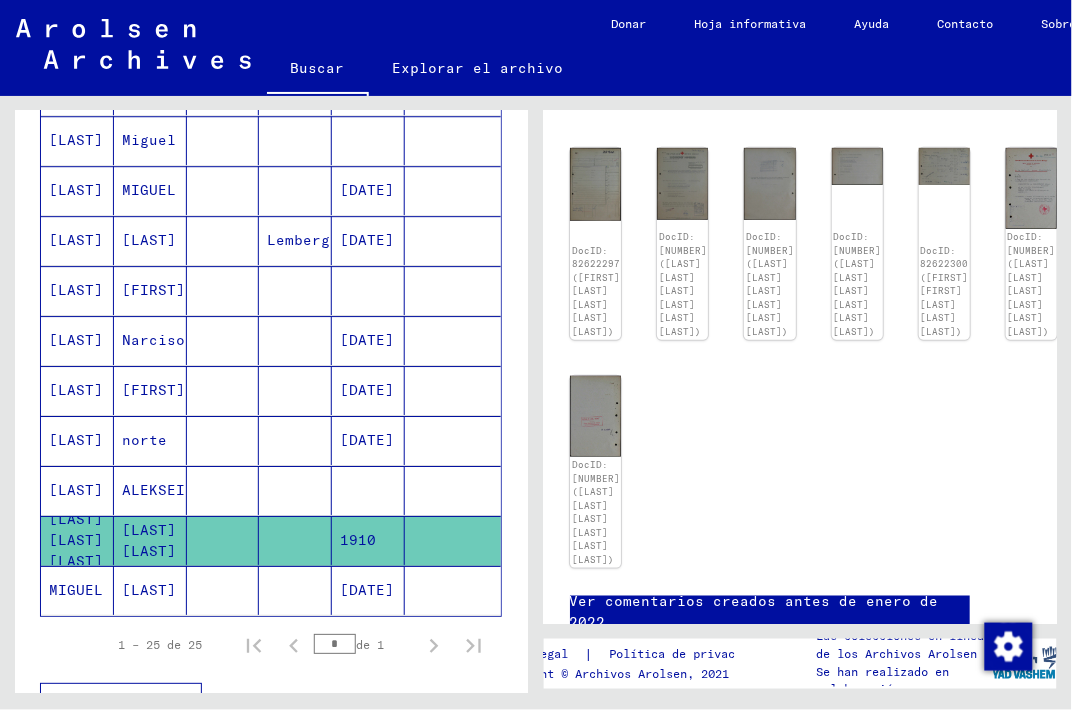 scroll, scrollTop: 204, scrollLeft: 199, axis: both 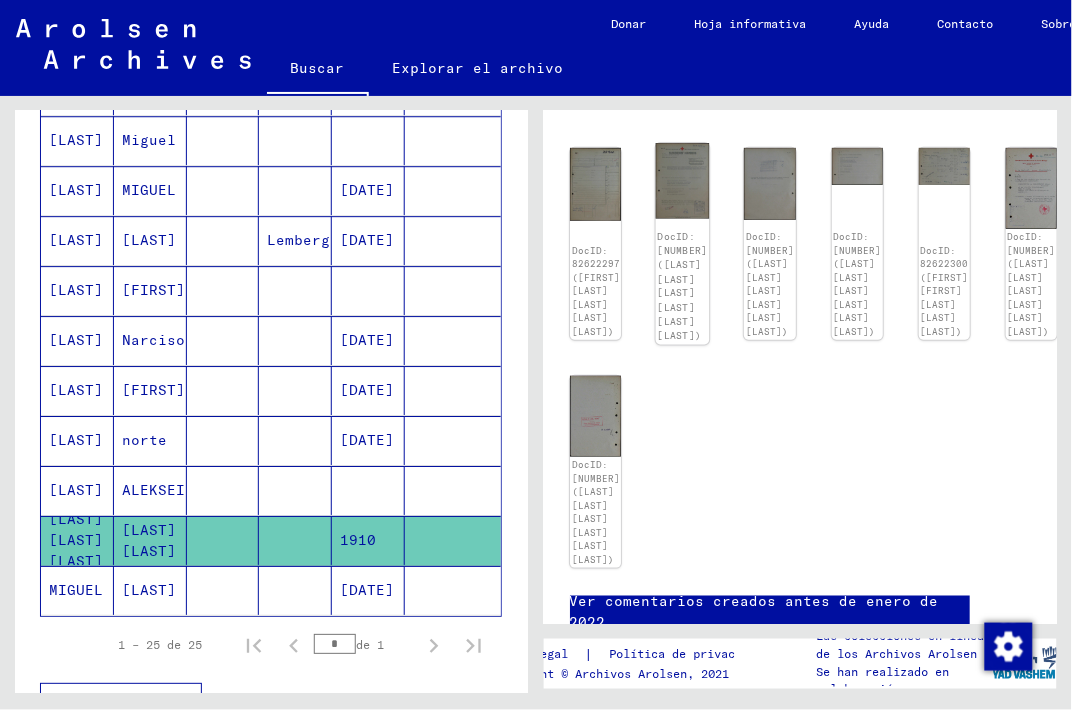 click 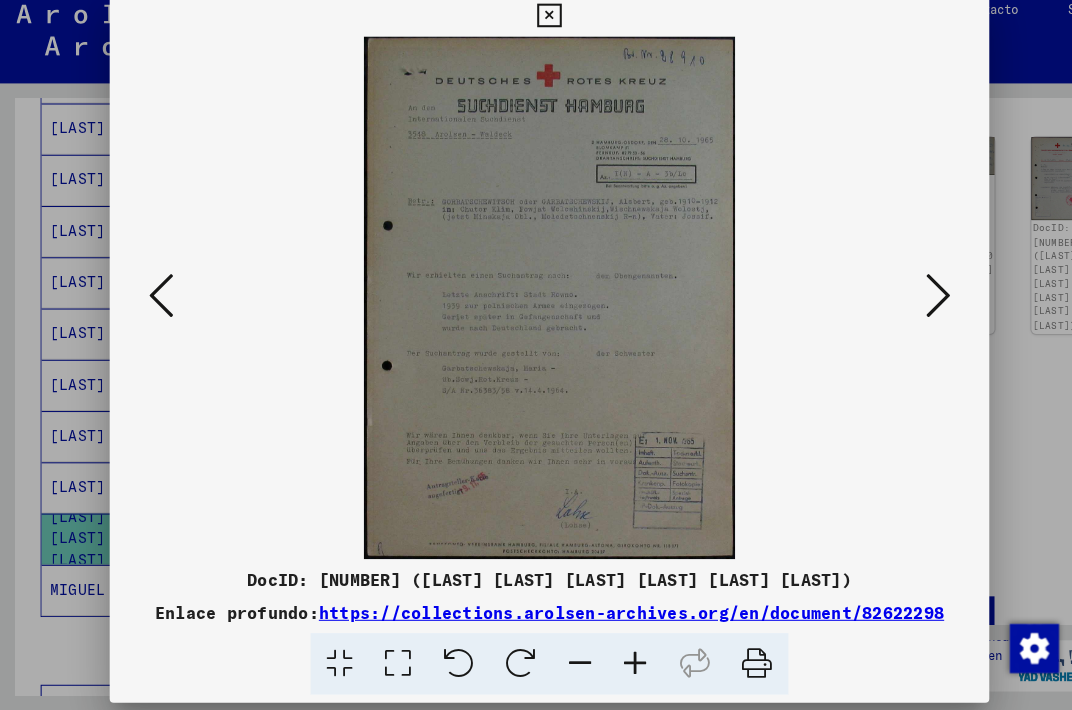 click at bounding box center (915, 303) 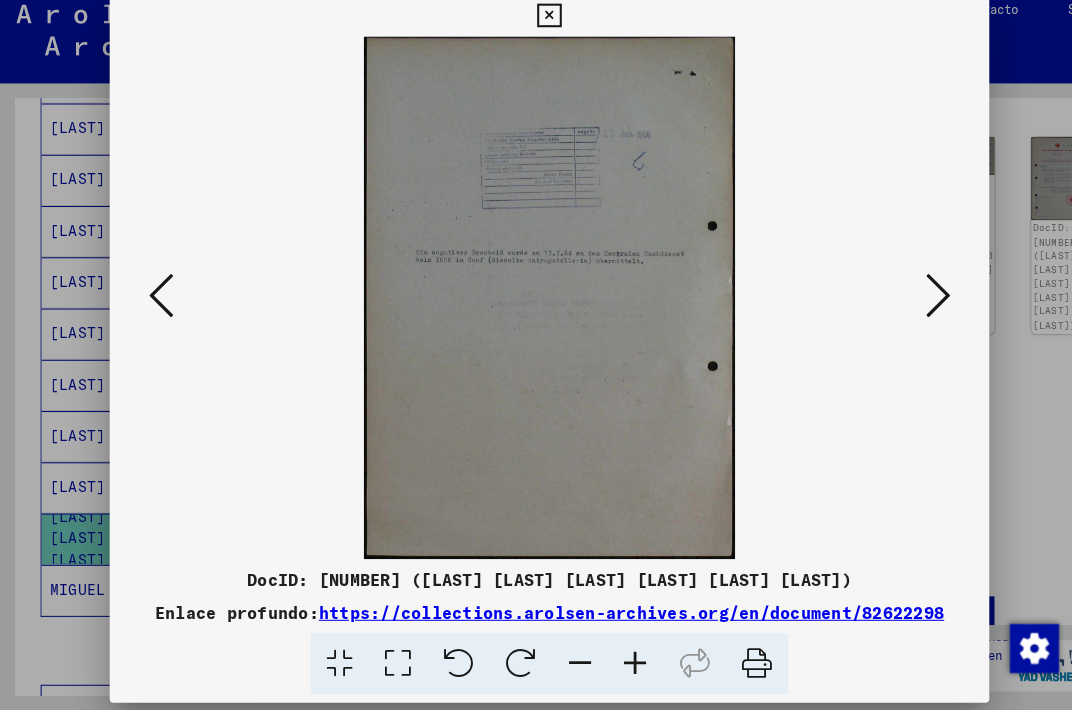 click at bounding box center [915, 303] 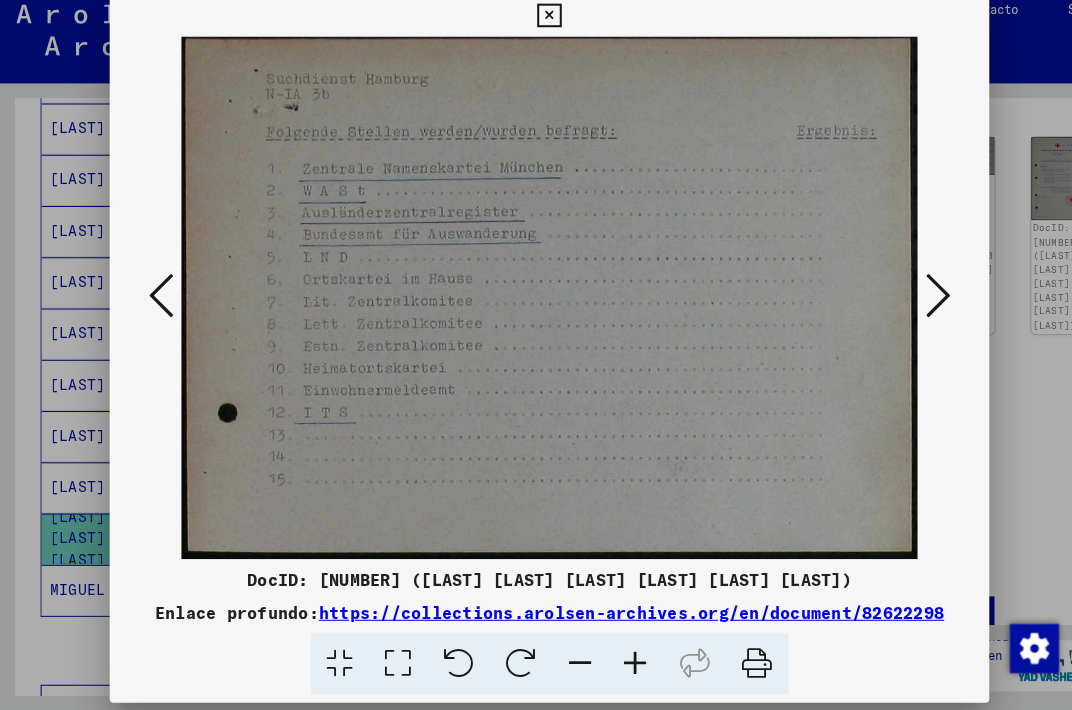 click at bounding box center [915, 303] 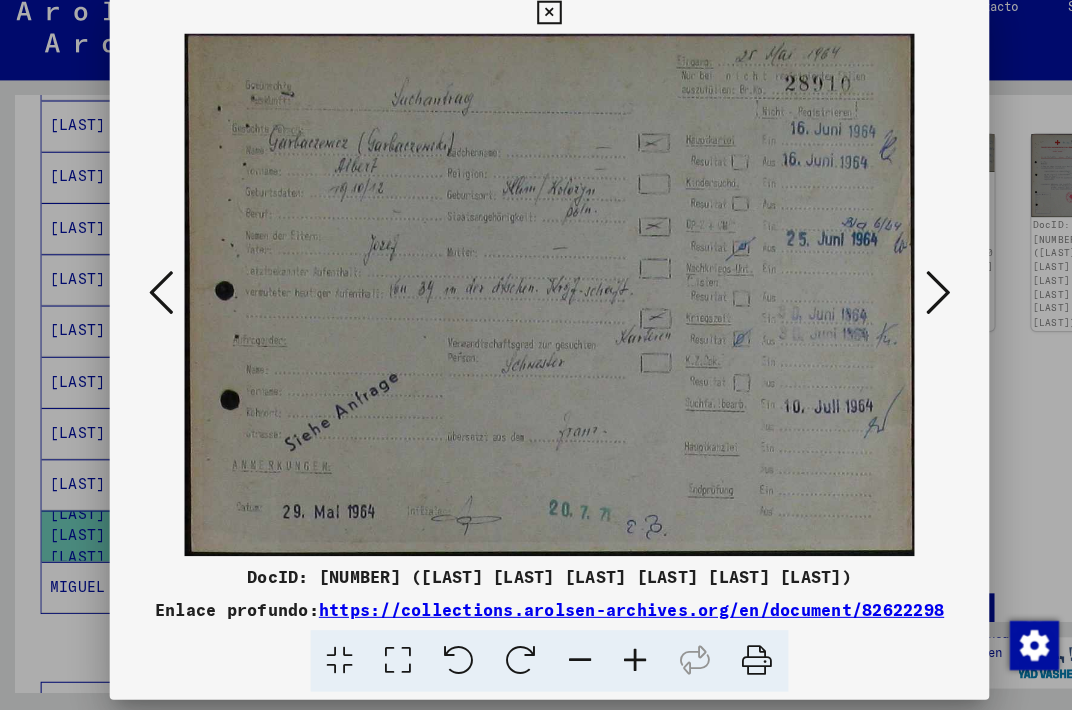 scroll, scrollTop: 0, scrollLeft: 0, axis: both 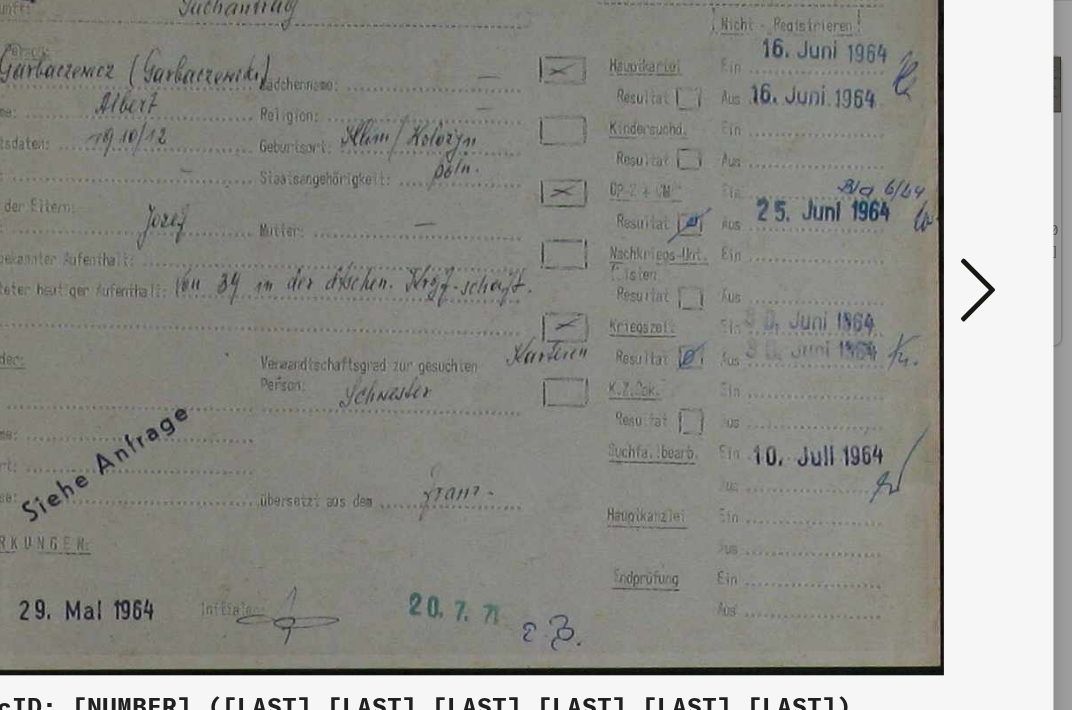 click at bounding box center [536, 305] 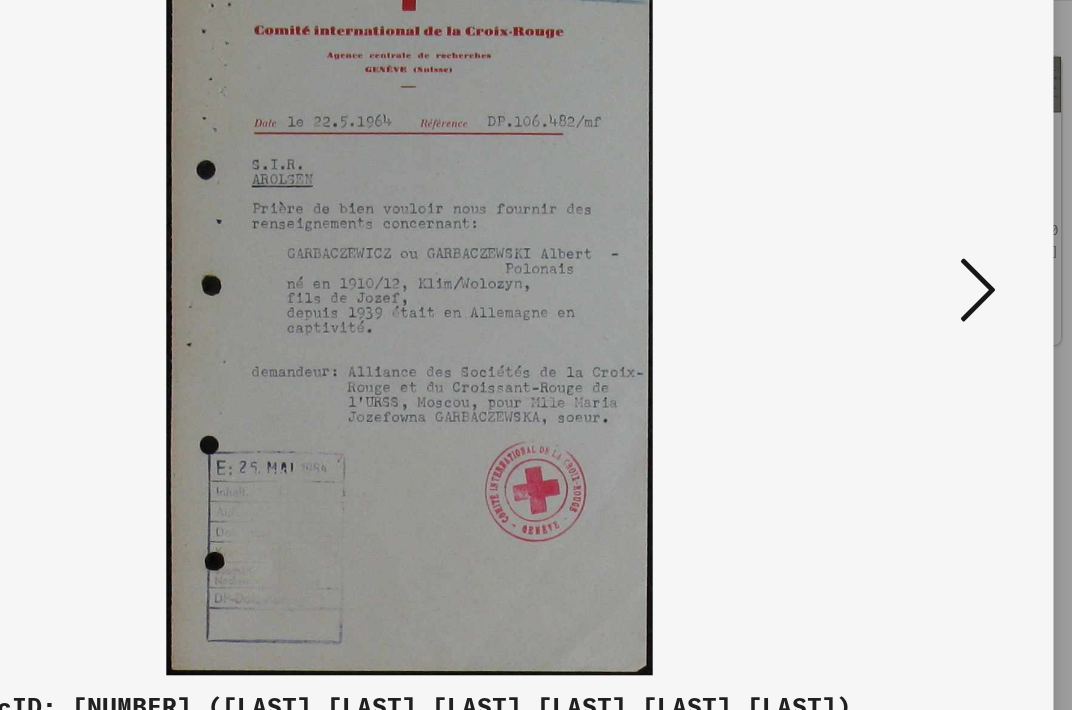 click at bounding box center (915, 303) 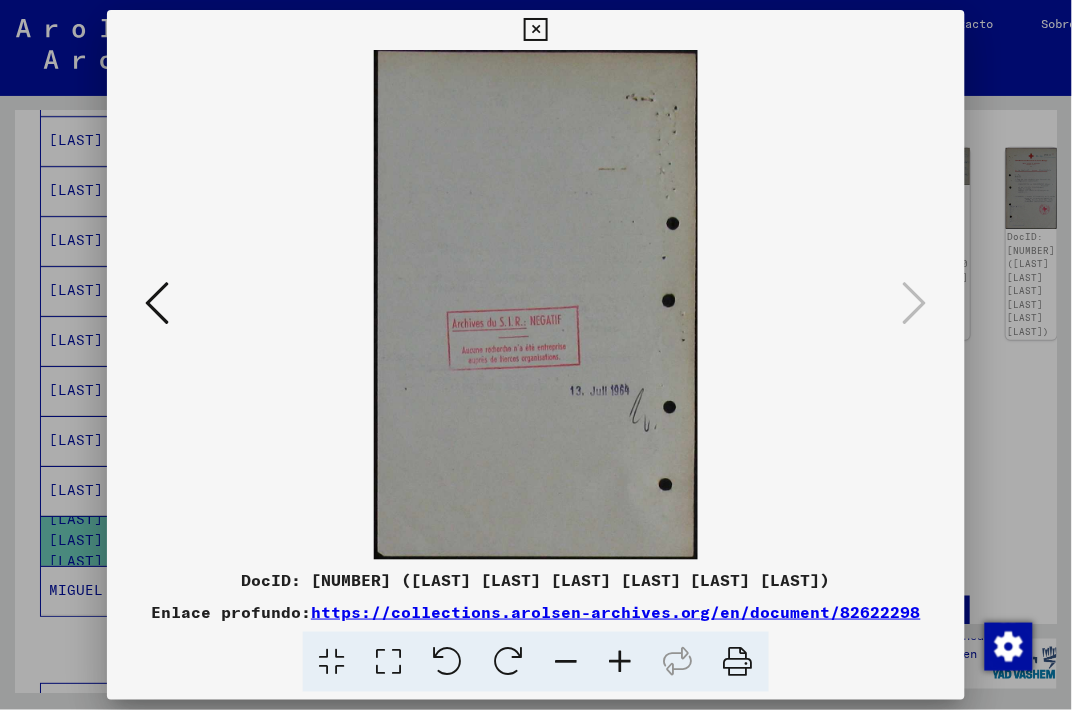 click at bounding box center [535, 30] 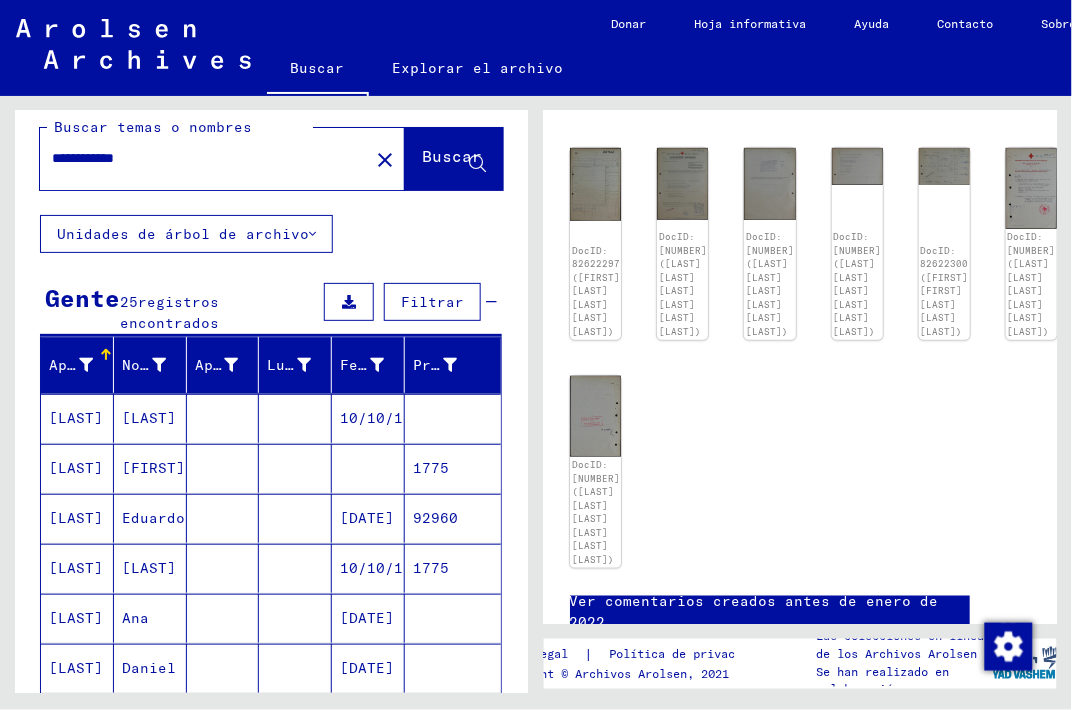 scroll, scrollTop: 0, scrollLeft: 0, axis: both 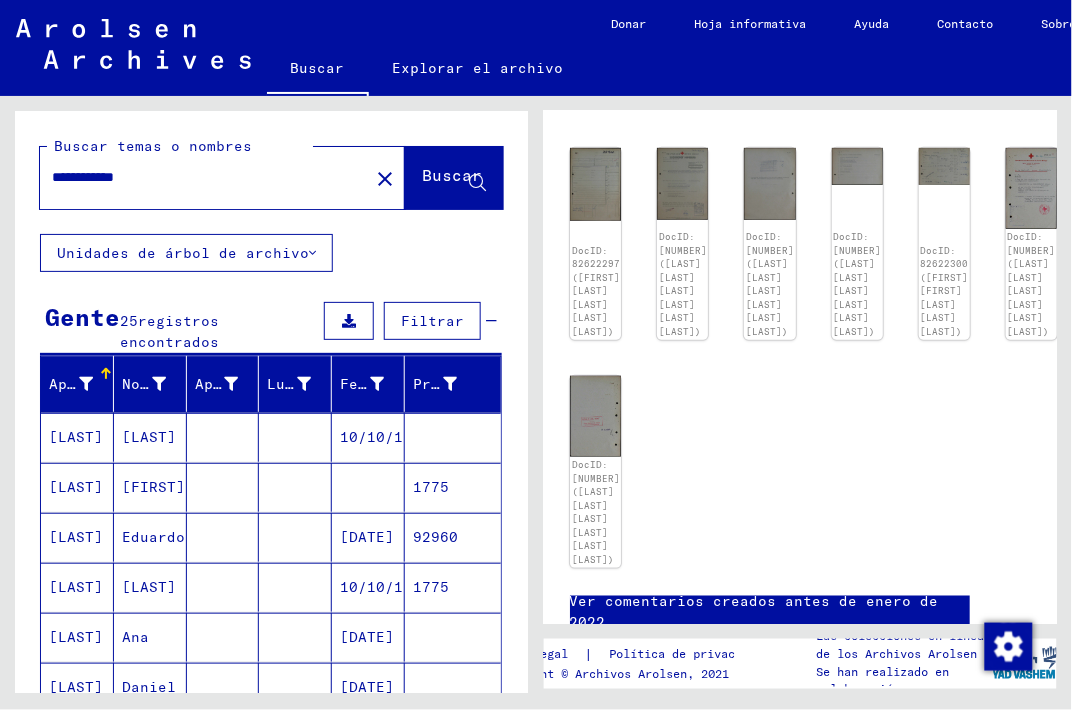 click on "**********" at bounding box center (204, 177) 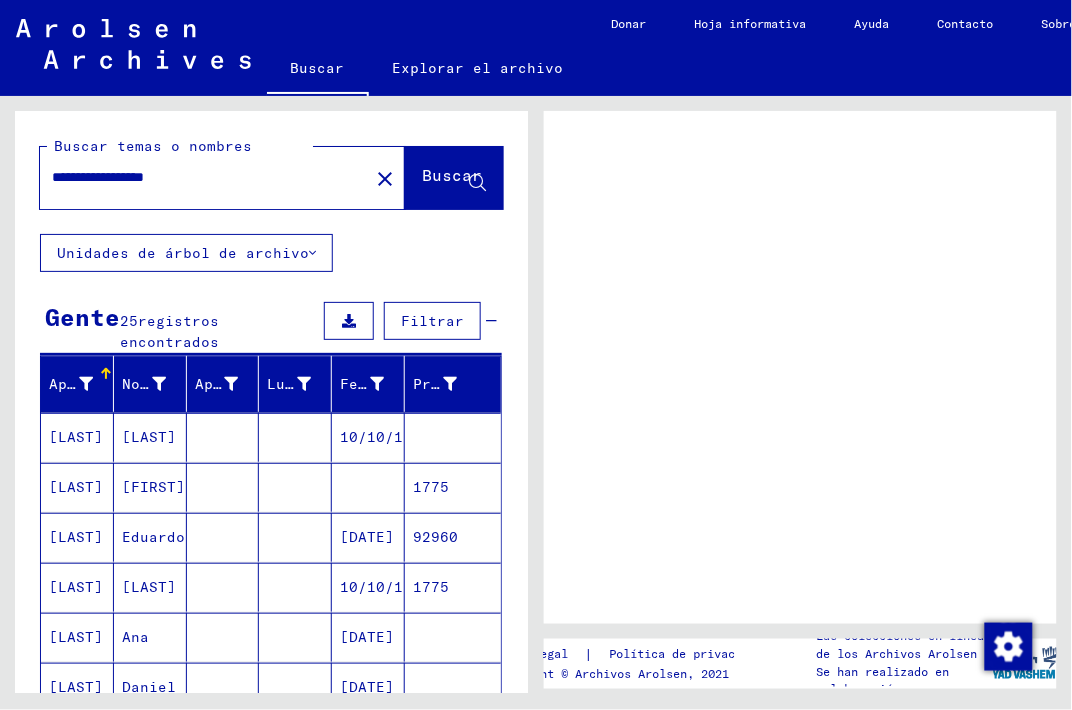 scroll, scrollTop: 0, scrollLeft: 0, axis: both 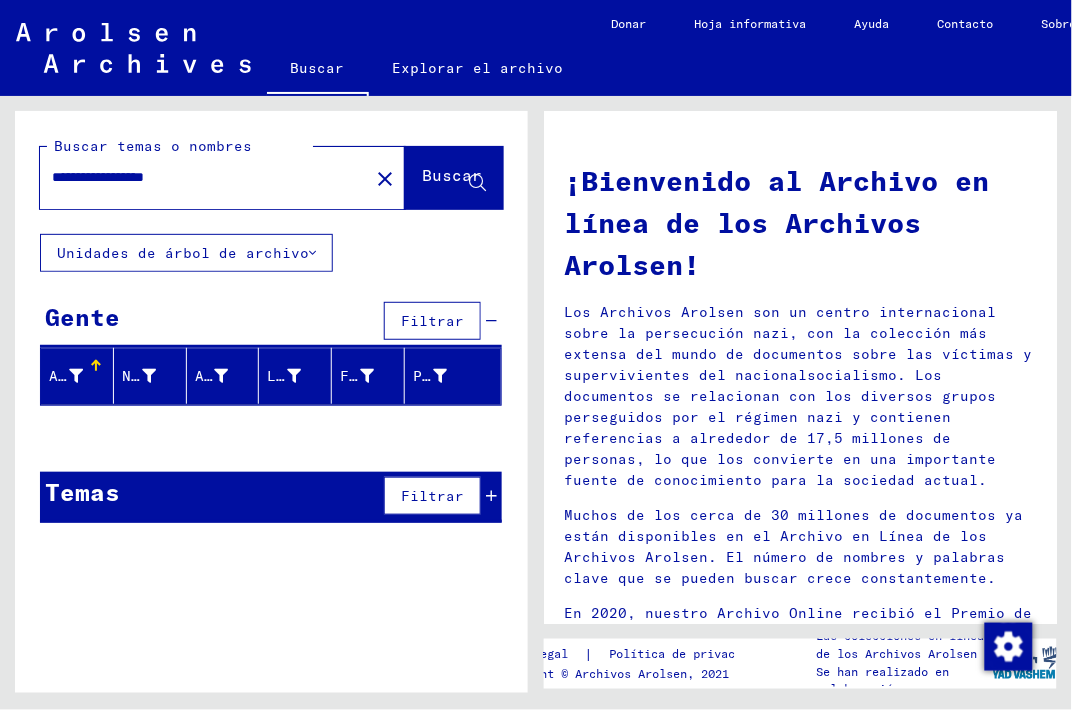 click on "**********" at bounding box center (198, 177) 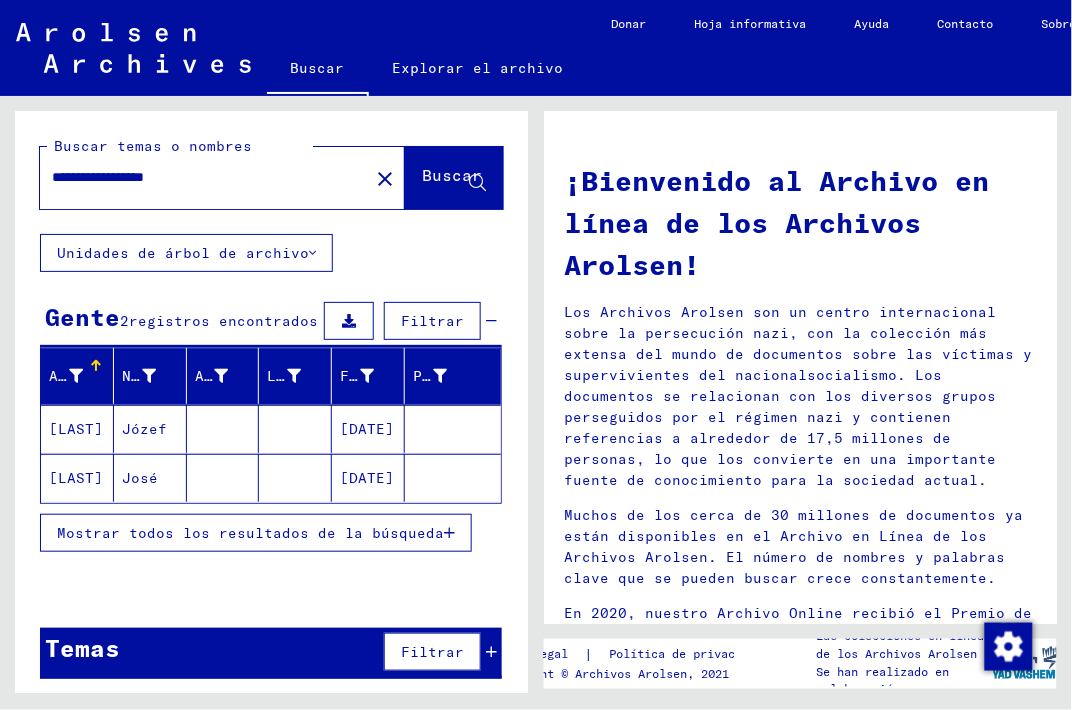 click at bounding box center (295, 478) 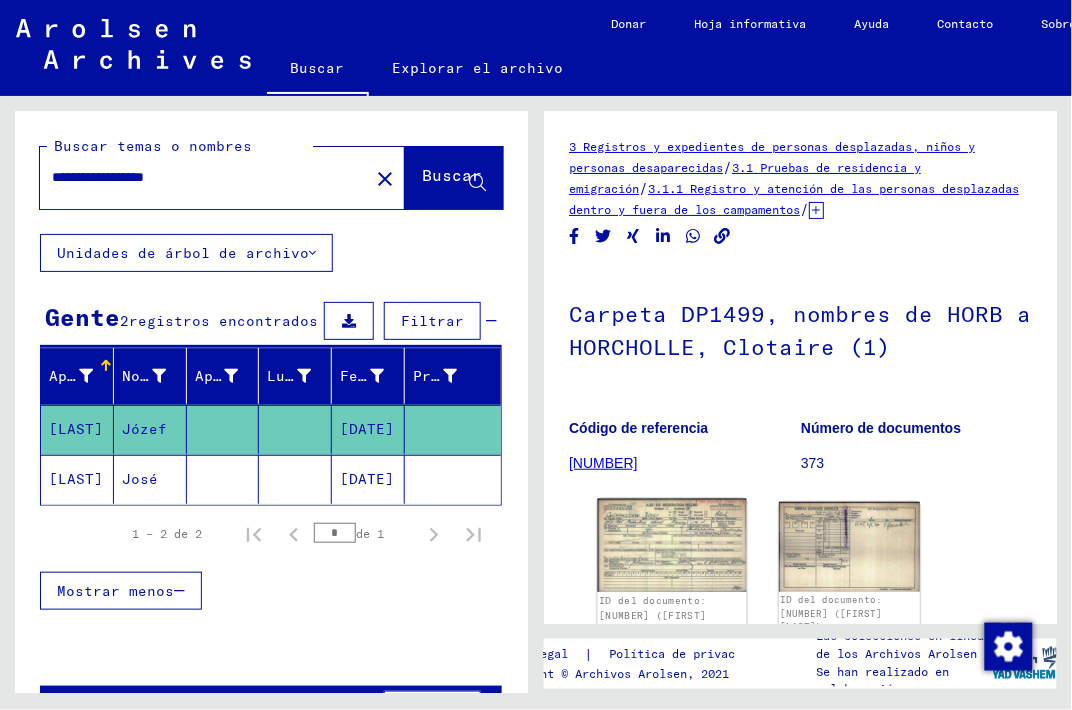 click 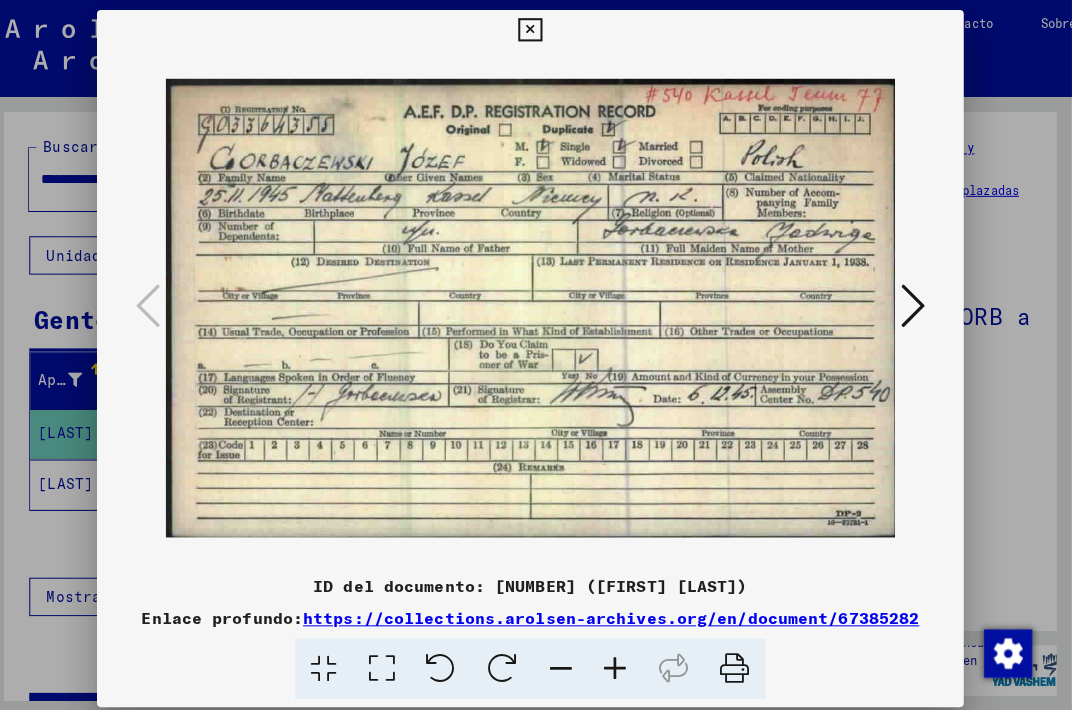 scroll, scrollTop: 0, scrollLeft: 0, axis: both 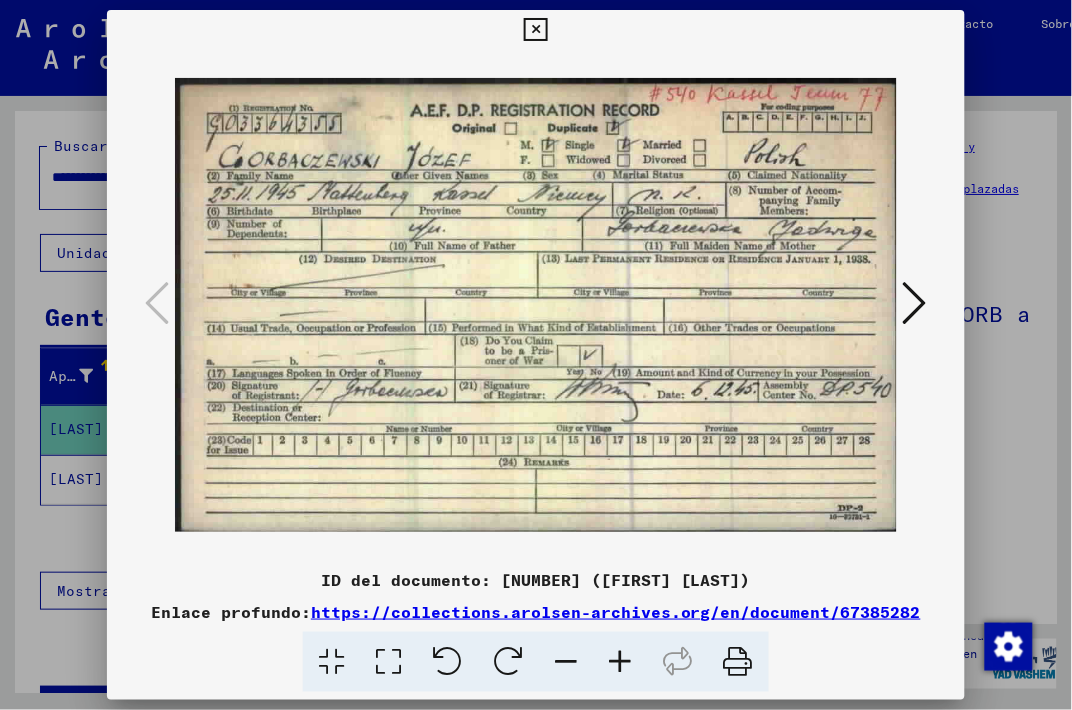 click at bounding box center (535, 30) 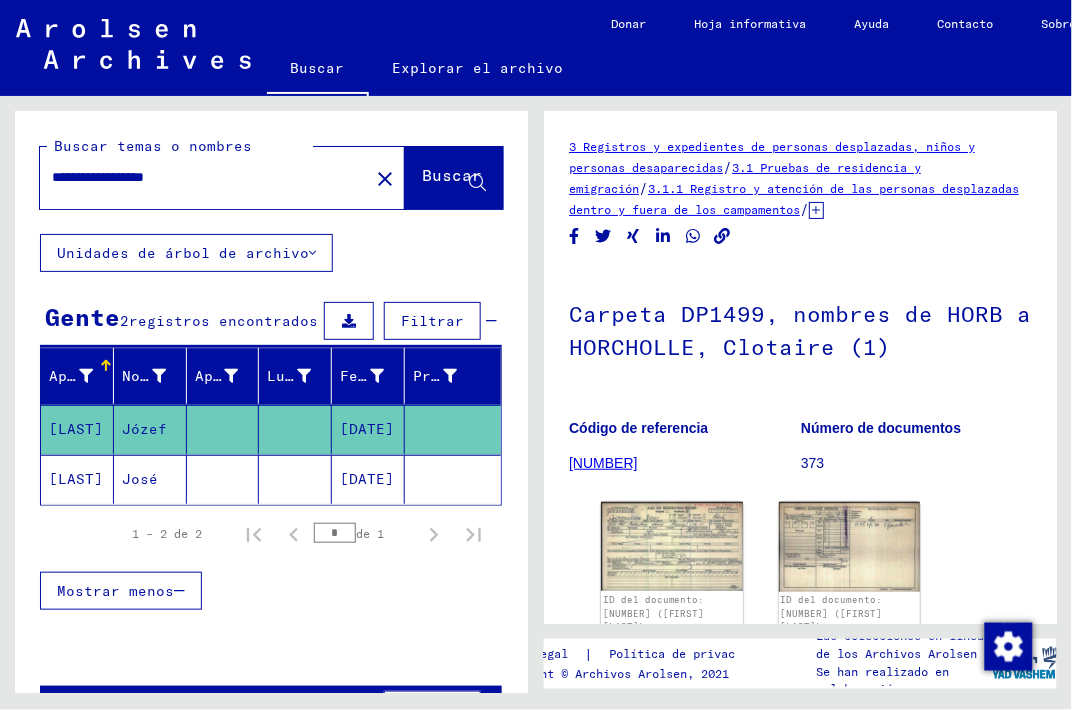 click 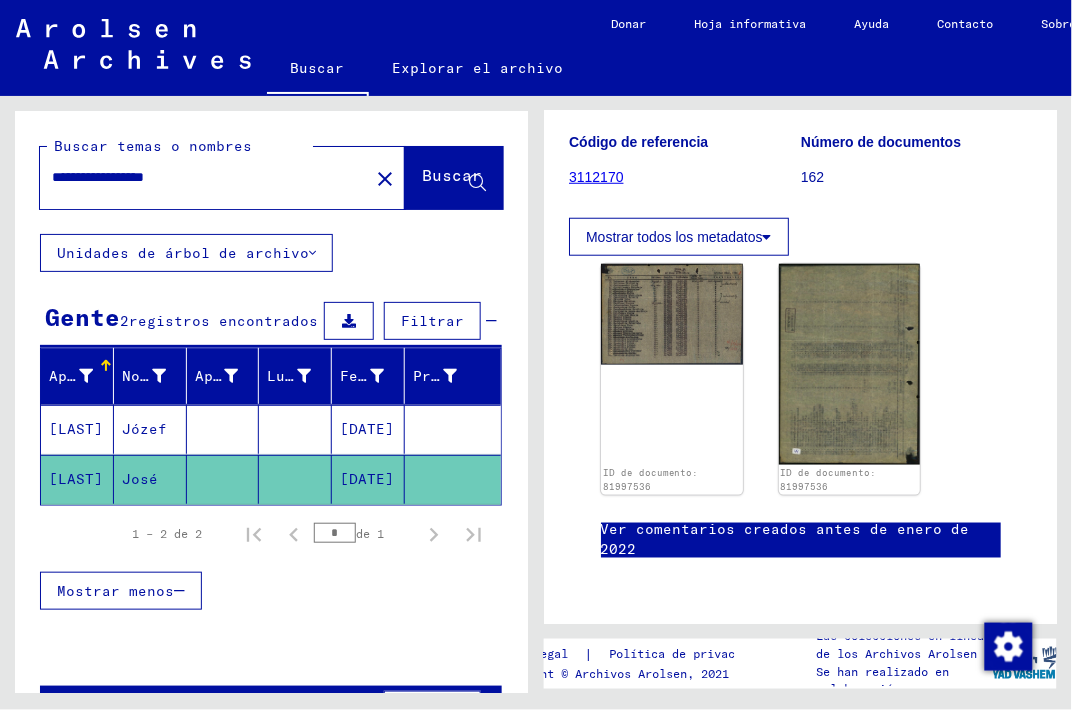 scroll, scrollTop: 285, scrollLeft: 0, axis: vertical 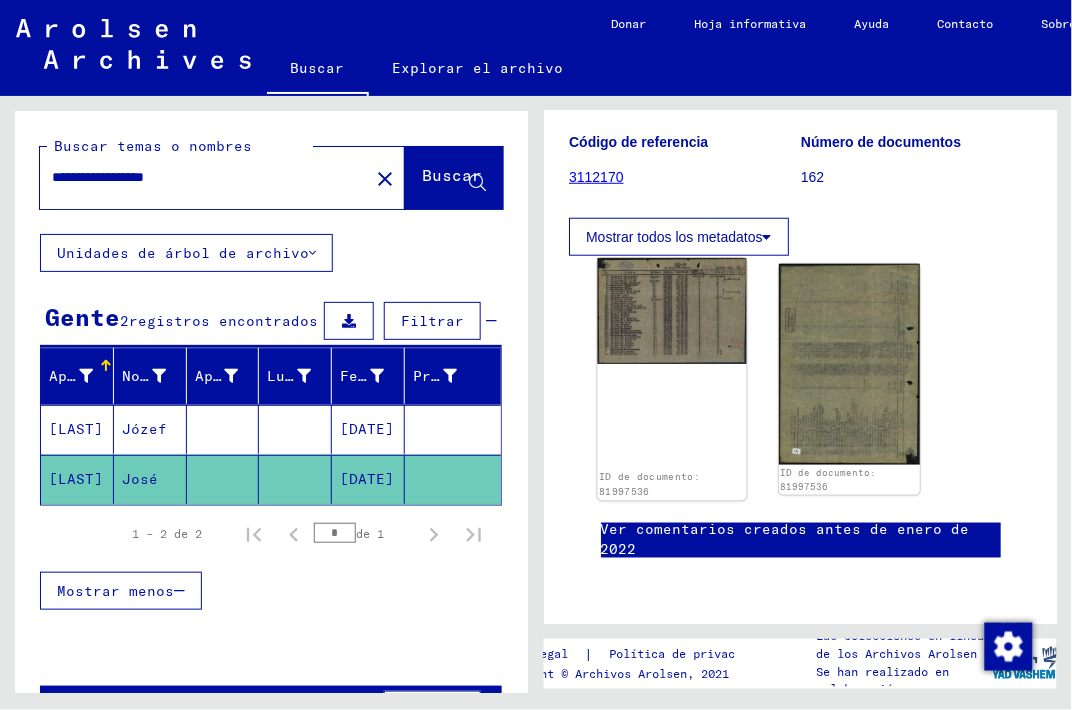 click 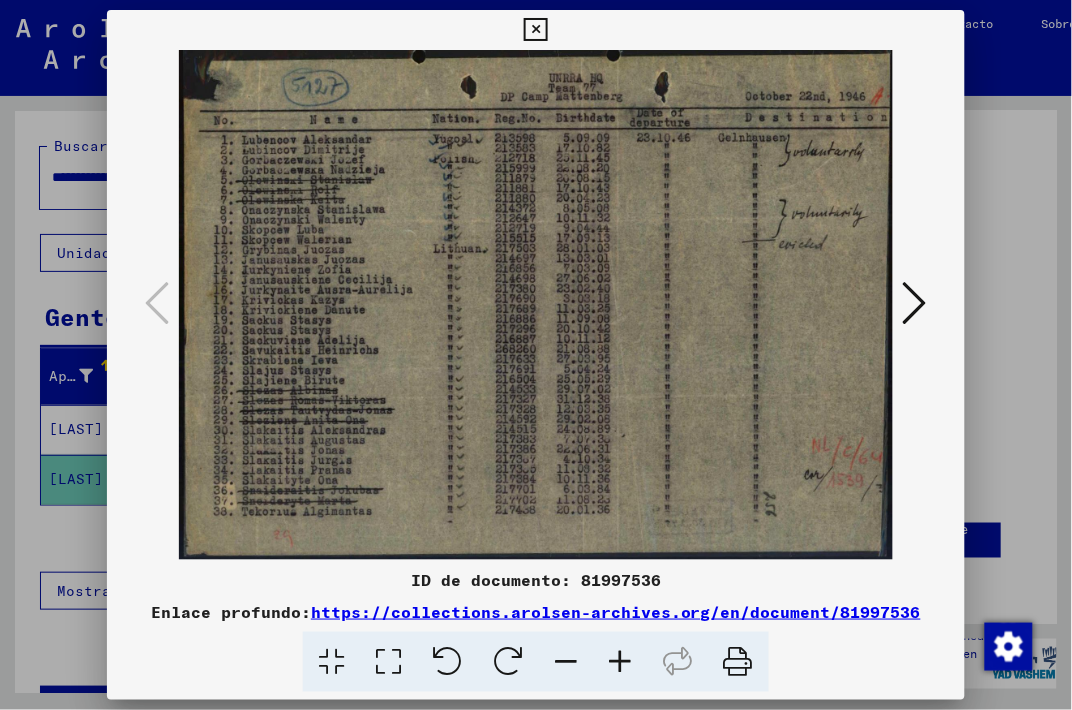 click at bounding box center [535, 30] 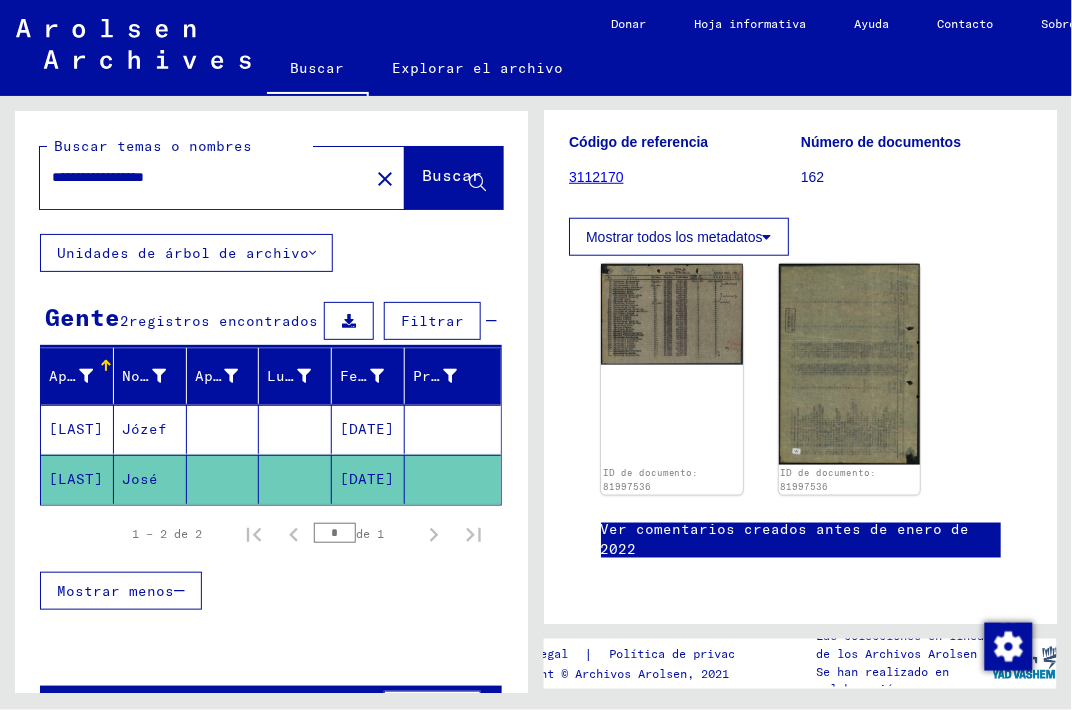 click on "**********" at bounding box center (204, 177) 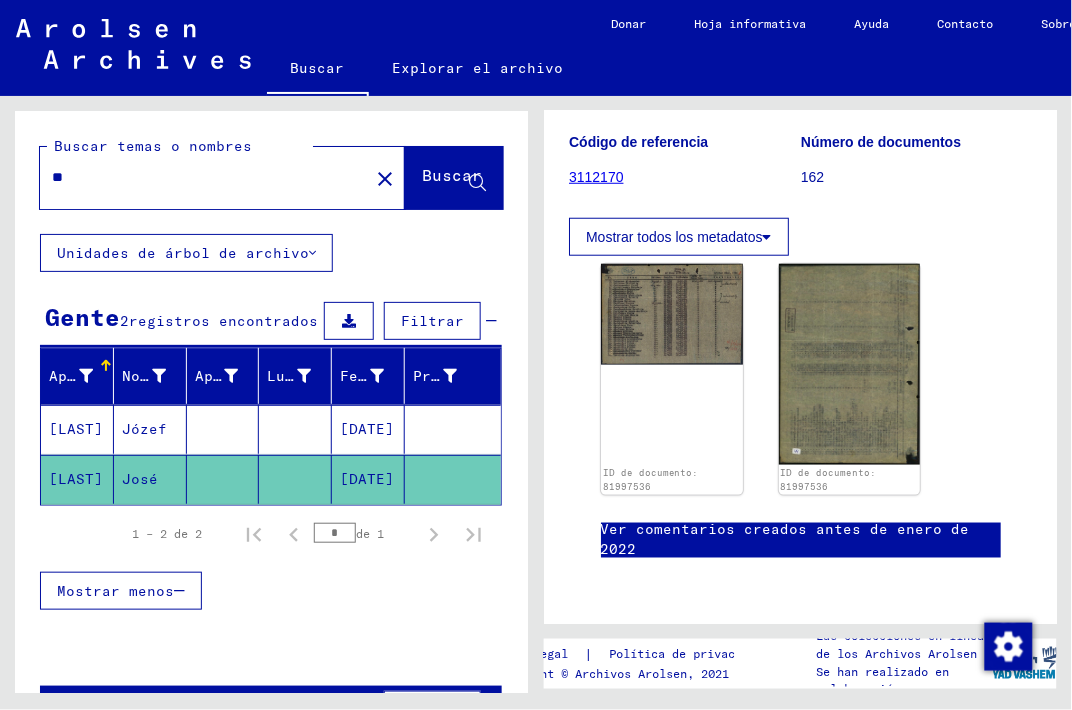 type on "*" 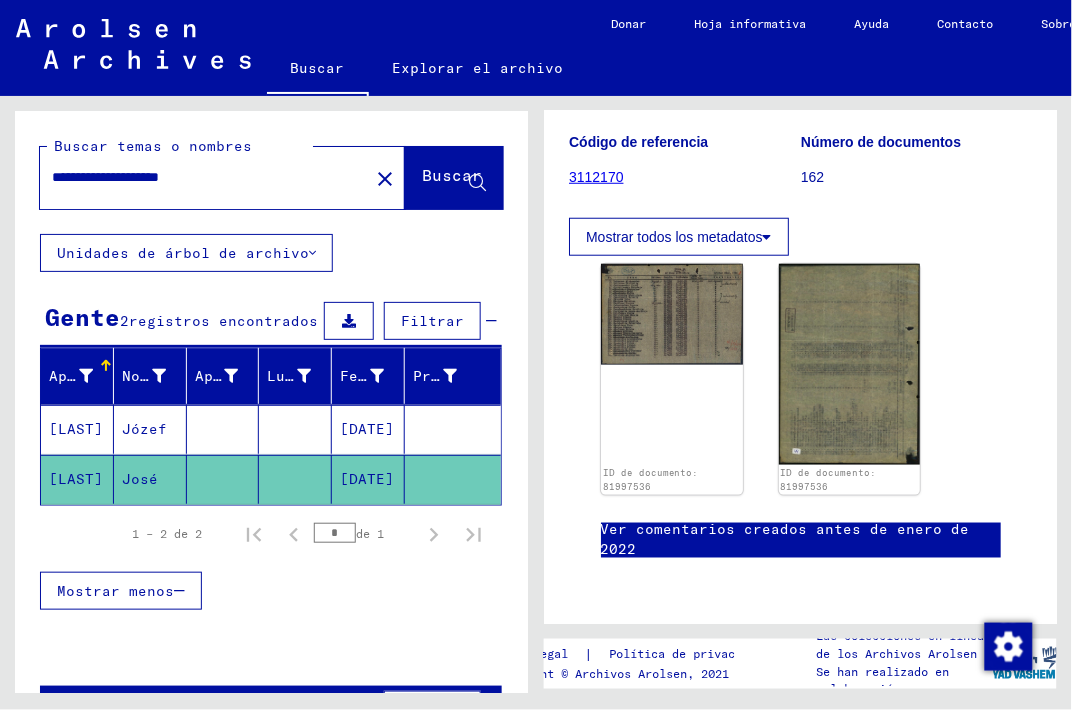 click on "Buscar" 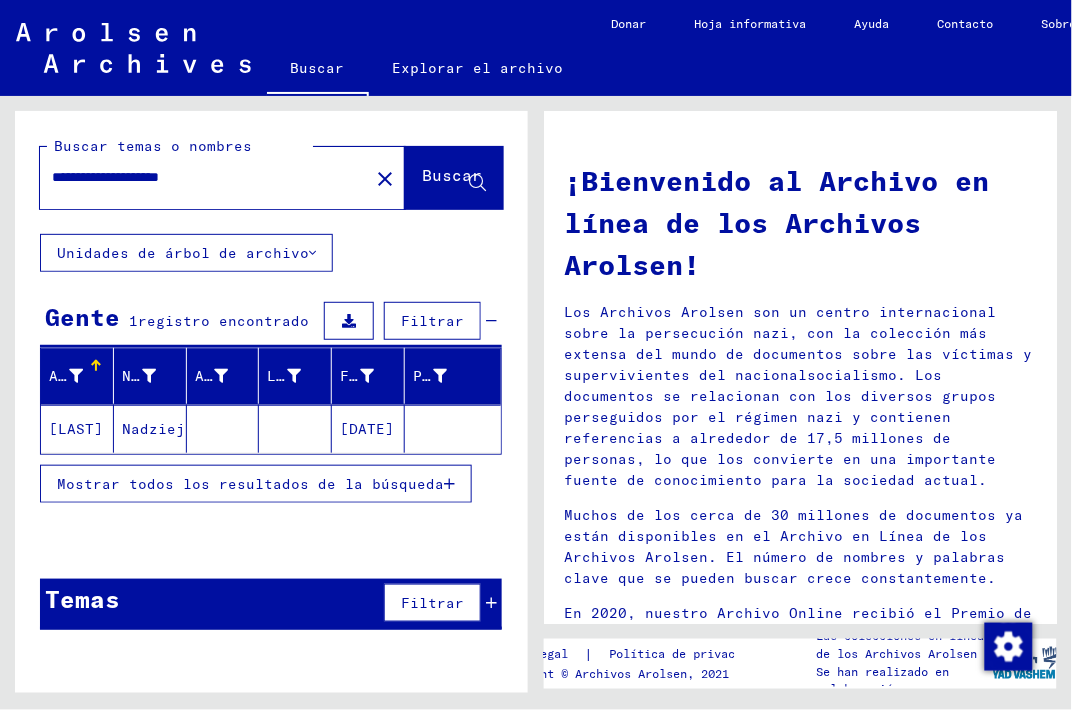 click on "Nadzieje" 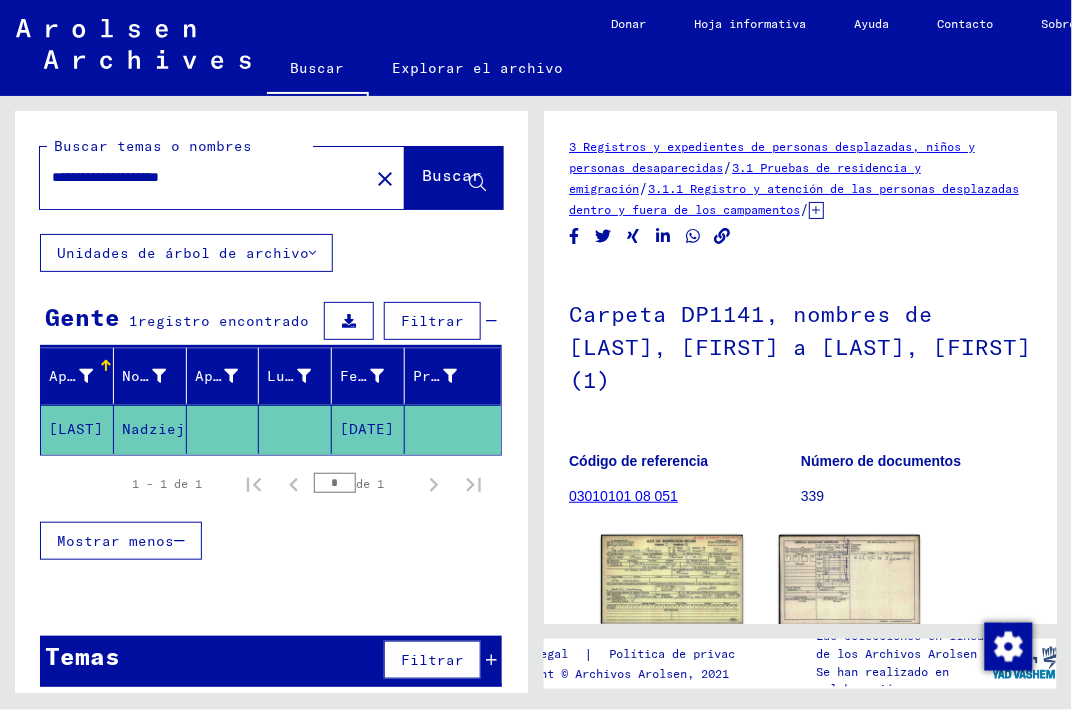 scroll, scrollTop: 205, scrollLeft: 0, axis: vertical 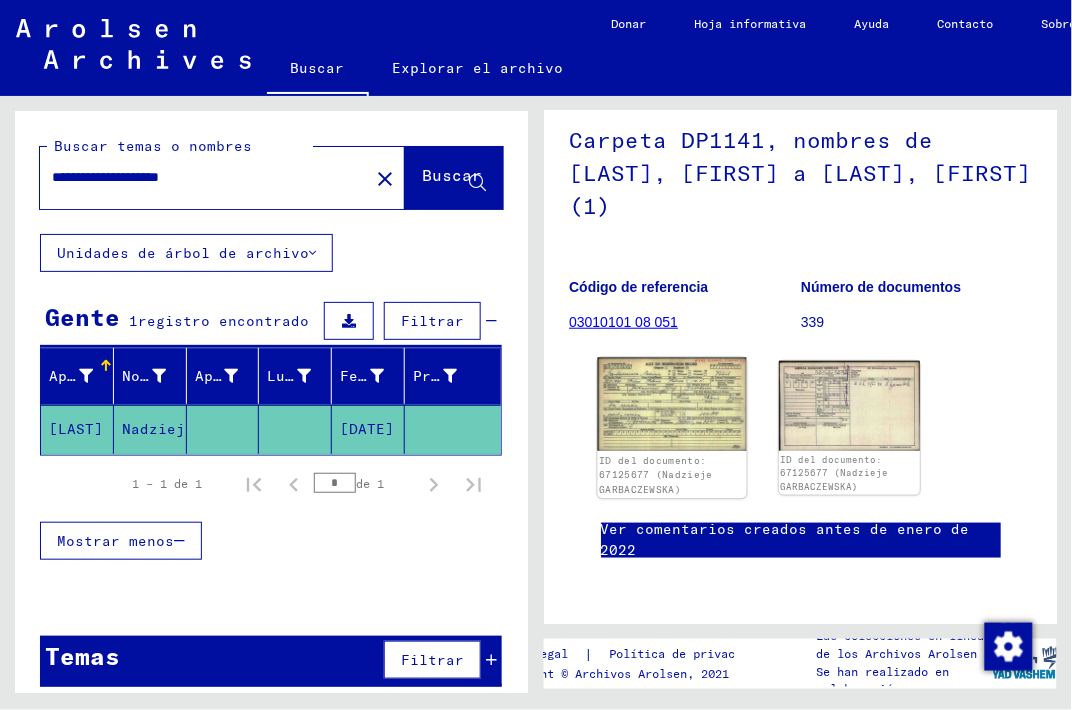click 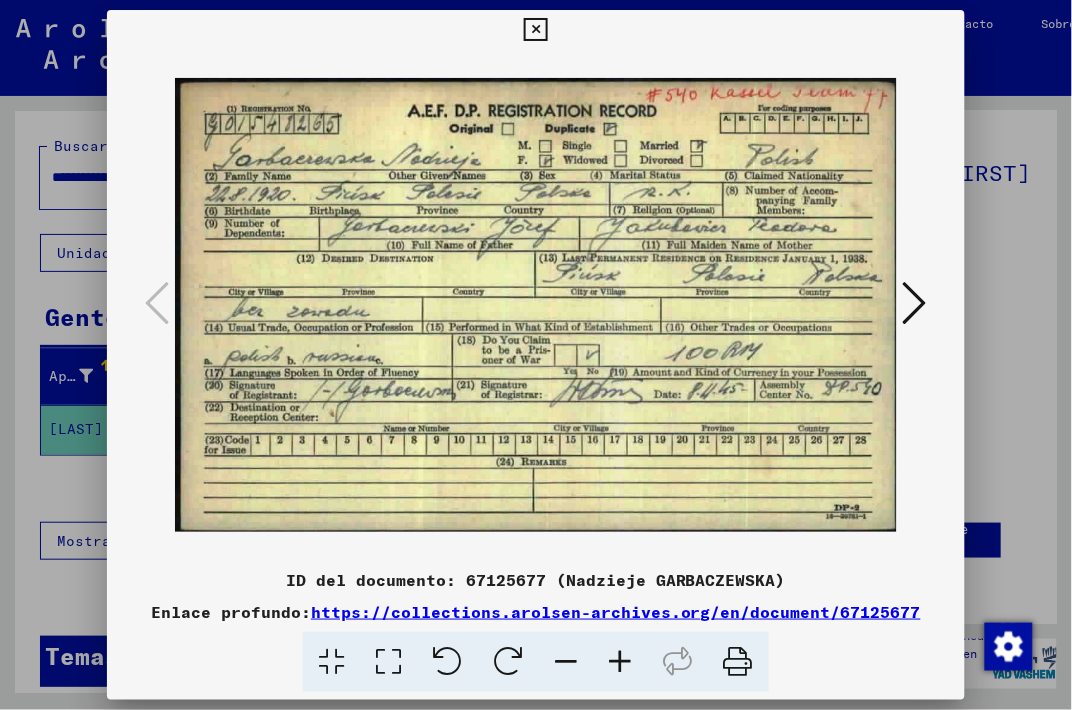 click at bounding box center [535, 30] 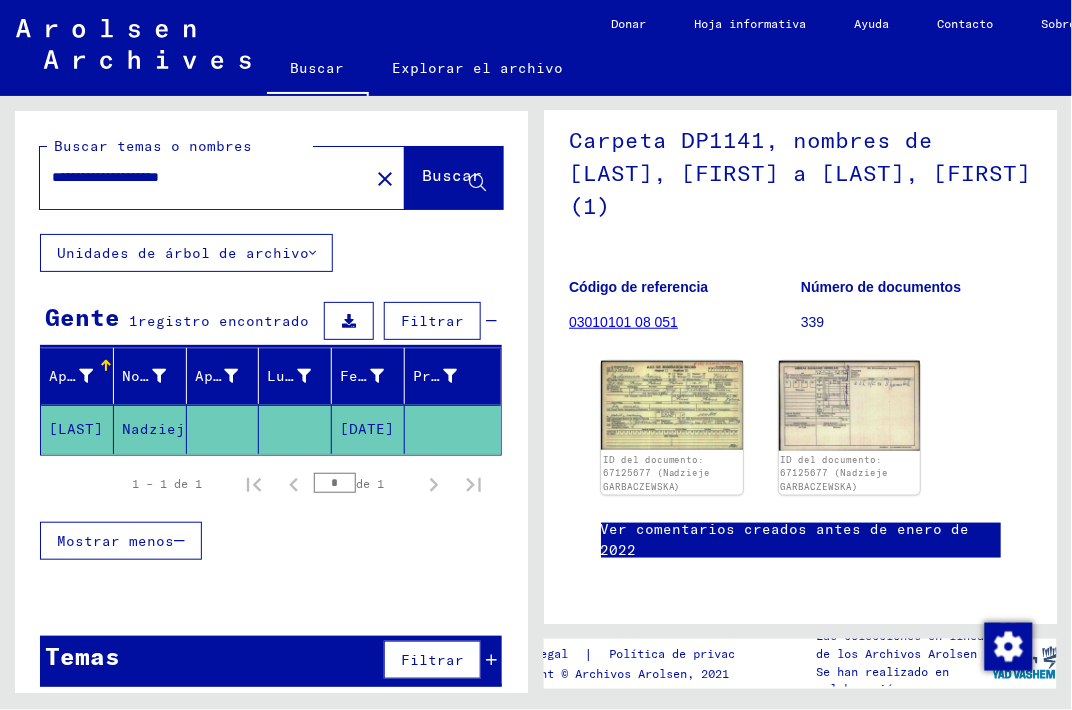 click on "**********" at bounding box center [204, 177] 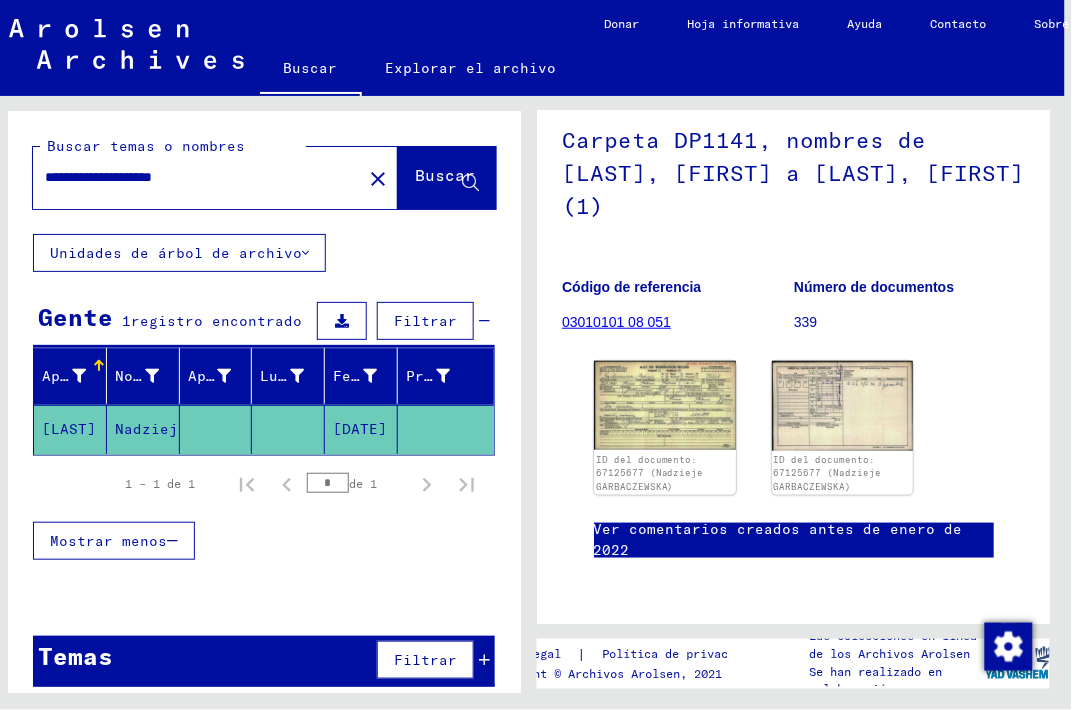 scroll, scrollTop: 0, scrollLeft: 12, axis: horizontal 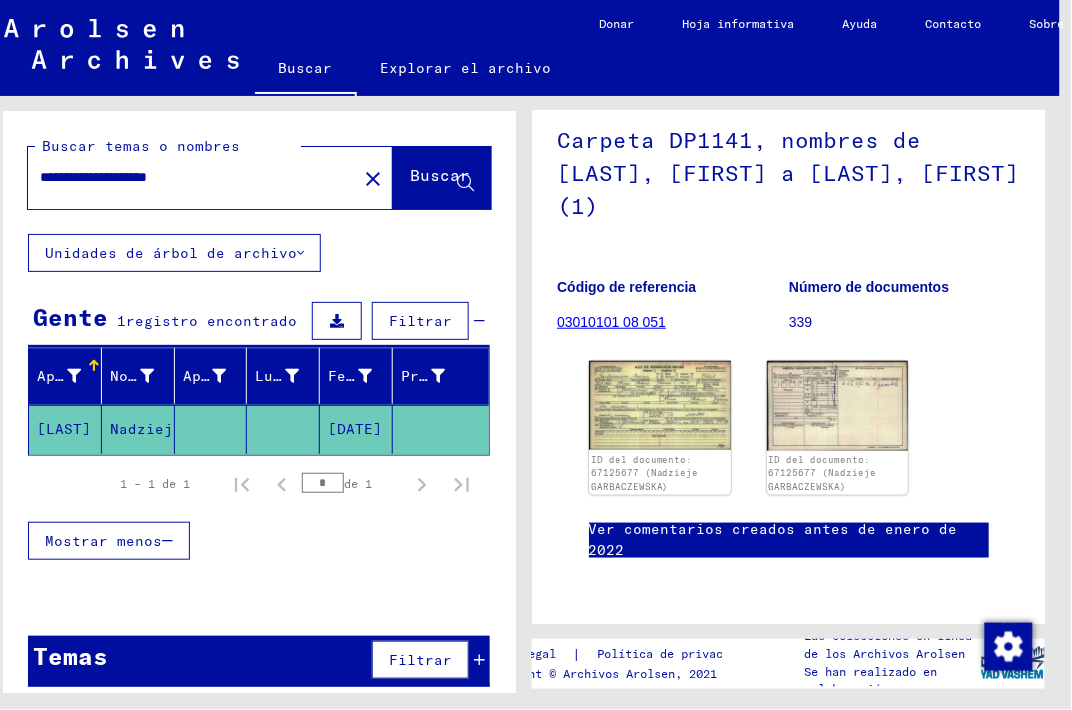 click on "**********" at bounding box center (192, 177) 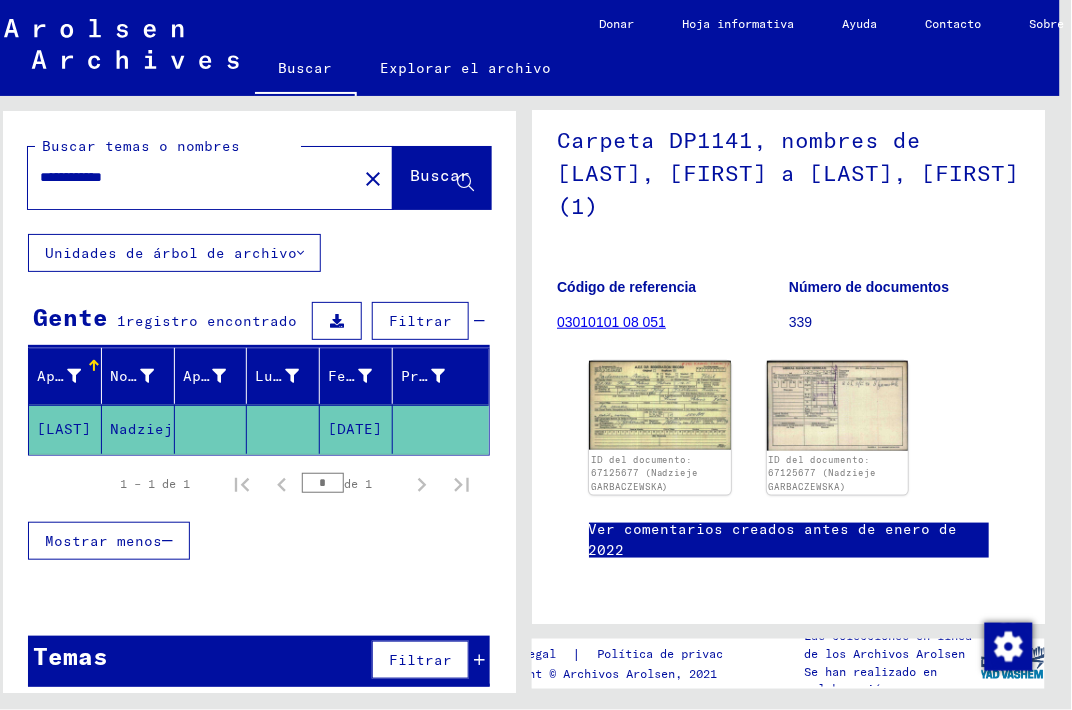 type on "**********" 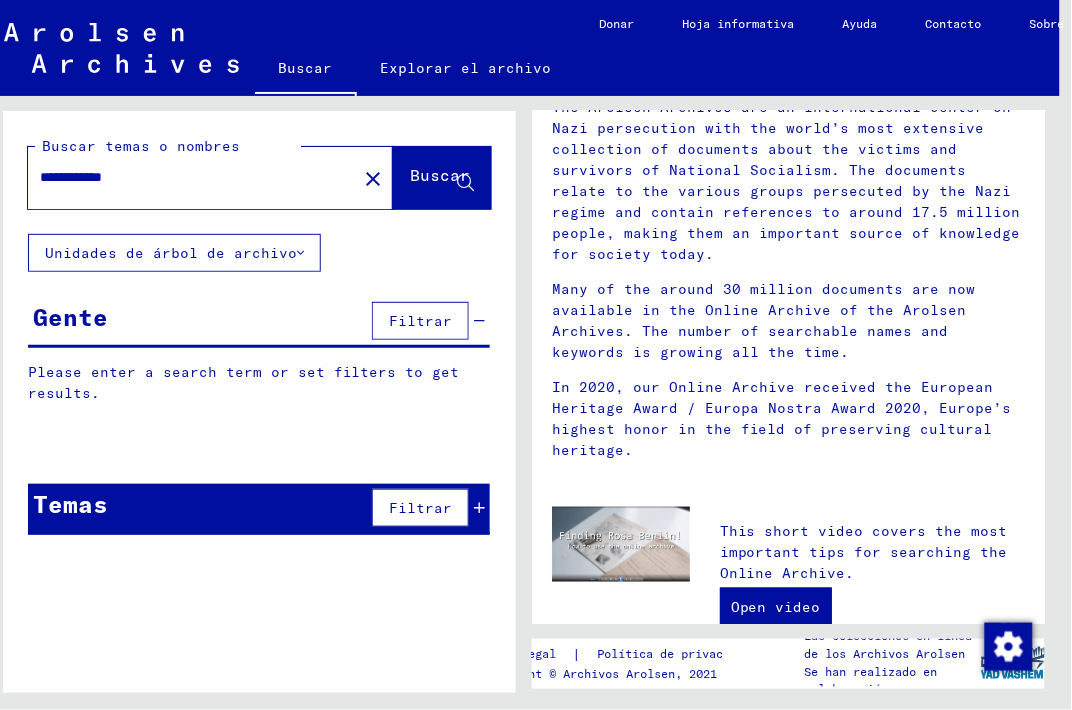 scroll, scrollTop: 0, scrollLeft: 0, axis: both 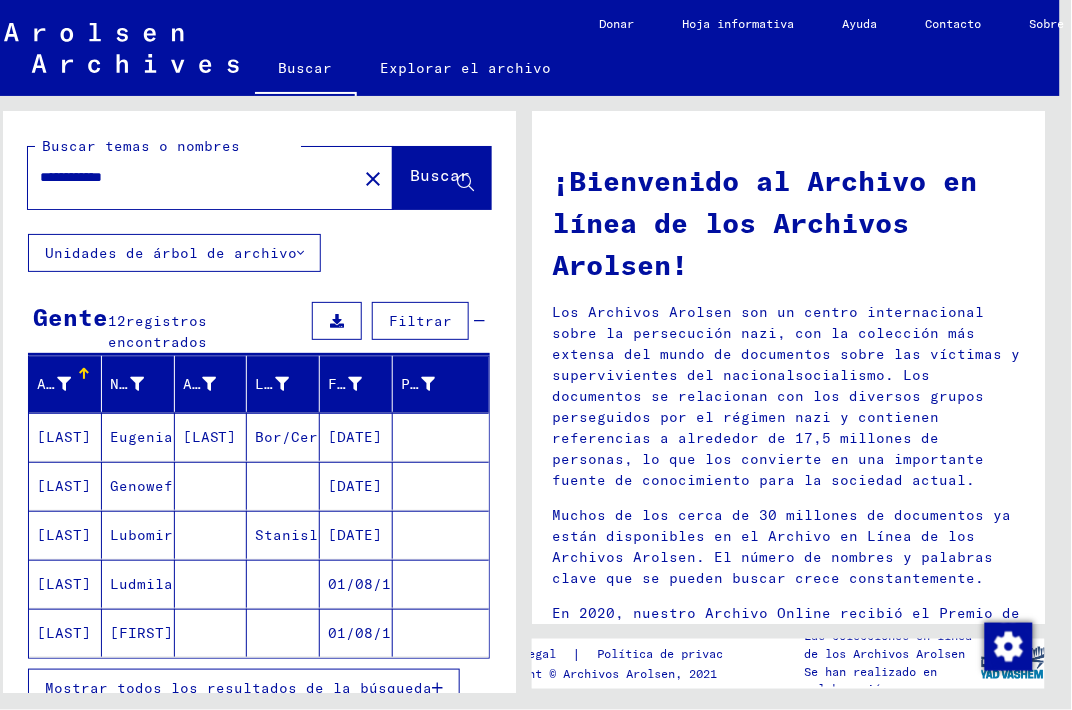 click on "Lubomira" at bounding box center [141, 584] 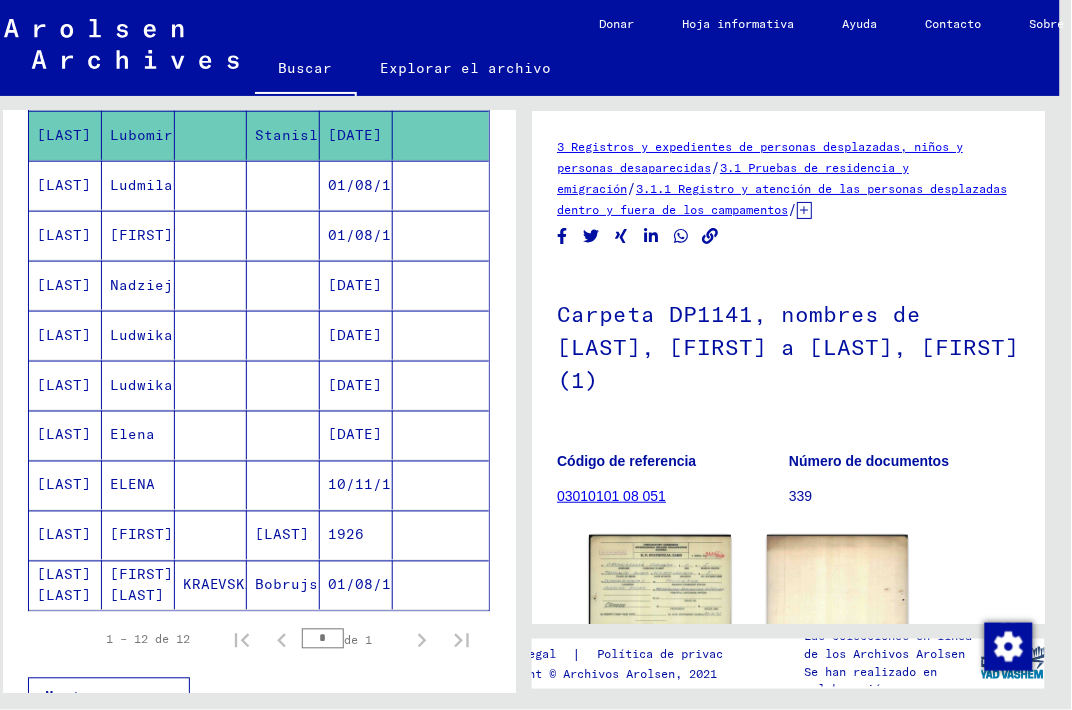 scroll, scrollTop: 403, scrollLeft: 0, axis: vertical 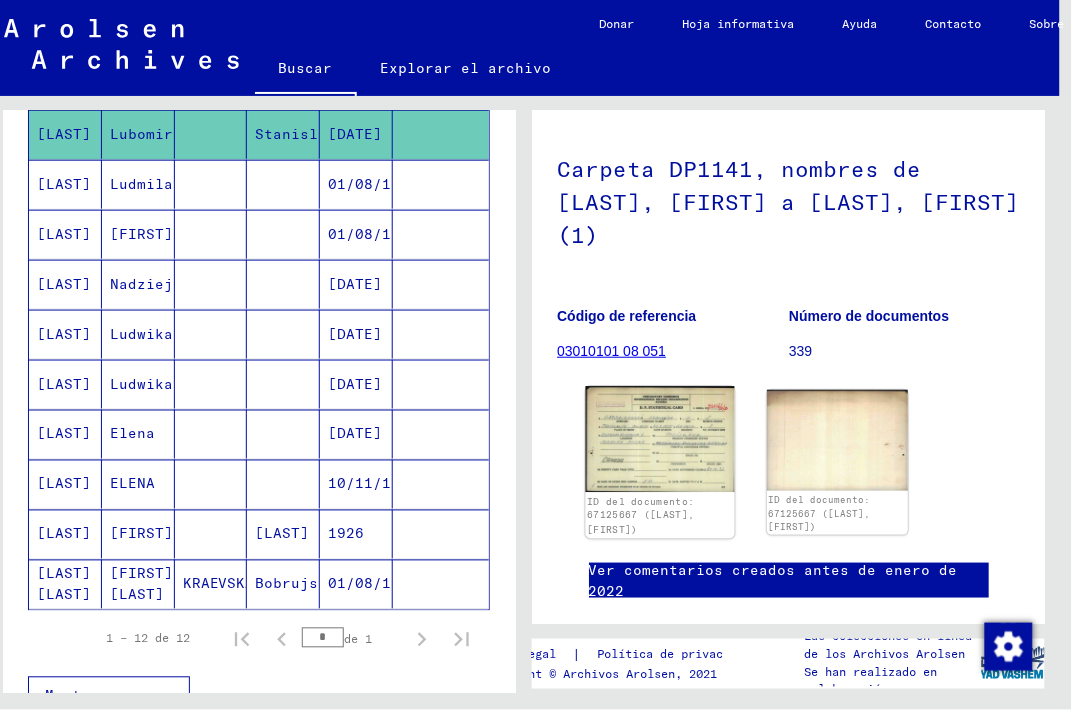 click 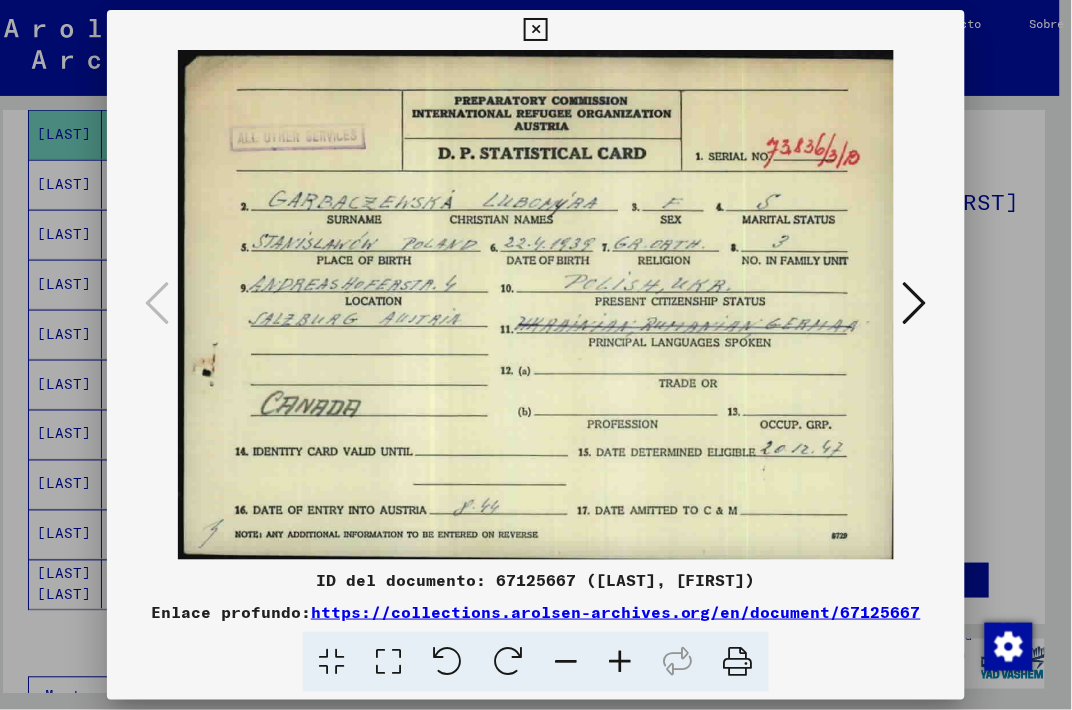 click at bounding box center [535, 30] 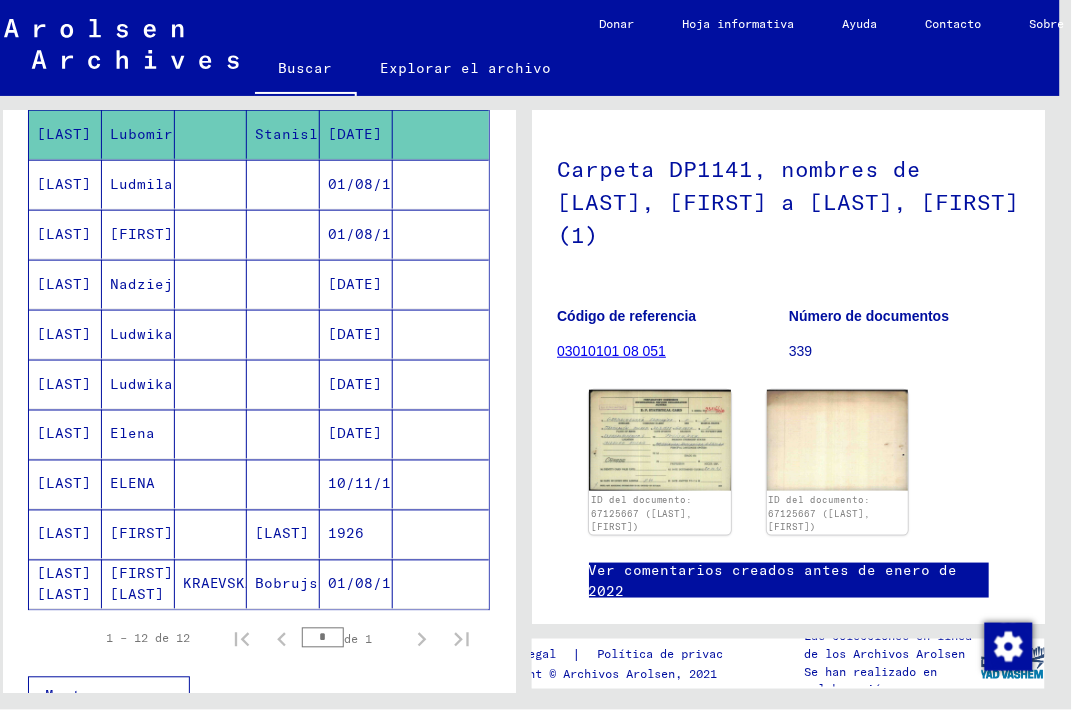 click on "[FIRST] [LAST]" 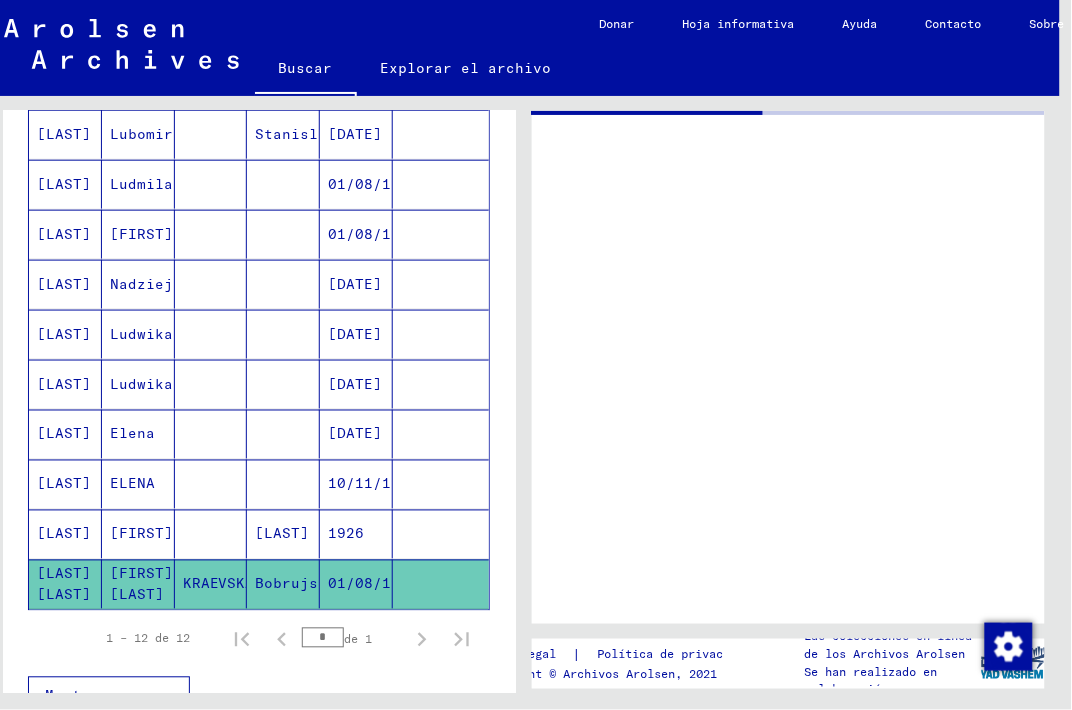 scroll, scrollTop: 0, scrollLeft: 0, axis: both 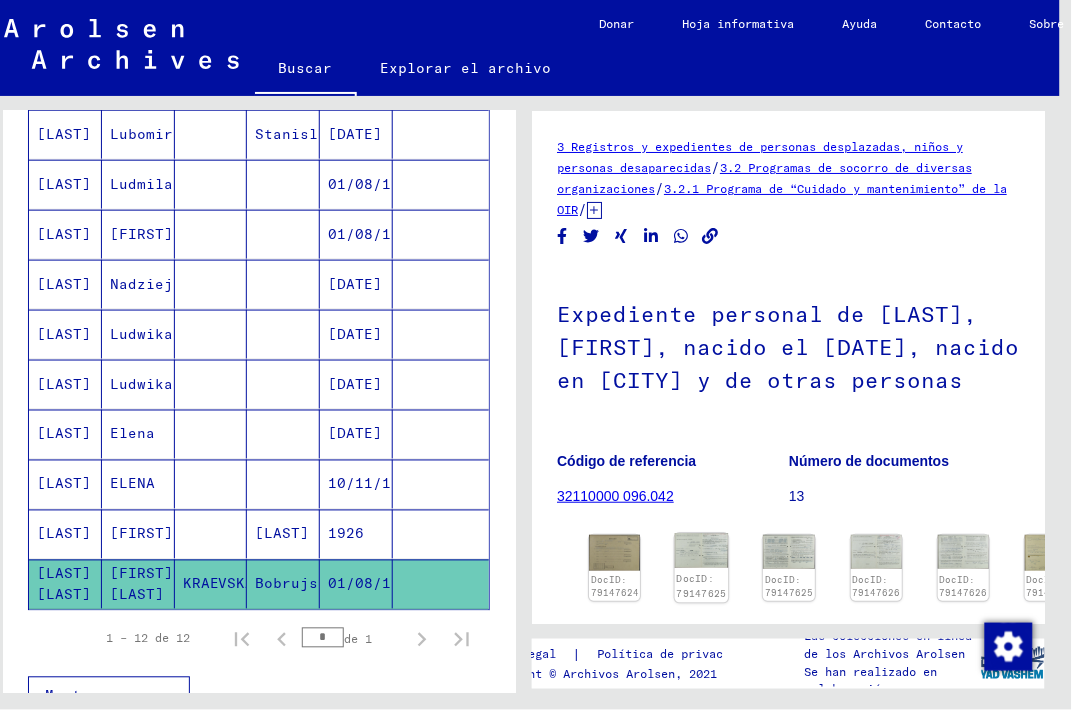 click 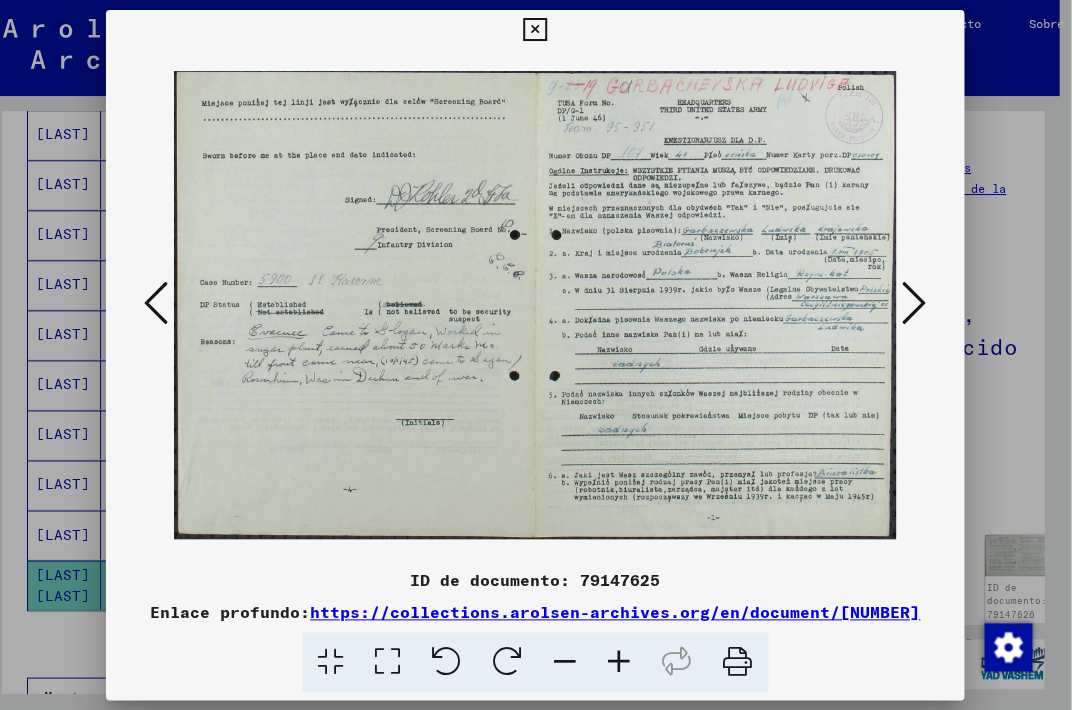 scroll, scrollTop: 0, scrollLeft: 0, axis: both 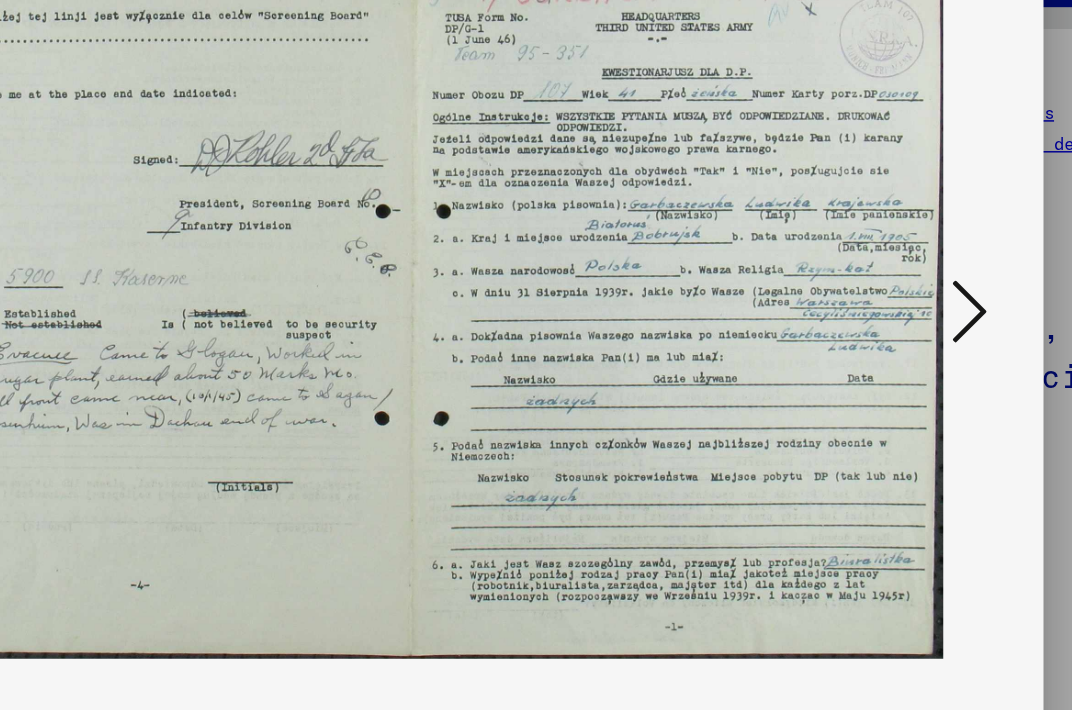 click at bounding box center (915, 304) 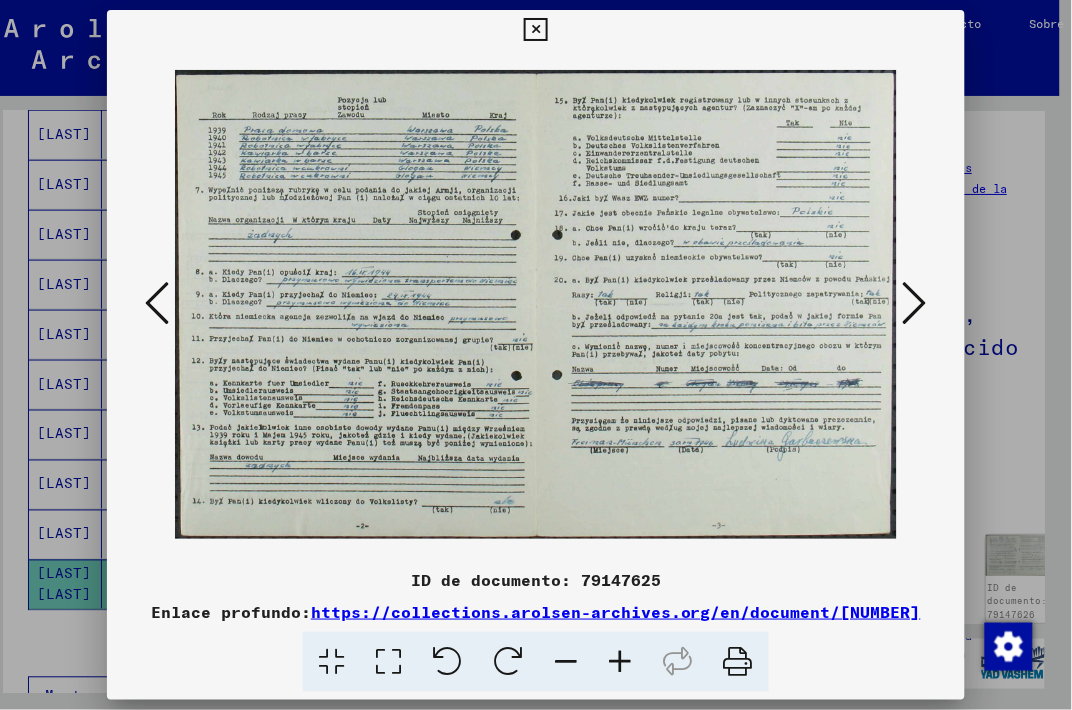 click at bounding box center (536, 305) 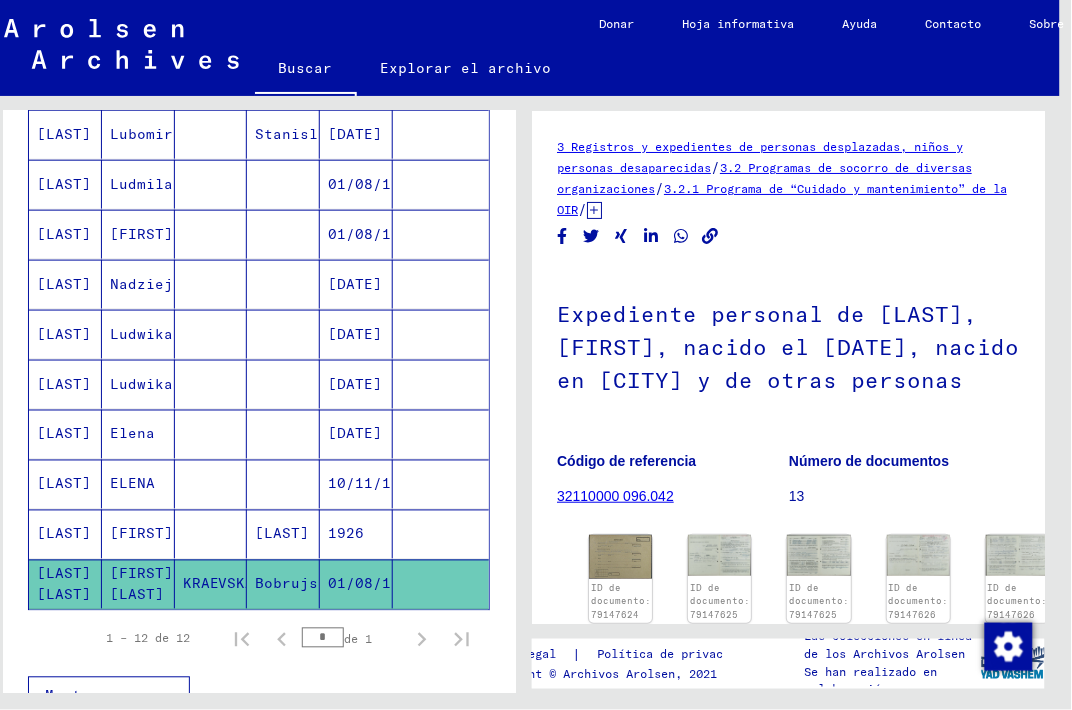 click on "Elena" at bounding box center [132, 484] 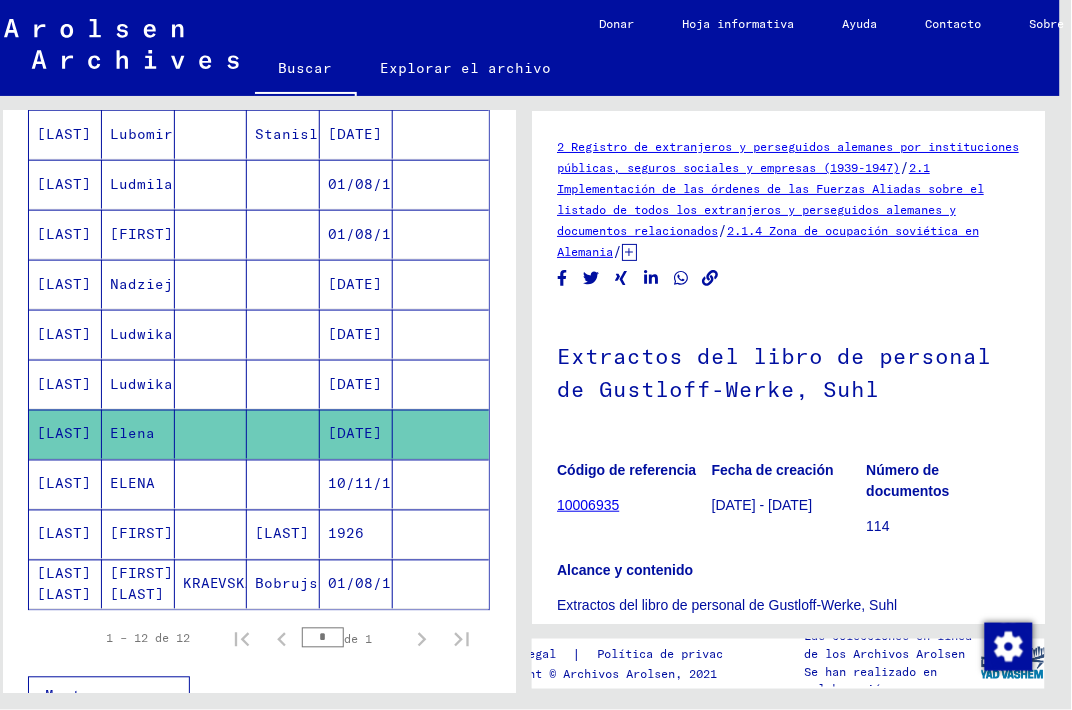 click on "[FIRST]" at bounding box center (146, 284) 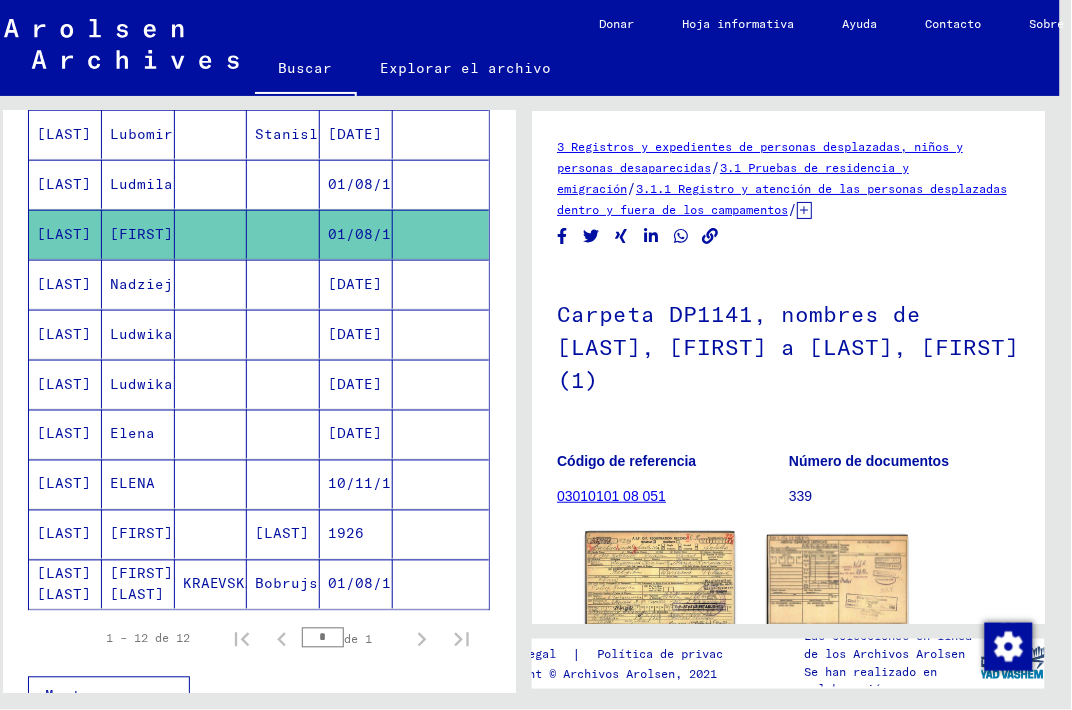 click 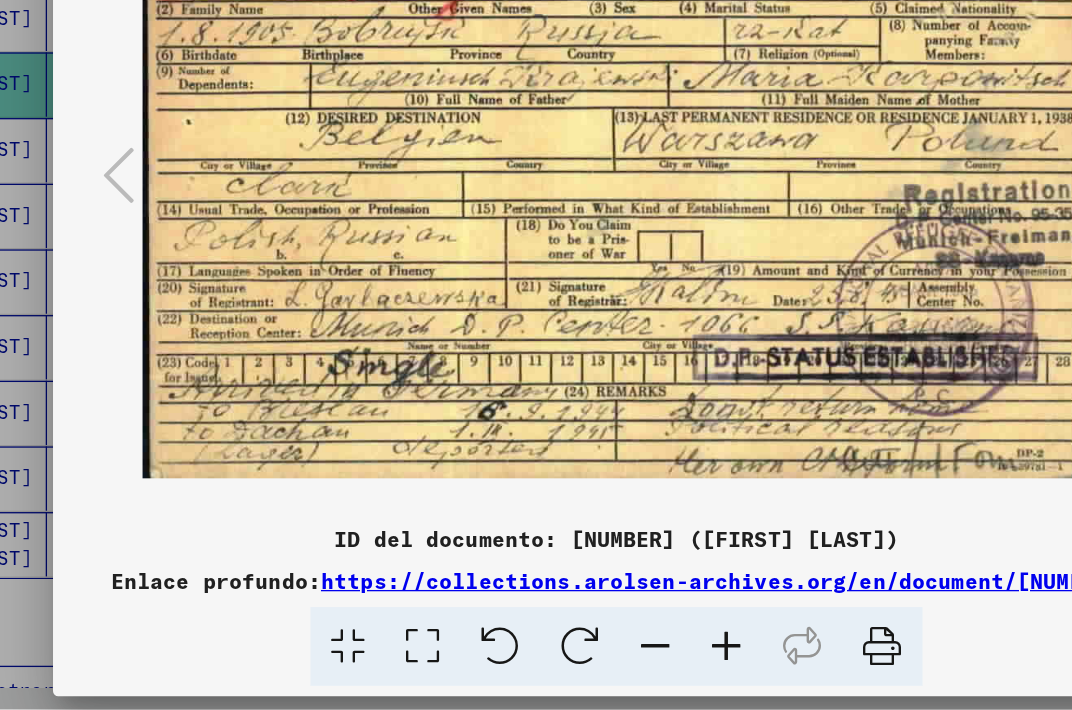 scroll, scrollTop: 0, scrollLeft: 0, axis: both 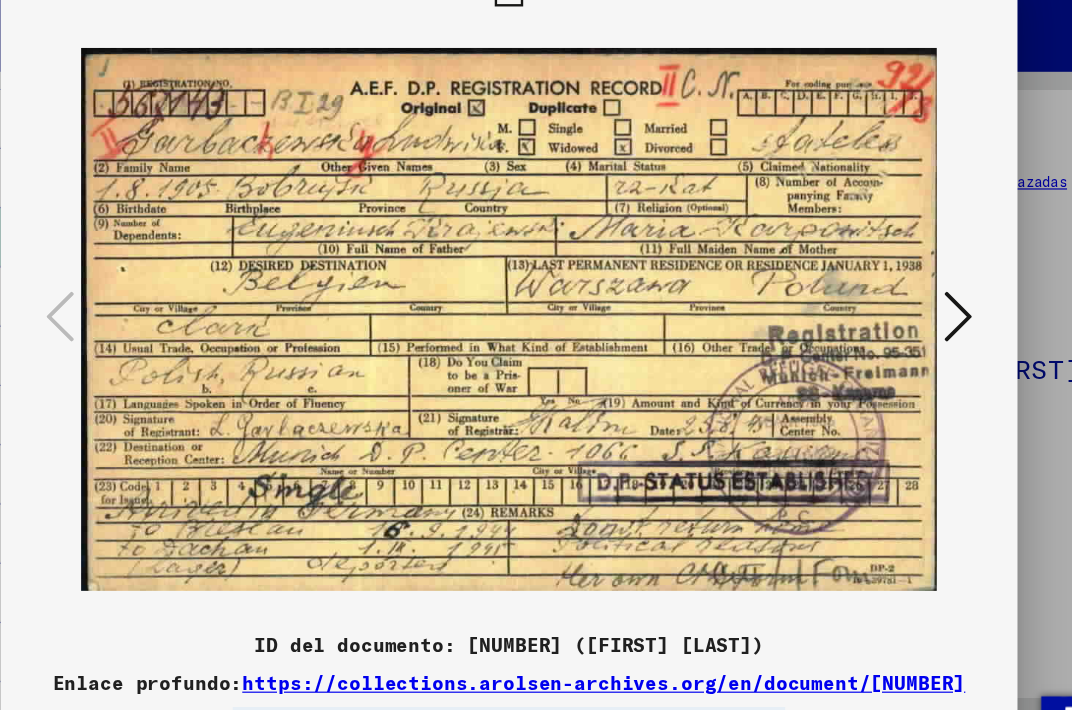 type 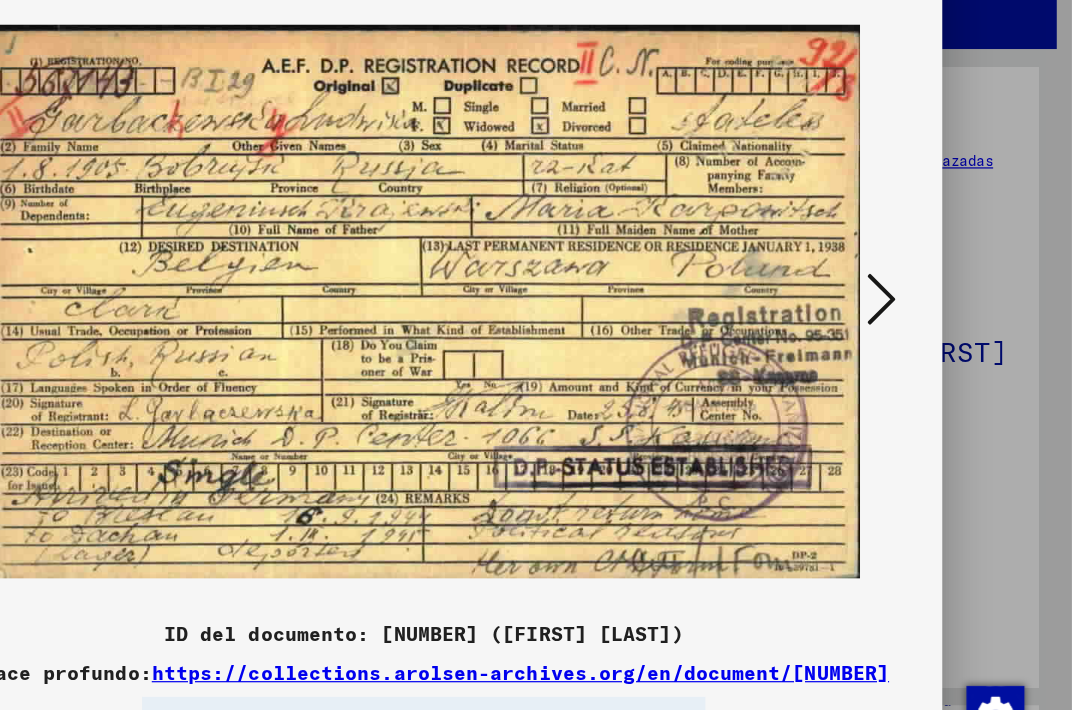 scroll, scrollTop: 0, scrollLeft: 0, axis: both 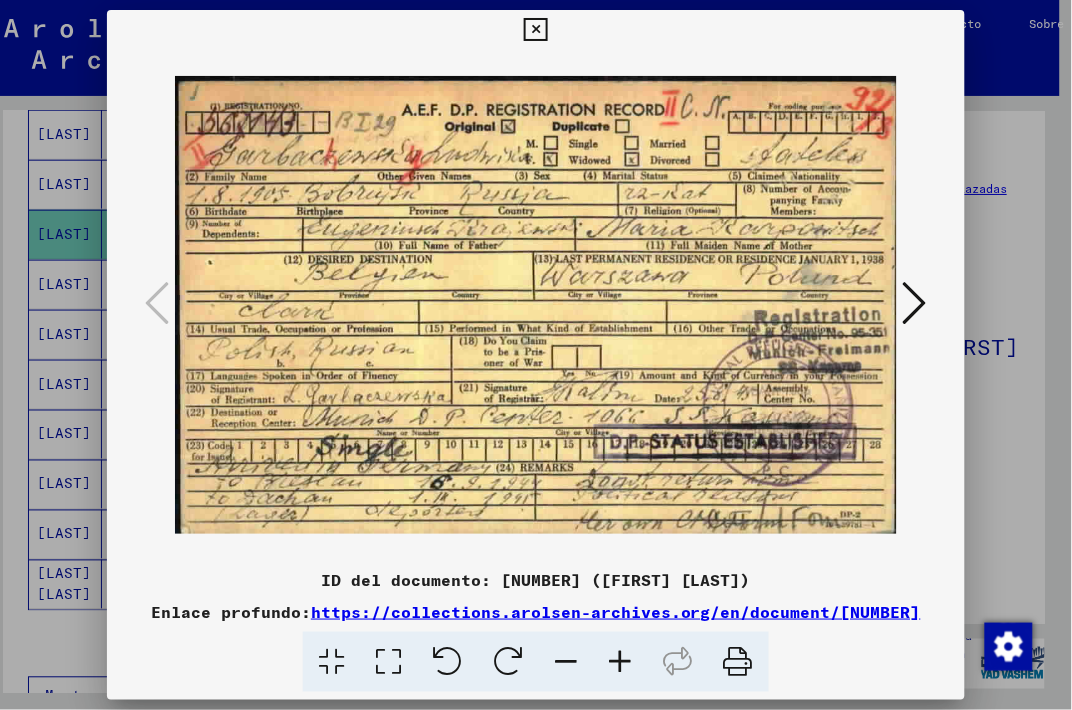click at bounding box center [915, 303] 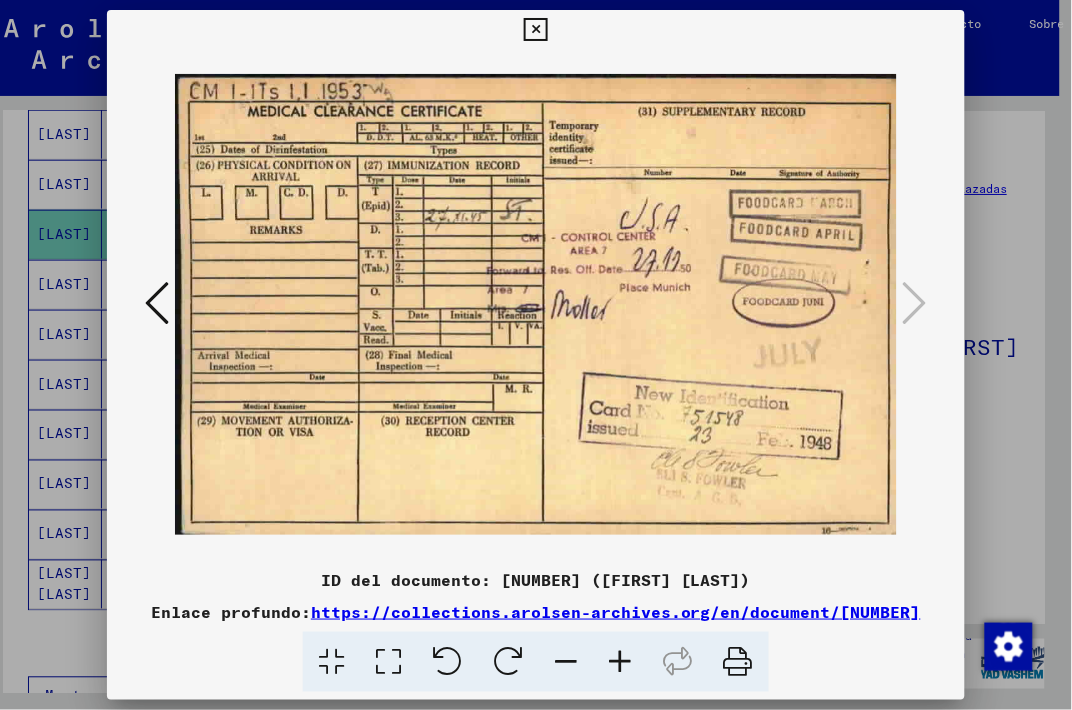 click at bounding box center [535, 30] 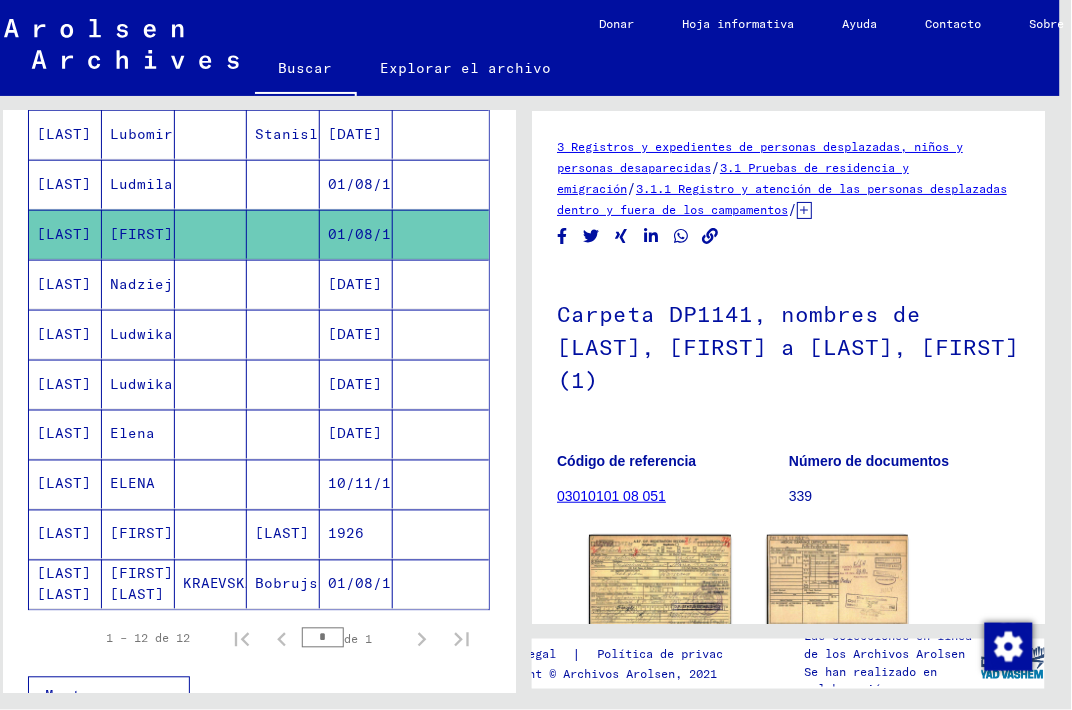 click at bounding box center (283, 384) 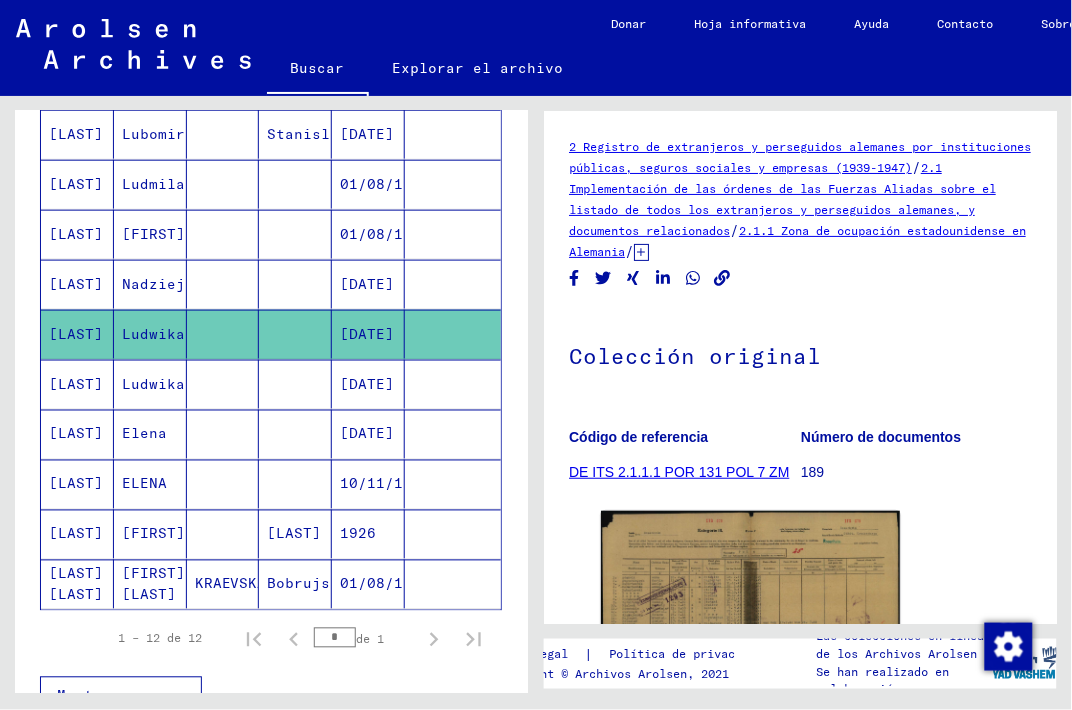 scroll, scrollTop: 0, scrollLeft: 1, axis: horizontal 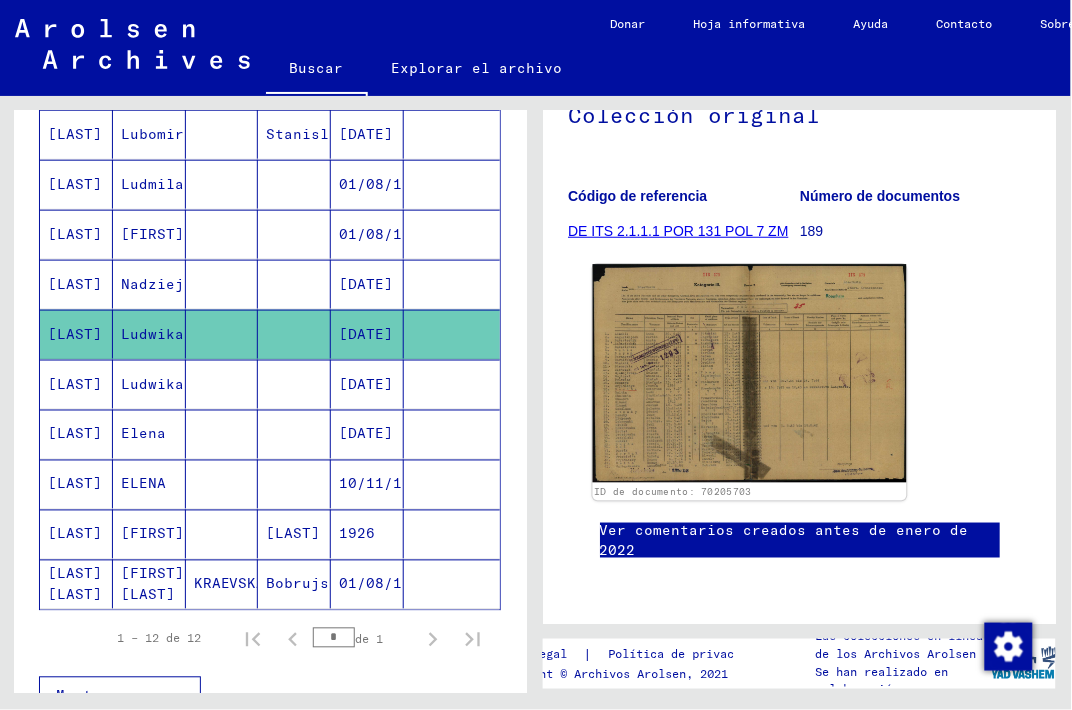 click 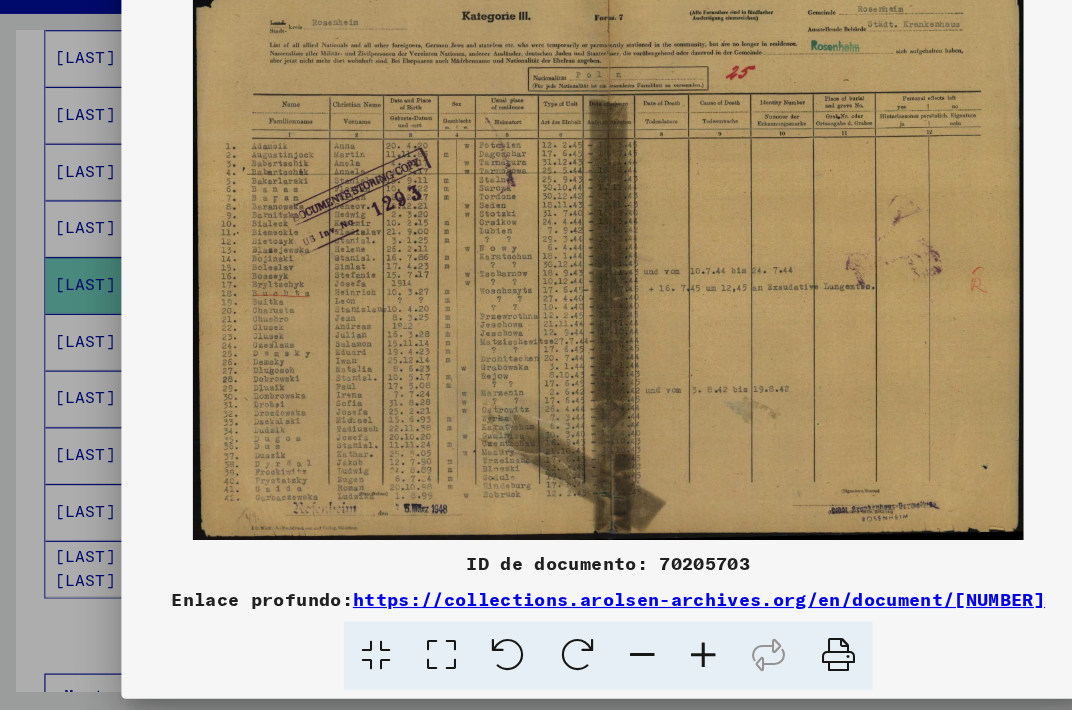 scroll, scrollTop: 0, scrollLeft: 0, axis: both 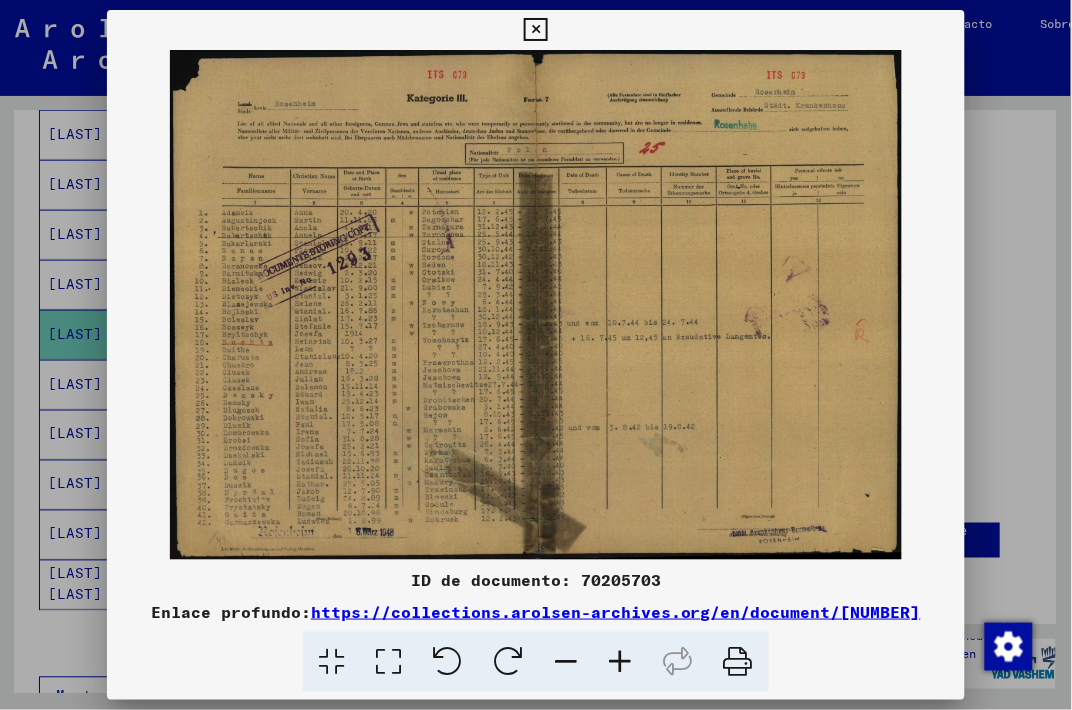 click at bounding box center (536, 305) 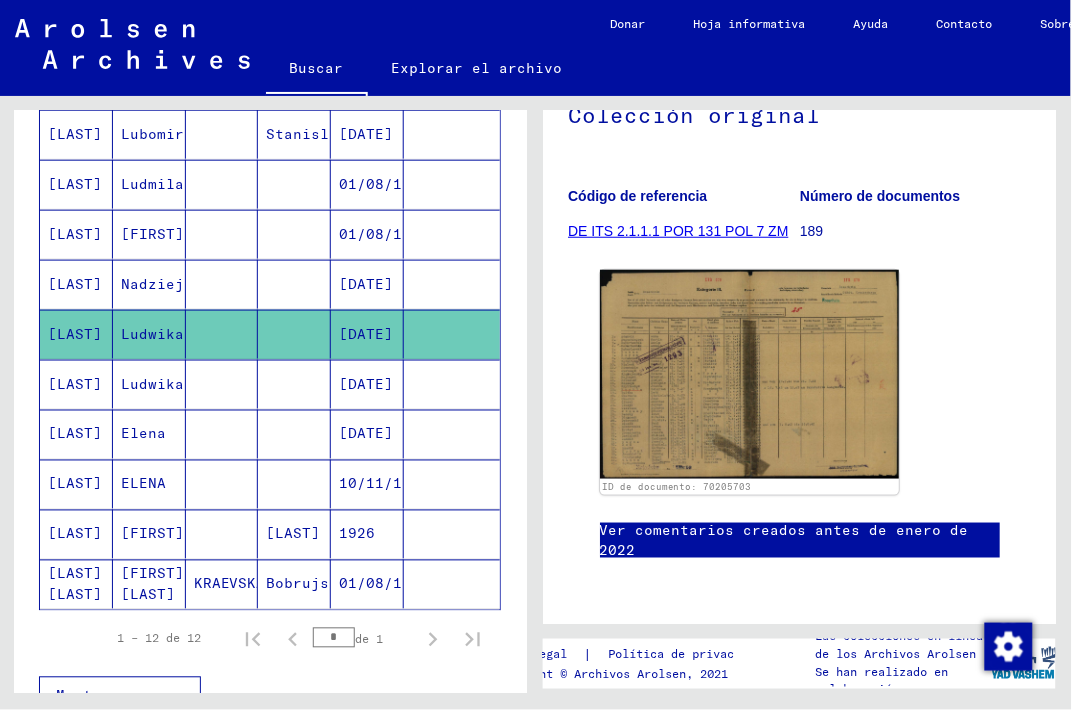 click on "[DATE]" at bounding box center [366, 434] 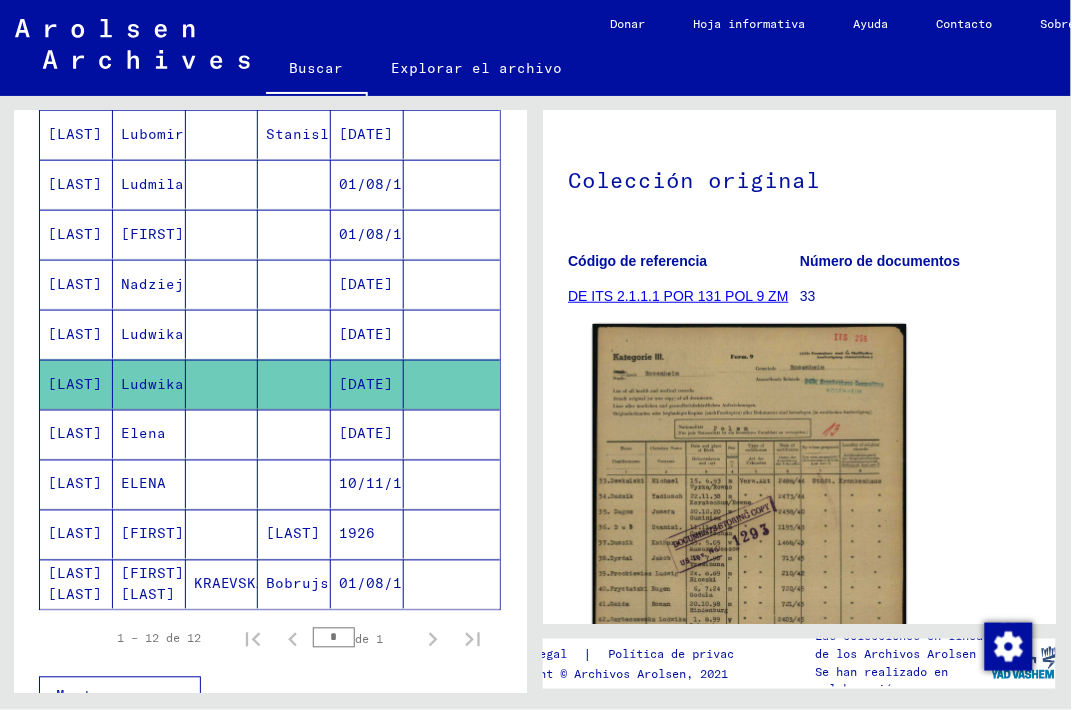 click 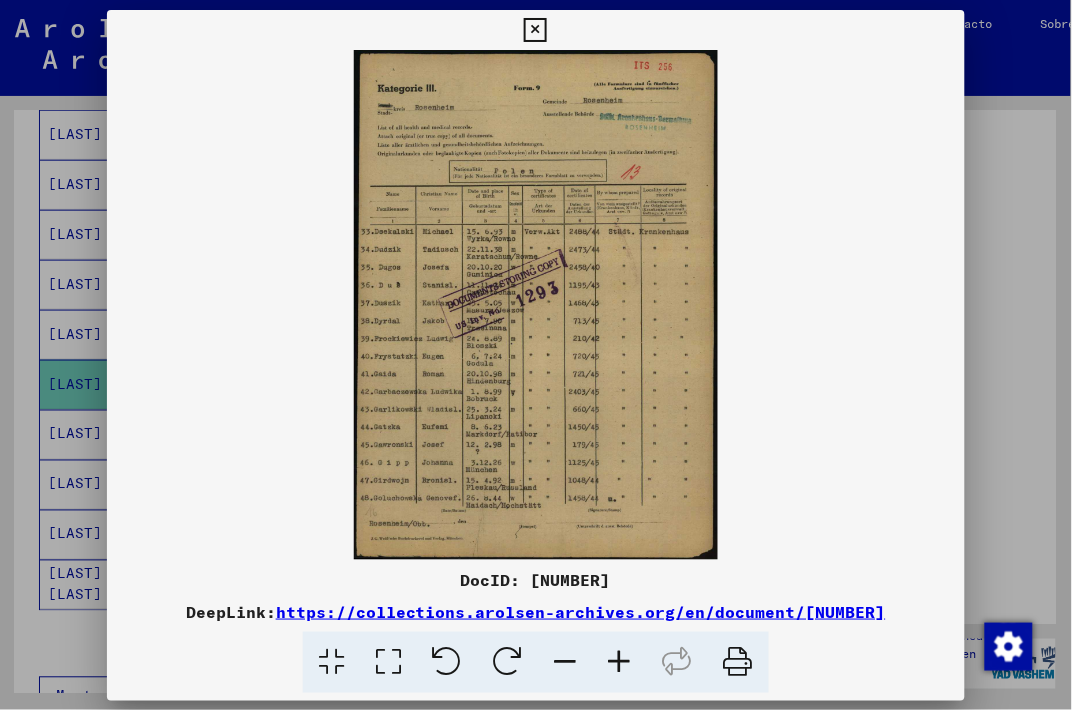 scroll, scrollTop: 328, scrollLeft: 0, axis: vertical 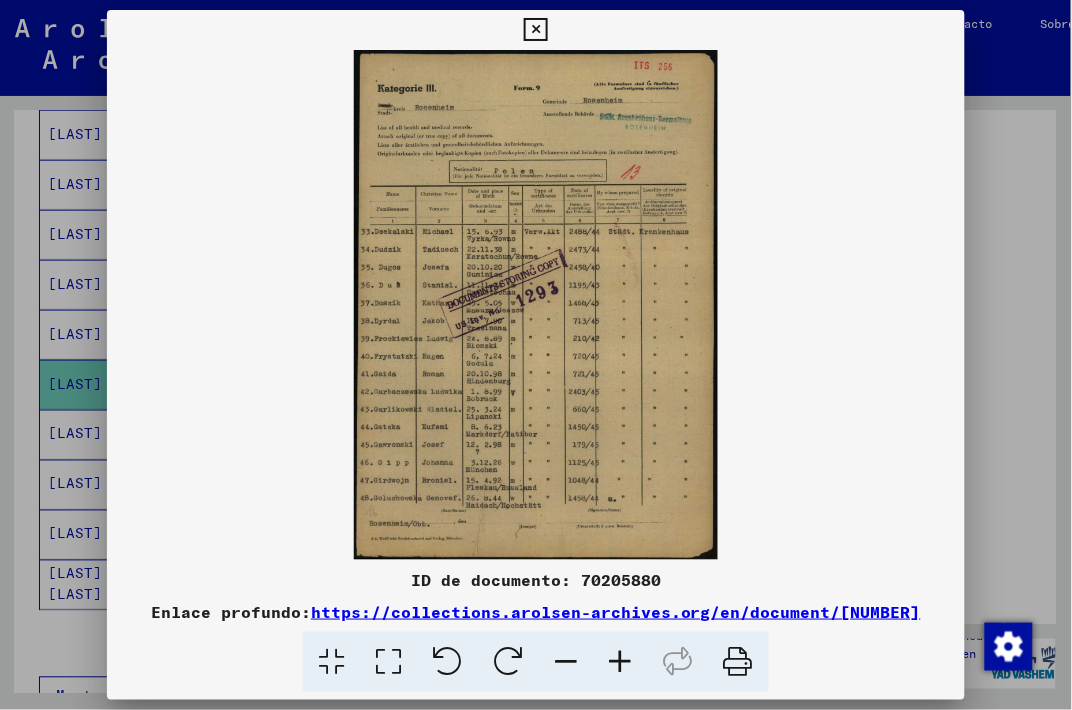 click at bounding box center [535, 30] 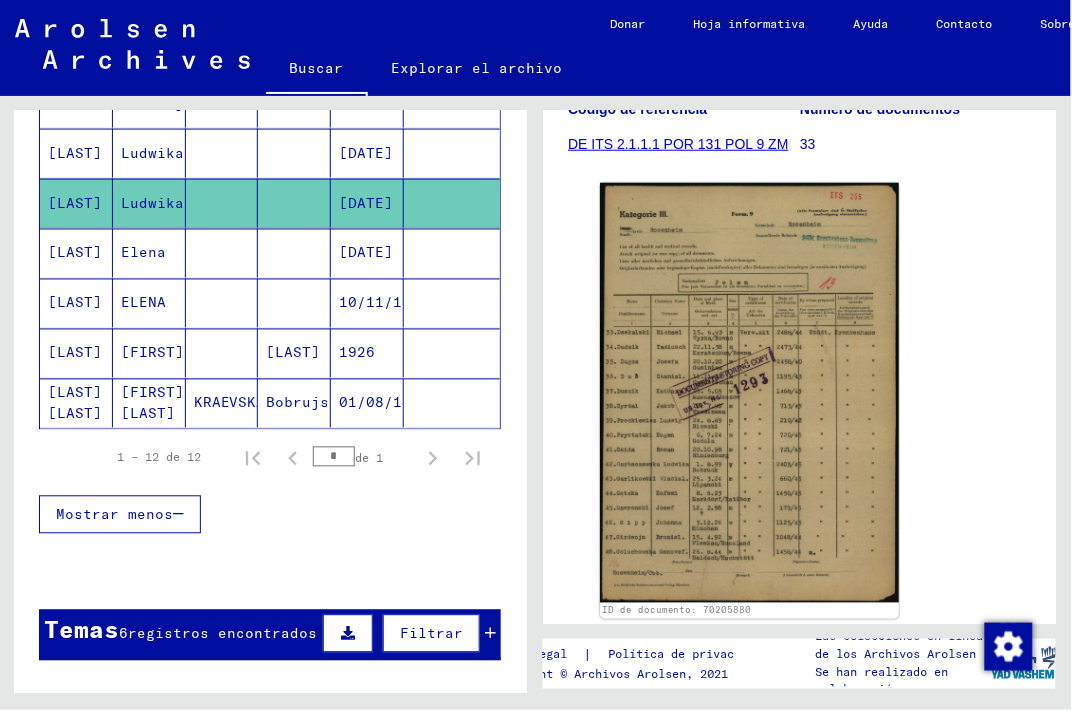 scroll, scrollTop: 588, scrollLeft: 0, axis: vertical 